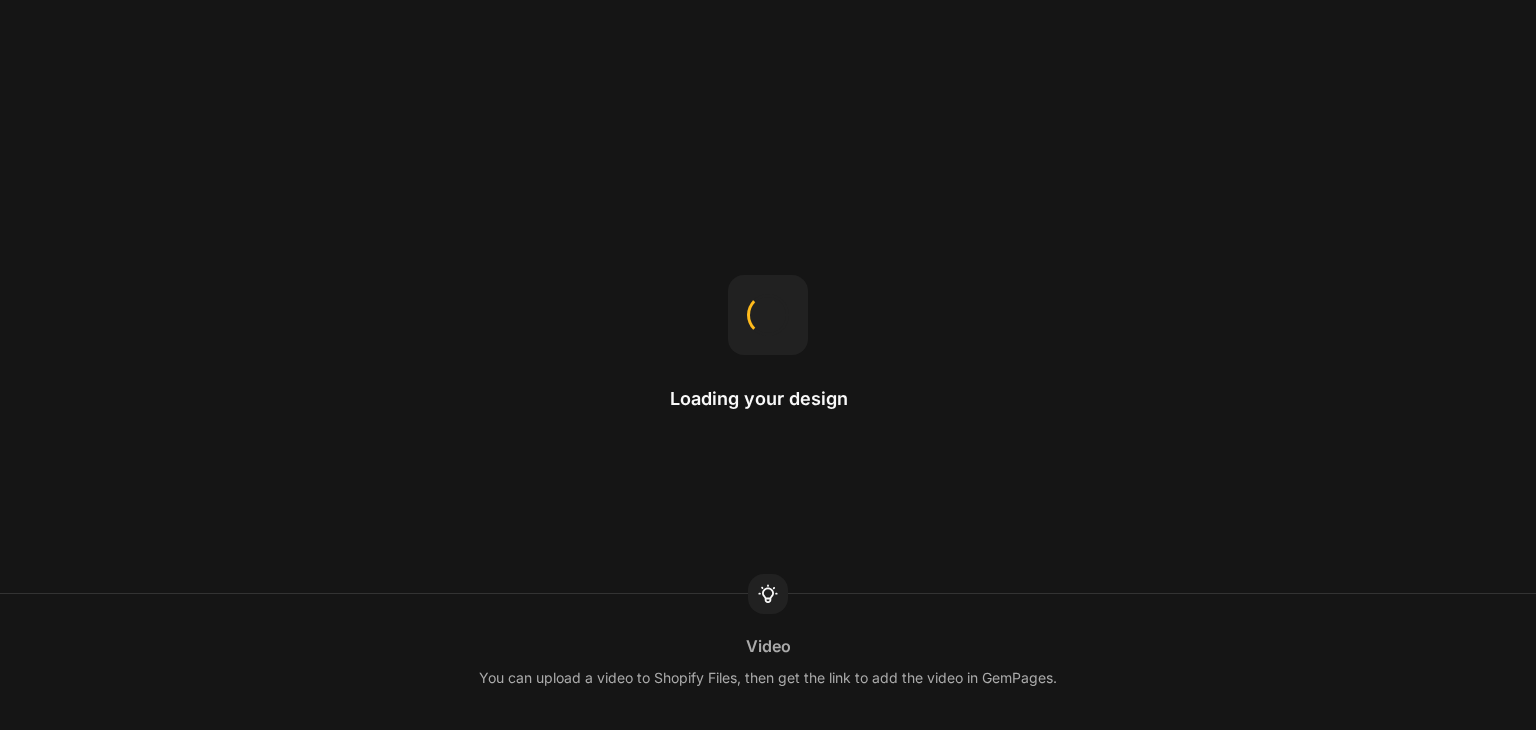 scroll, scrollTop: 0, scrollLeft: 0, axis: both 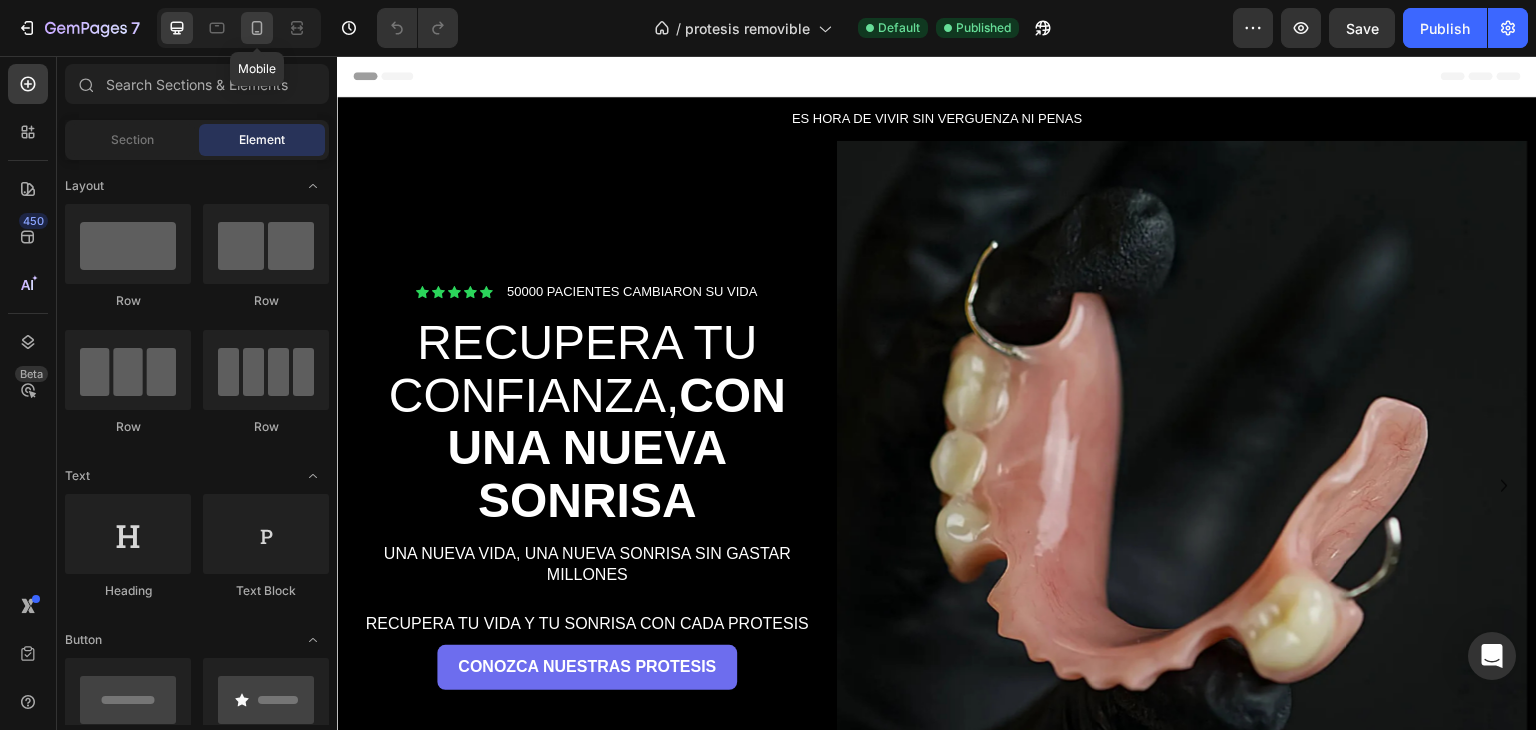 click 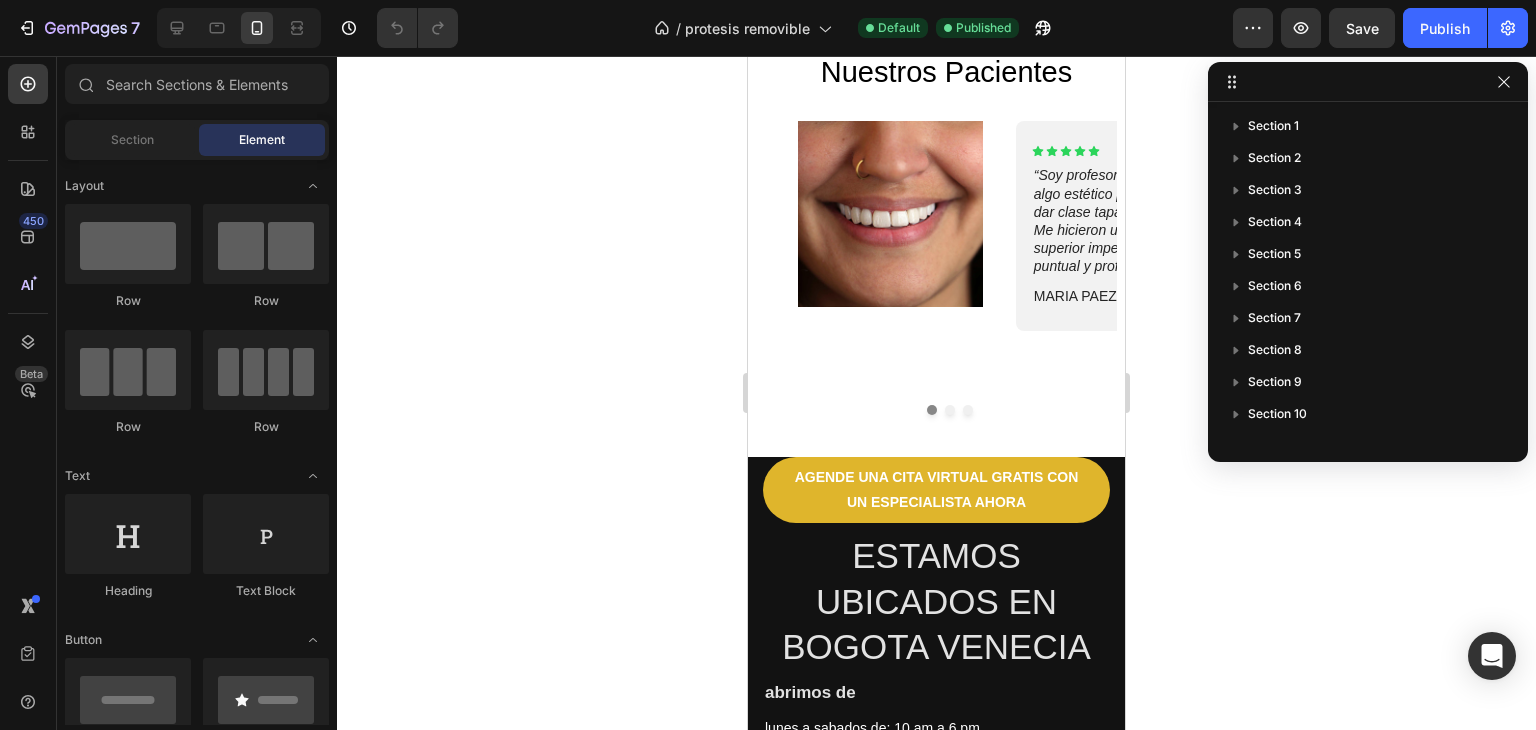 scroll, scrollTop: 8784, scrollLeft: 0, axis: vertical 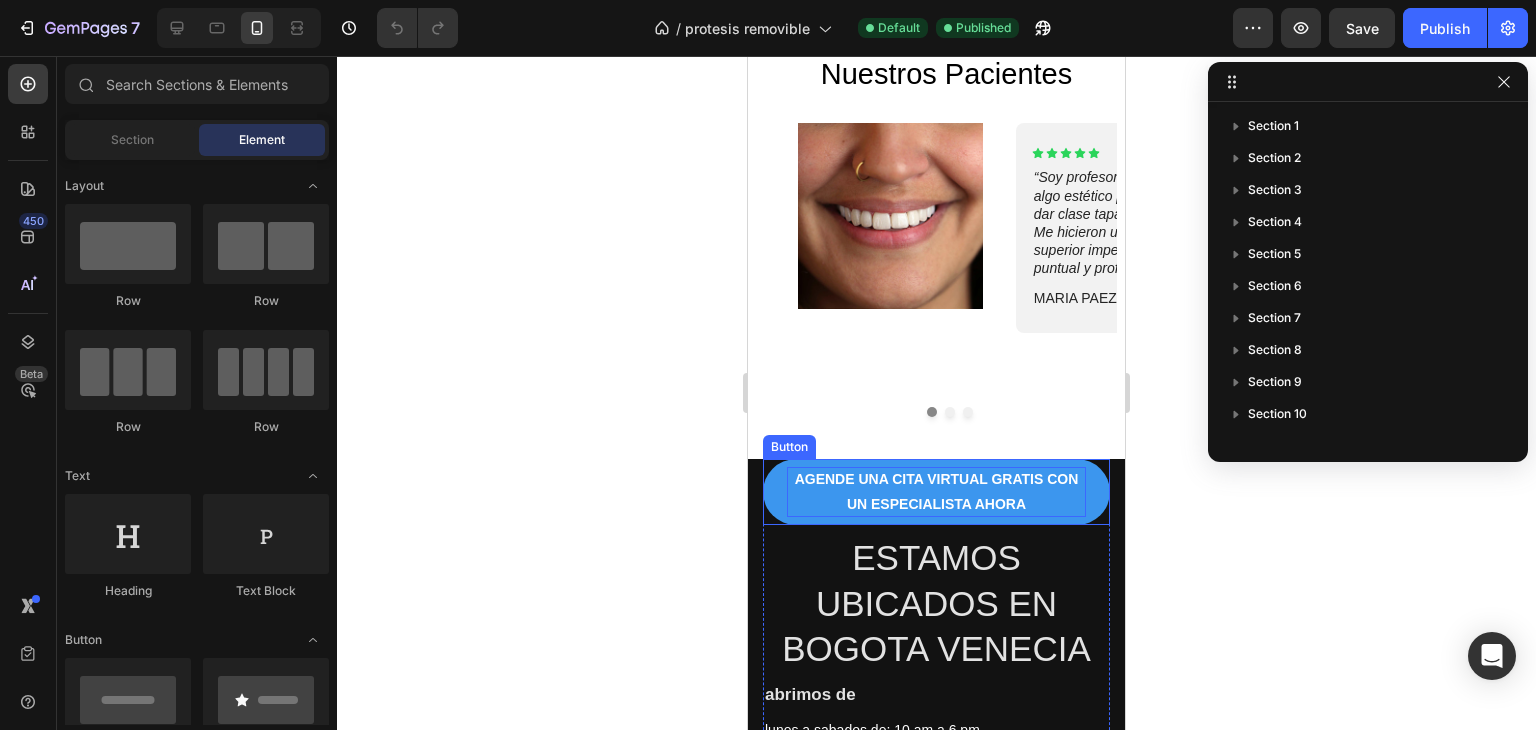 click on "AGENDE UNA CITA VIRTUAL GRATIS CON UN ESPECIALISTA AHORA" at bounding box center (937, 491) 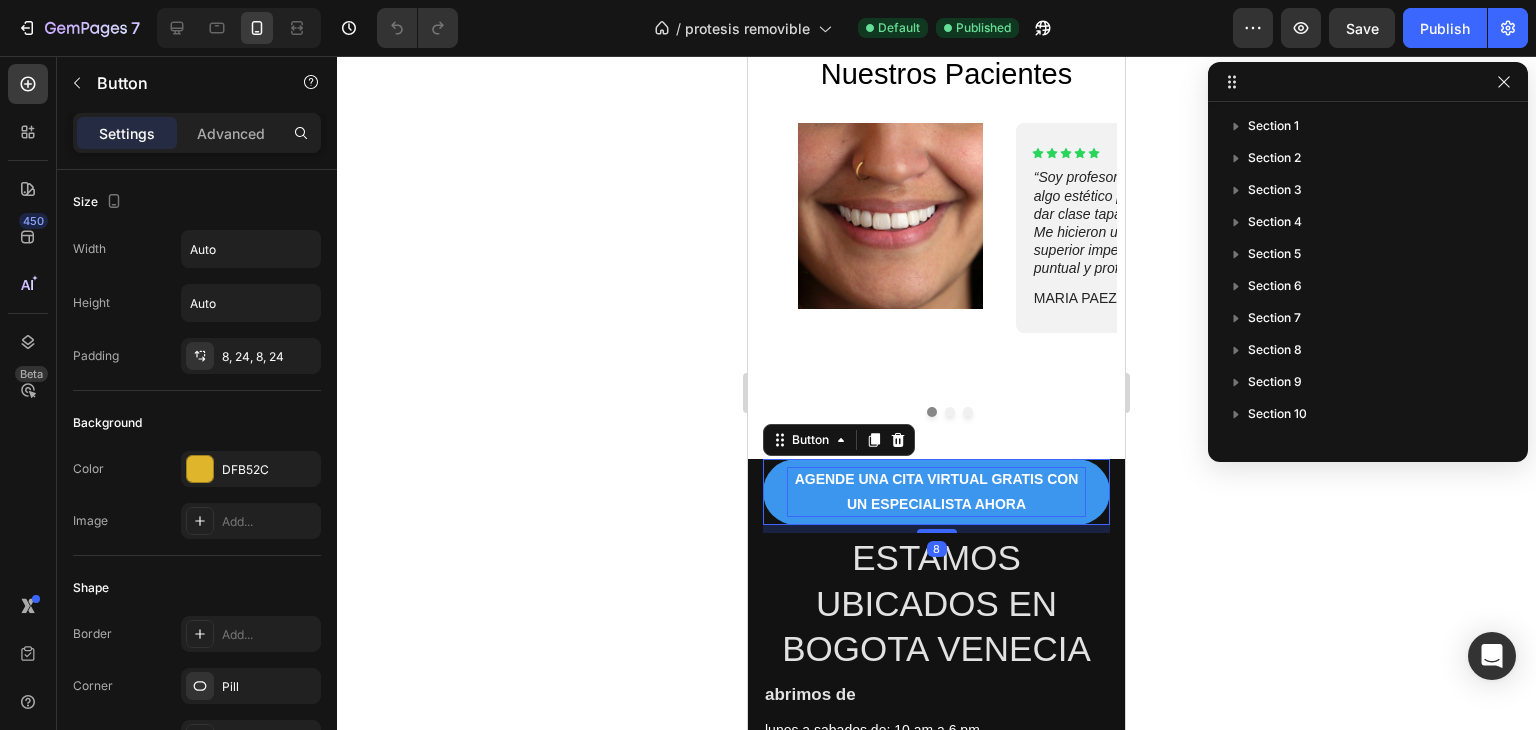 scroll, scrollTop: 629, scrollLeft: 0, axis: vertical 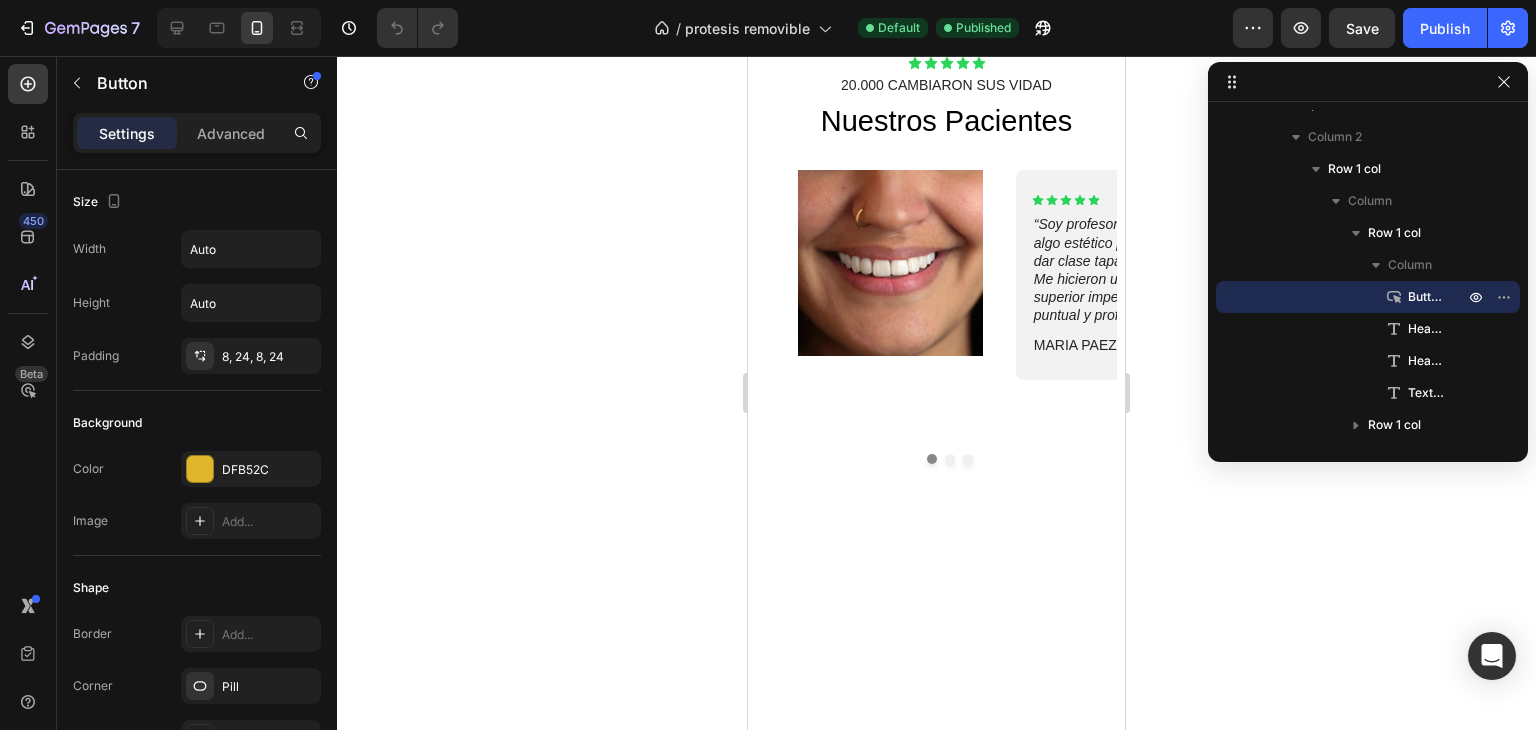 click on "AGENDE UNA CITA VIRTUAL GRATIS CON UN ESPECIALISTA AHORA" at bounding box center [937, -30] 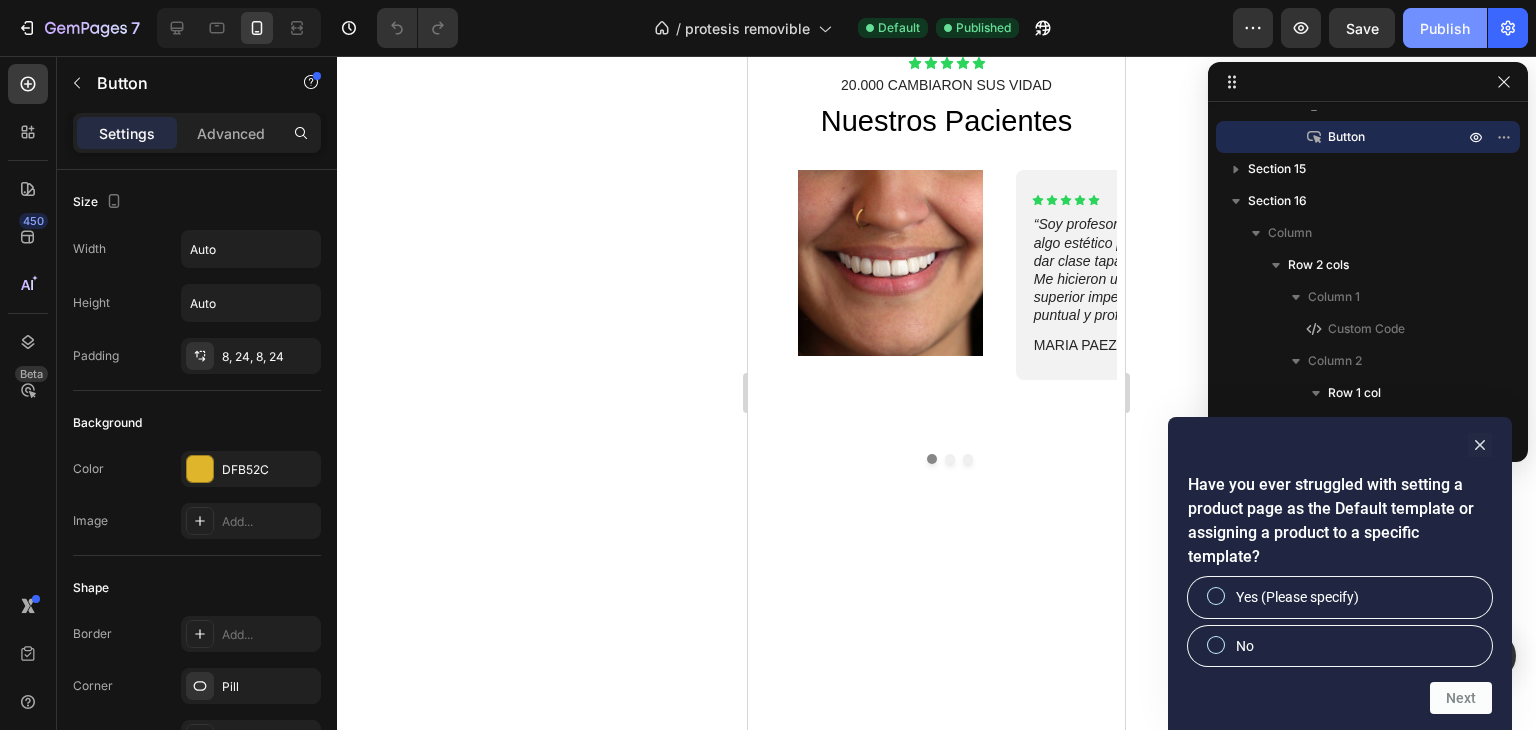 click on "Publish" at bounding box center (1445, 28) 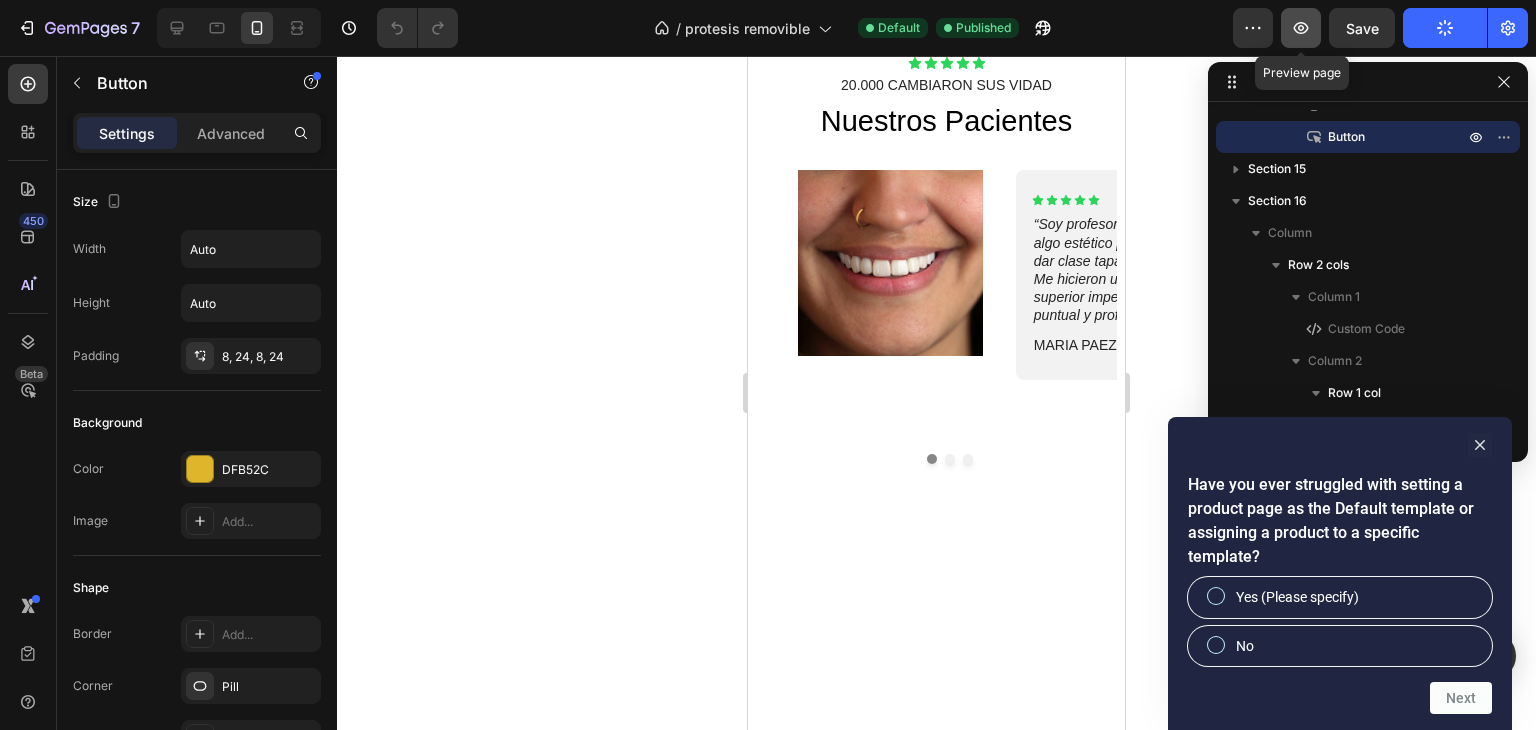 click 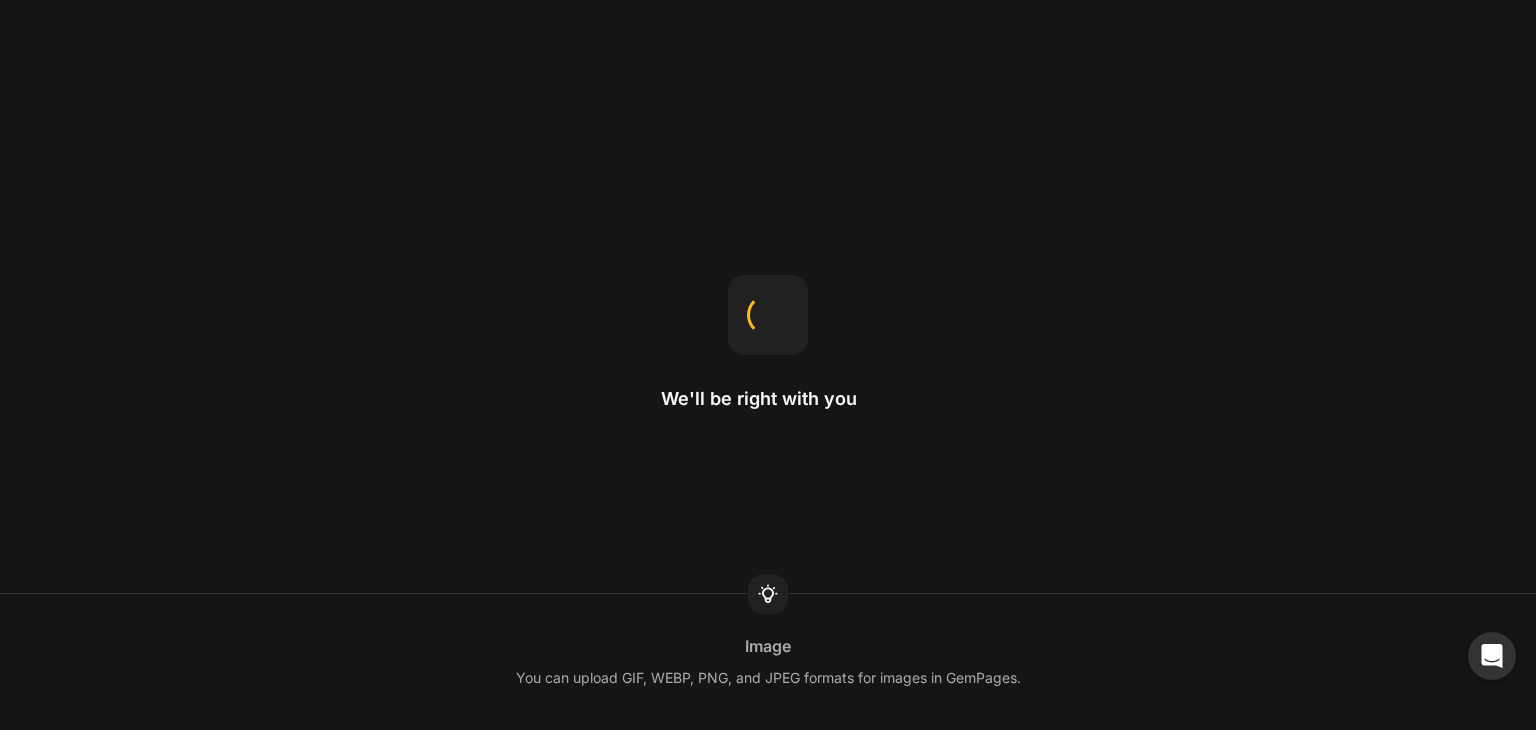 scroll, scrollTop: 0, scrollLeft: 0, axis: both 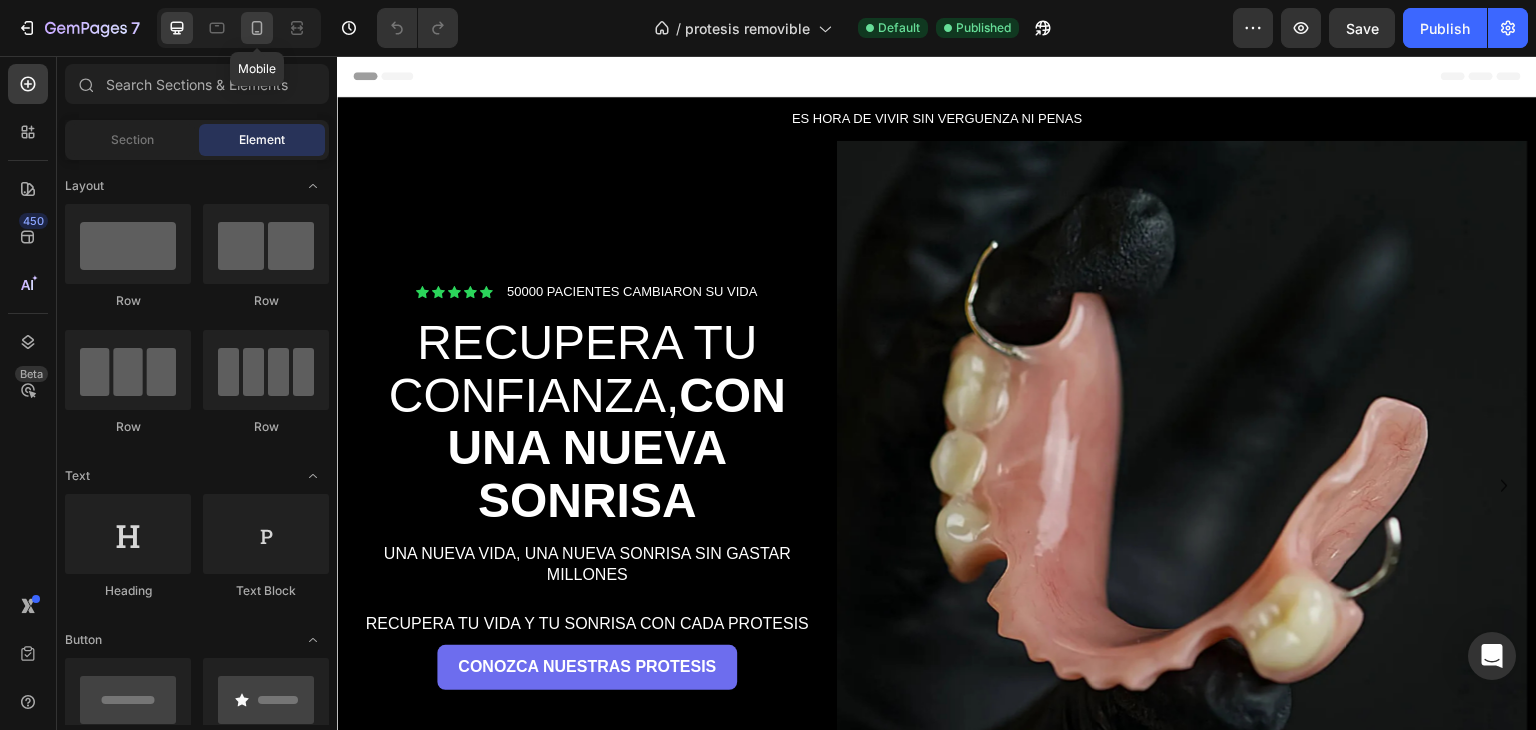 click 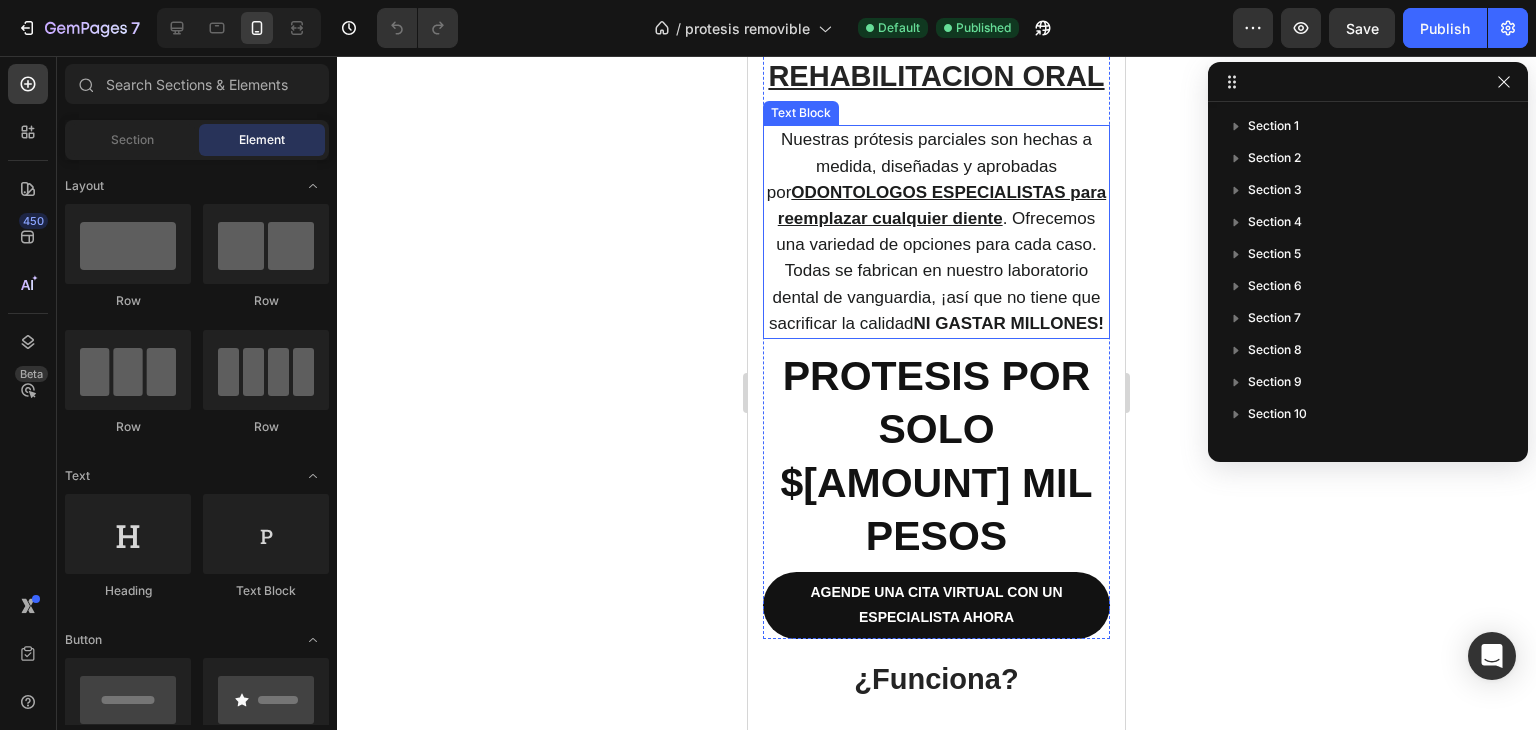scroll, scrollTop: 1839, scrollLeft: 0, axis: vertical 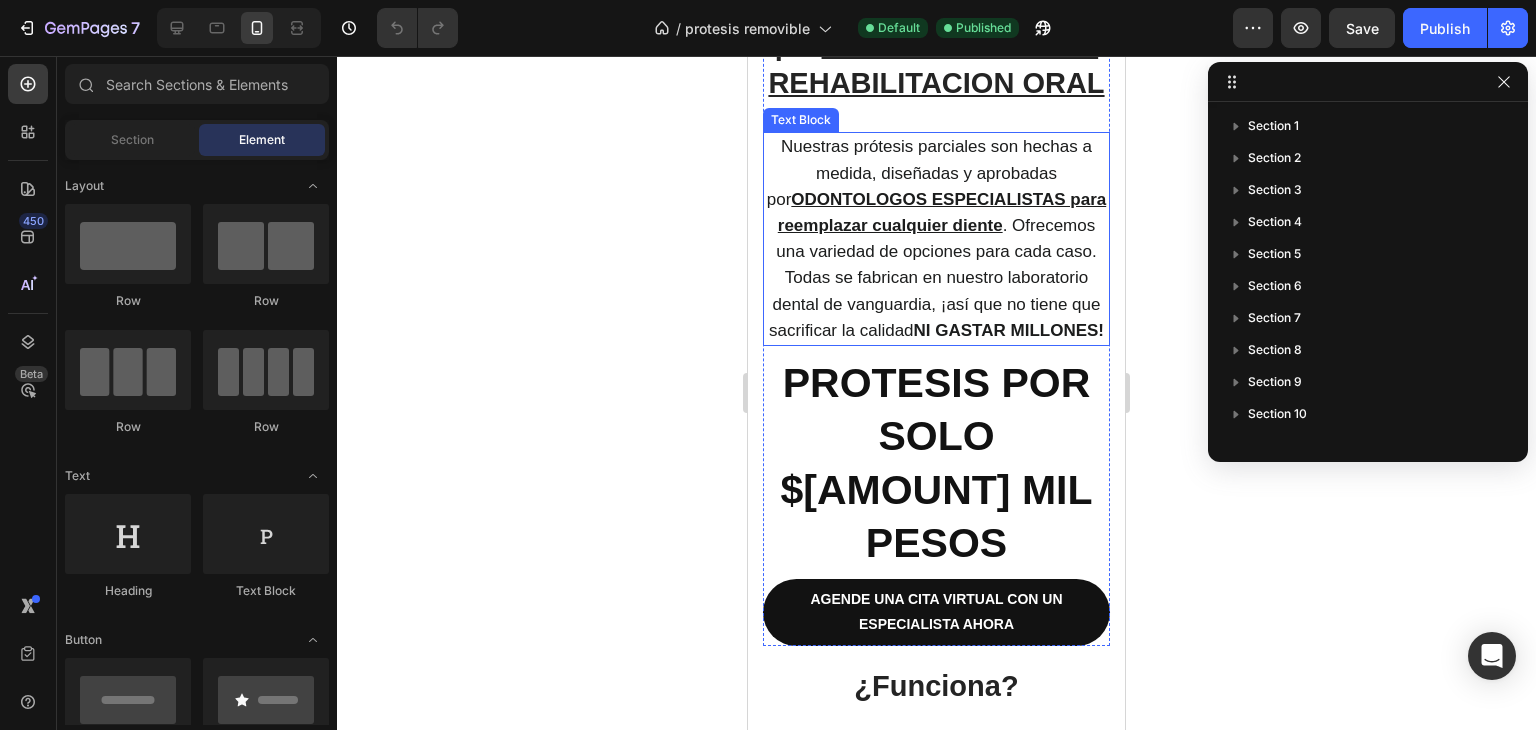 click on "Nuestras prótesis parciales son hechas a medida, diseñadas y aprobadas por  ODONTOLOGOS ESPECIALISTAS para reemplazar cualquier diente . Ofrecemos una variedad de opciones para cada caso. Todas se fabrican en nuestro laboratorio dental de vanguardia, ¡así que no tiene que sacrificar la calidad  NI GASTAR MILLONES!" at bounding box center [936, 239] 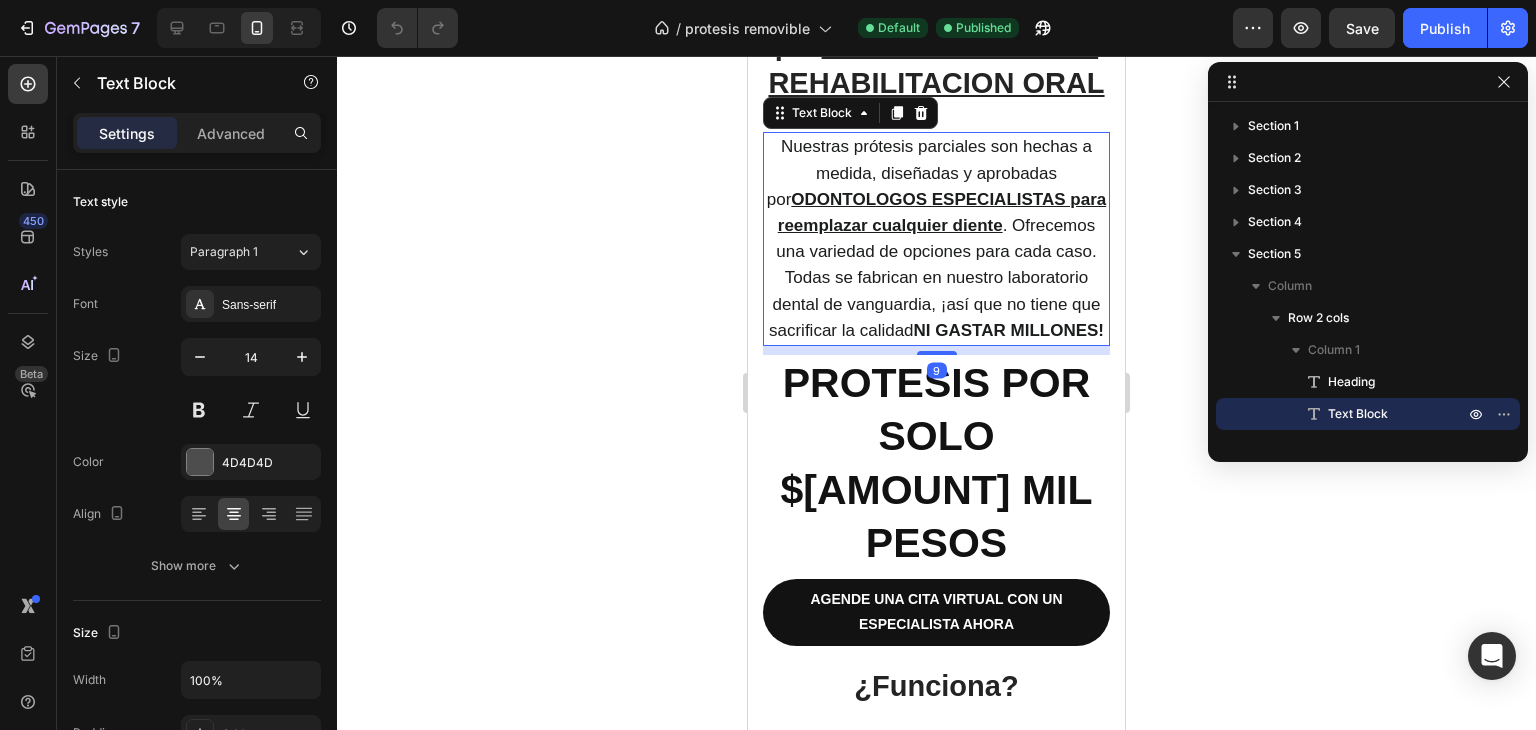 click on "Nuestras prótesis parciales son hechas a medida, diseñadas y aprobadas por  ODONTOLOGOS ESPECIALISTAS para reemplazar cualquier diente . Ofrecemos una variedad de opciones para cada caso. Todas se fabrican en nuestro laboratorio dental de vanguardia, ¡así que no tiene que sacrificar la calidad  NI GASTAR MILLONES!" at bounding box center [936, 238] 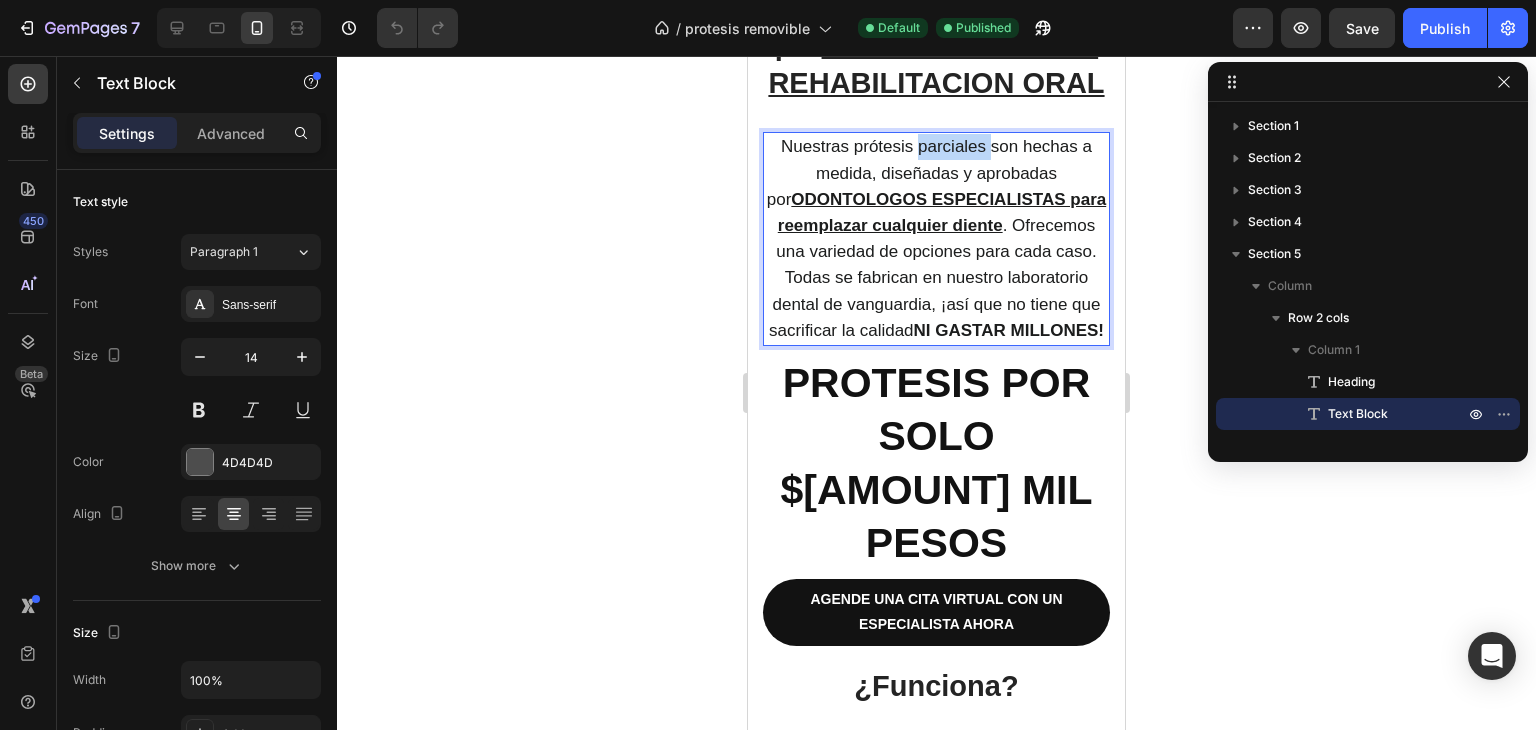 click on "Nuestras prótesis parciales son hechas a medida, diseñadas y aprobadas por  ODONTOLOGOS ESPECIALISTAS para reemplazar cualquier diente . Ofrecemos una variedad de opciones para cada caso. Todas se fabrican en nuestro laboratorio dental de vanguardia, ¡así que no tiene que sacrificar la calidad  NI GASTAR MILLONES!" at bounding box center [936, 238] 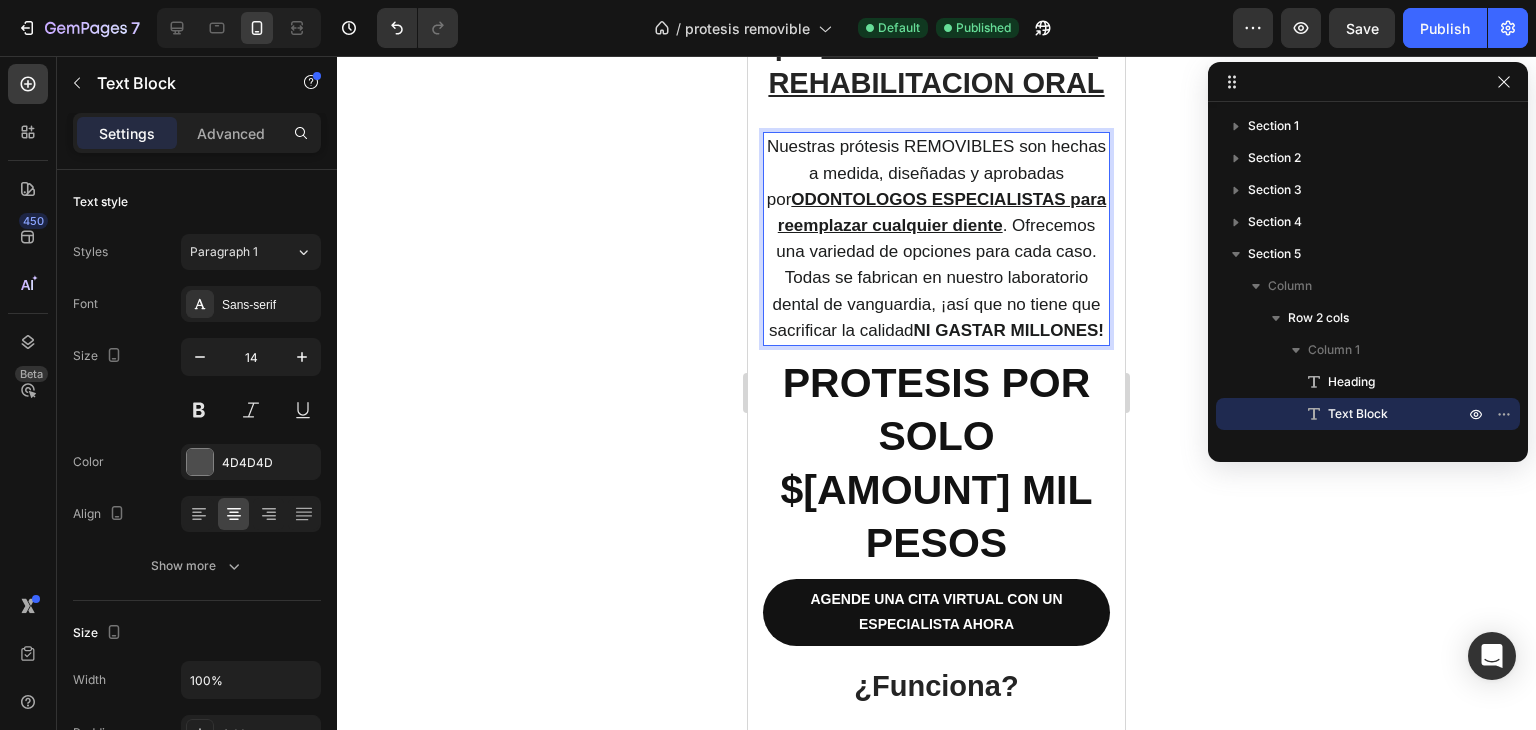 click on "Nuestras prótesis REMOVIBLES son hechas a medida, diseñadas y aprobadas por  ODONTOLOGOS ESPECIALISTAS para reemplazar cualquier diente . Ofrecemos una variedad de opciones para cada caso. Todas se fabrican en nuestro laboratorio dental de vanguardia, ¡así que no tiene que sacrificar la calidad  NI GASTAR MILLONES!" at bounding box center (936, 238) 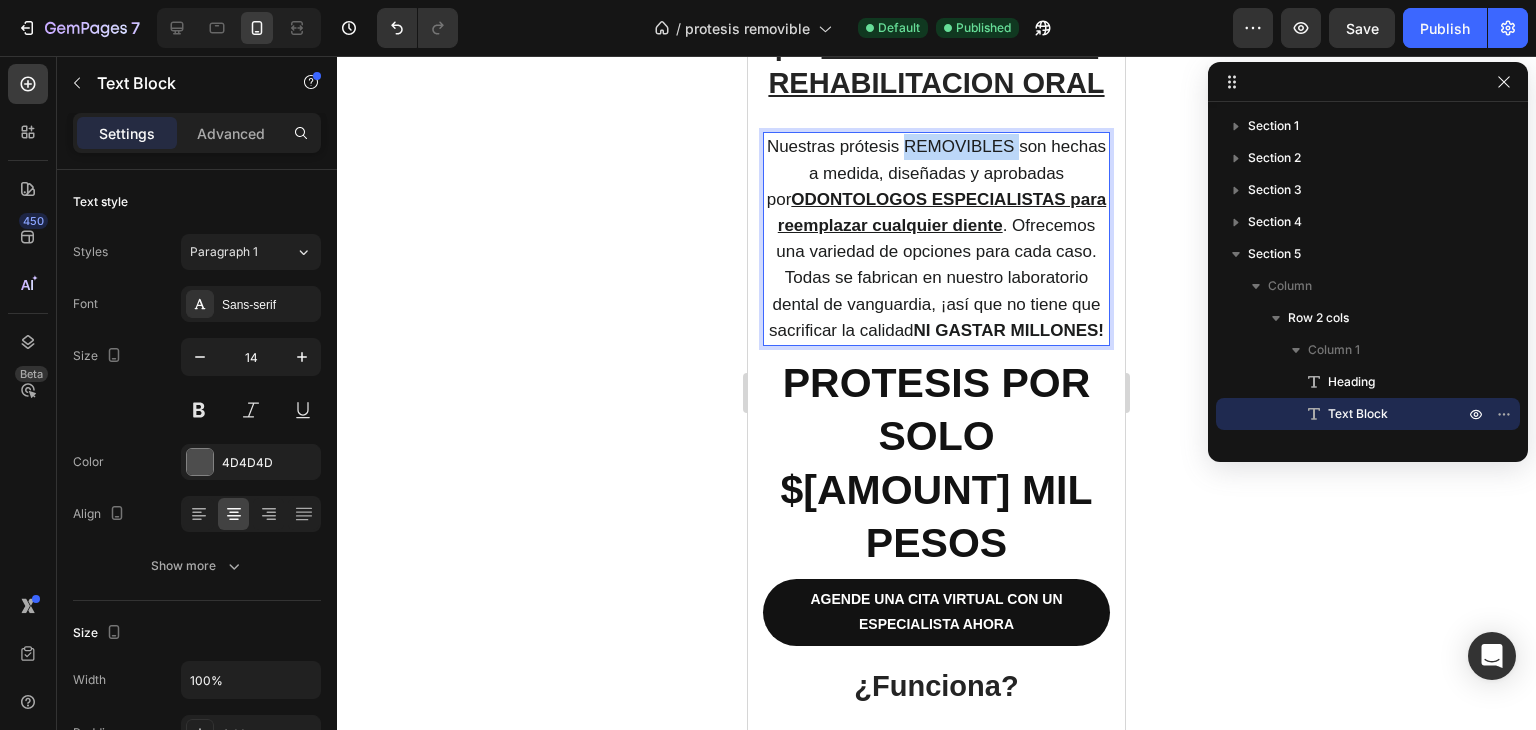 click on "Nuestras prótesis REMOVIBLES son hechas a medida, diseñadas y aprobadas por  ODONTOLOGOS ESPECIALISTAS para reemplazar cualquier diente . Ofrecemos una variedad de opciones para cada caso. Todas se fabrican en nuestro laboratorio dental de vanguardia, ¡así que no tiene que sacrificar la calidad  NI GASTAR MILLONES!" at bounding box center [936, 238] 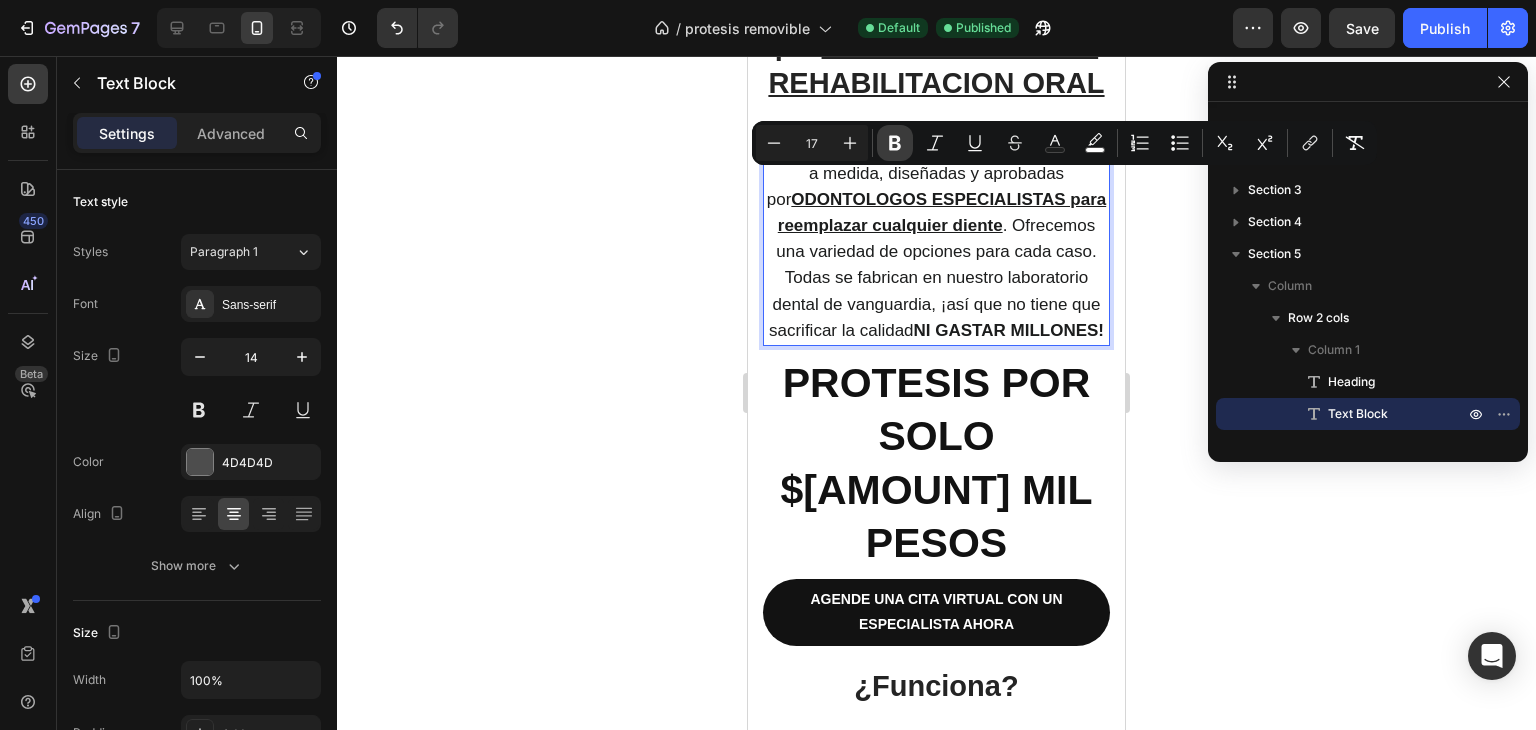 click 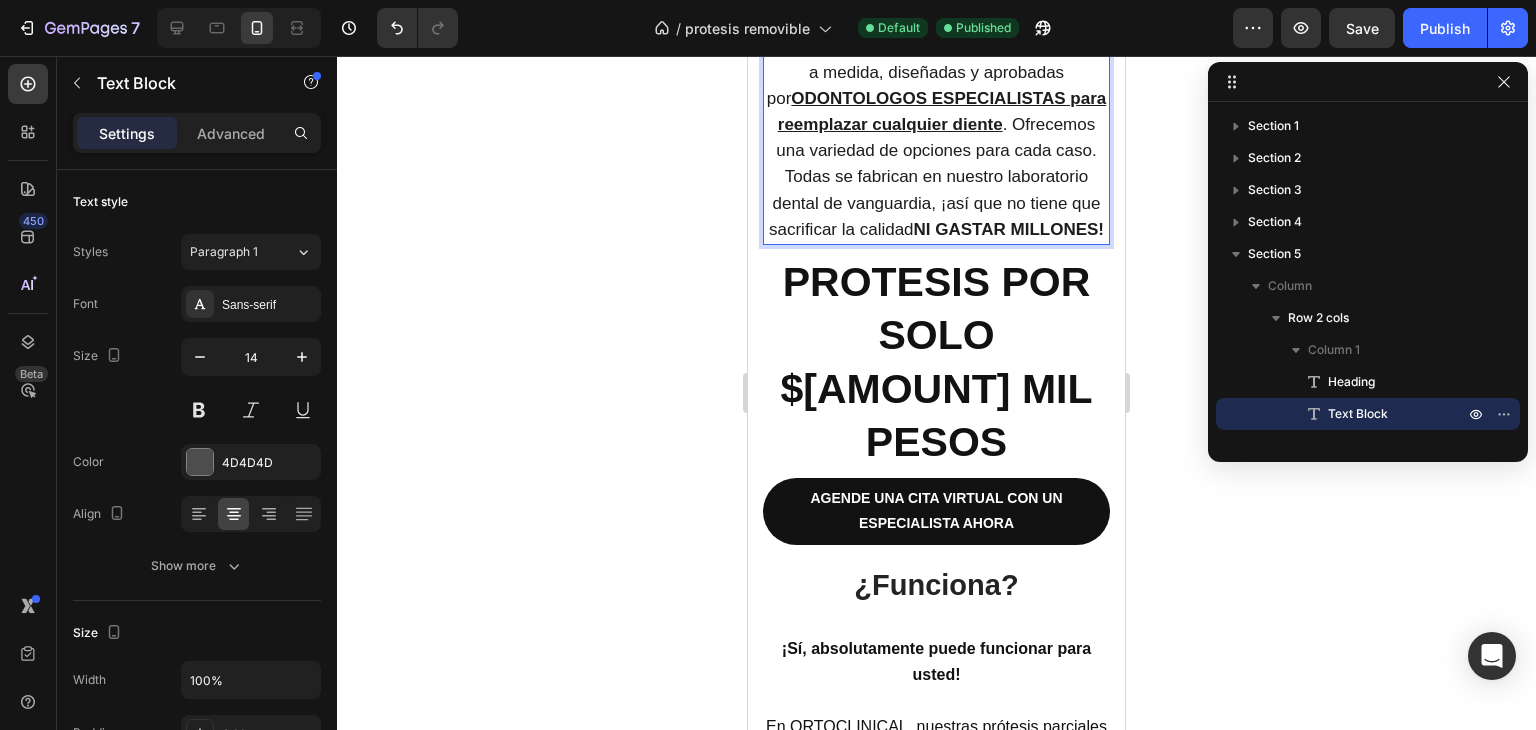 scroll, scrollTop: 1968, scrollLeft: 0, axis: vertical 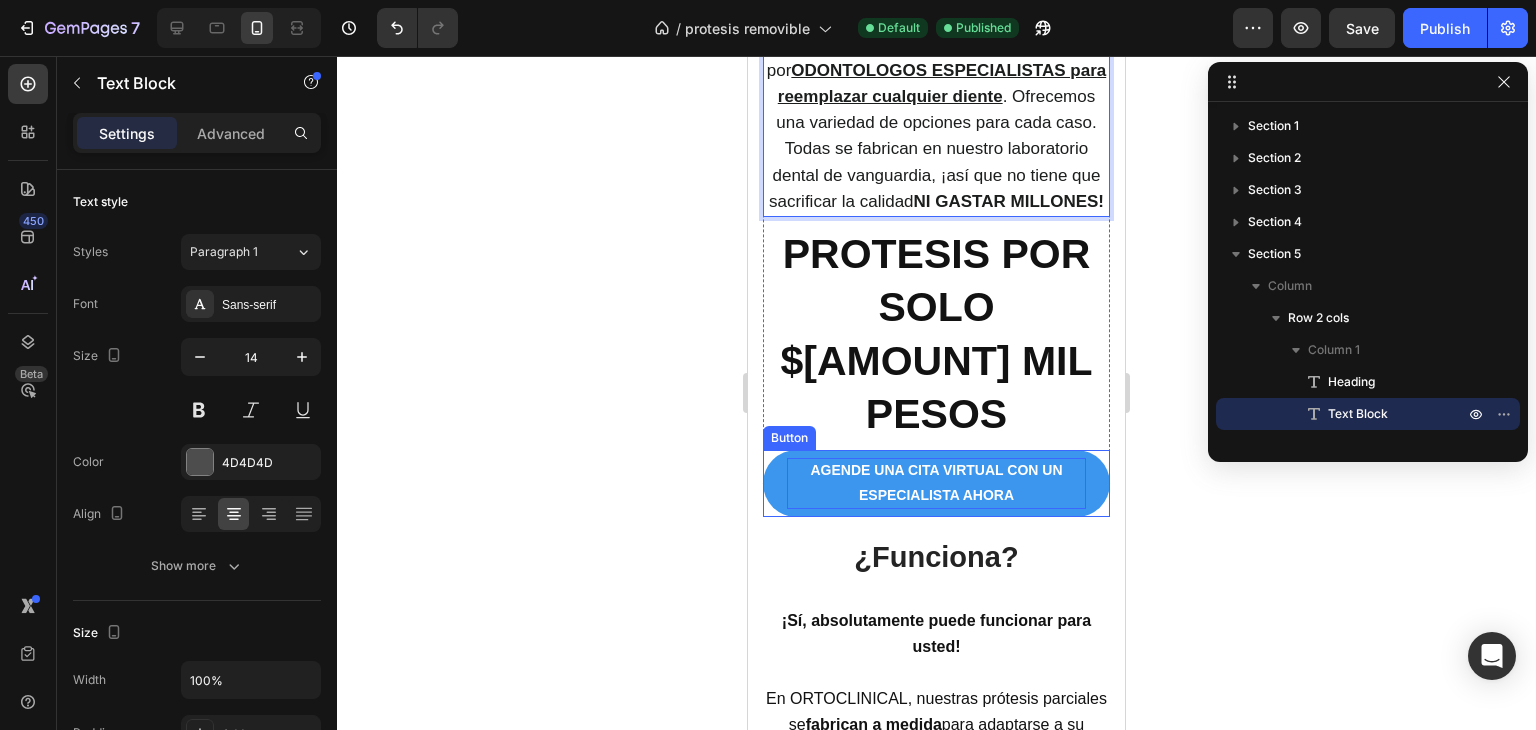 click on "AGENDE UNA CITA VIRTUAL   CON UN ESPECIALISTA AHORA" at bounding box center (937, 482) 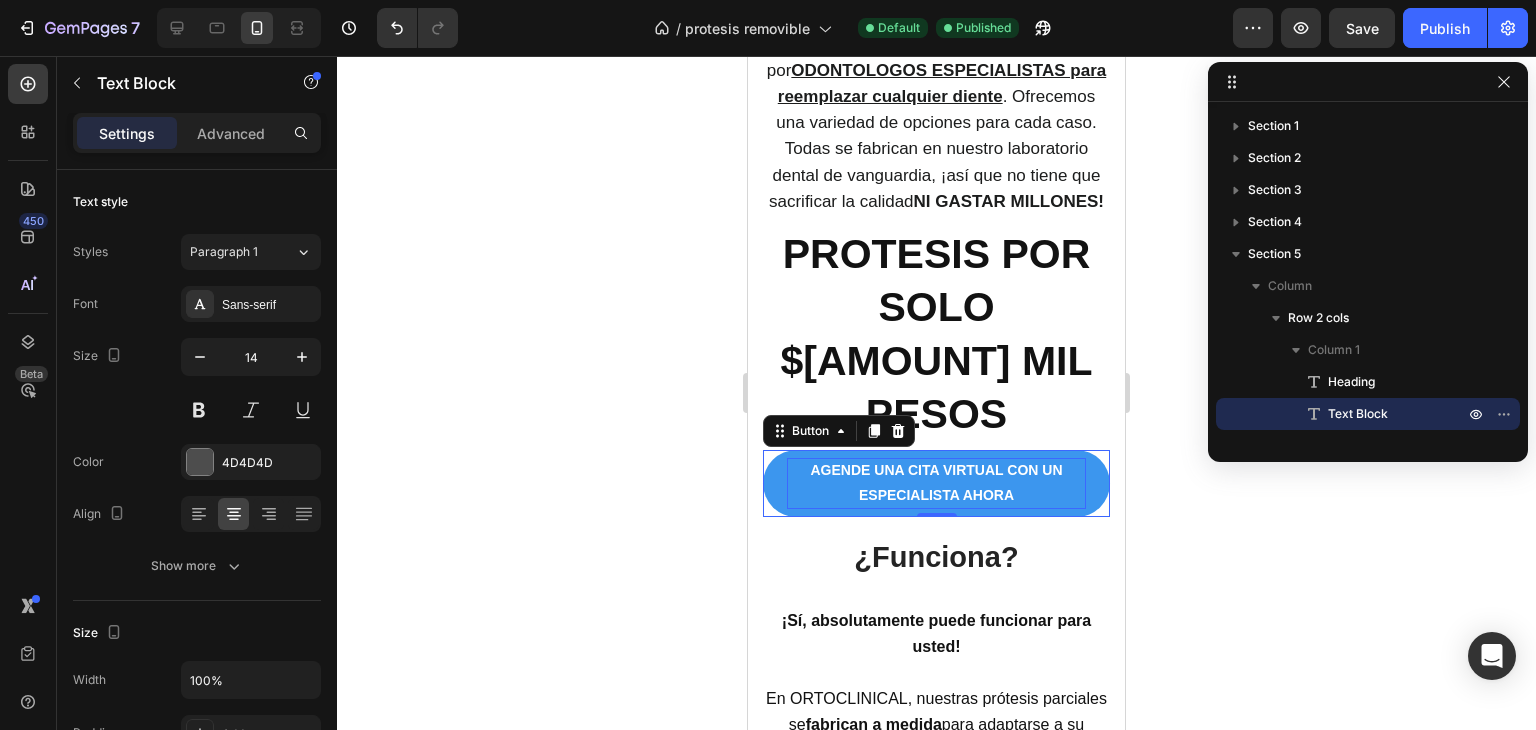 scroll, scrollTop: 250, scrollLeft: 0, axis: vertical 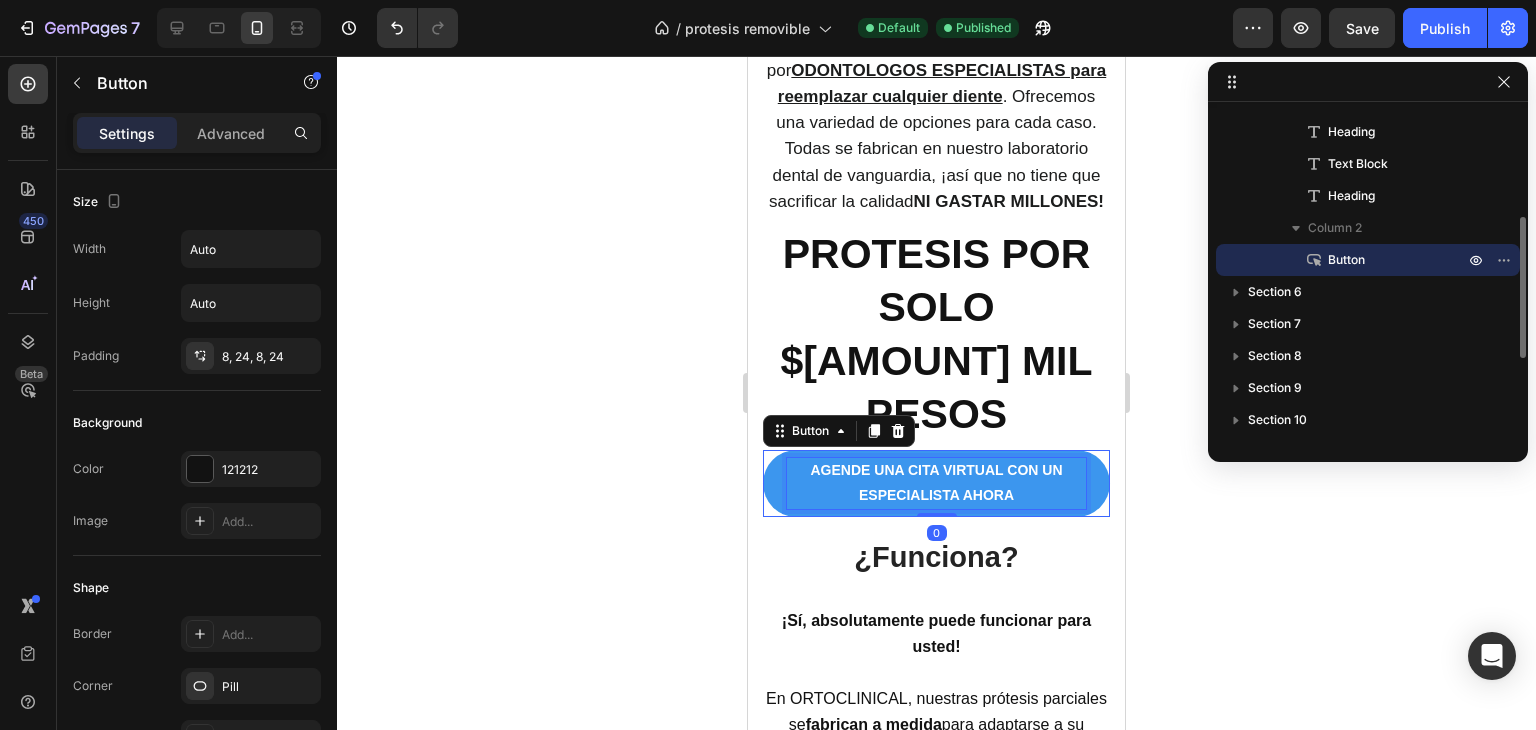 click on "AGENDE UNA CITA VIRTUAL CON UN ESPECIALISTA AHORA" at bounding box center [937, 482] 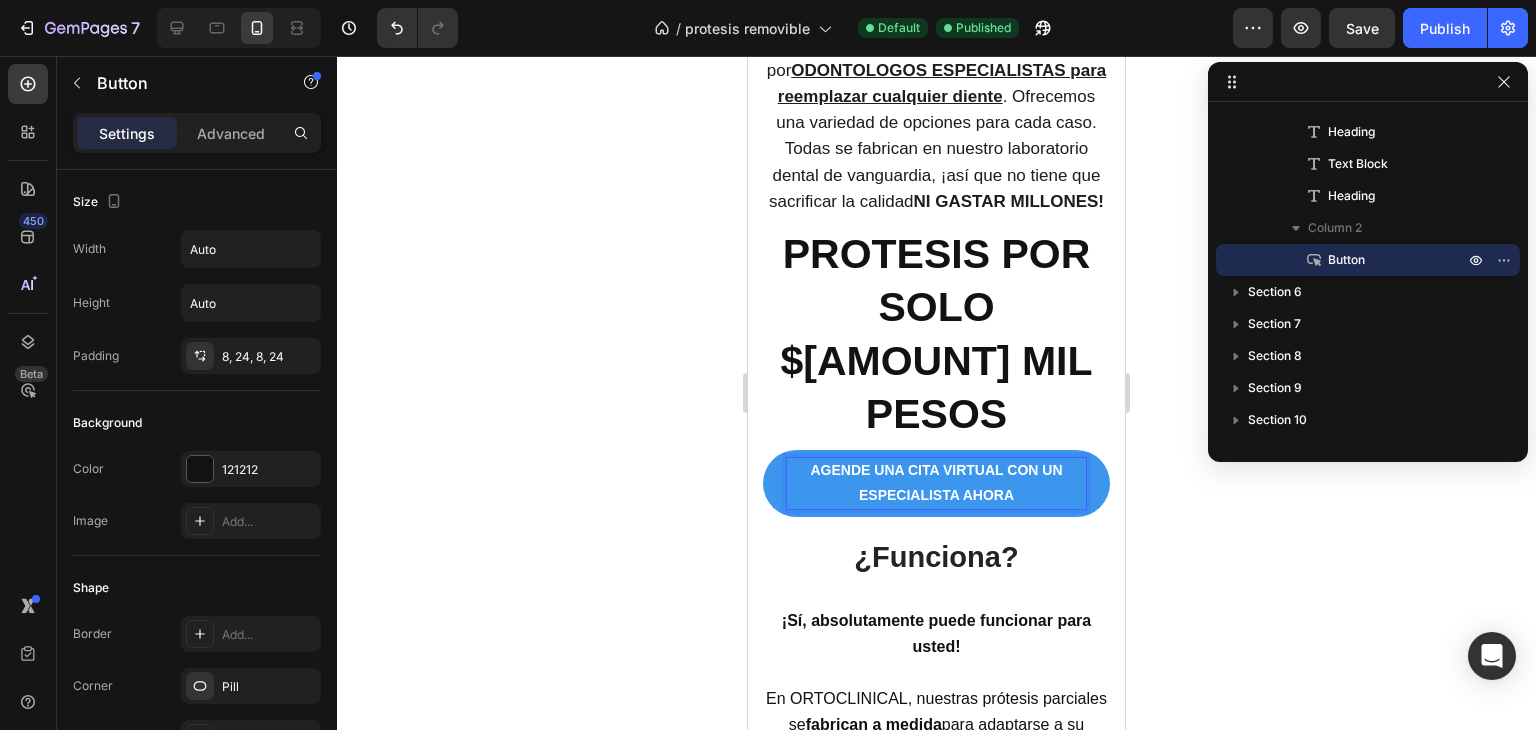 click on "AGENDE UNA CITA VIRTUAL CON UN ESPECIALISTA AHORA" at bounding box center [937, 482] 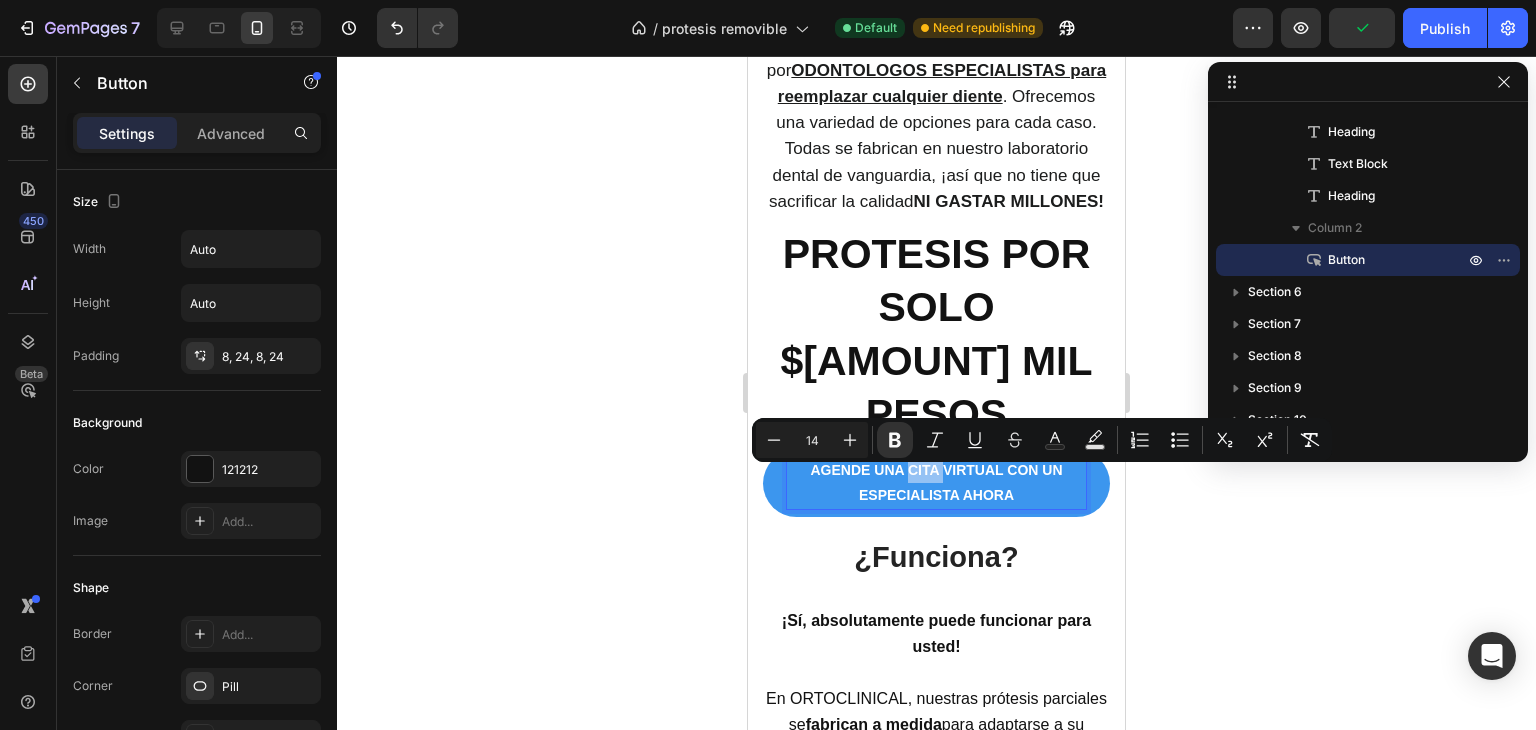click on "AGENDE UNA CITA VIRTUAL CON UN ESPECIALISTA AHORA" at bounding box center (937, 482) 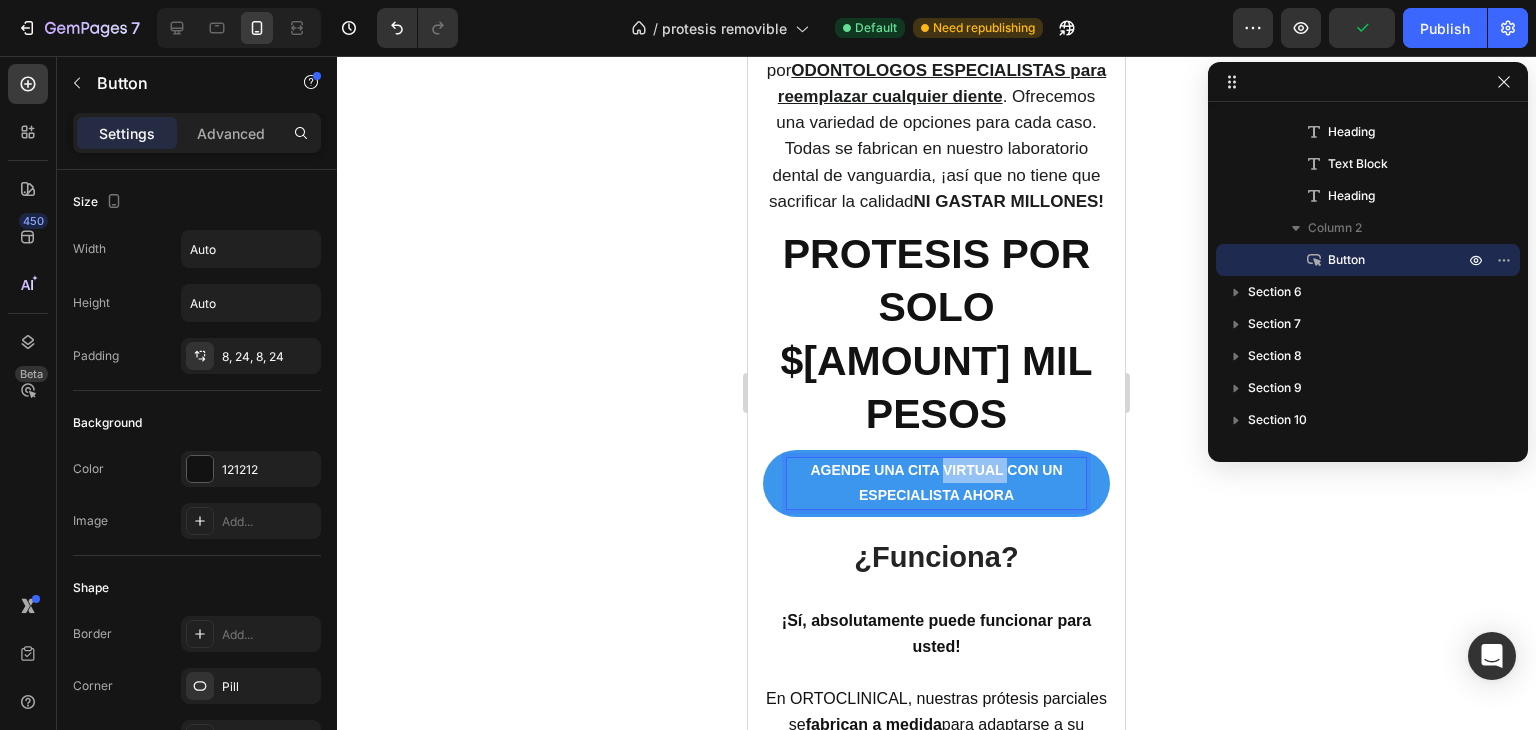 click on "AGENDE UNA CITA VIRTUAL CON UN ESPECIALISTA AHORA" at bounding box center [937, 482] 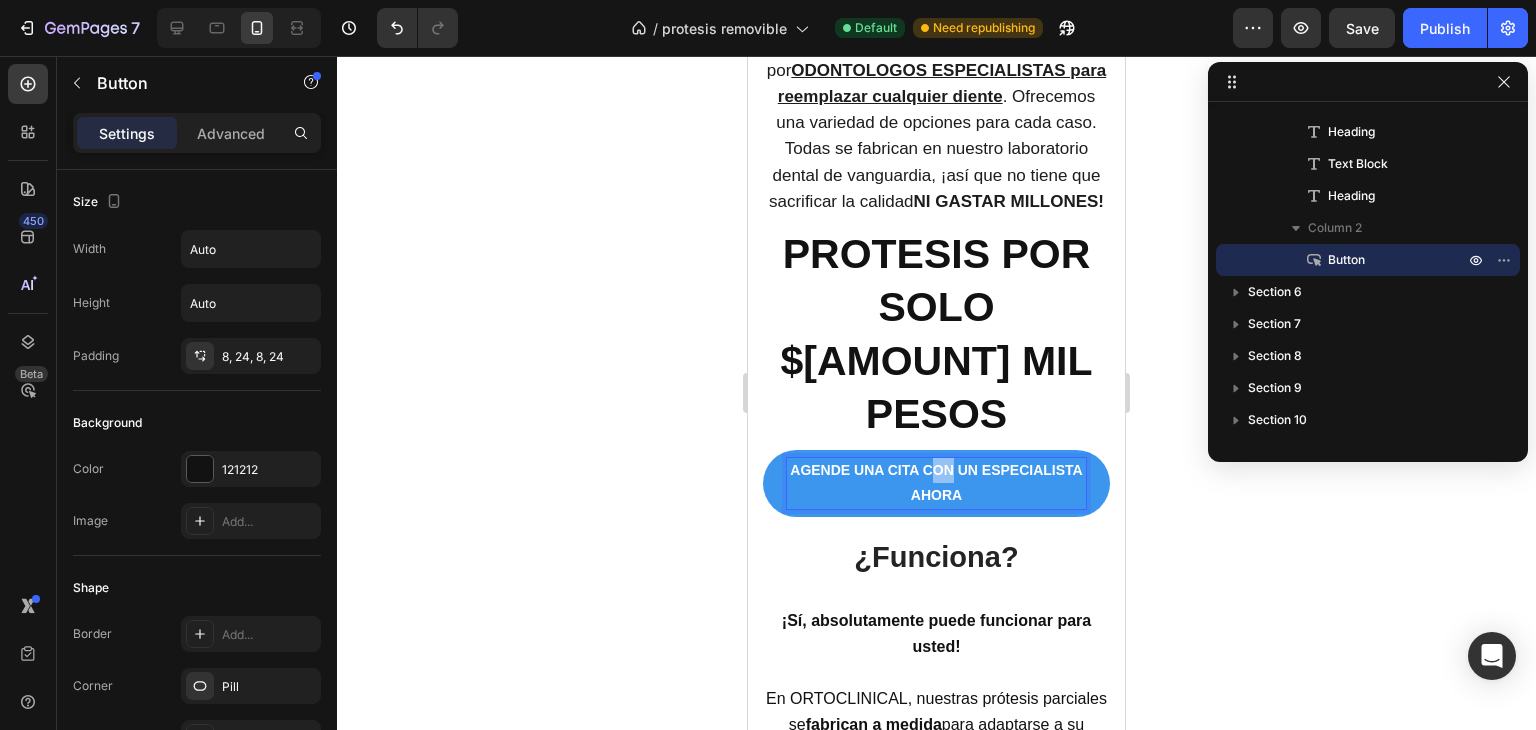 drag, startPoint x: 974, startPoint y: 482, endPoint x: 1001, endPoint y: 485, distance: 27.166155 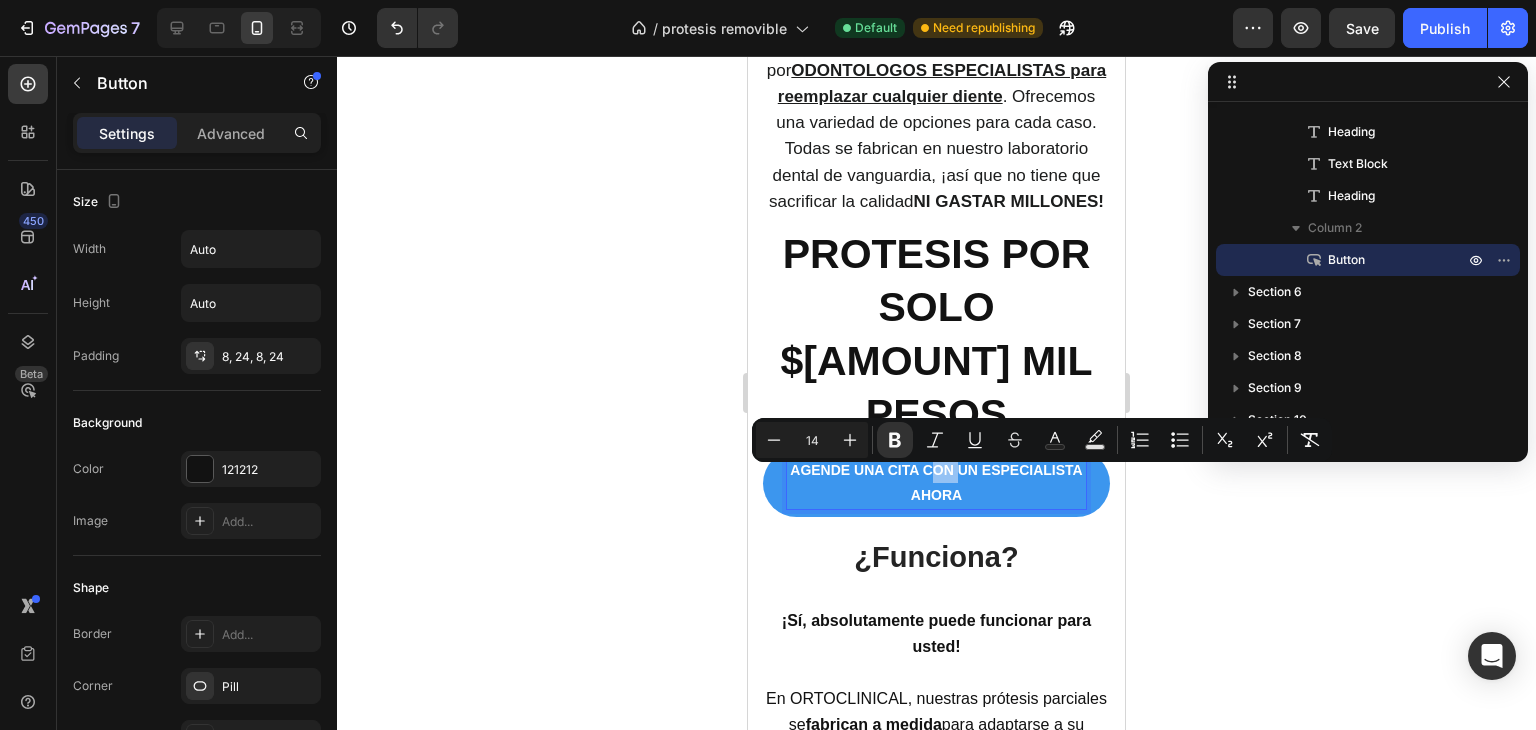 click on "AGENDE UNA CITA CON UN ESPECIALISTA AHORA" at bounding box center (936, 482) 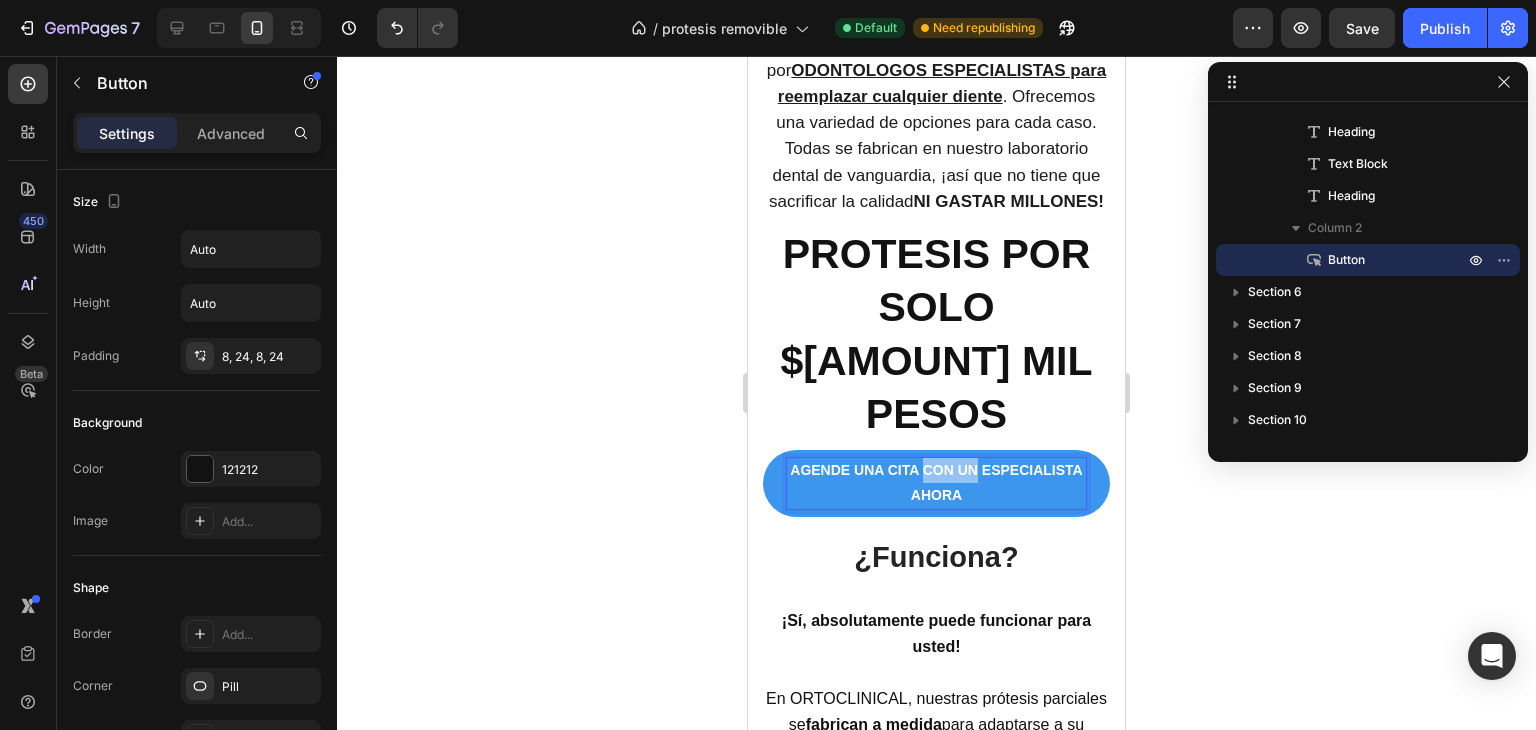 drag, startPoint x: 965, startPoint y: 482, endPoint x: 1037, endPoint y: 480, distance: 72.02777 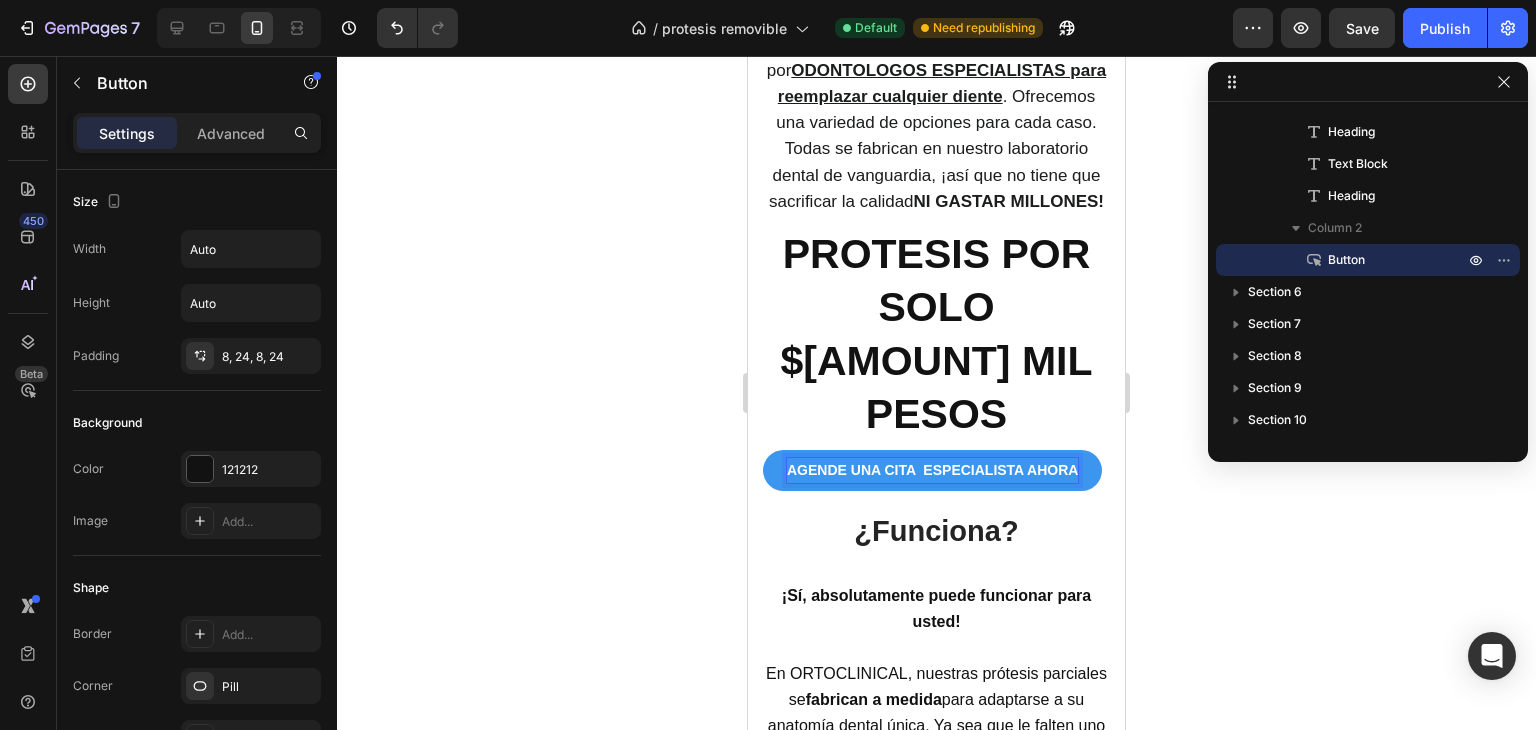 click on "AGENDE UNA CITA  ESPECIALISTA AHORA" at bounding box center [932, 470] 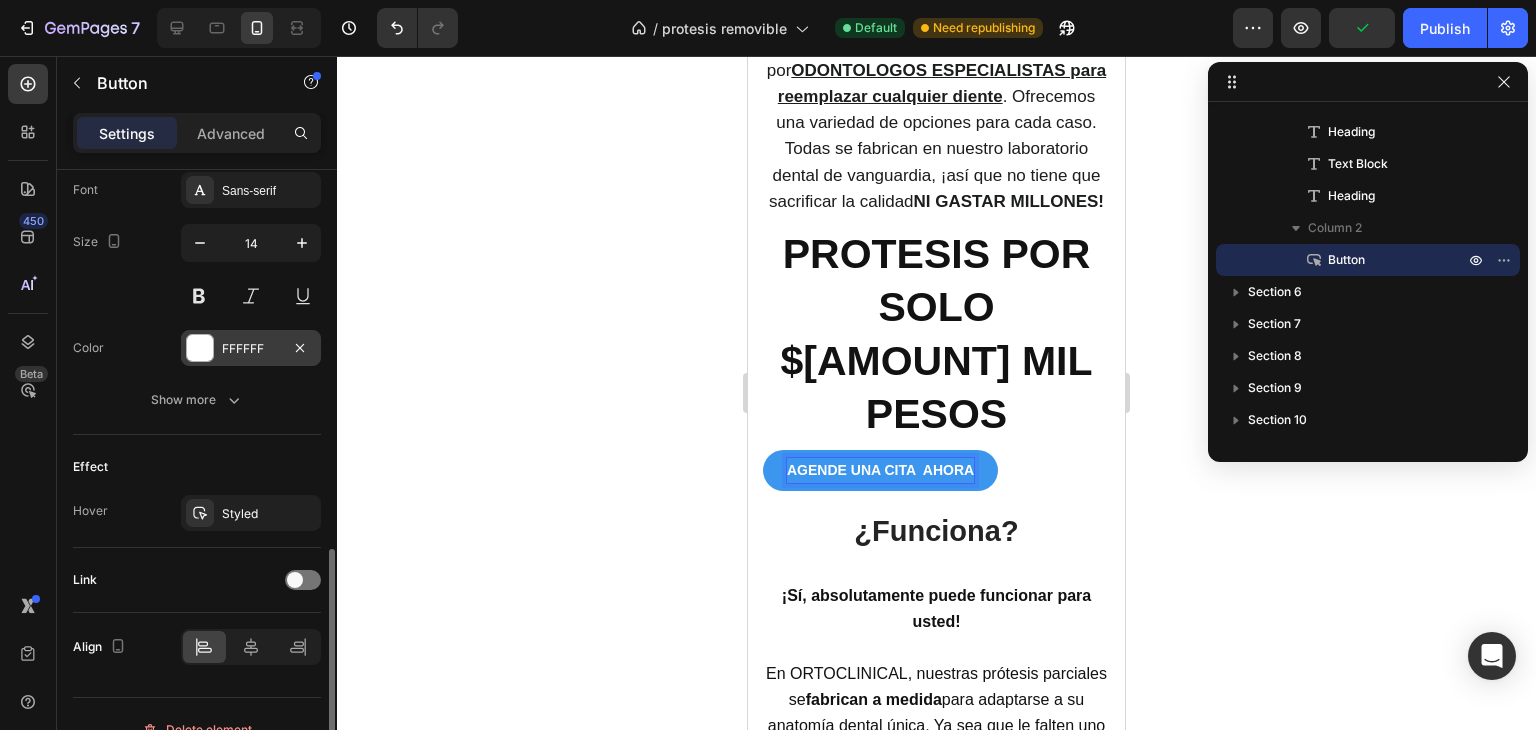 scroll, scrollTop: 814, scrollLeft: 0, axis: vertical 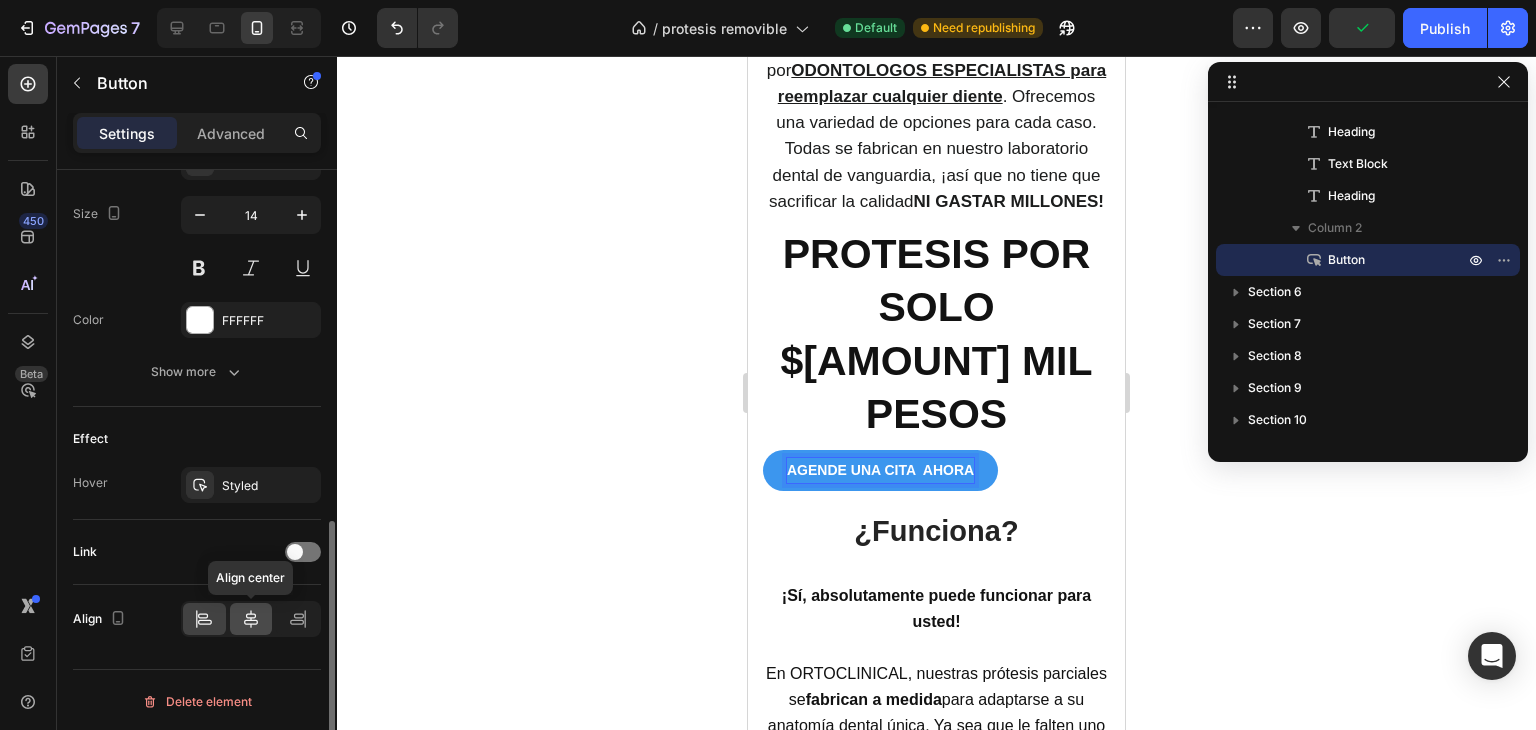 click 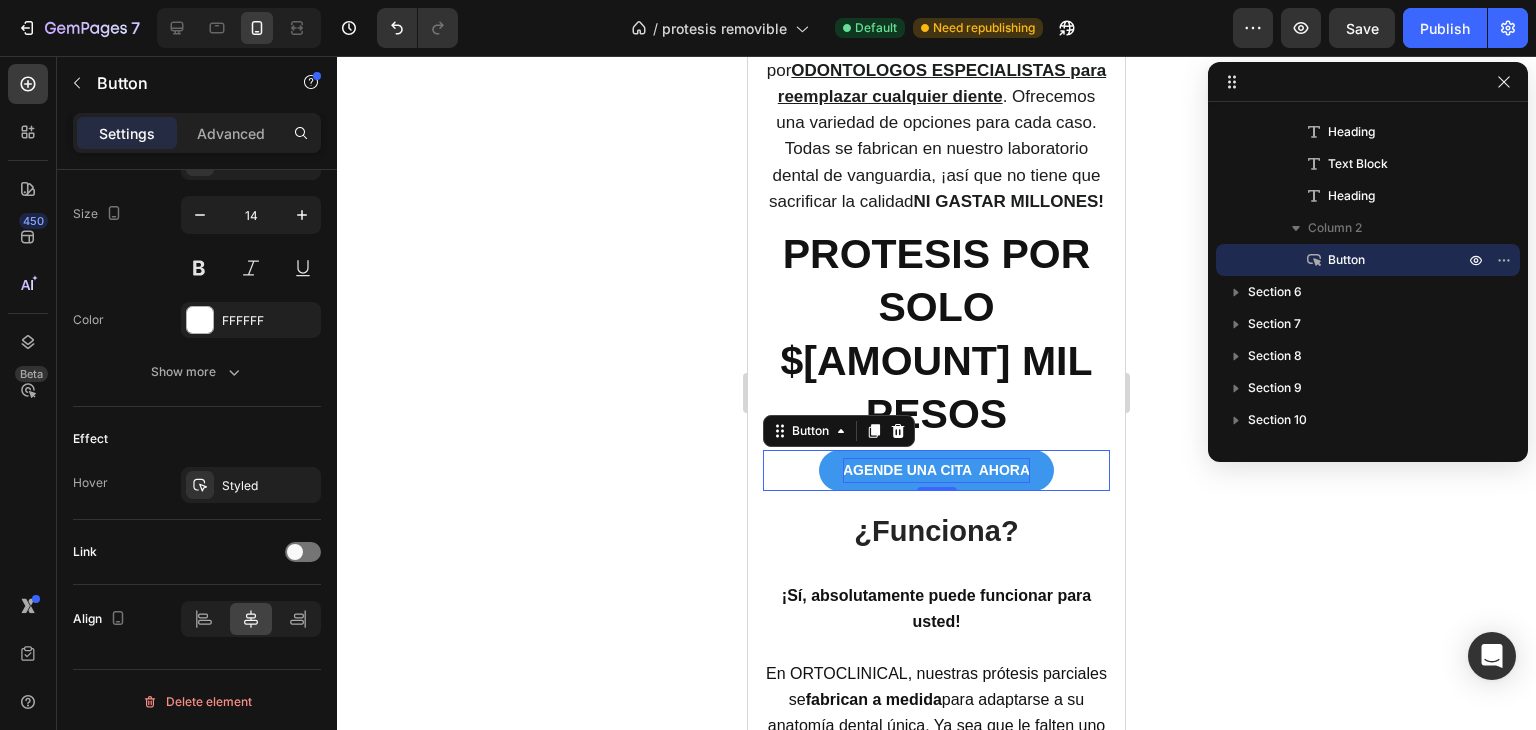 click on "AGENDE UNA CITA  AHORA" at bounding box center (936, 470) 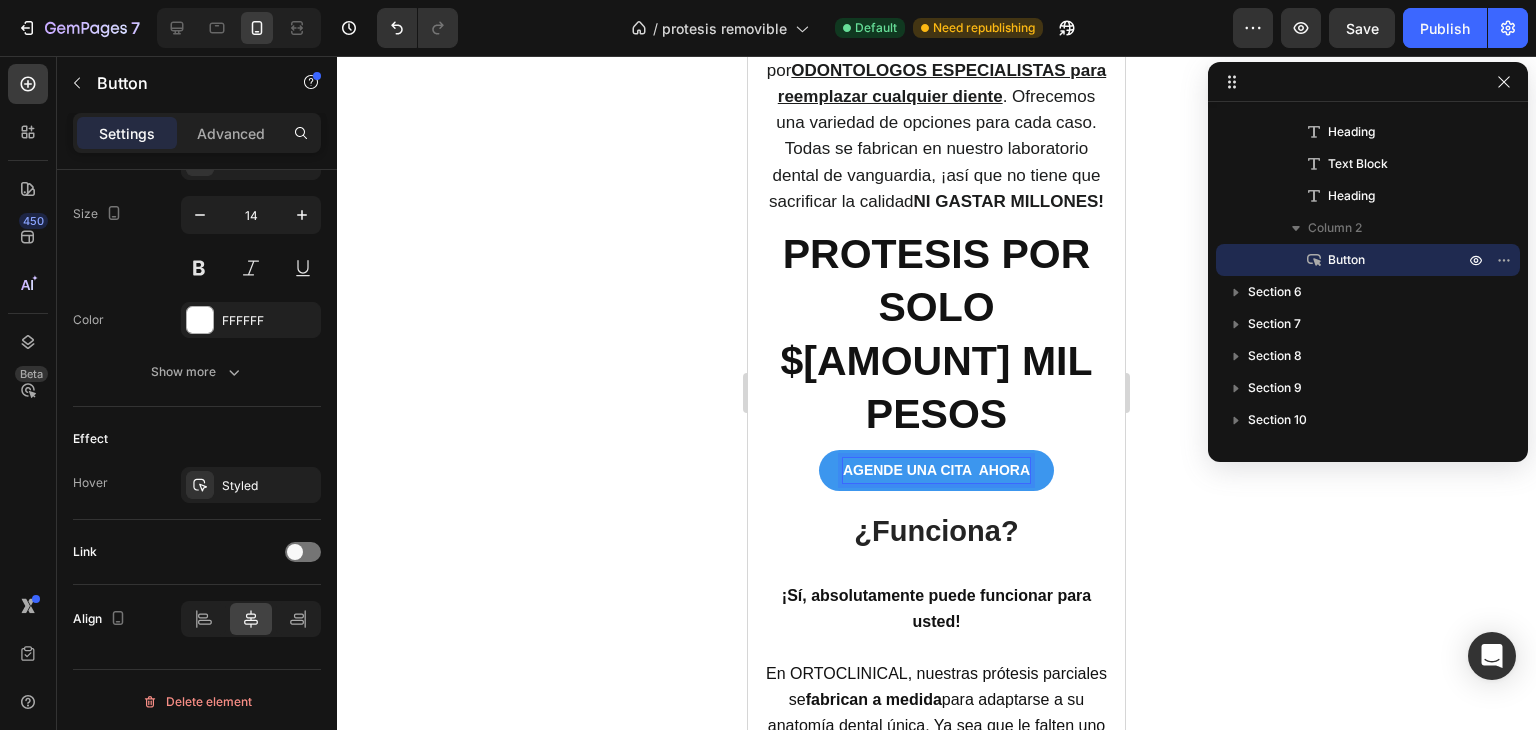 click on "AGENDE UNA CITA  AHORA" at bounding box center (936, 470) 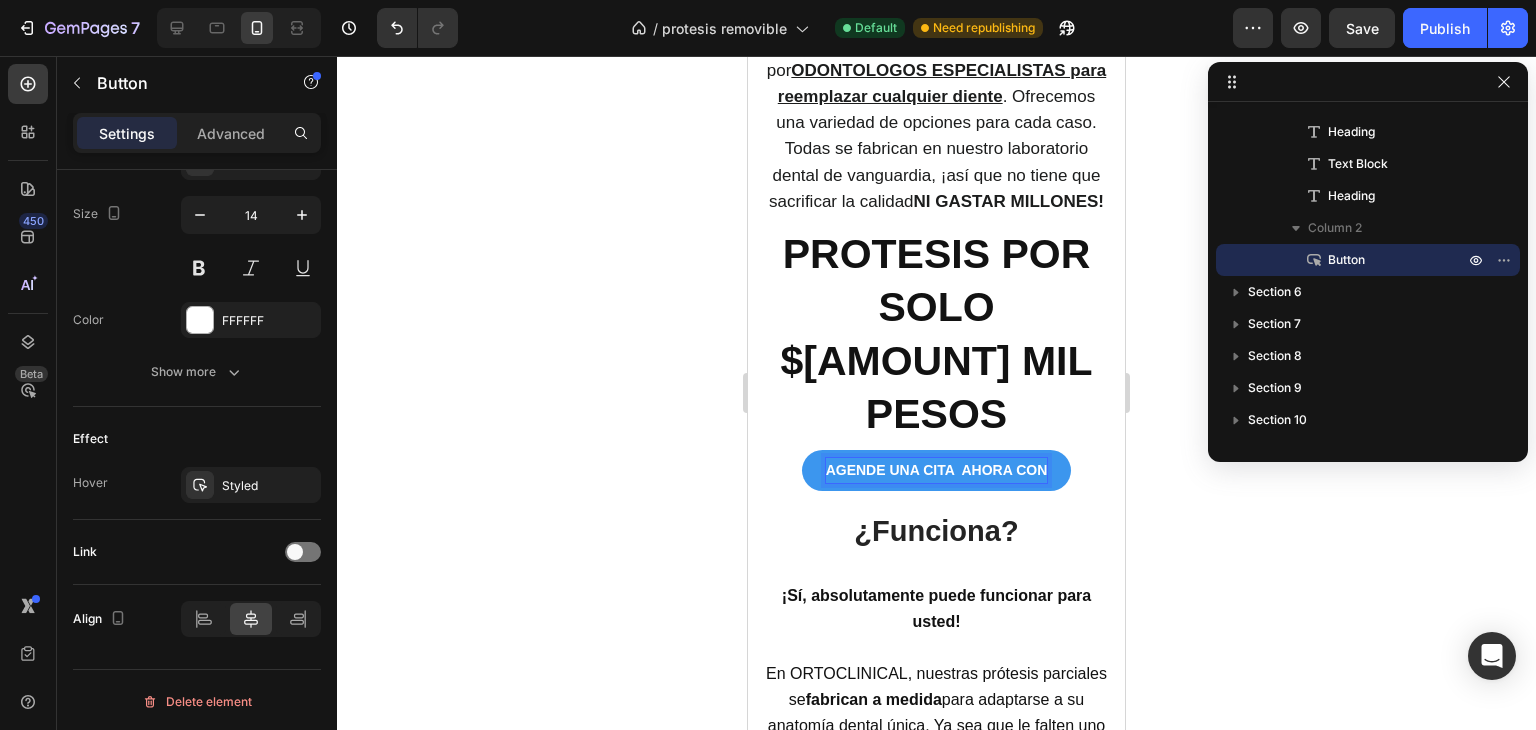 click on "AGENDE UNA CITA  AHORA CON" at bounding box center (937, 470) 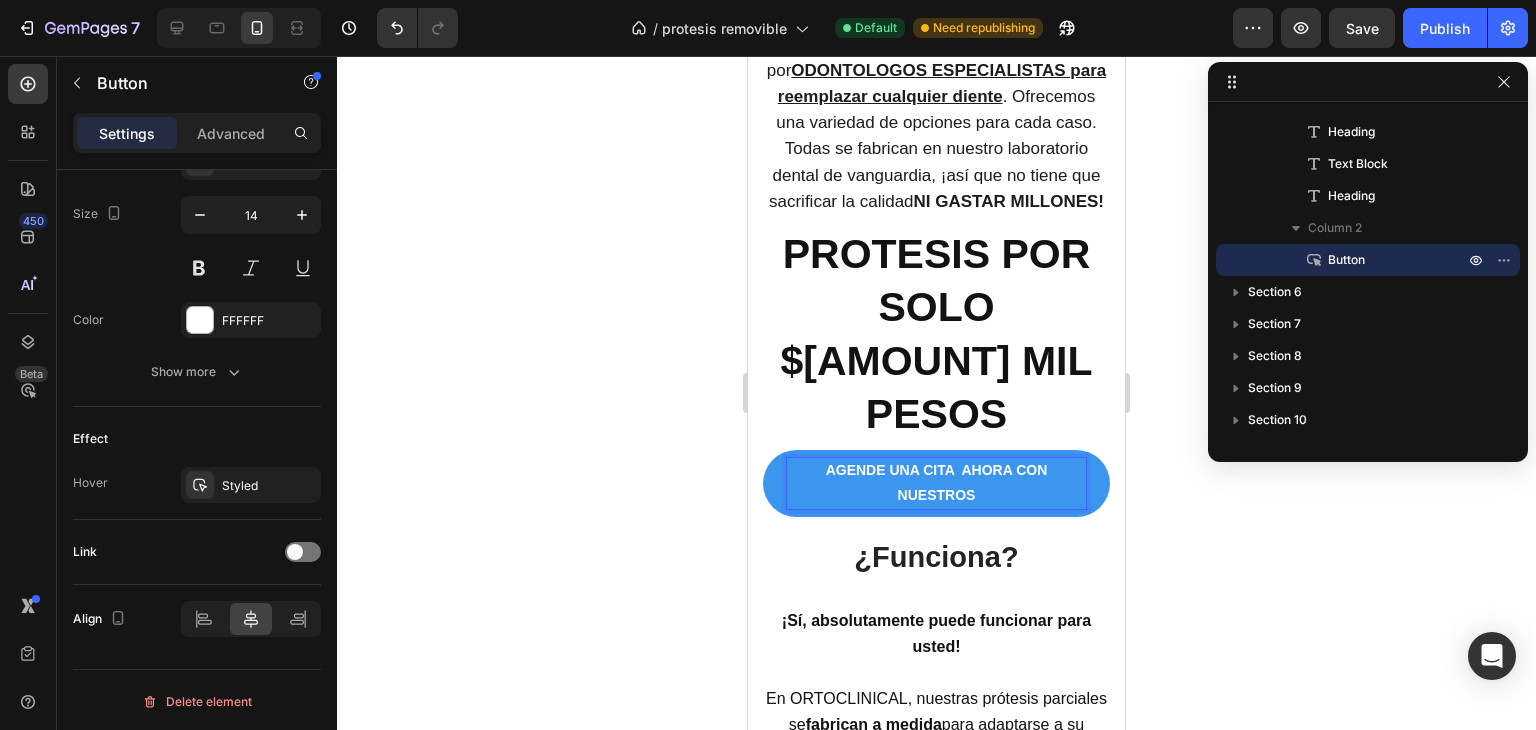 click on "AGENDE UNA CITA  AHORA CON NUESTROS" at bounding box center [936, 483] 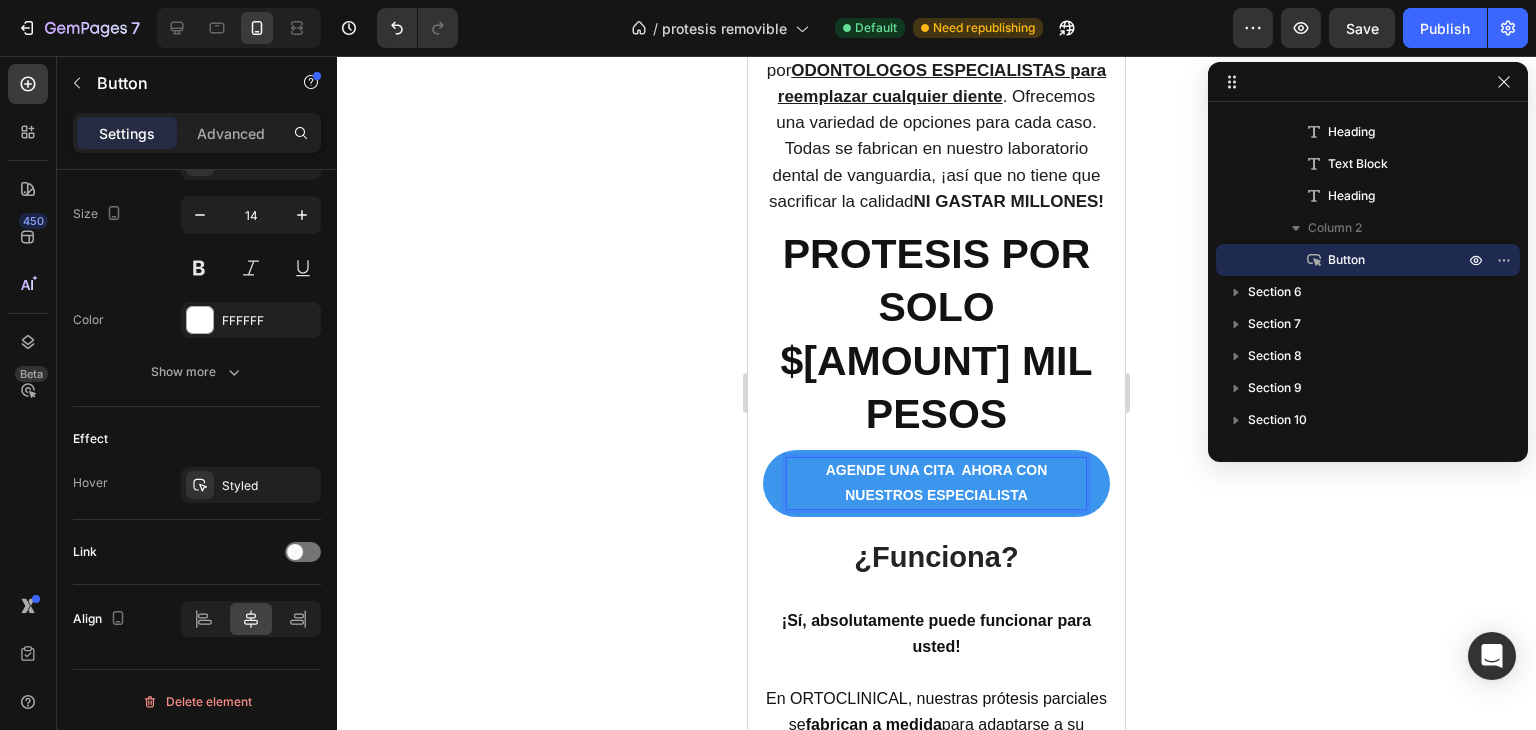 click on "Settings Advanced" at bounding box center [197, 133] 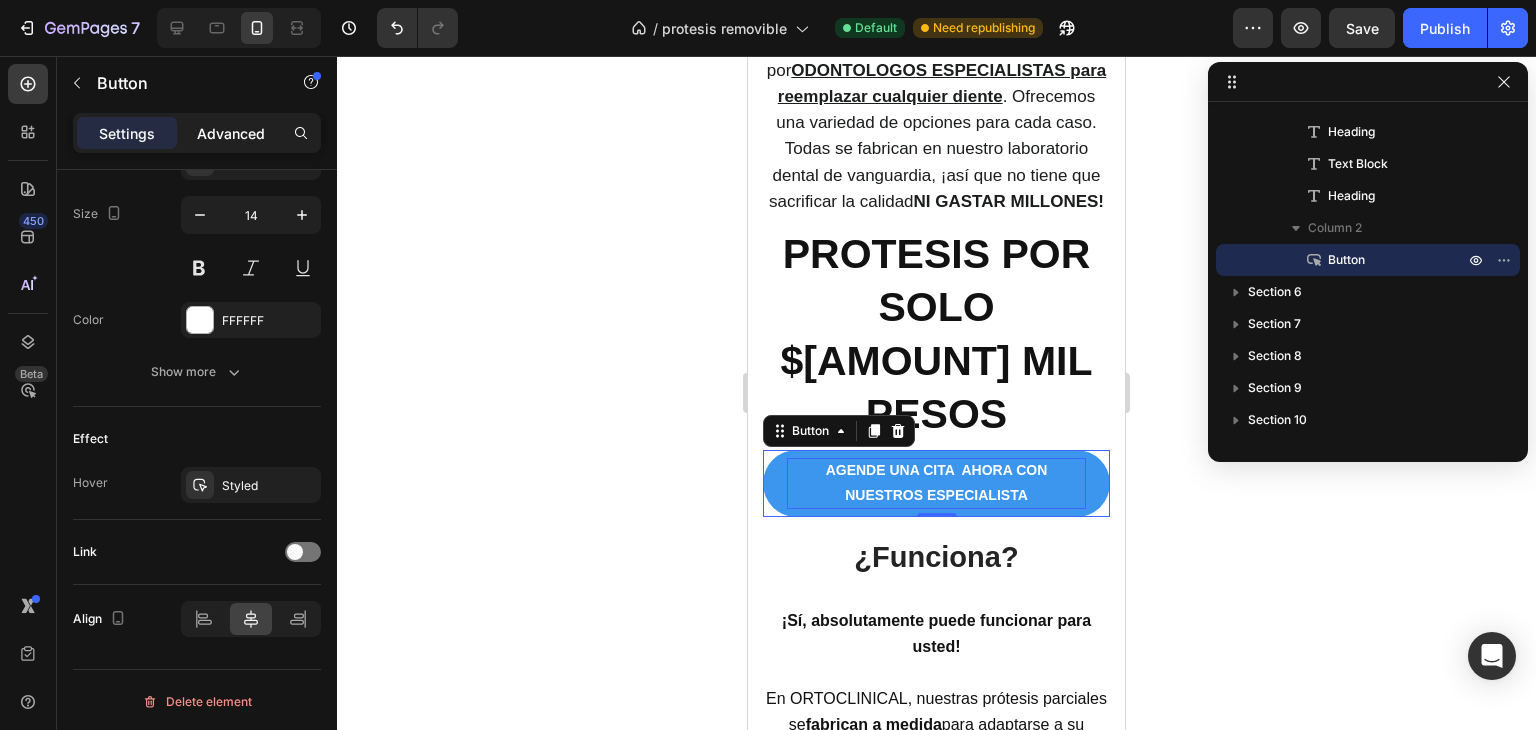click on "Advanced" at bounding box center [231, 133] 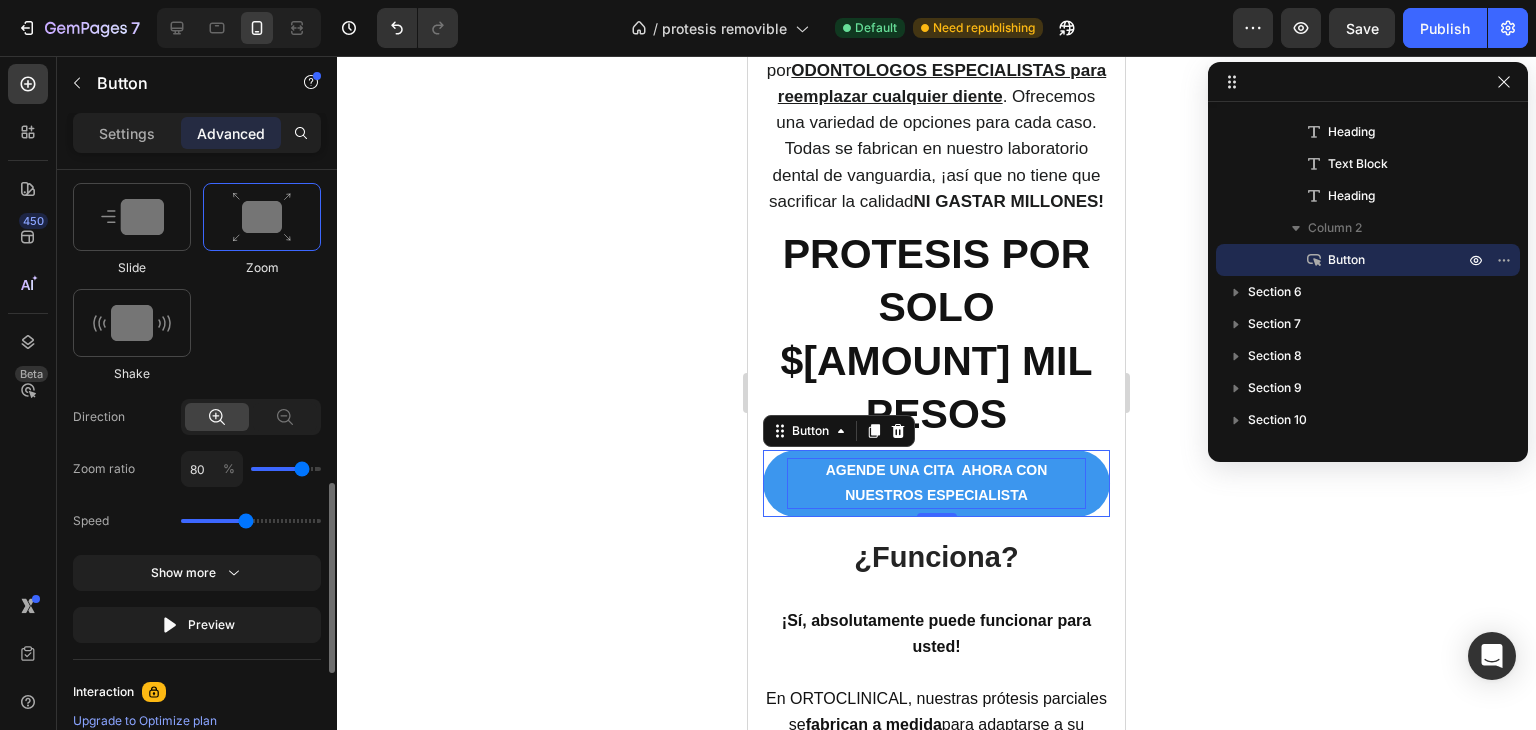 scroll, scrollTop: 1088, scrollLeft: 0, axis: vertical 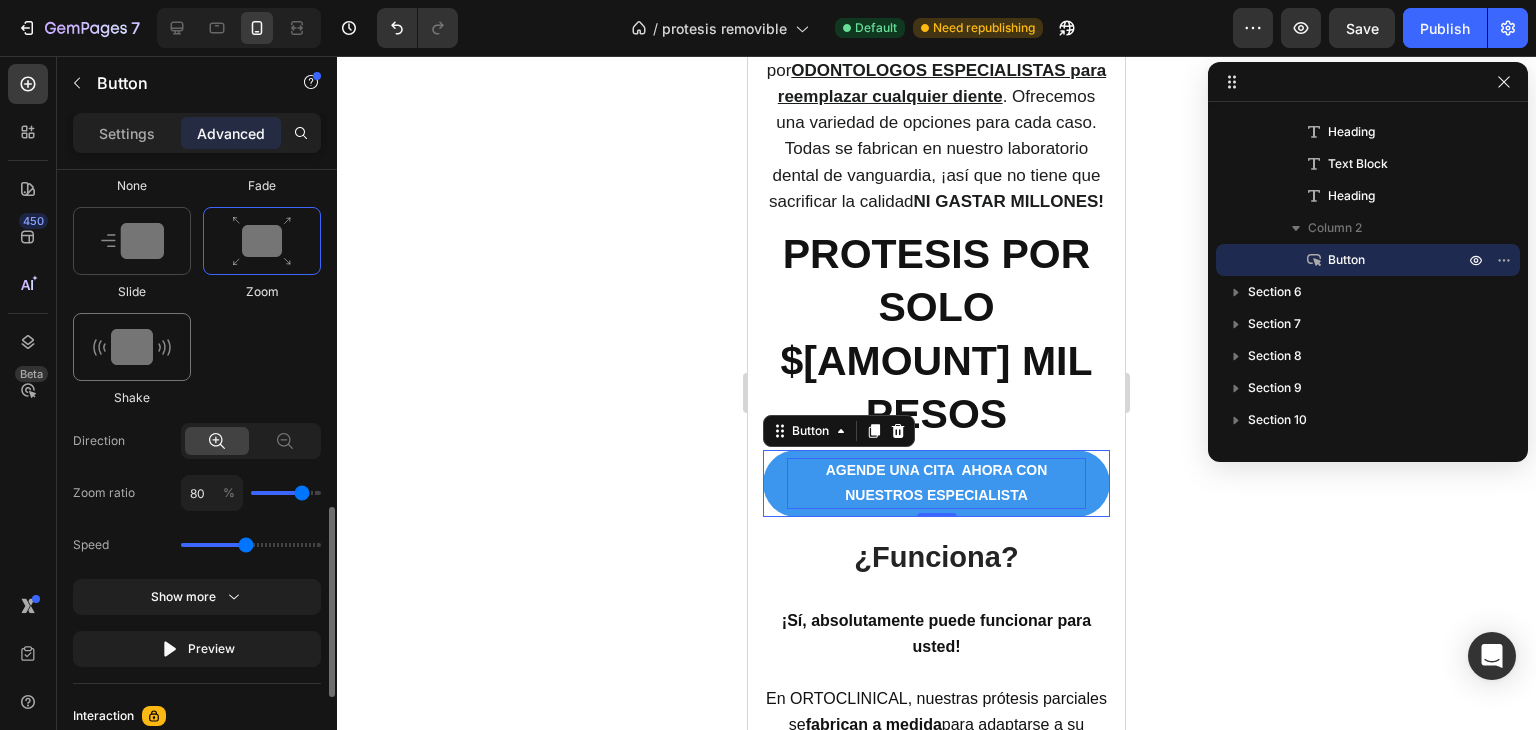 click at bounding box center [132, 347] 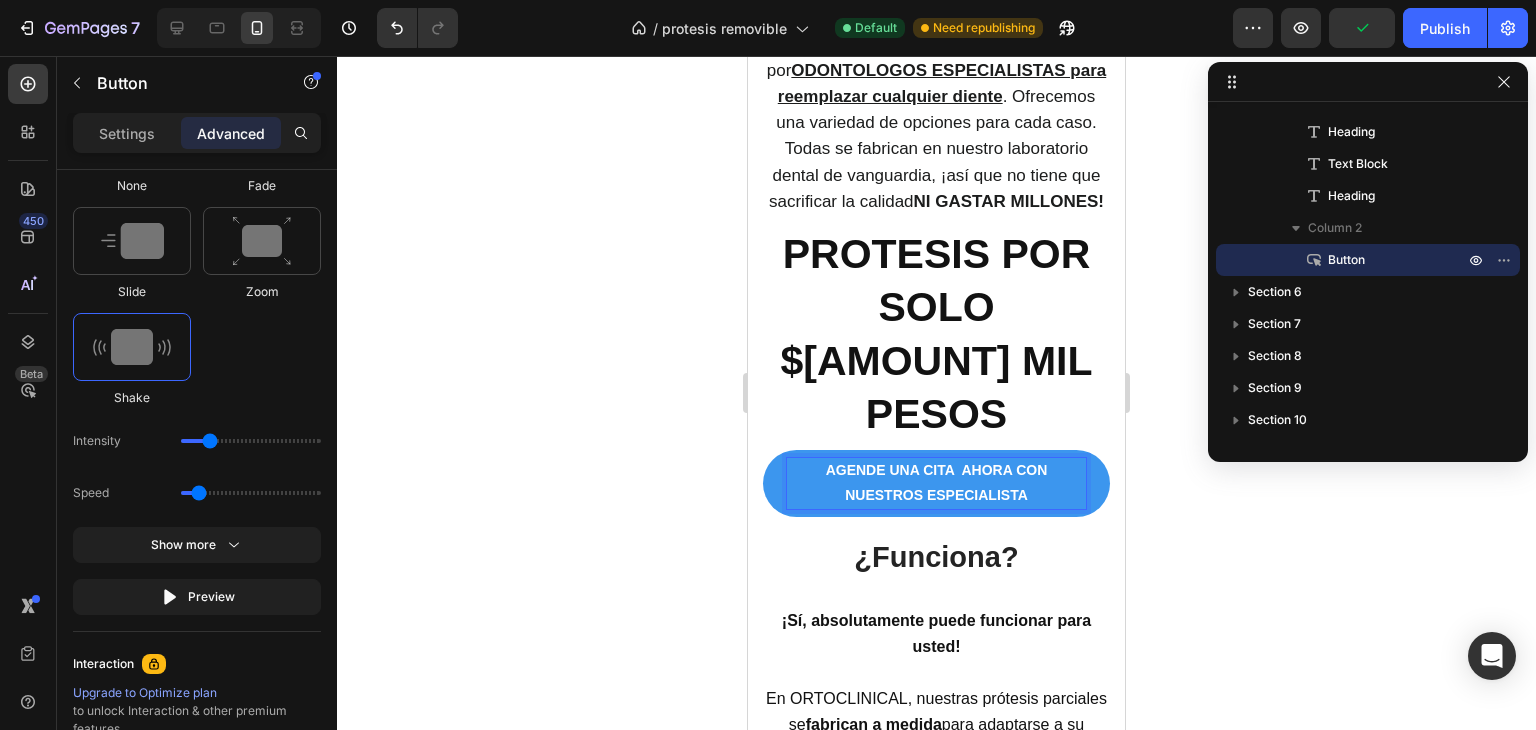 click on "AGENDE UNA CITA  AHORA CON NUESTROS ESPECIALISTA" at bounding box center (937, 482) 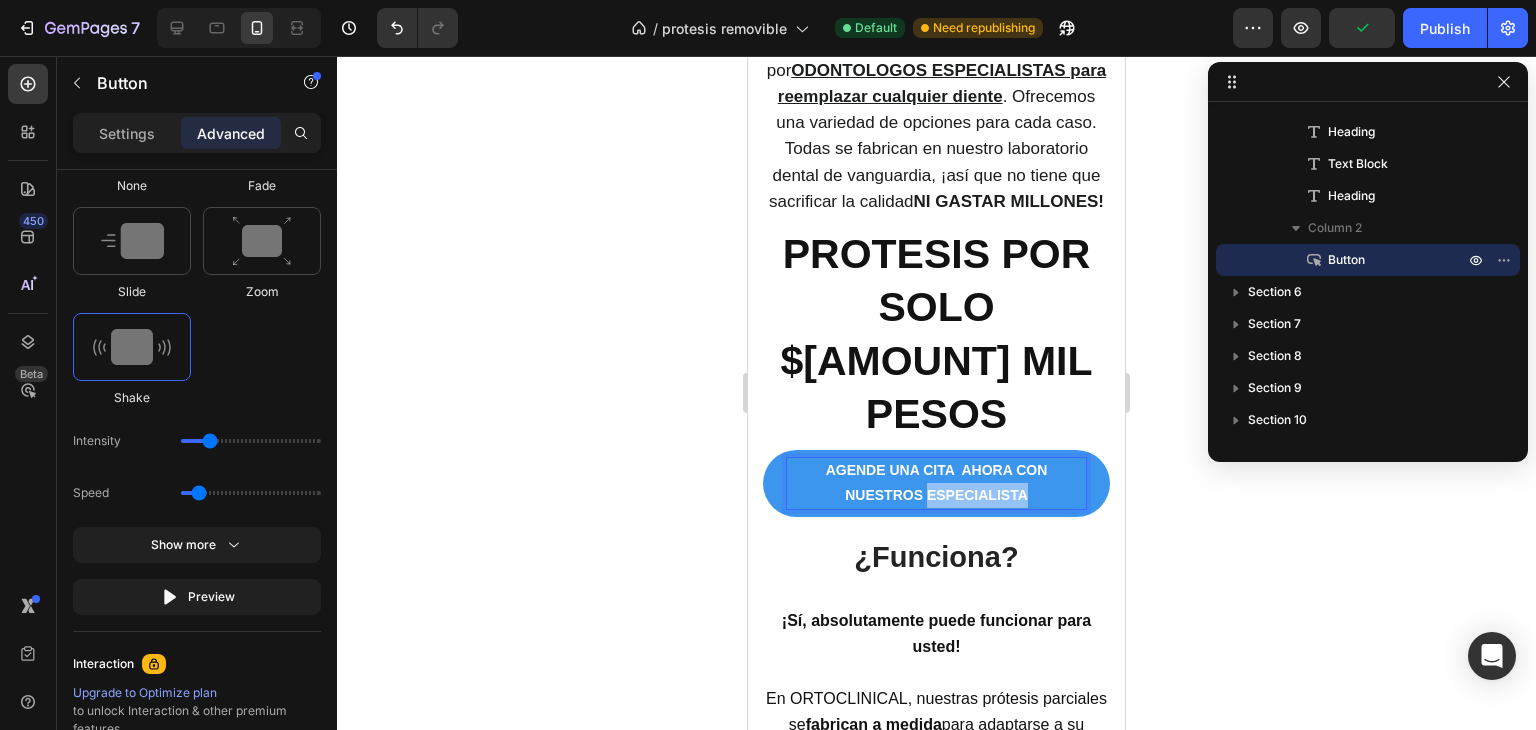 click on "AGENDE UNA CITA  AHORA CON NUESTROS ESPECIALISTA" at bounding box center (937, 482) 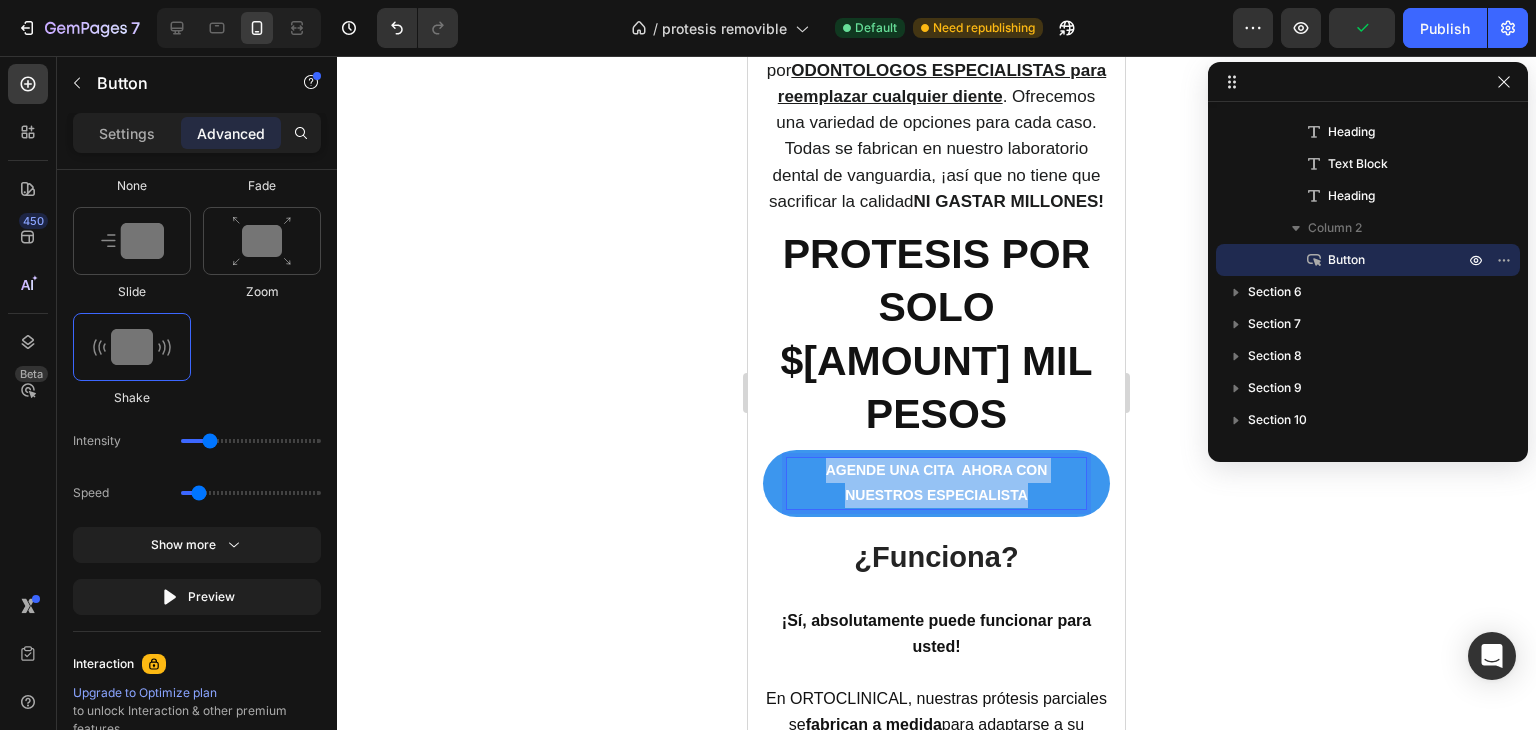click on "AGENDE UNA CITA  AHORA CON NUESTROS ESPECIALISTA" at bounding box center [937, 482] 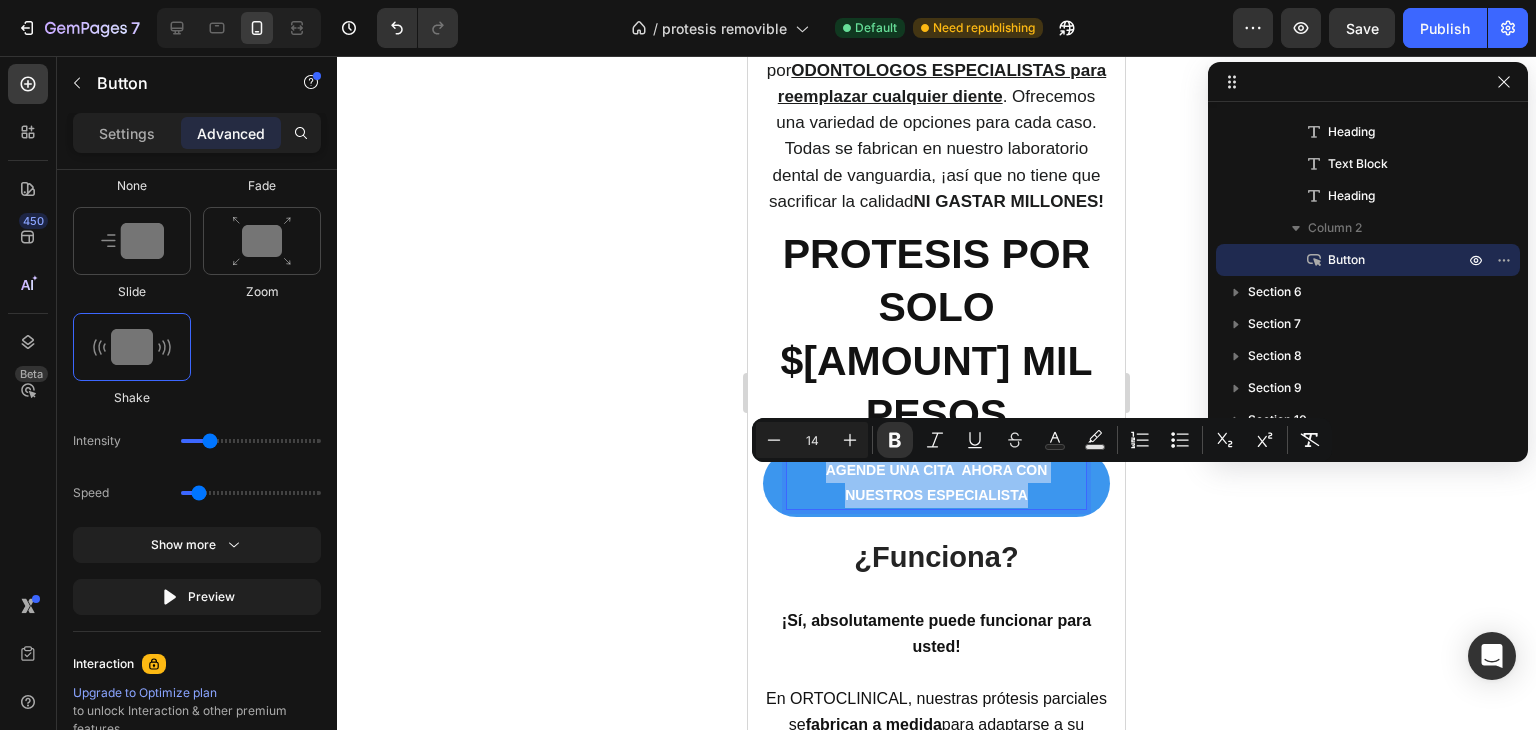copy on "AGENDE UNA CITA  AHORA CON NUESTROS ESPECIALISTA" 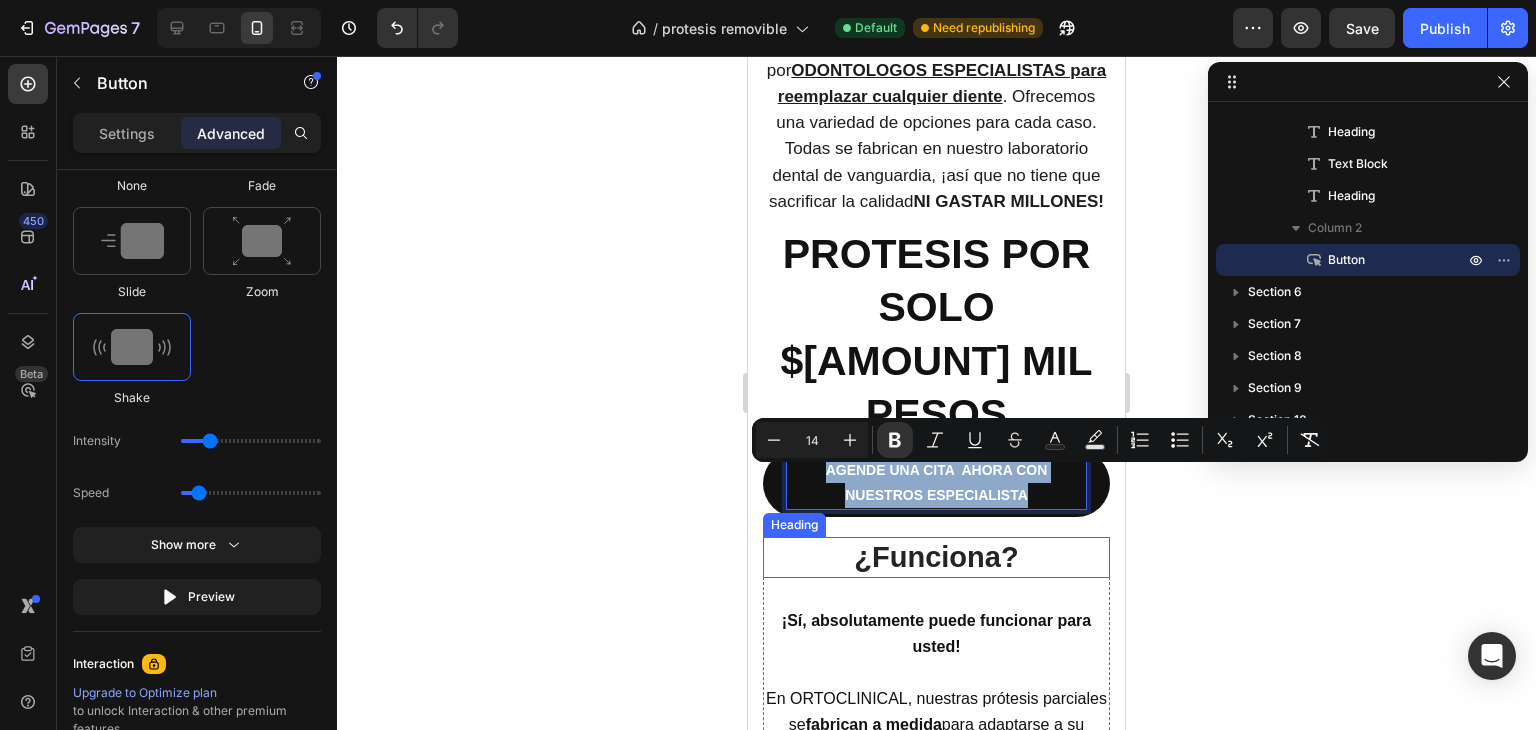 click on "¿Funciona?" at bounding box center (936, 558) 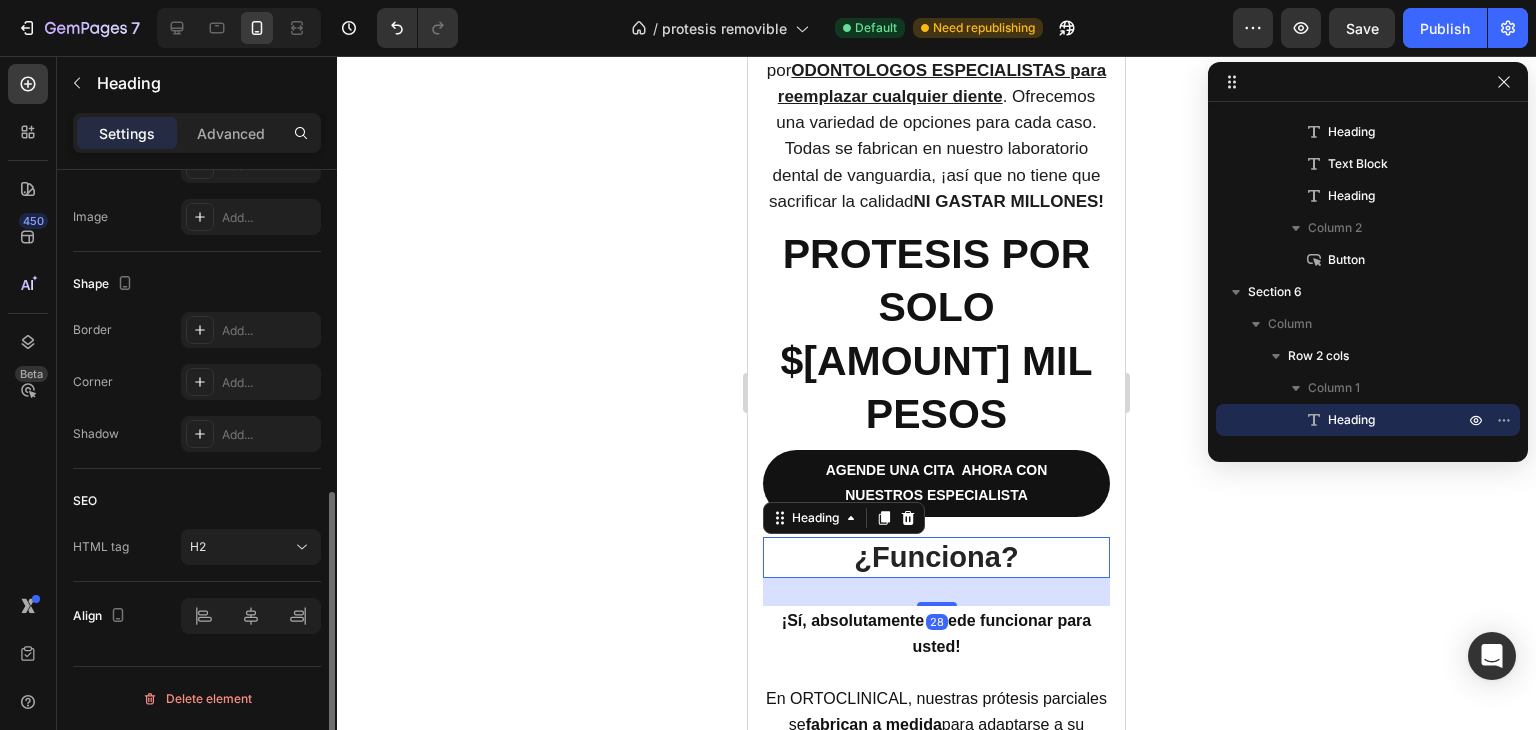scroll, scrollTop: 0, scrollLeft: 0, axis: both 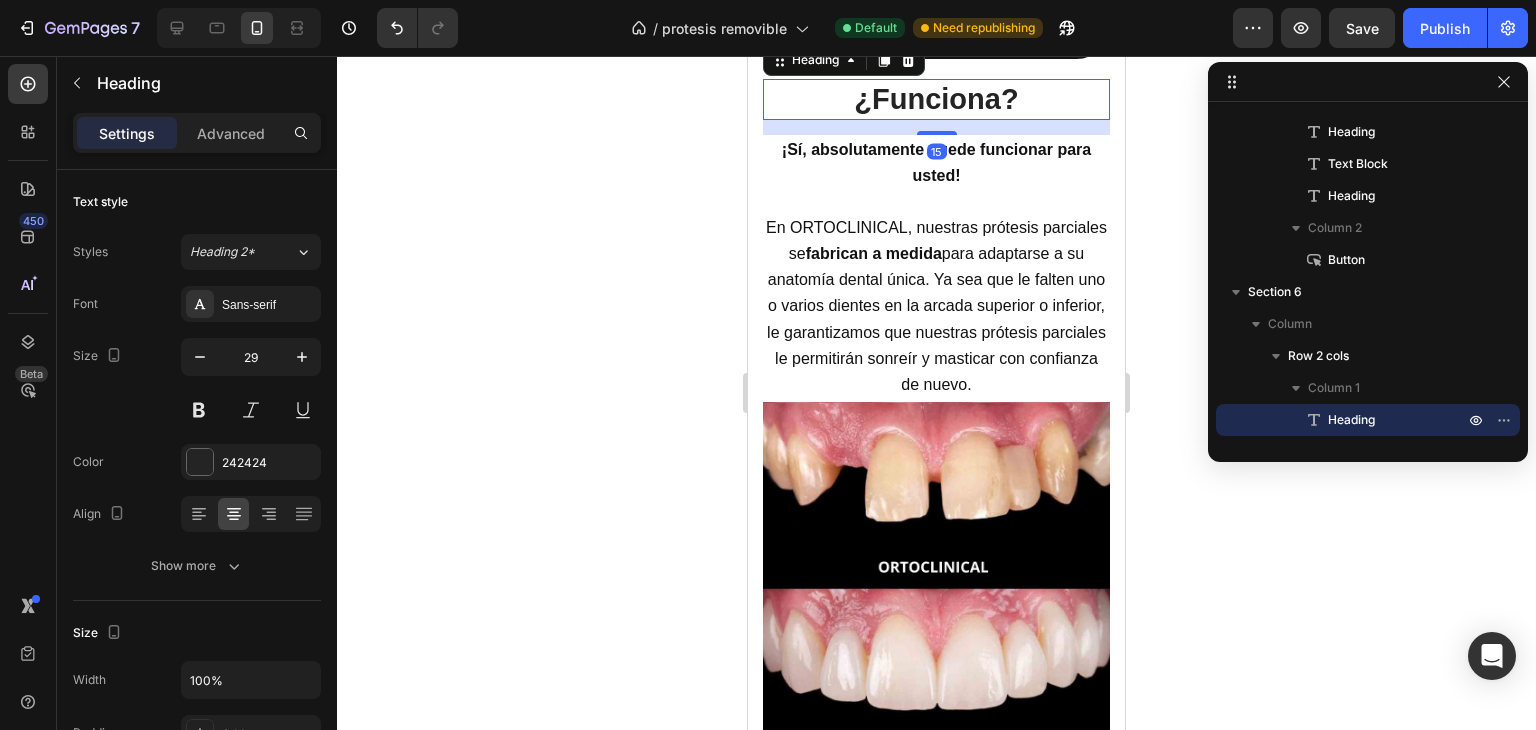 click at bounding box center (937, 133) 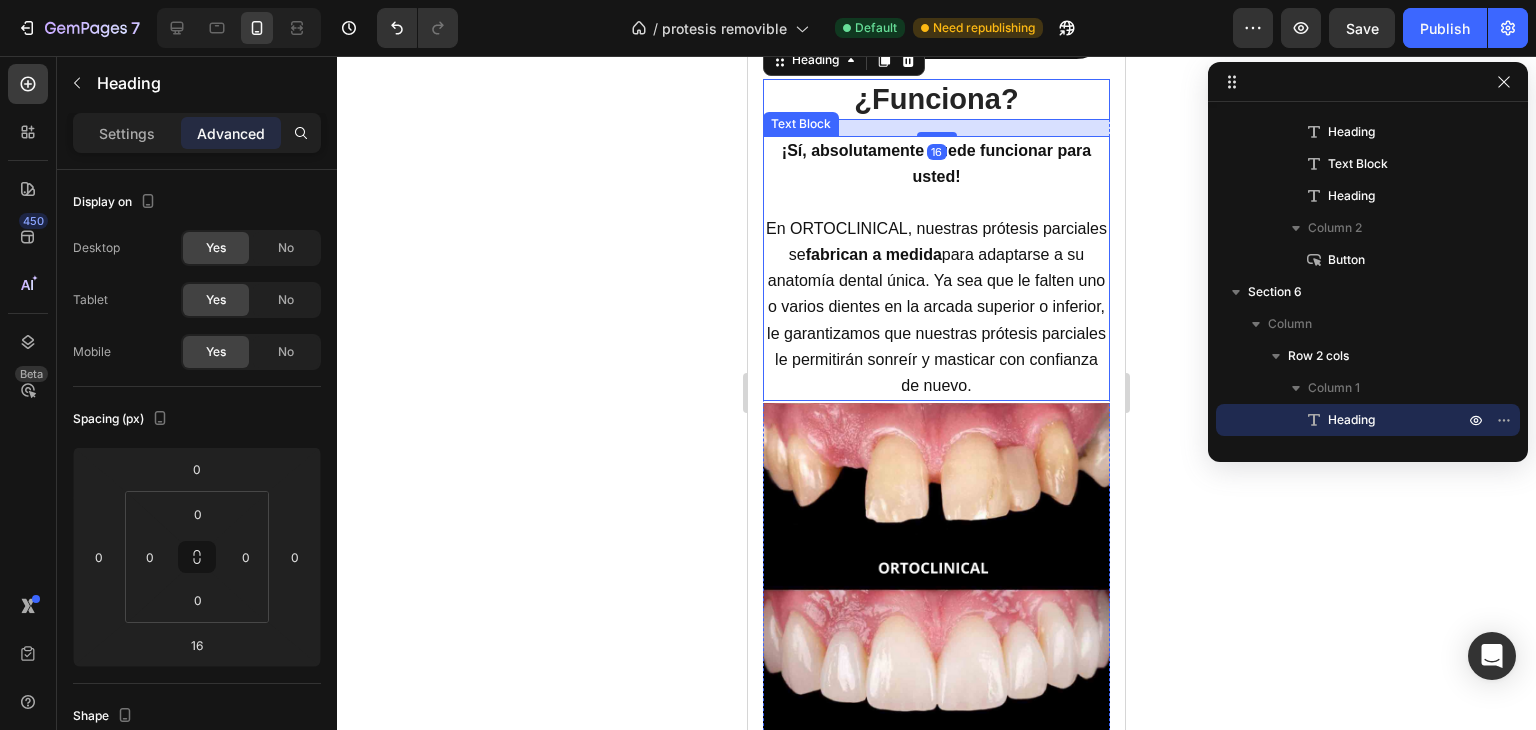 click at bounding box center [936, 203] 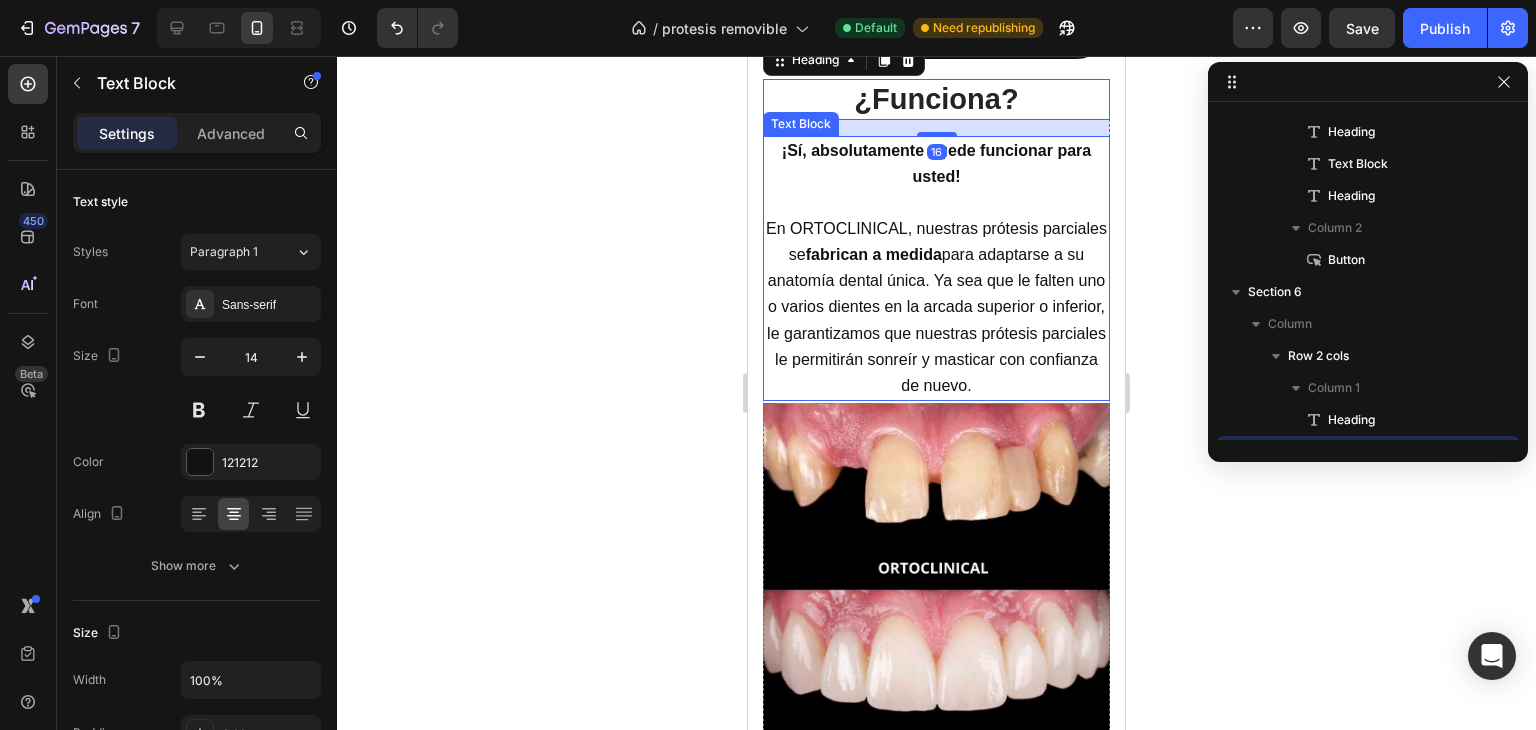 scroll, scrollTop: 442, scrollLeft: 0, axis: vertical 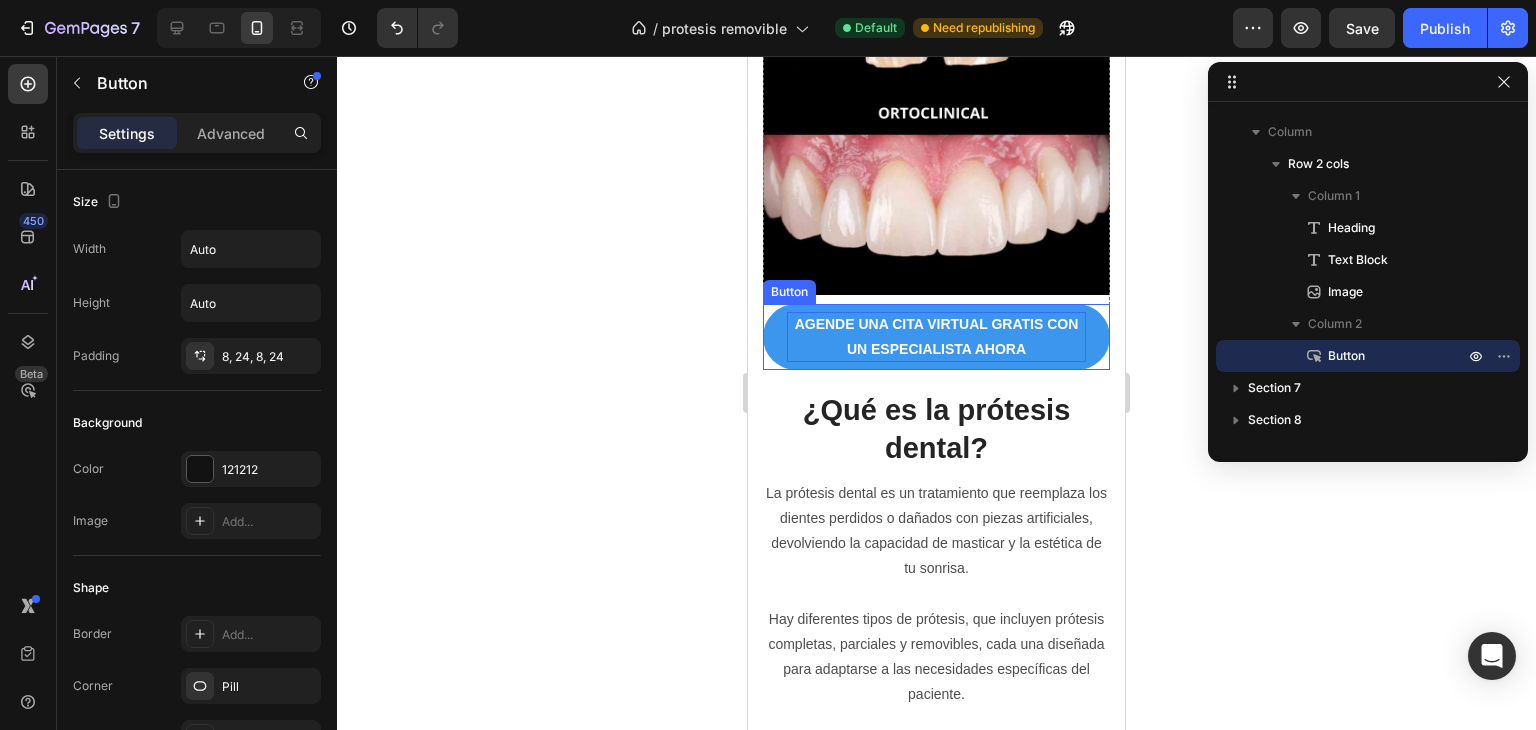 click on "AGENDE UNA CITA VIRTUAL GRATIS CON UN ESPECIALISTA AHORA" at bounding box center [937, 336] 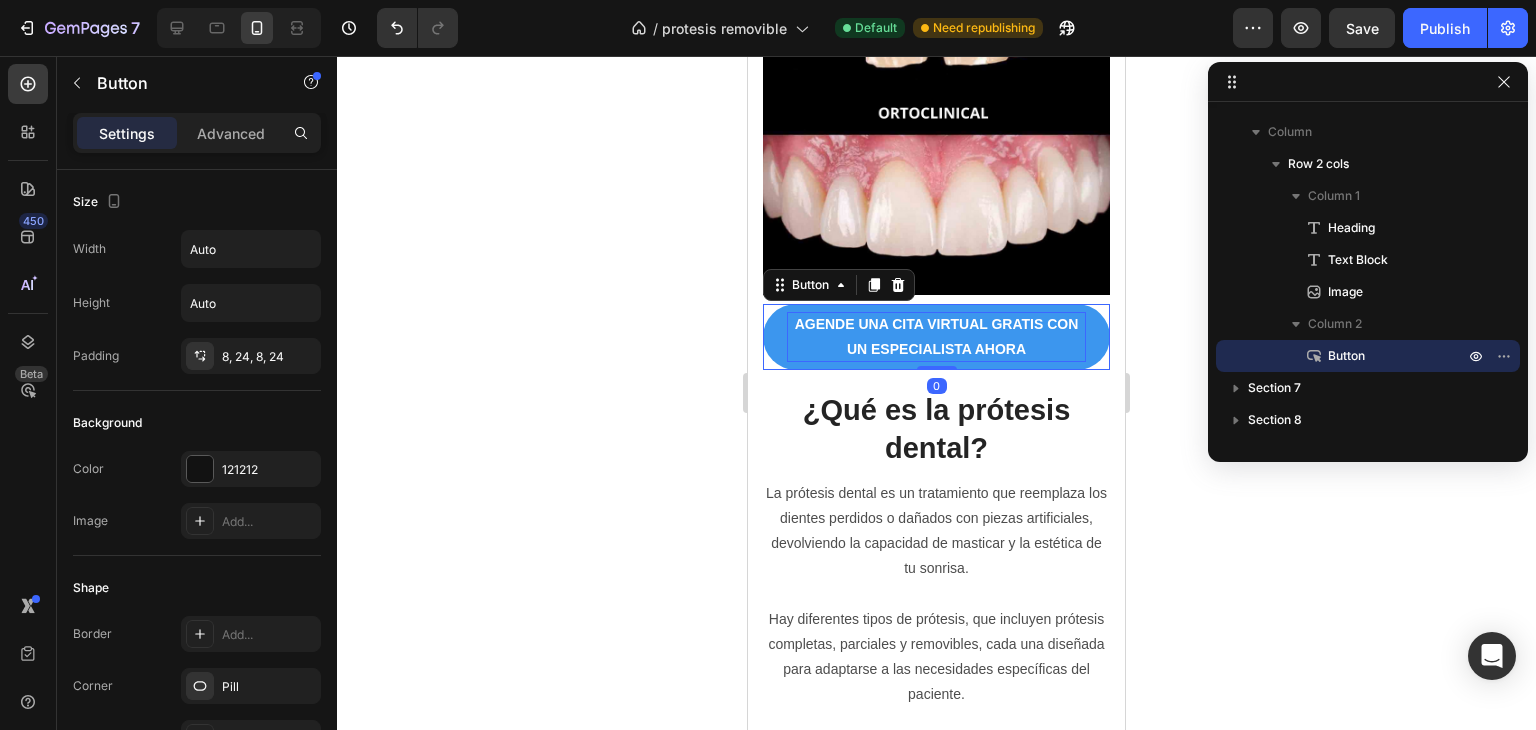 click on "AGENDE UNA CITA VIRTUAL GRATIS CON UN ESPECIALISTA AHORA" at bounding box center [937, 336] 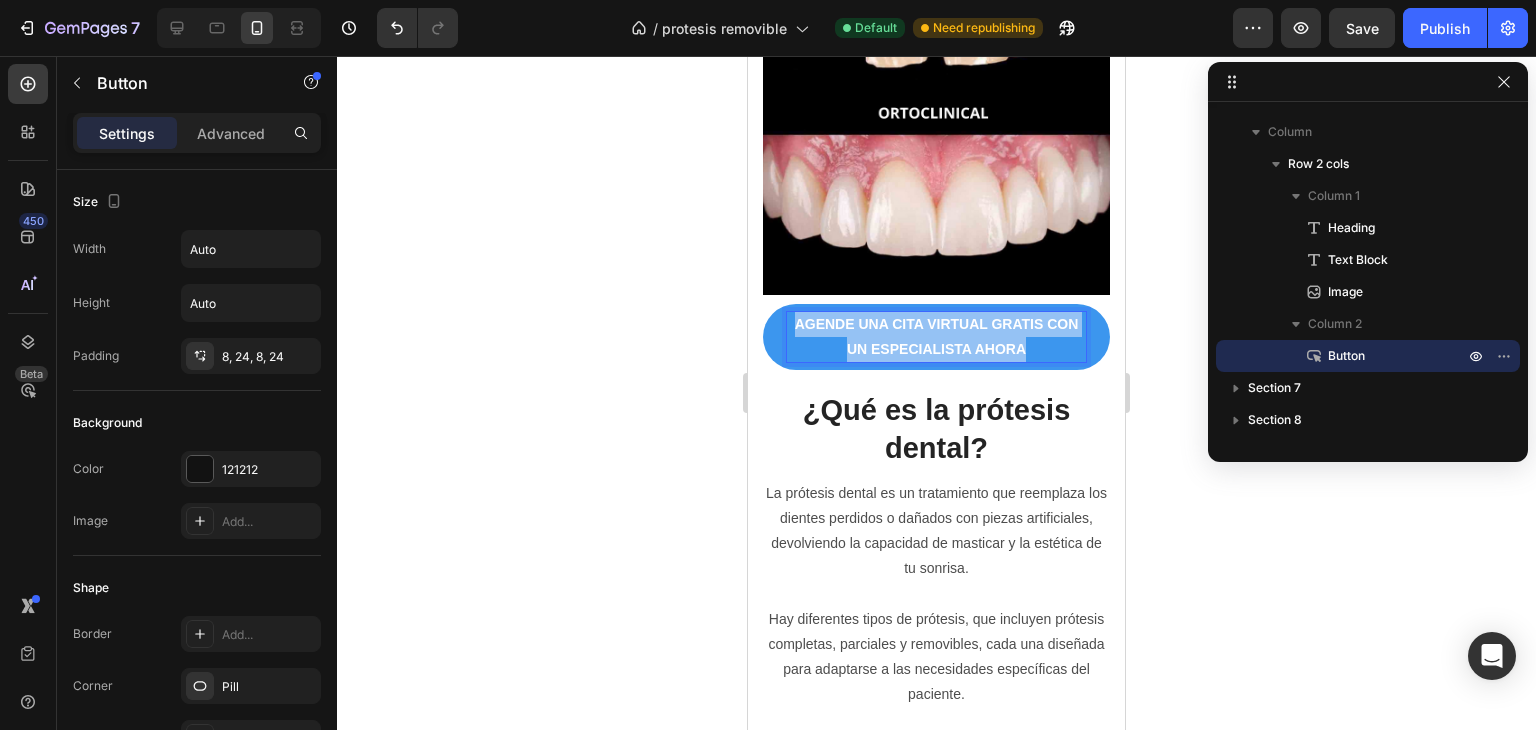 click on "AGENDE UNA CITA VIRTUAL GRATIS CON UN ESPECIALISTA AHORA" at bounding box center (937, 336) 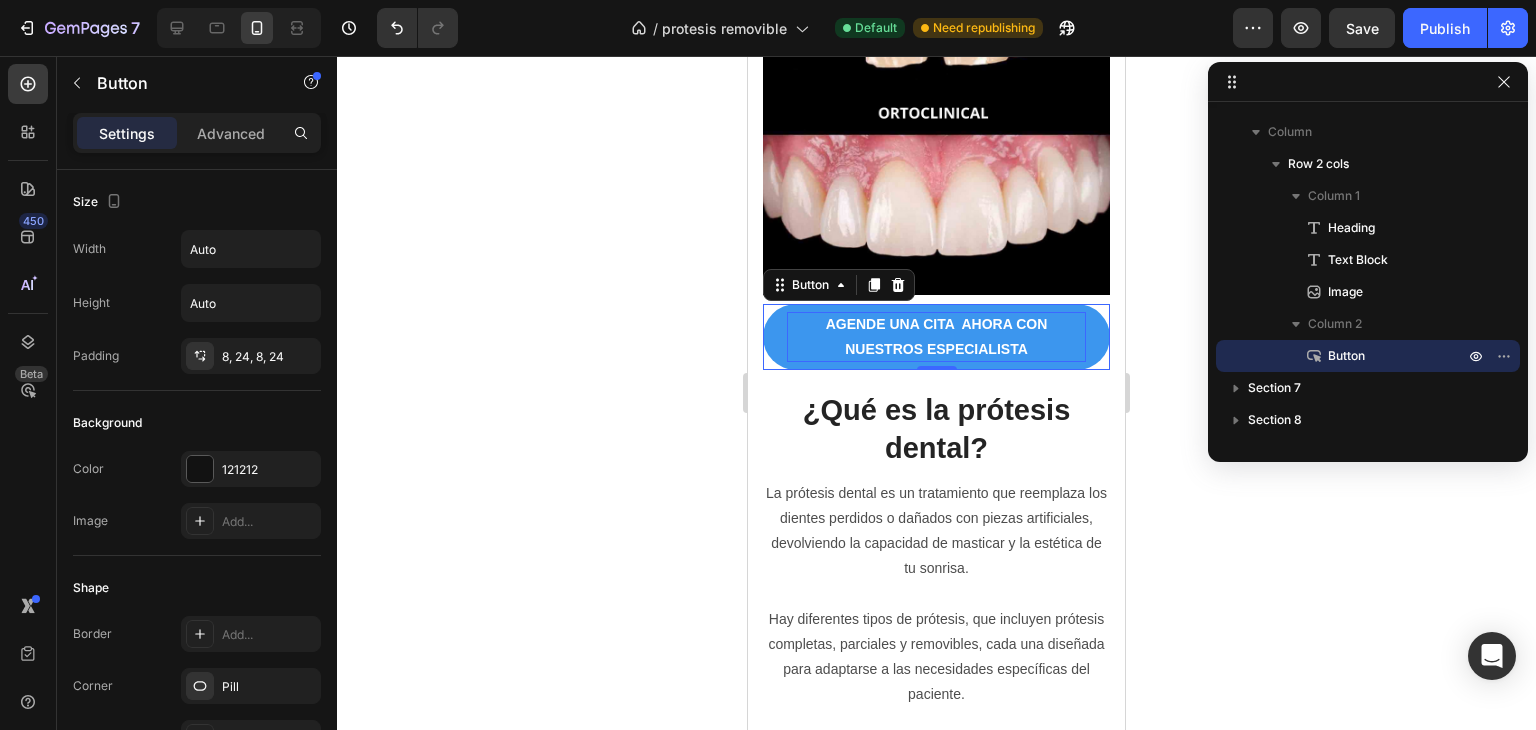 click on "AGENDE UNA CITA  AHORA CON NUESTROS ESPECIALISTA" at bounding box center [936, 337] 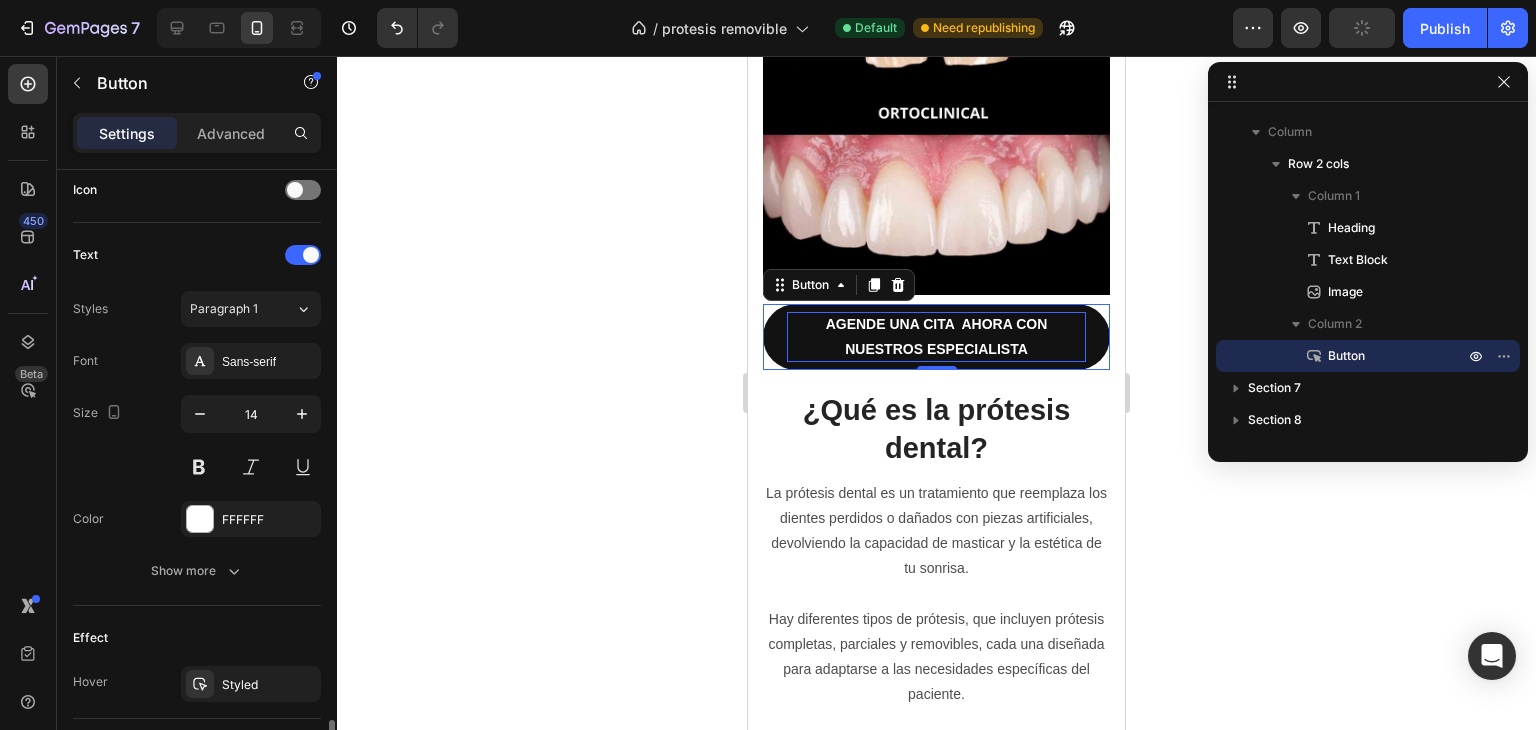 scroll, scrollTop: 814, scrollLeft: 0, axis: vertical 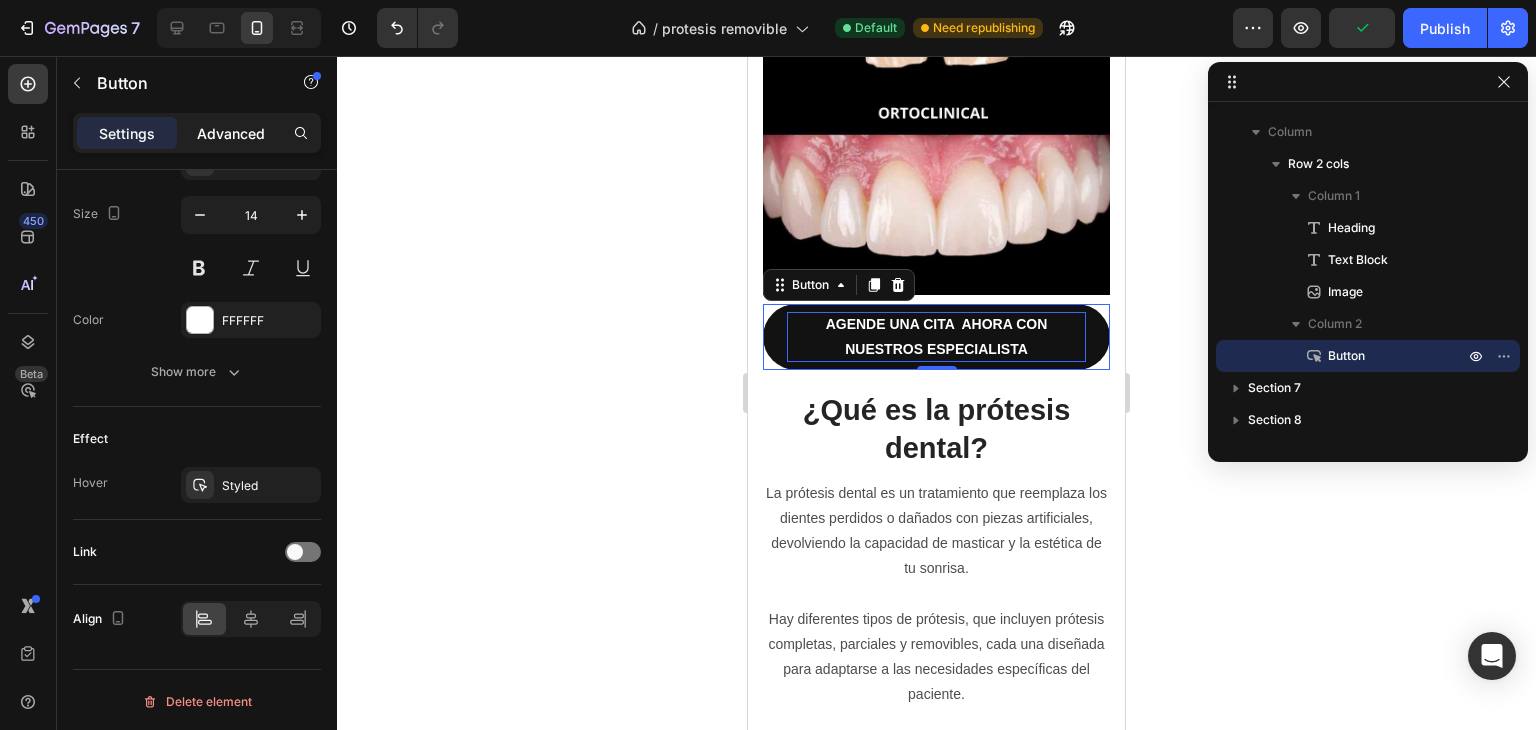click on "Advanced" at bounding box center (231, 133) 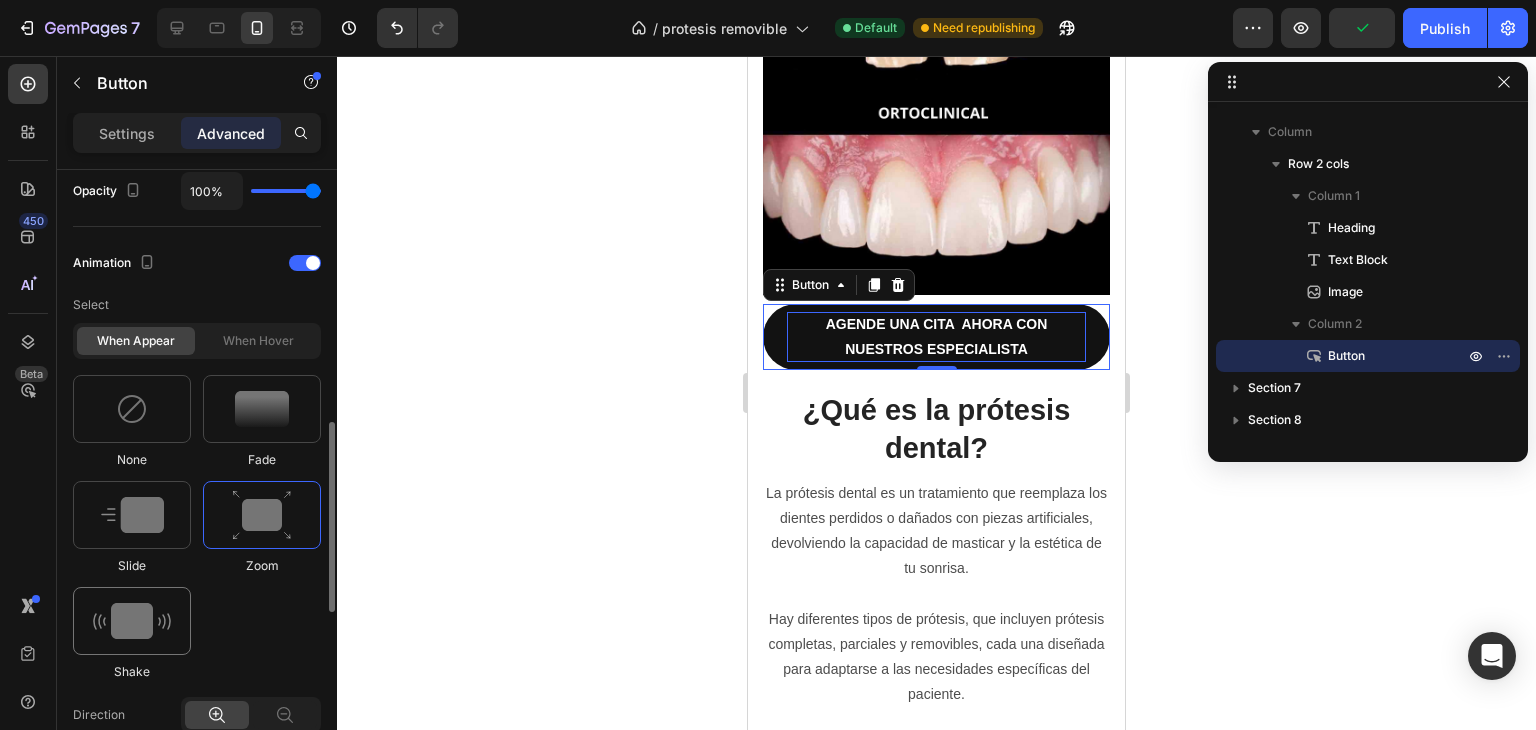 click at bounding box center [132, 621] 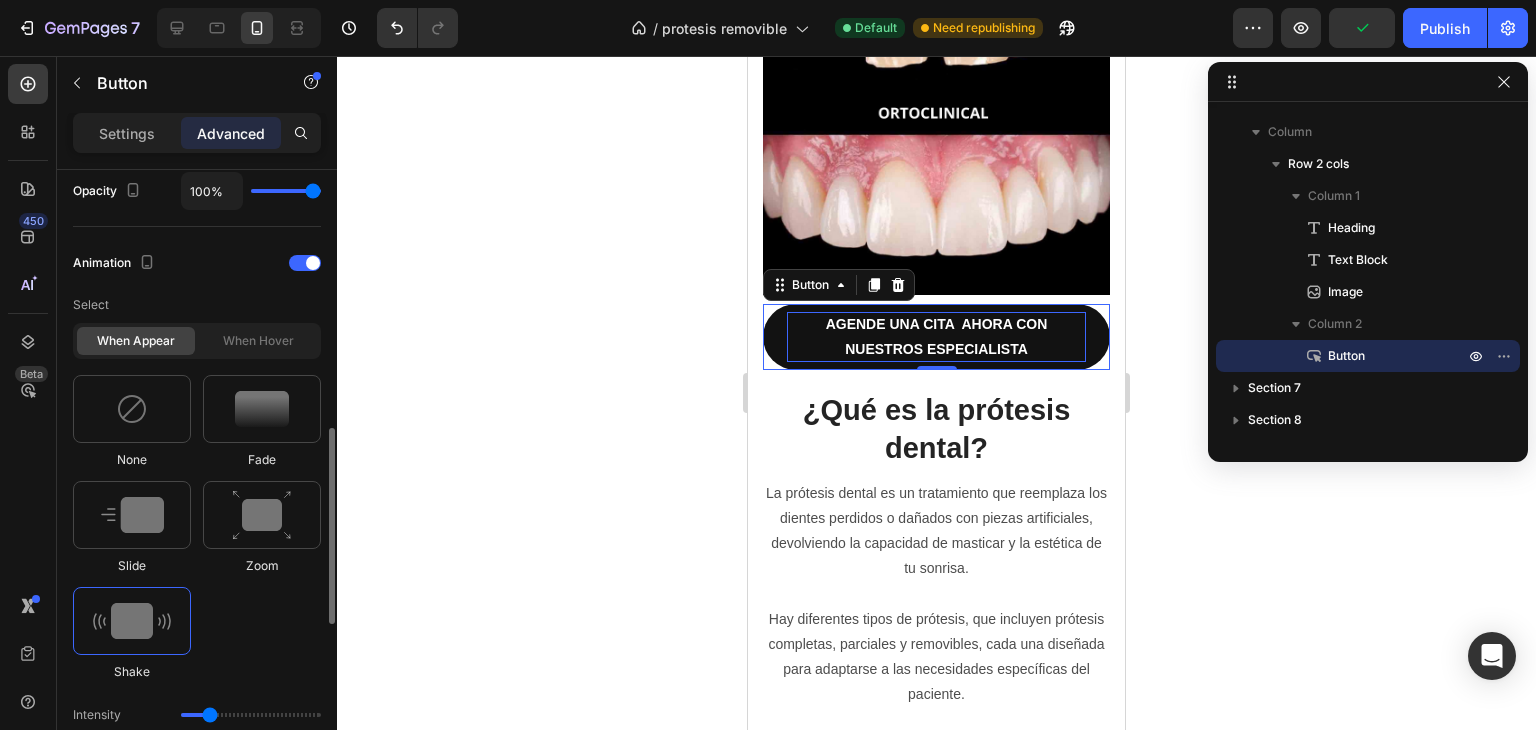 type on "0.7" 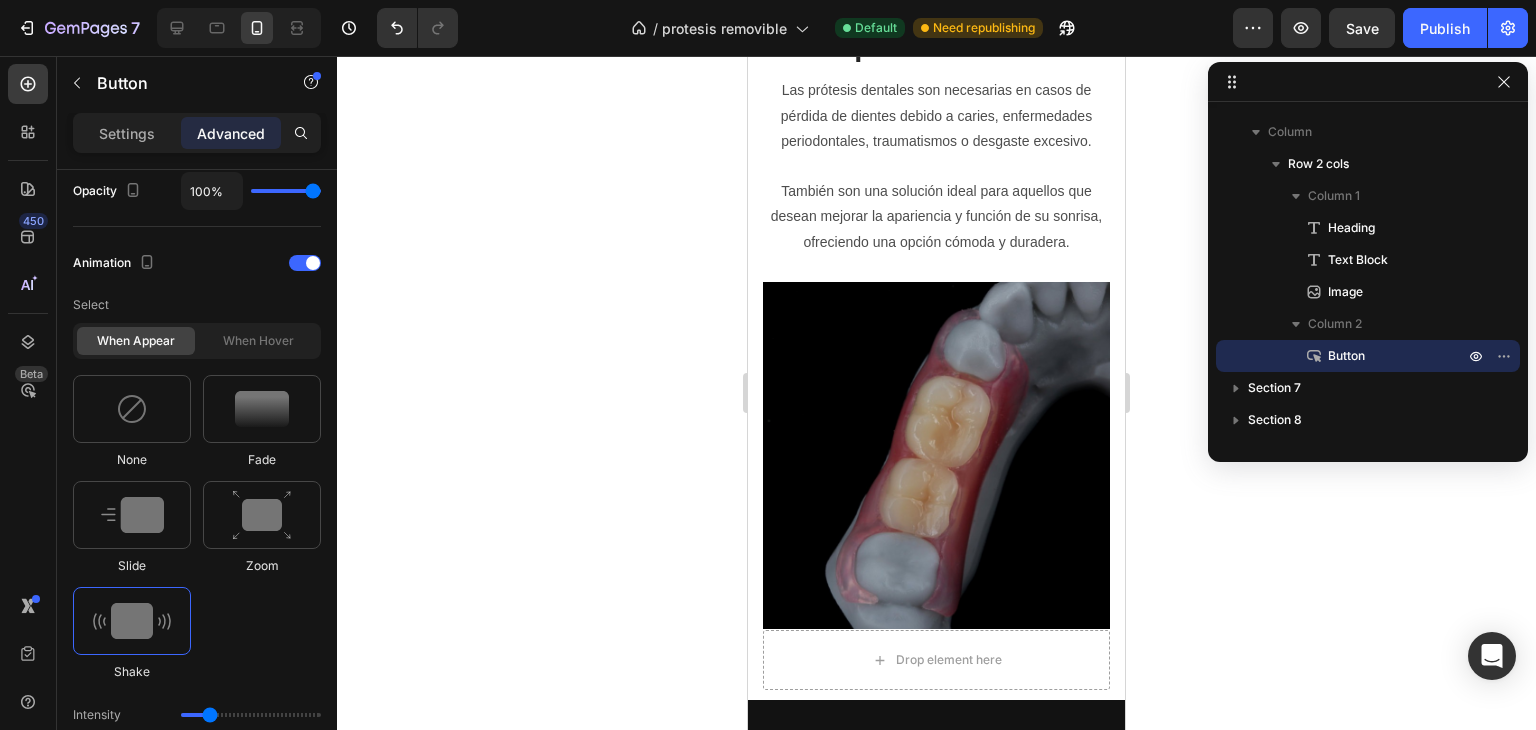 scroll, scrollTop: 3772, scrollLeft: 0, axis: vertical 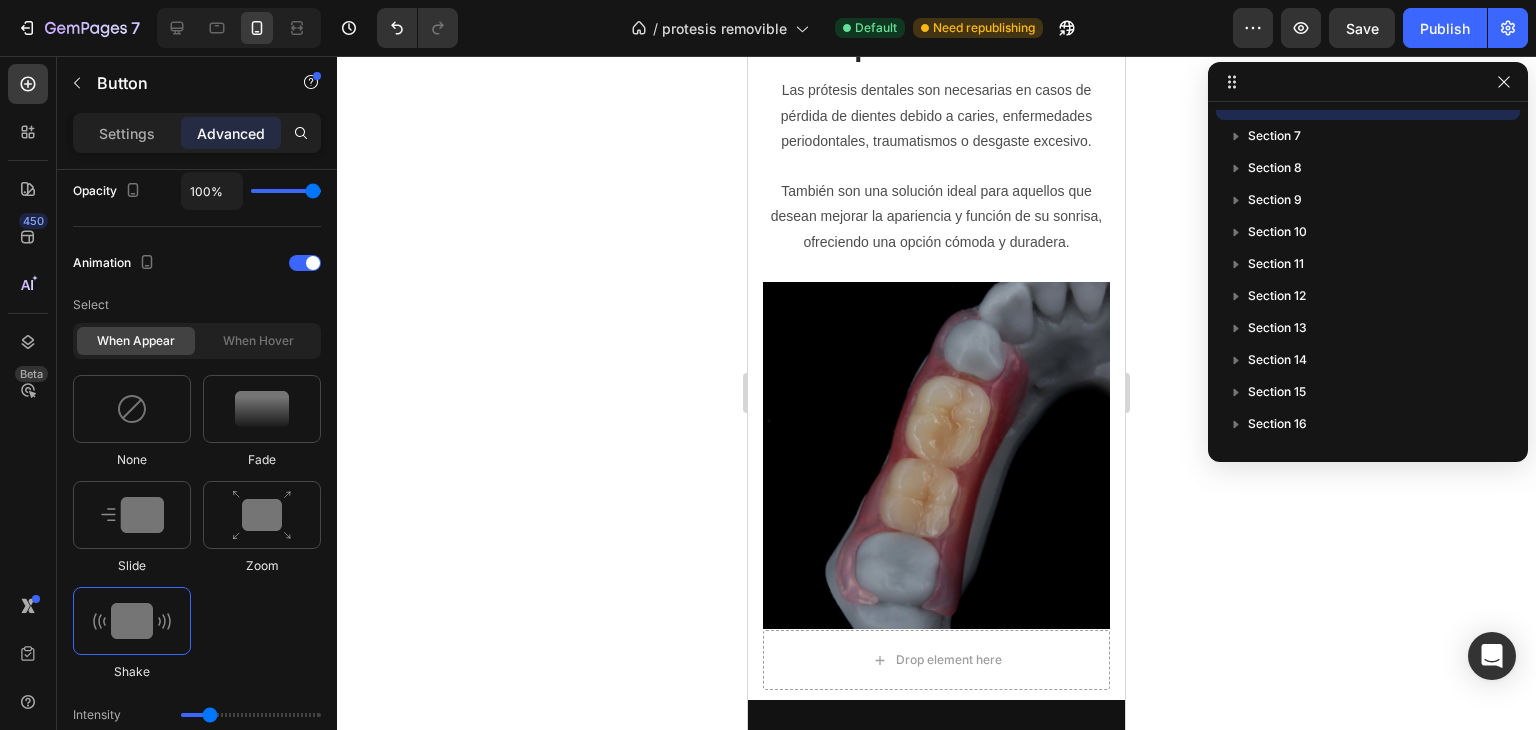 click on "AGENDE UNA CITA VIRTUAL GRATIS CON UN ESPECIALISTA AHORA" at bounding box center [936, -125] 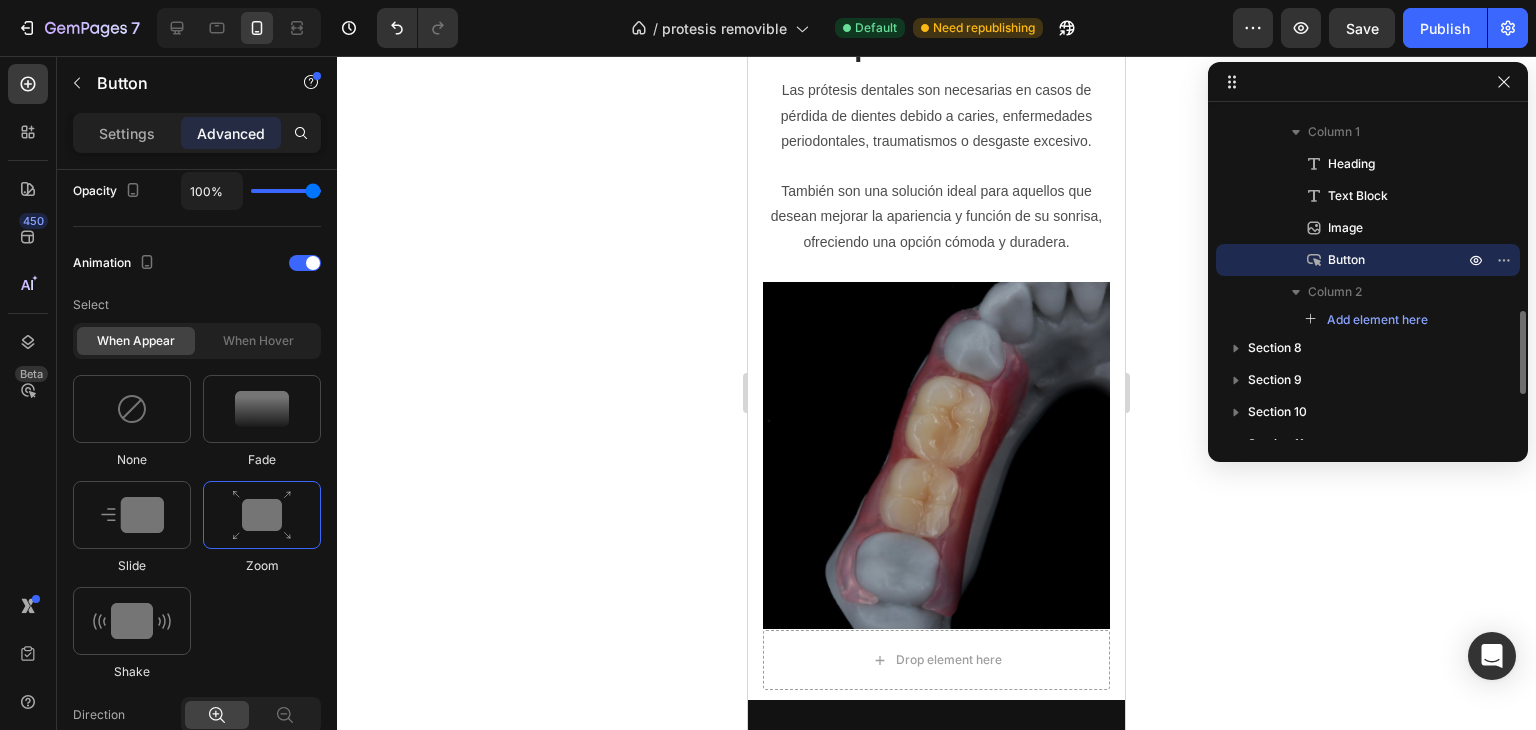 click on "AGENDE UNA CITA VIRTUAL GRATIS CON UN ESPECIALISTA AHORA" at bounding box center [936, -125] 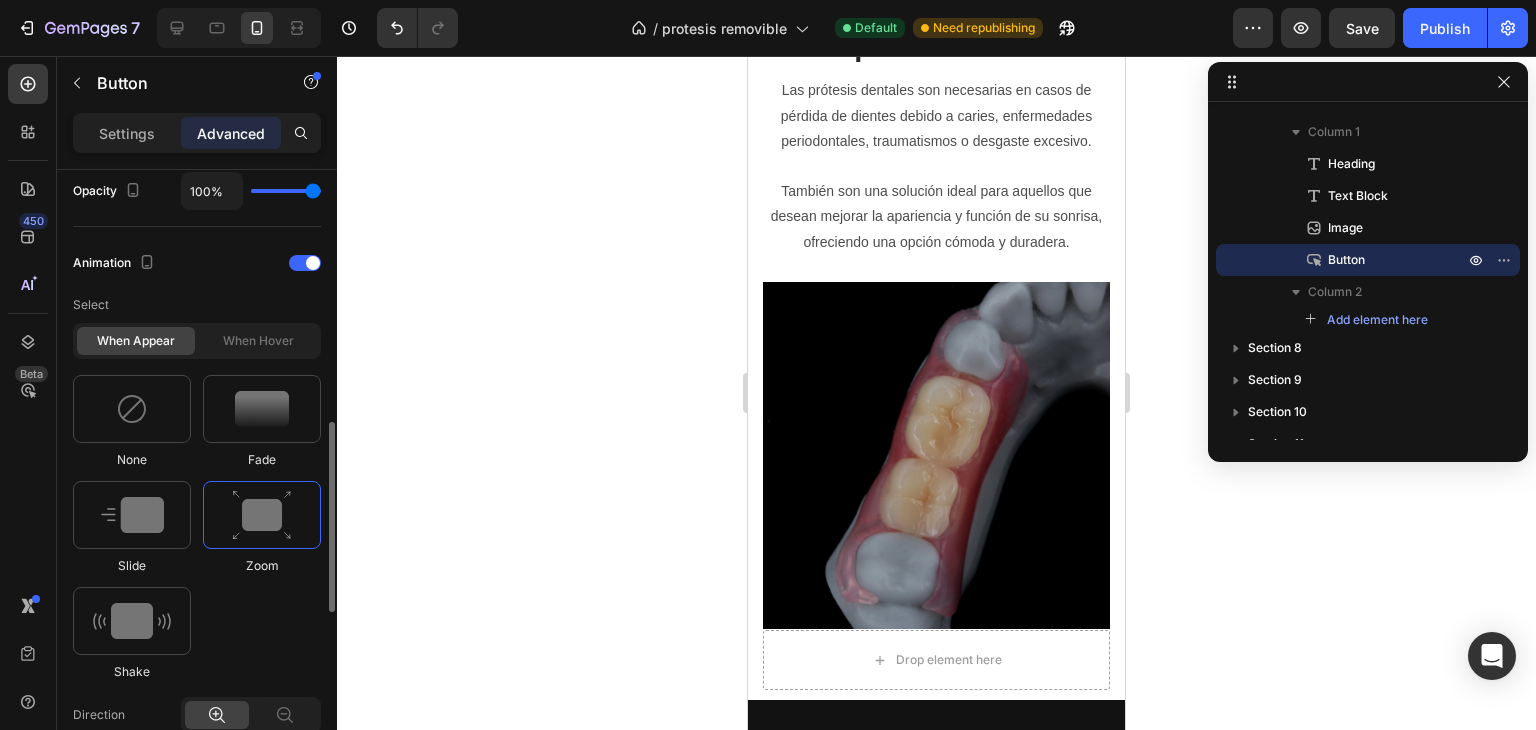click at bounding box center (262, 515) 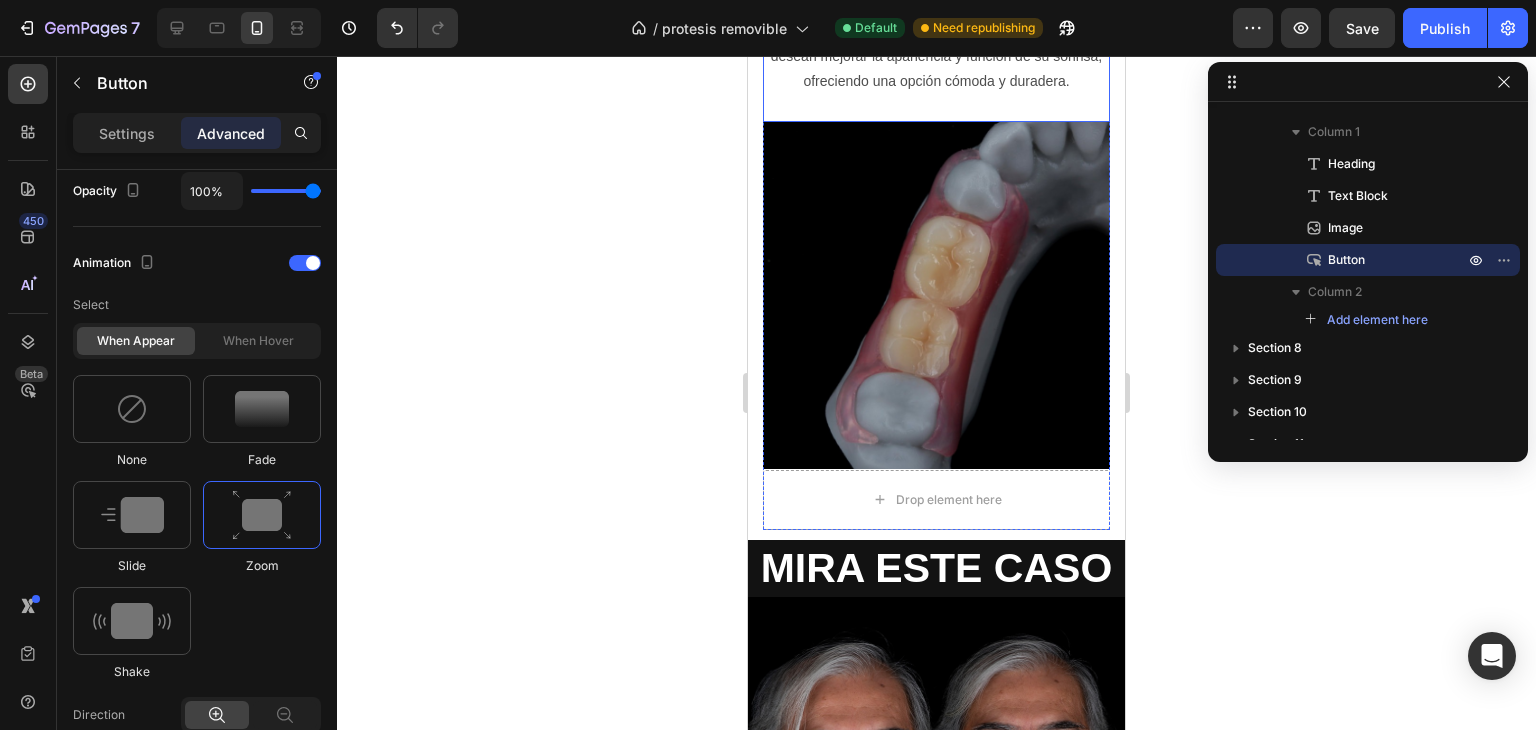 scroll, scrollTop: 4252, scrollLeft: 0, axis: vertical 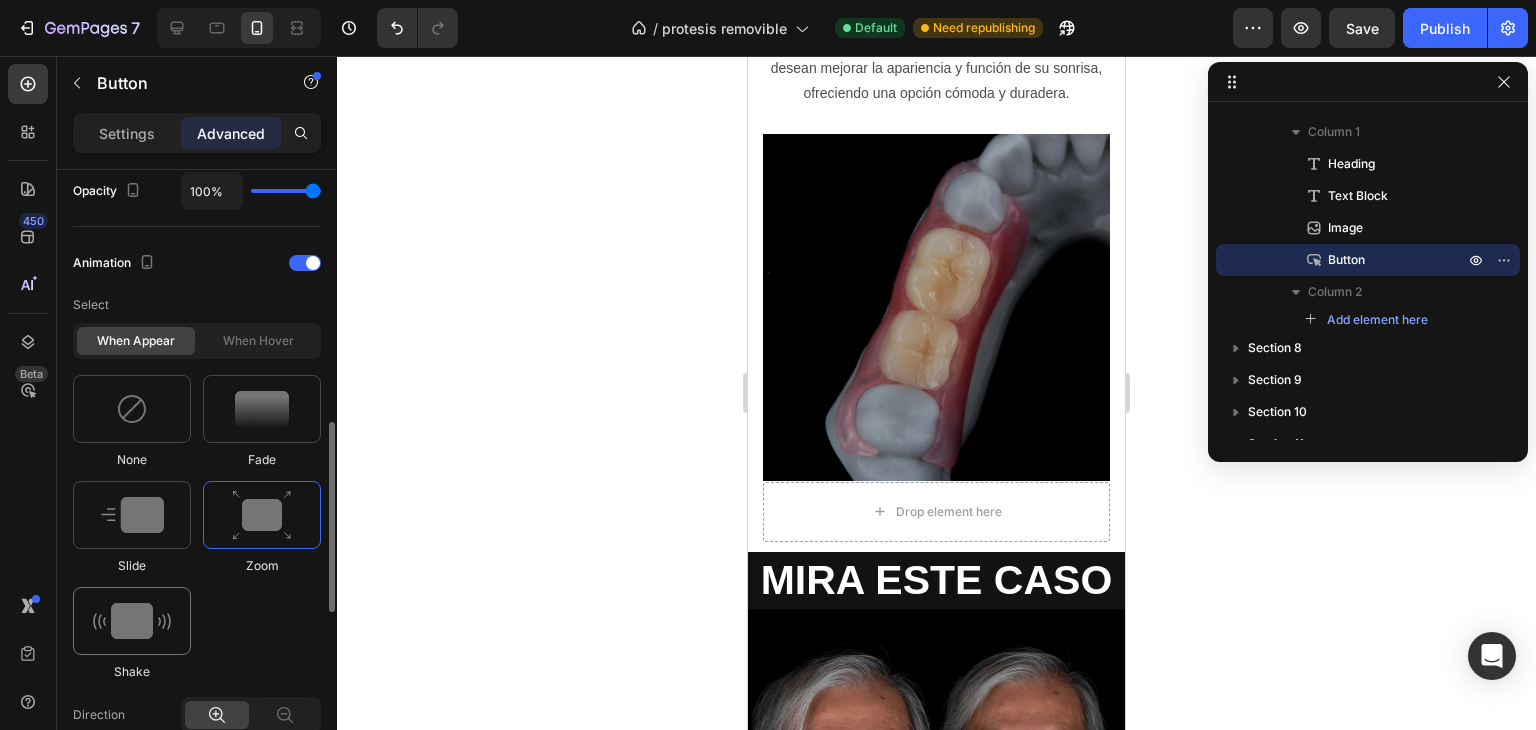 click at bounding box center (132, 621) 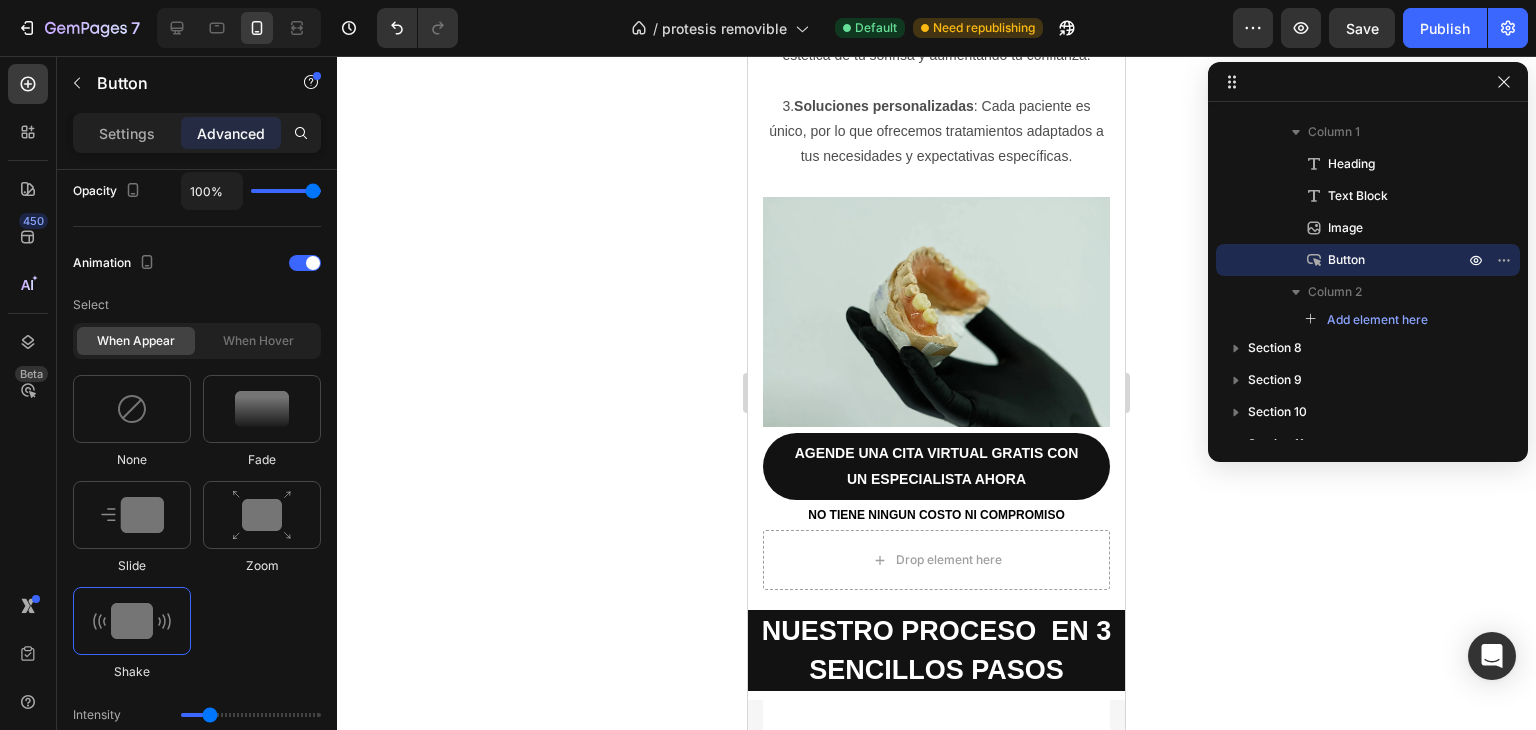 scroll, scrollTop: 6650, scrollLeft: 0, axis: vertical 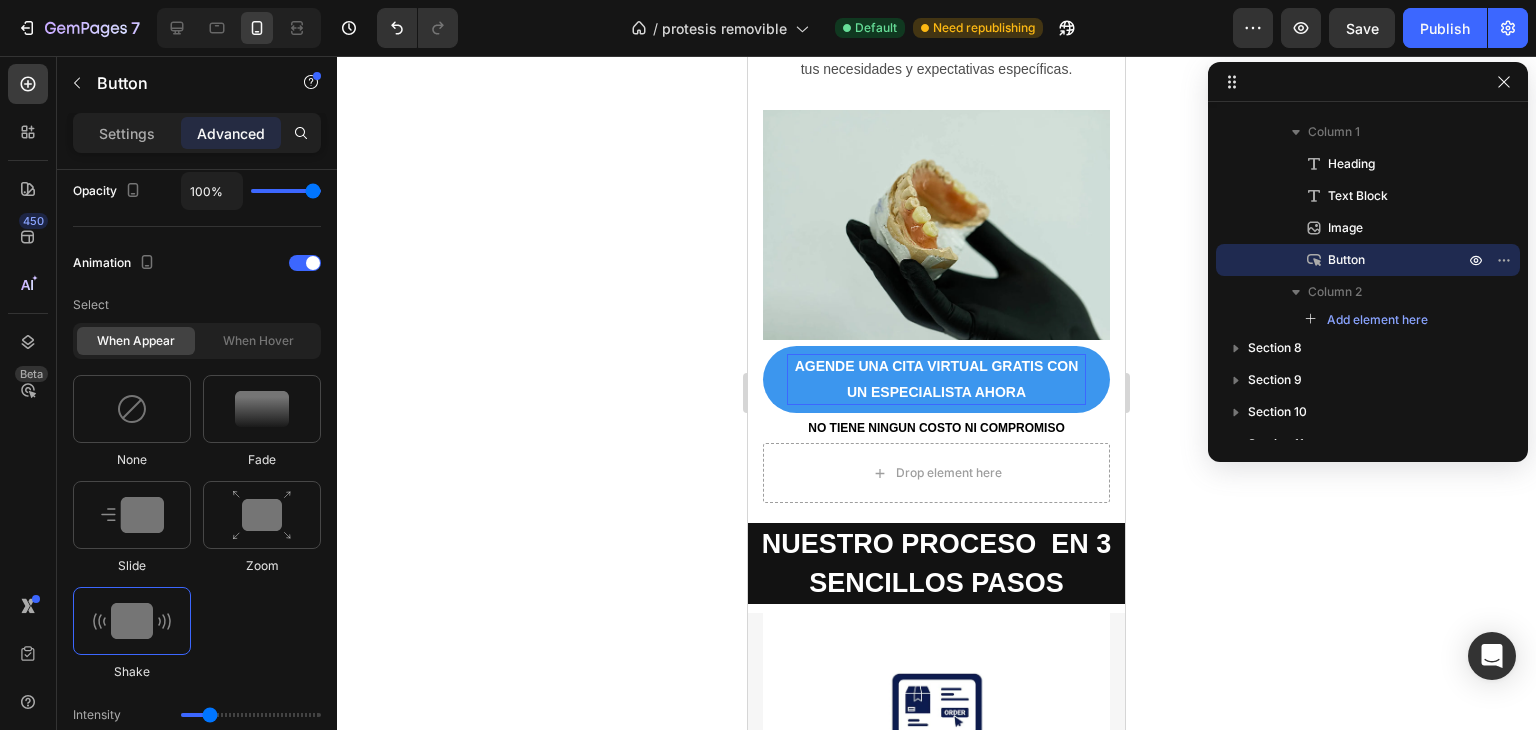 click on "AGENDE UNA CITA VIRTUAL GRATIS CON UN ESPECIALISTA AHORA" at bounding box center (936, 379) 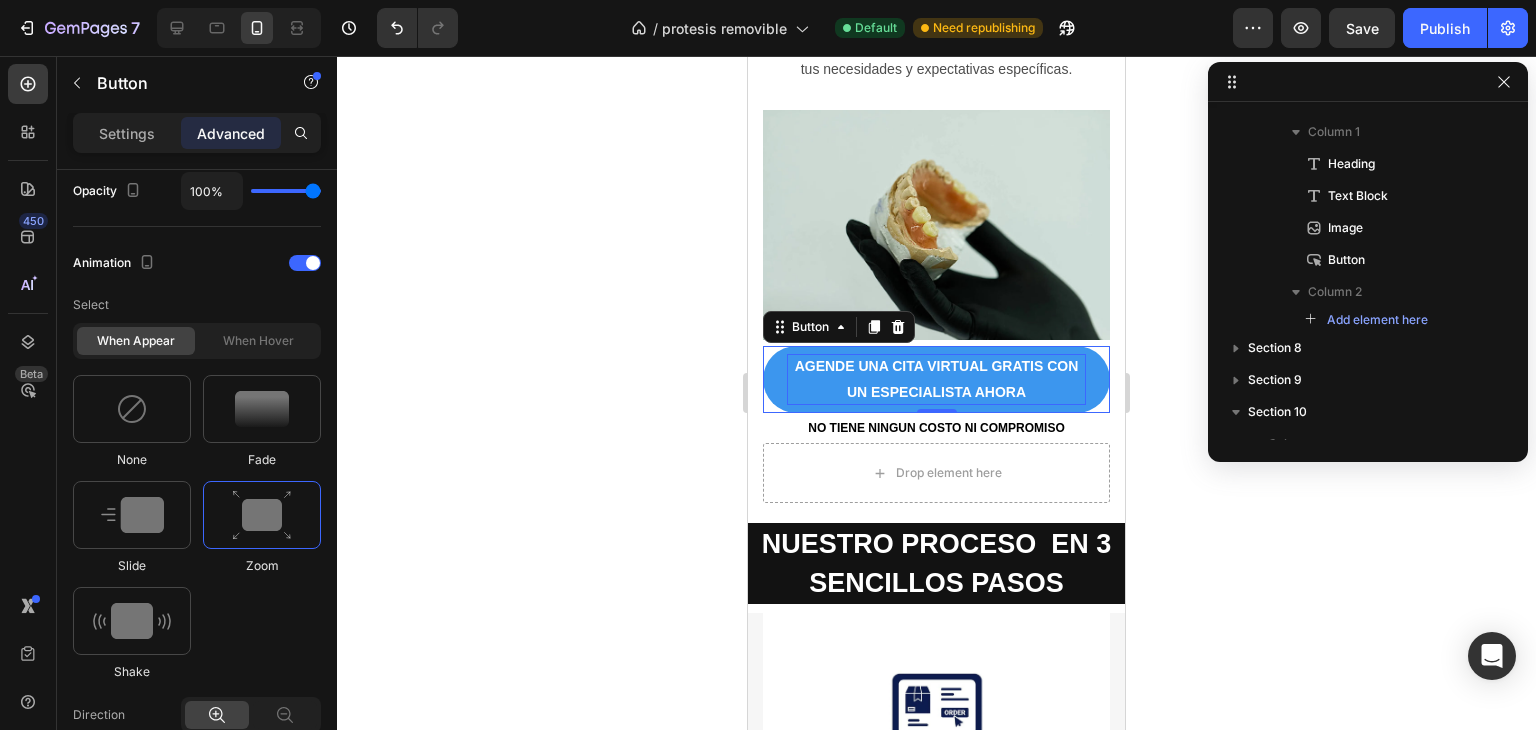 scroll, scrollTop: 1234, scrollLeft: 0, axis: vertical 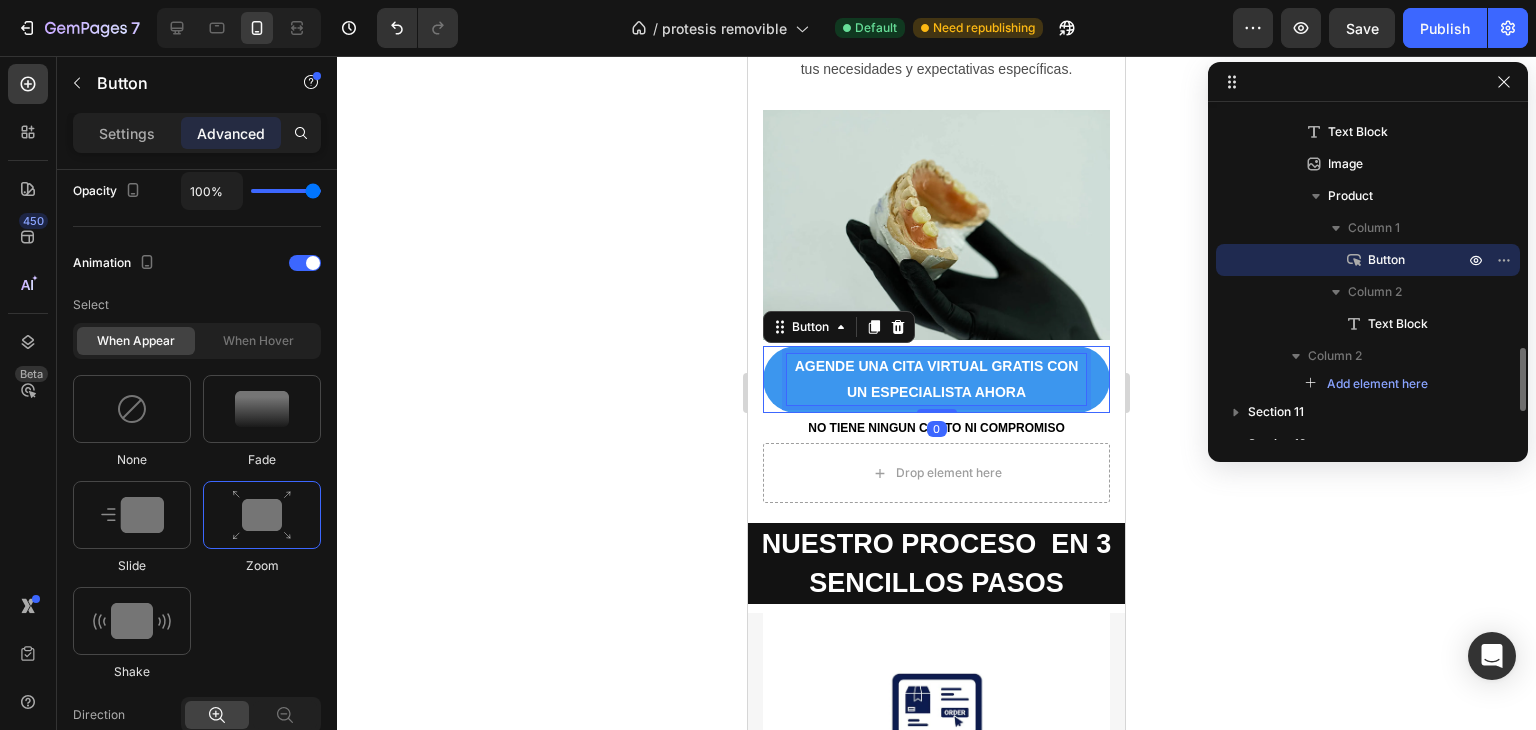 click on "AGENDE UNA CITA VIRTUAL GRATIS CON UN ESPECIALISTA AHORA" at bounding box center [936, 379] 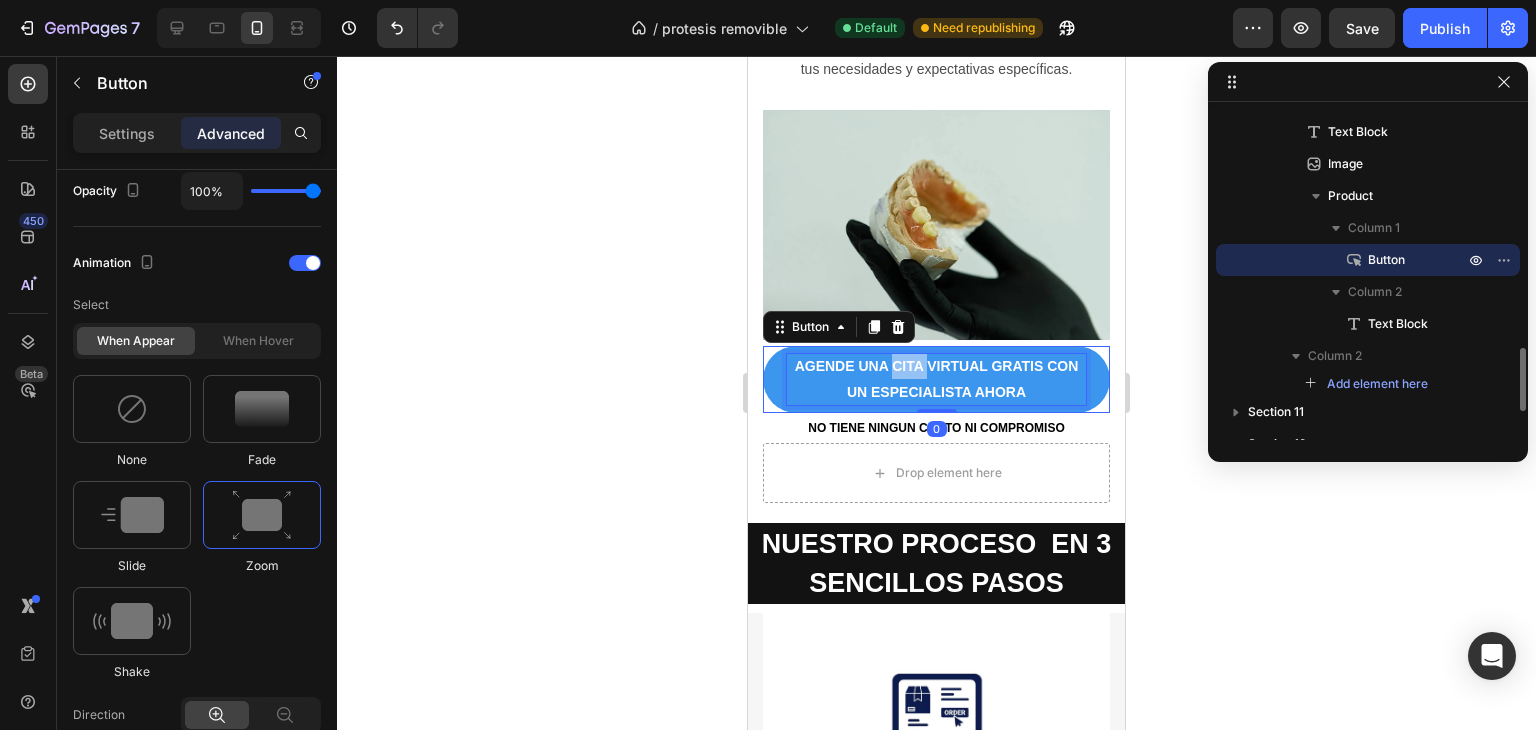click on "AGENDE UNA CITA VIRTUAL GRATIS CON UN ESPECIALISTA AHORA" at bounding box center [936, 379] 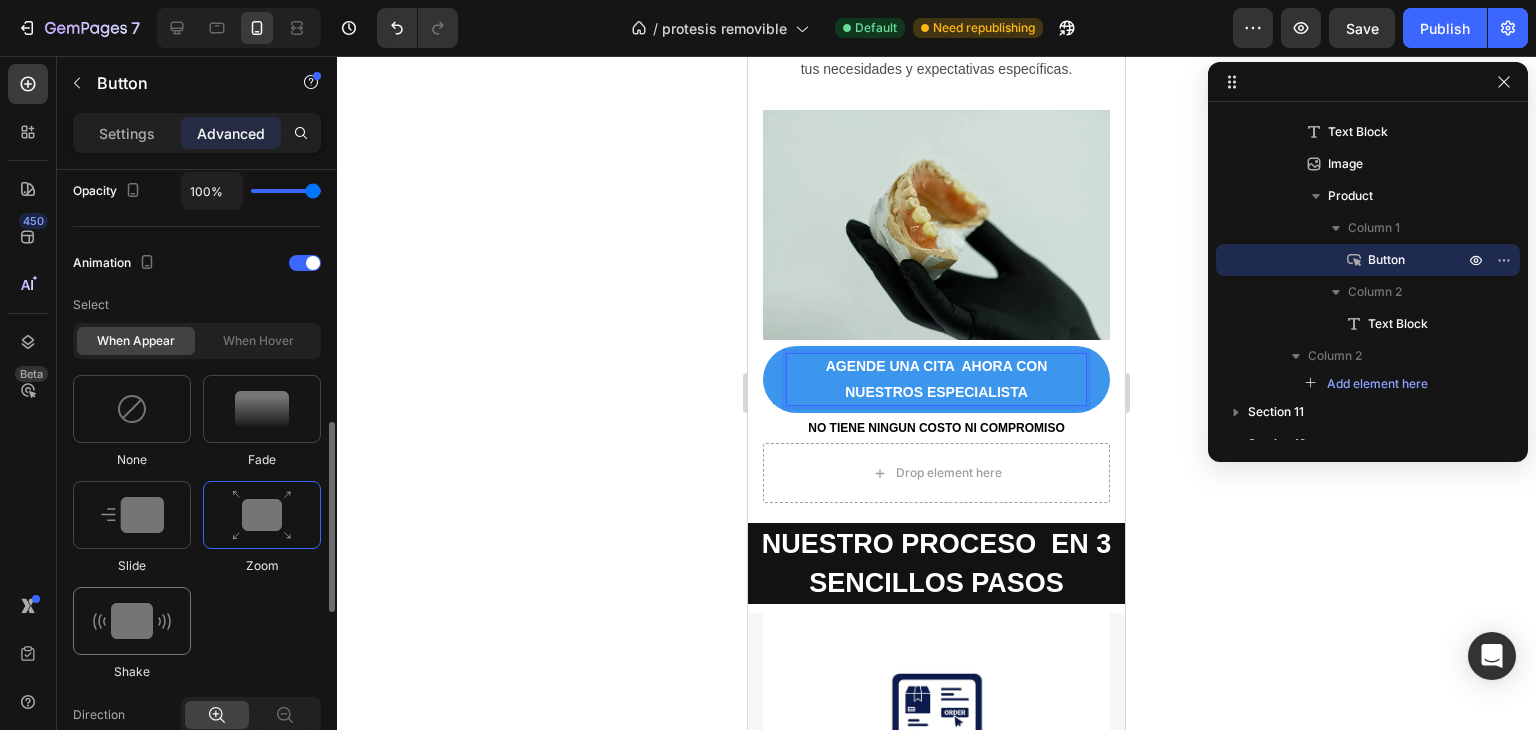 click at bounding box center (132, 621) 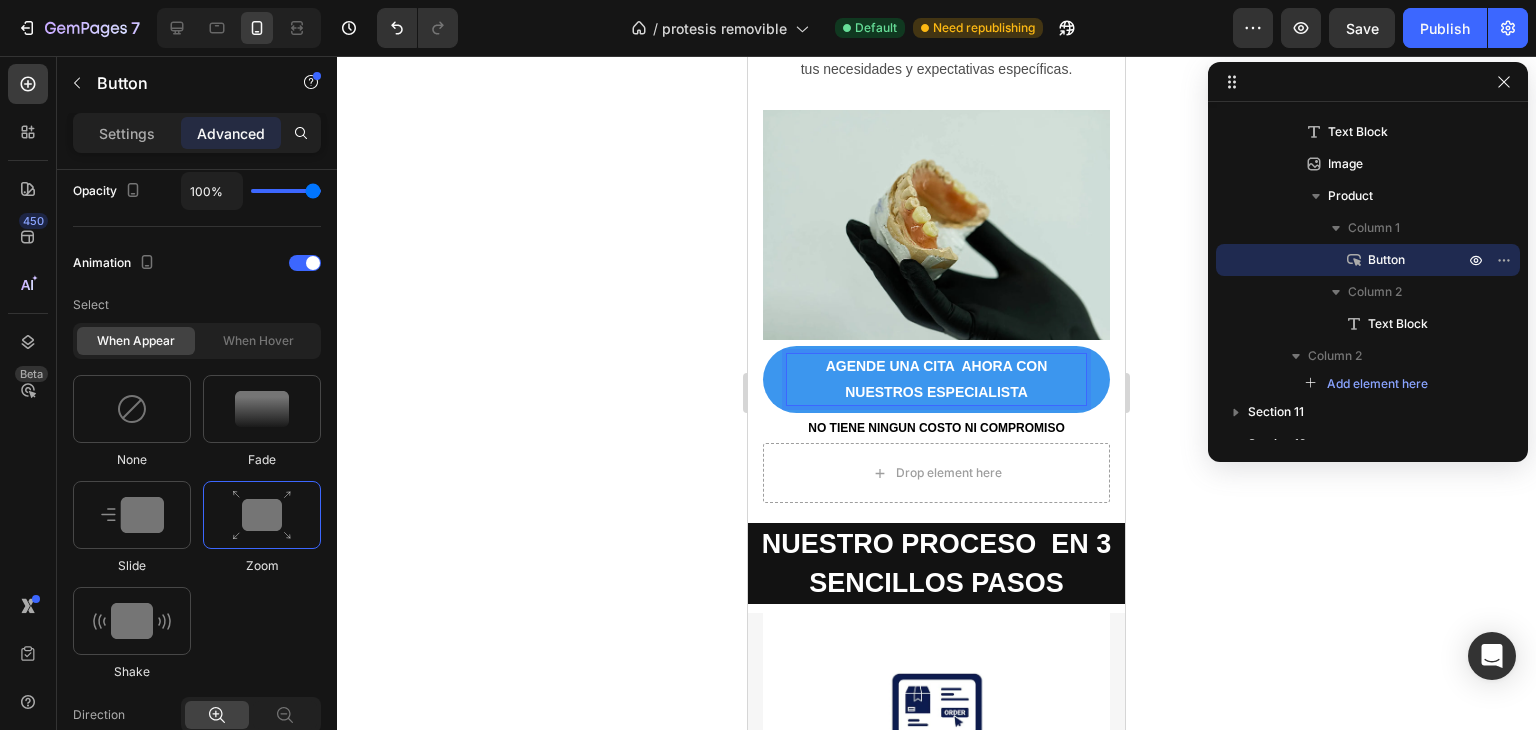 type on "0.7" 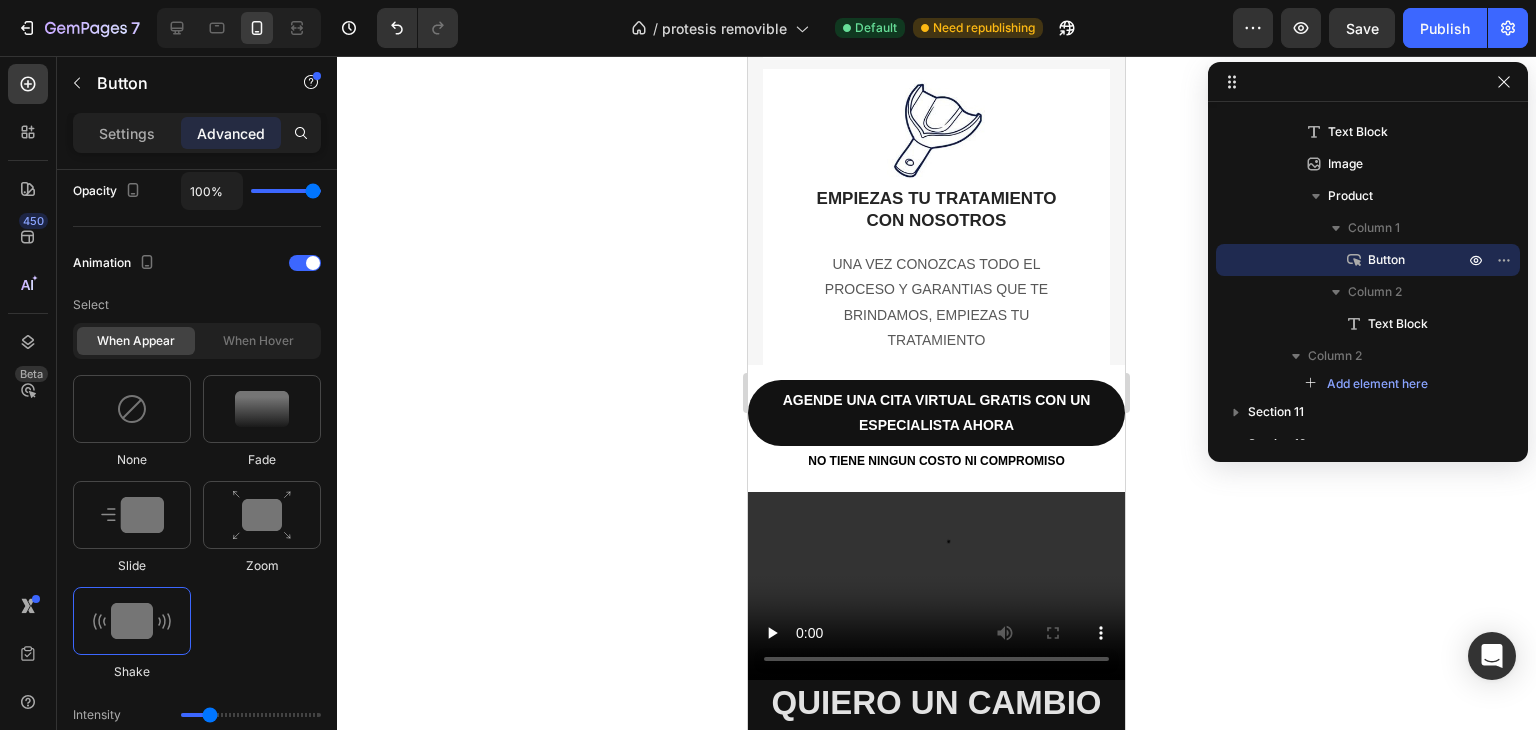 scroll, scrollTop: 7928, scrollLeft: 0, axis: vertical 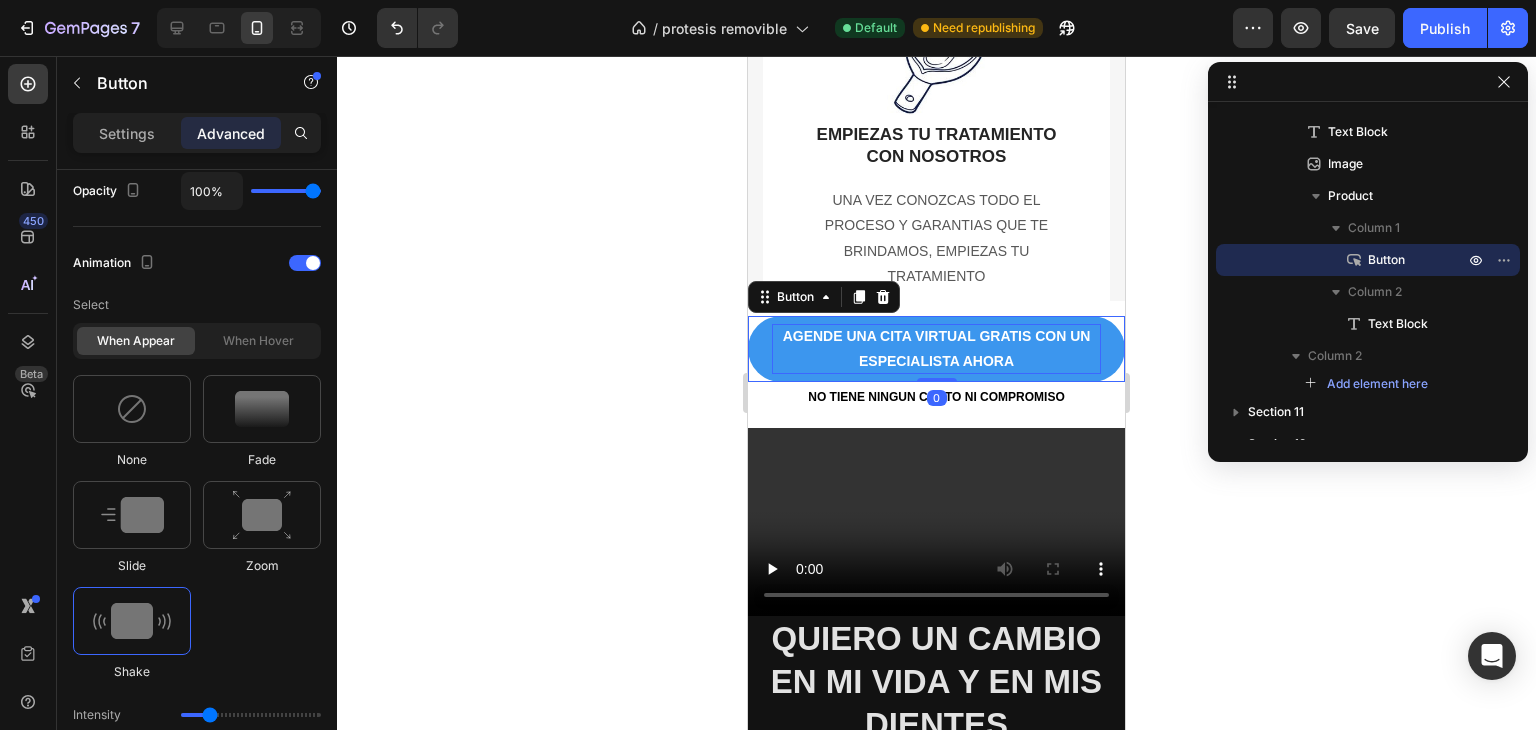 click on "AGENDE UNA CITA VIRTUAL GRATIS CON UN ESPECIALISTA AHORA" at bounding box center (937, 348) 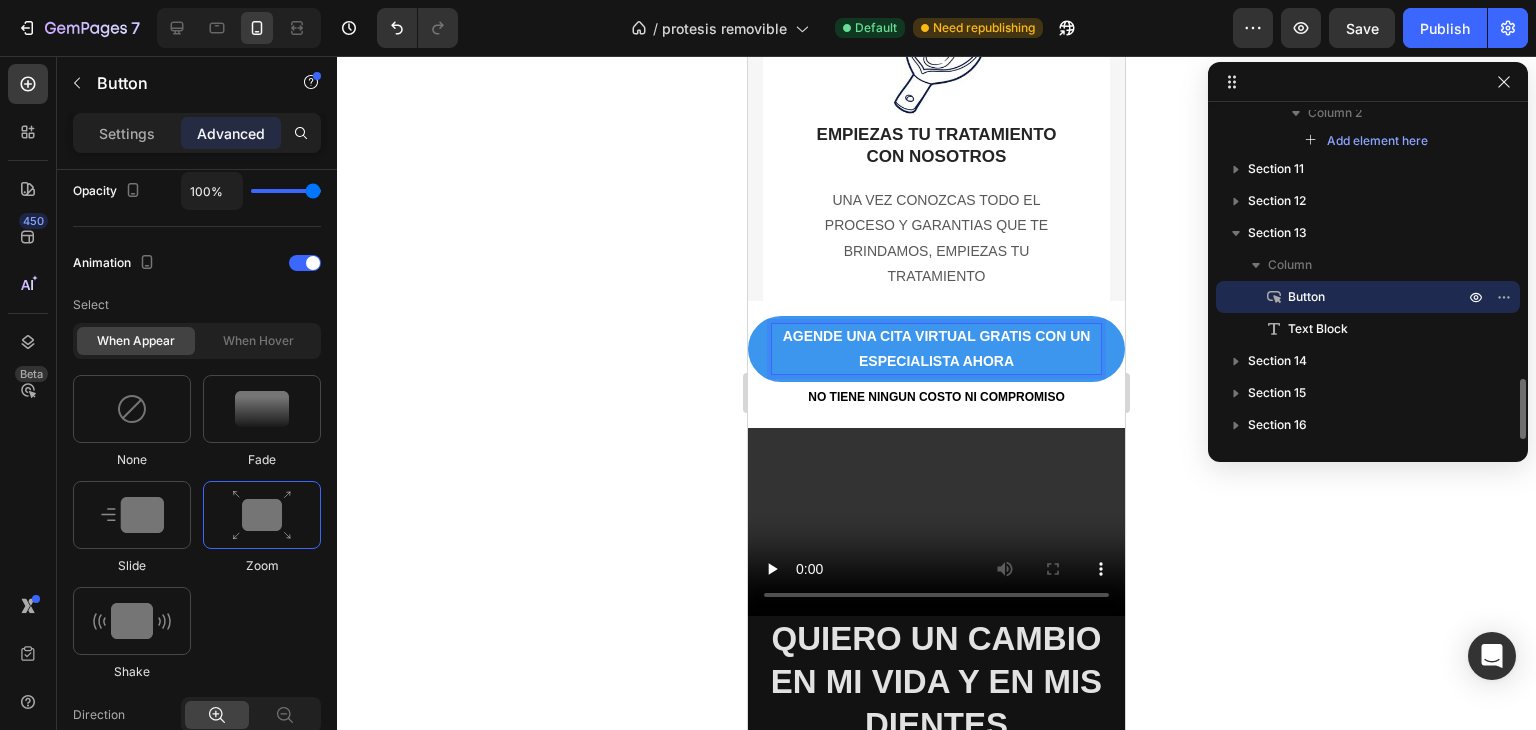 click on "AGENDE UNA CITA VIRTUAL GRATIS CON UN ESPECIALISTA AHORA" at bounding box center (937, 348) 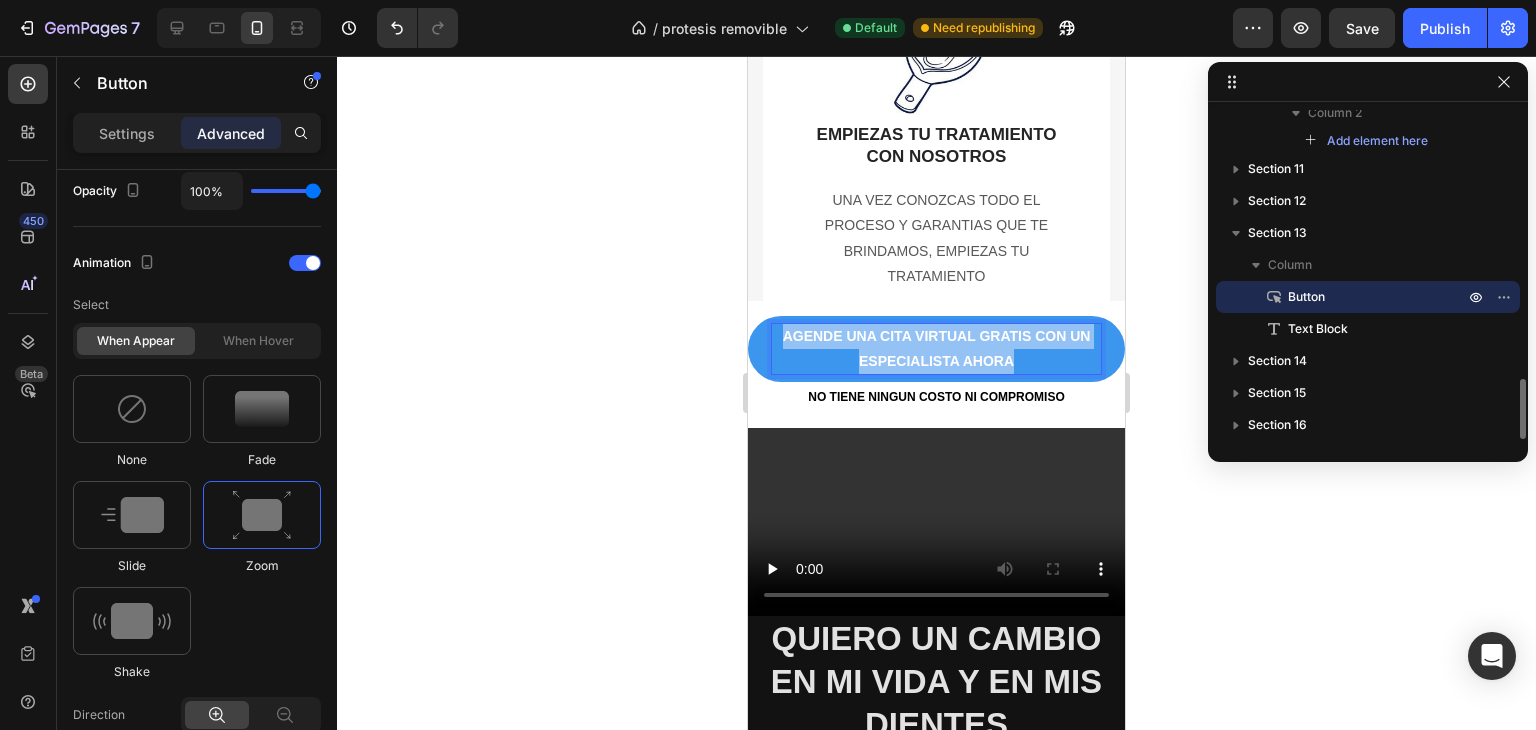 click on "AGENDE UNA CITA VIRTUAL GRATIS CON UN ESPECIALISTA AHORA" at bounding box center (937, 348) 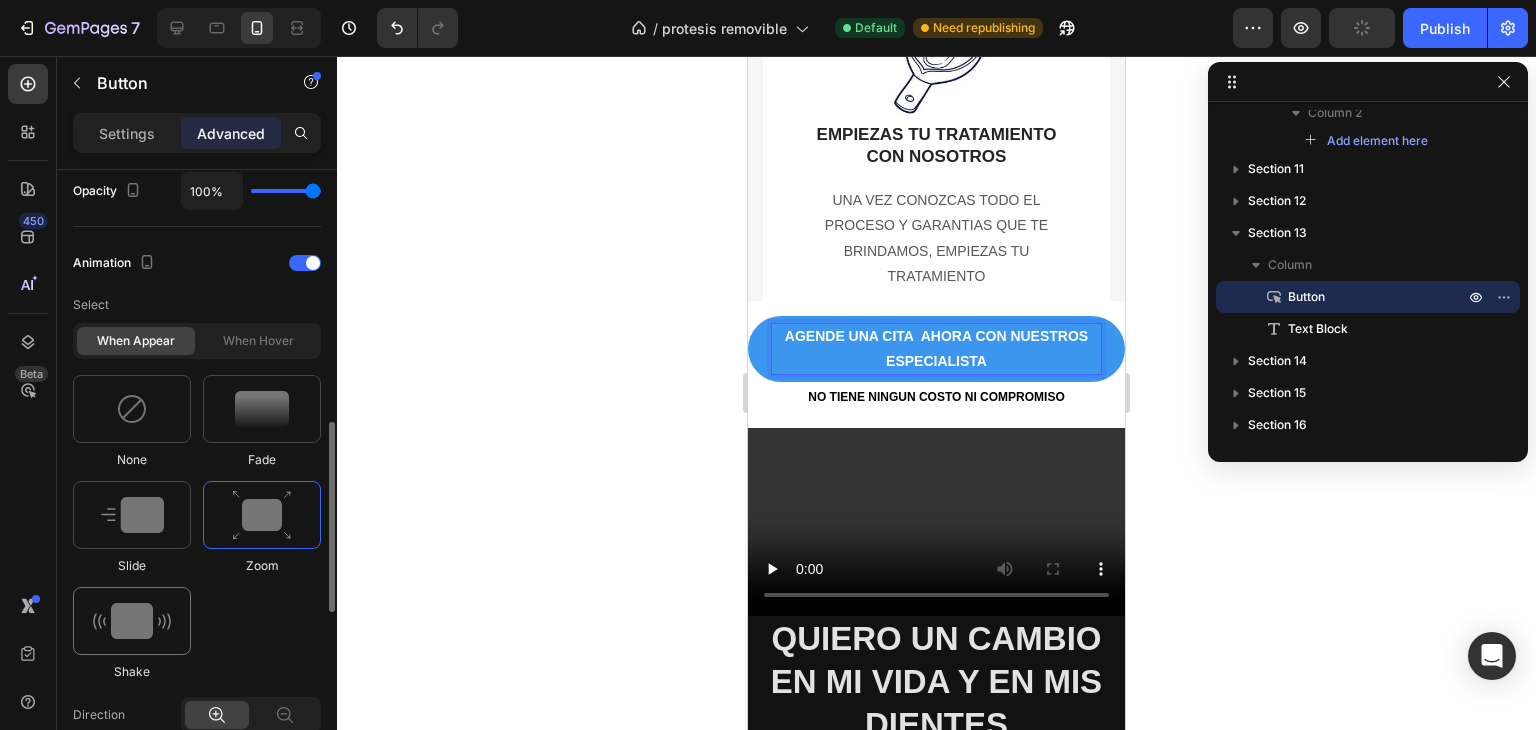 click at bounding box center (132, 621) 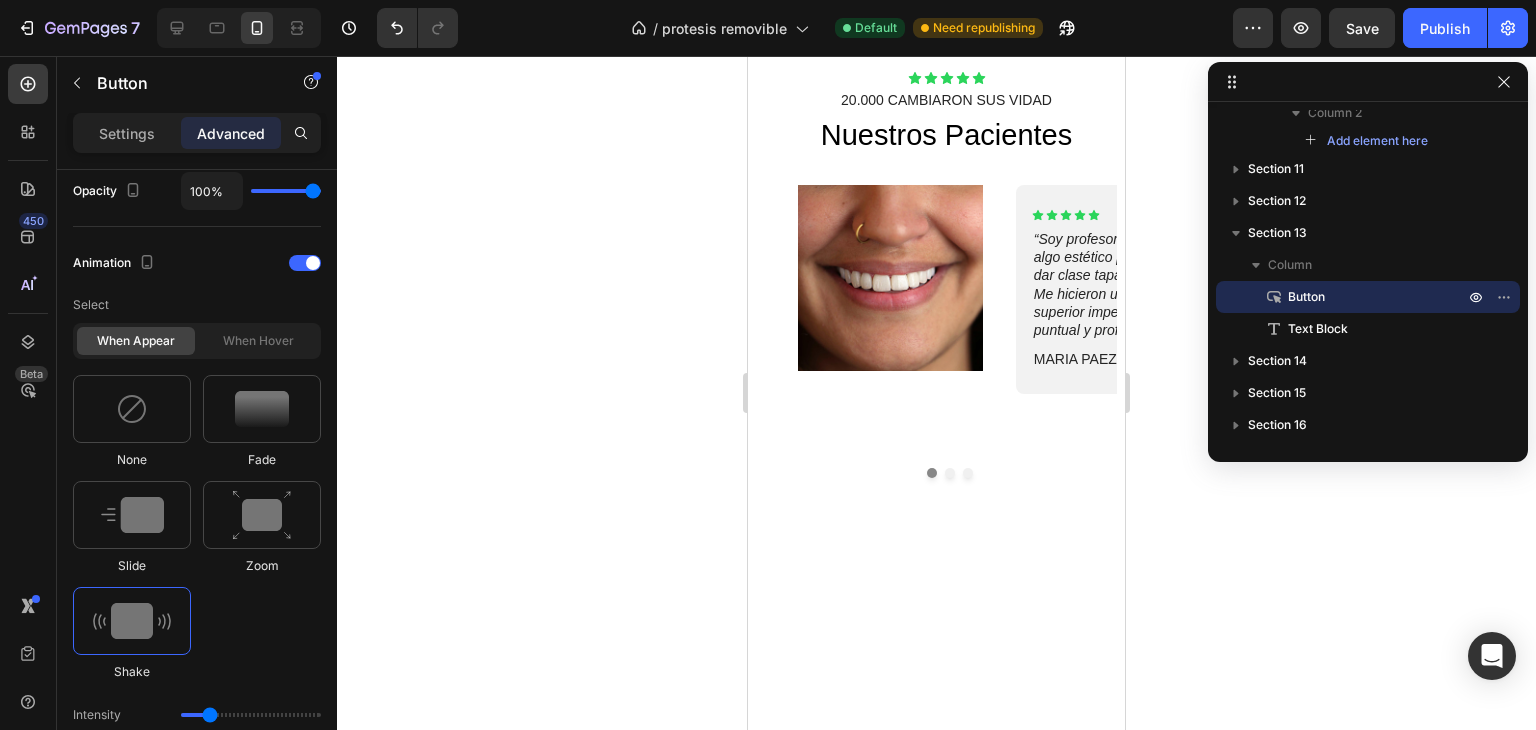 scroll, scrollTop: 9088, scrollLeft: 0, axis: vertical 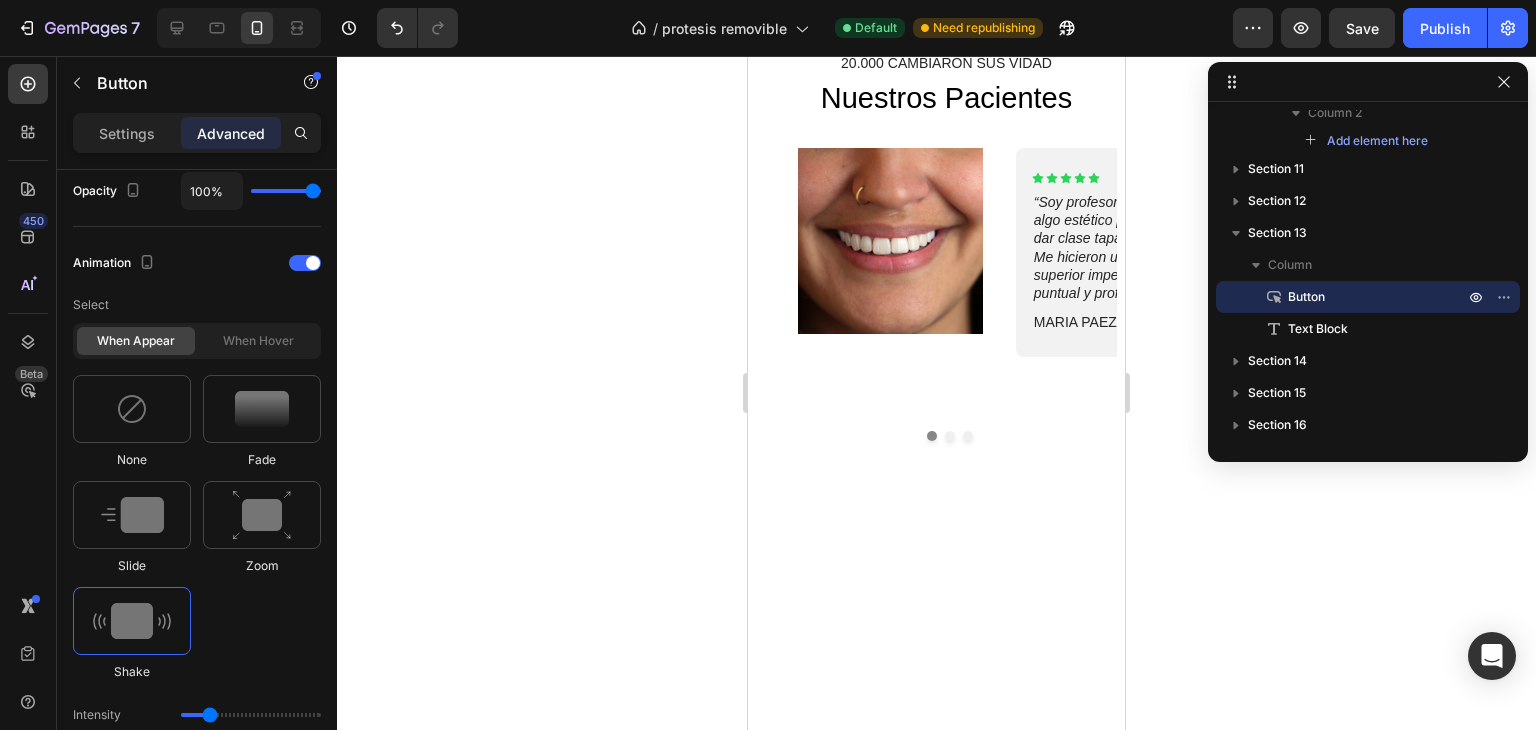 click on "AGENDE UNA CITA VIRTUAL GRATIS CON UN ESPECIALISTA AHORA" at bounding box center (937, -52) 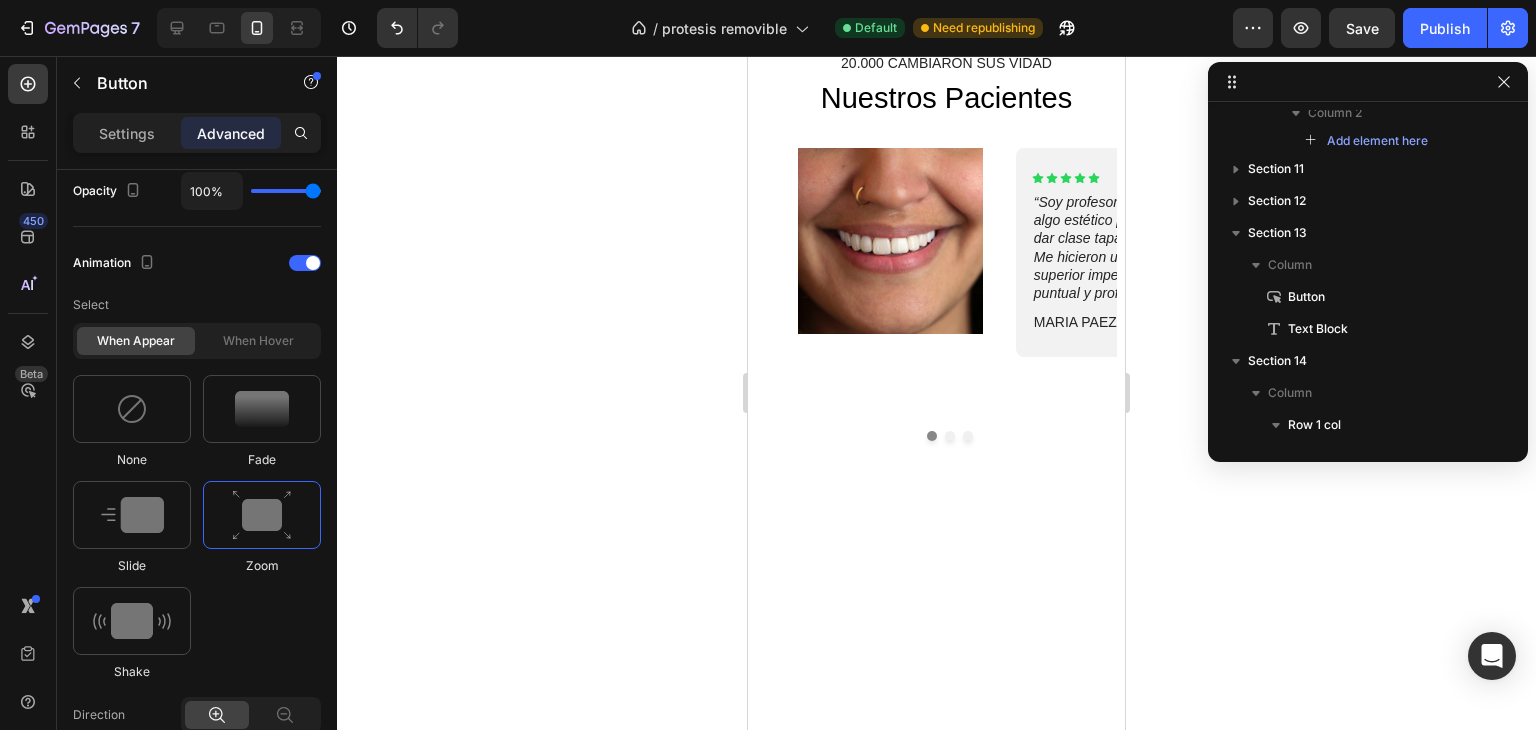 scroll, scrollTop: 1701, scrollLeft: 0, axis: vertical 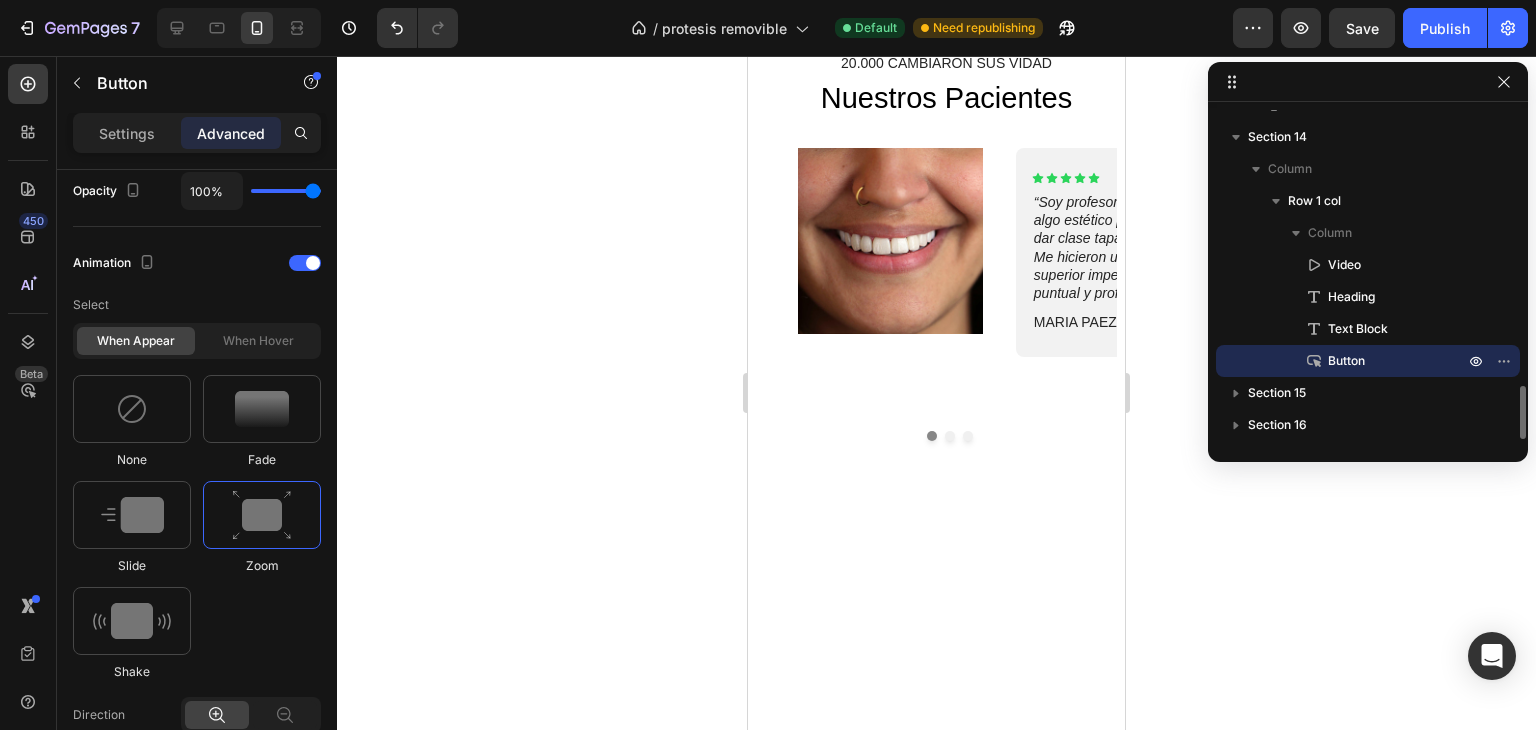 click on "AGENDE UNA CITA VIRTUAL GRATIS CON UN ESPECIALISTA AHORA" at bounding box center (937, -52) 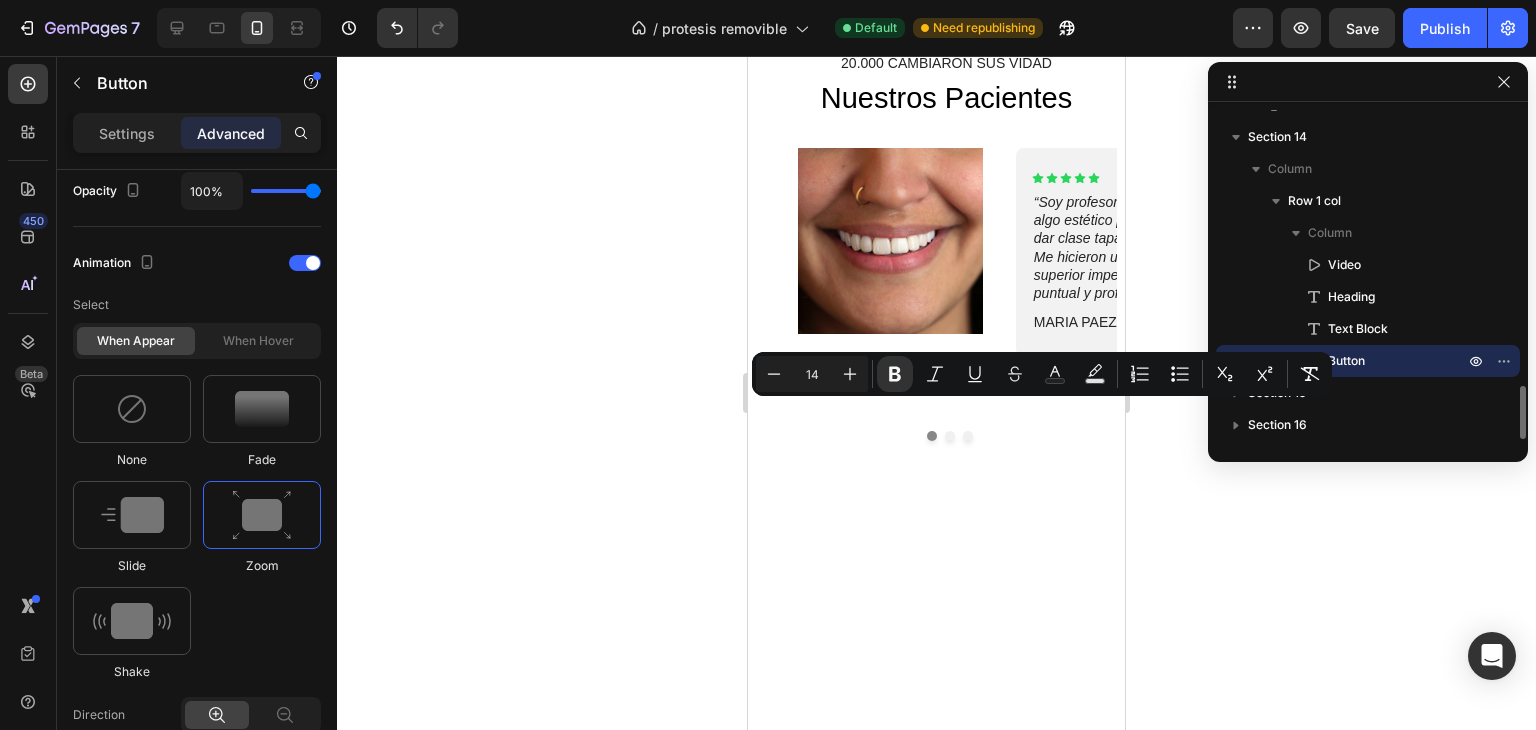 click on "AGENDE UNA CITA VIRTUAL GRATIS CON UN ESPECIALISTA AHORA" at bounding box center (937, -52) 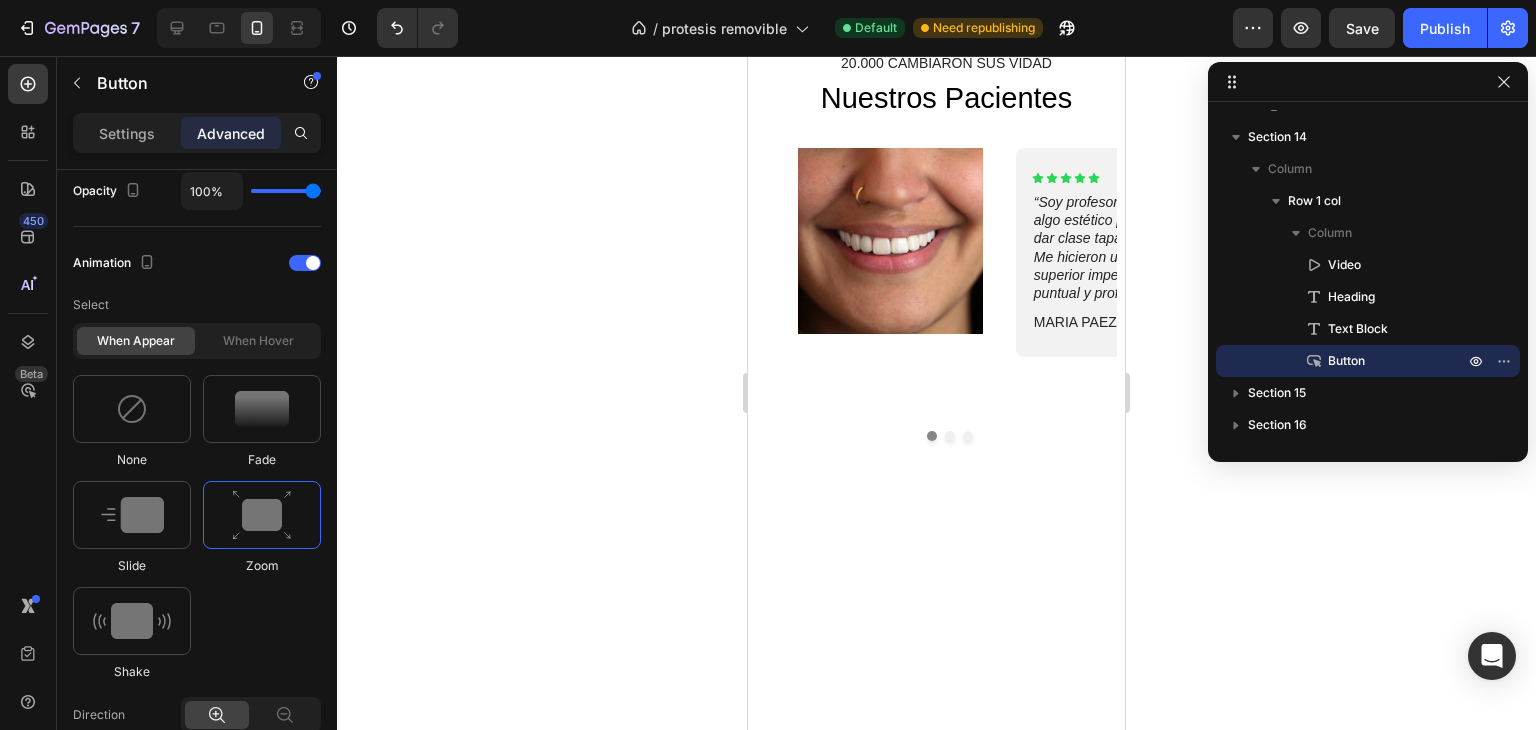 click on "AGENDE UNA CITA  AHORA CON NUESTROS ESPECIALISTA" at bounding box center [936, -51] 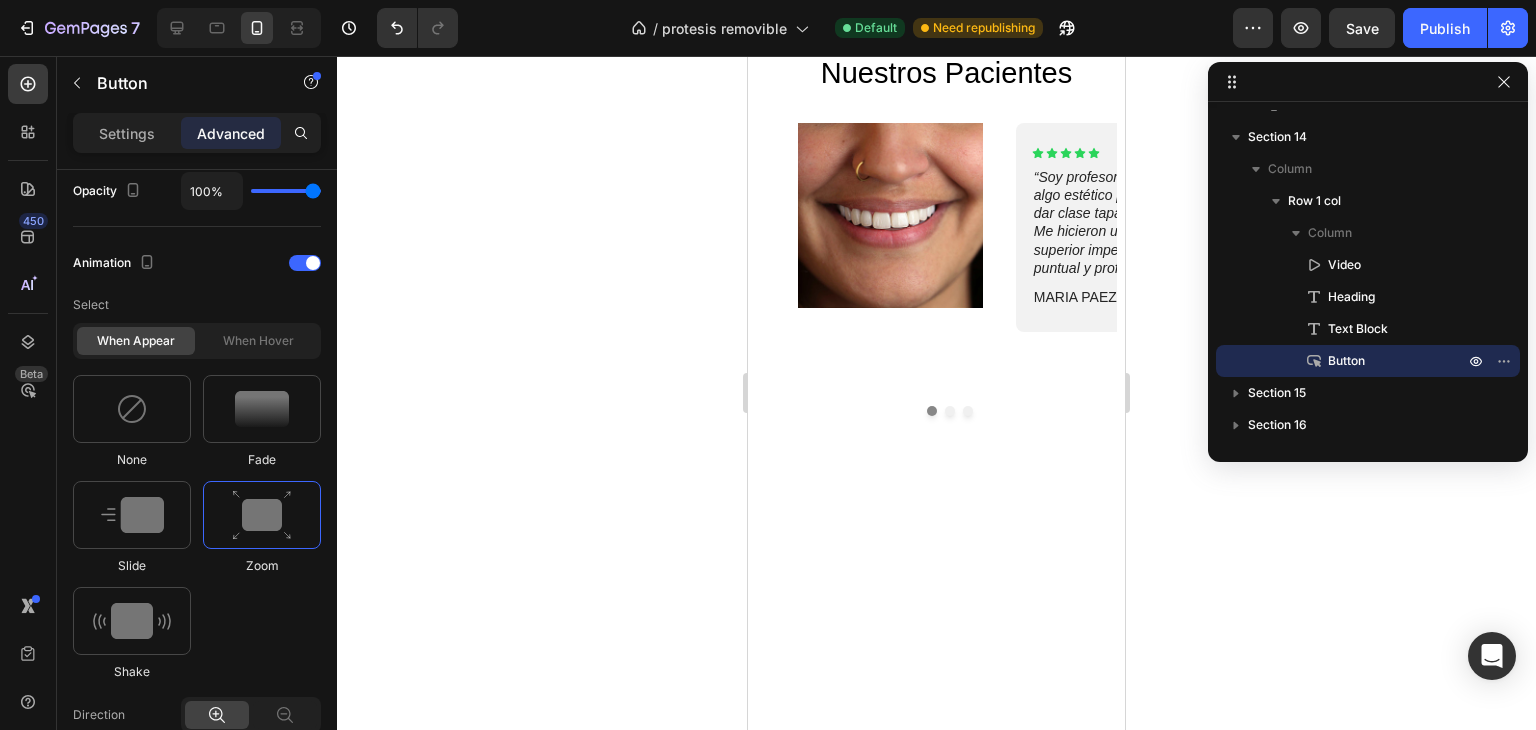 click on "RESERVAR" at bounding box center [810, -64] 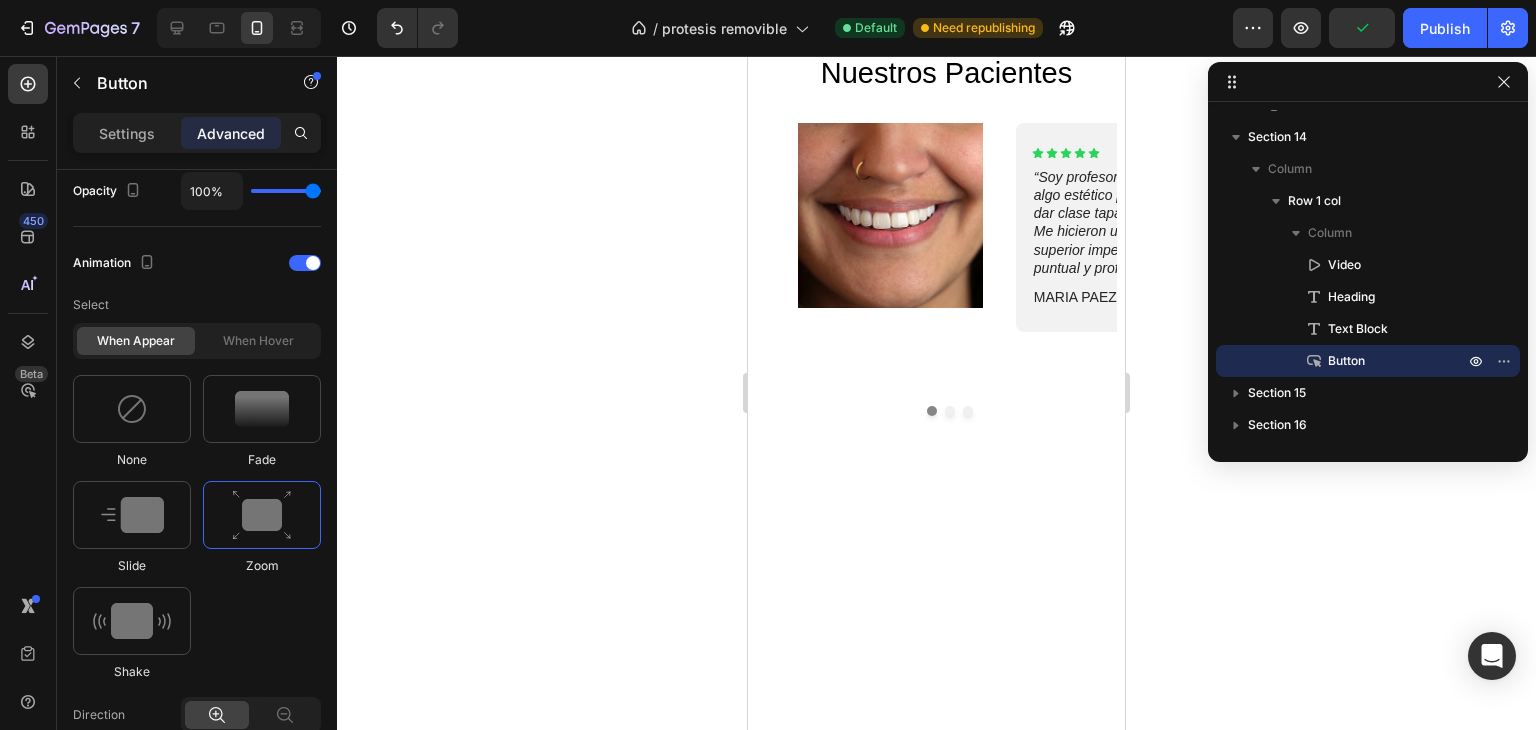 click on "RESERVAR AHOTA" at bounding box center [836, -64] 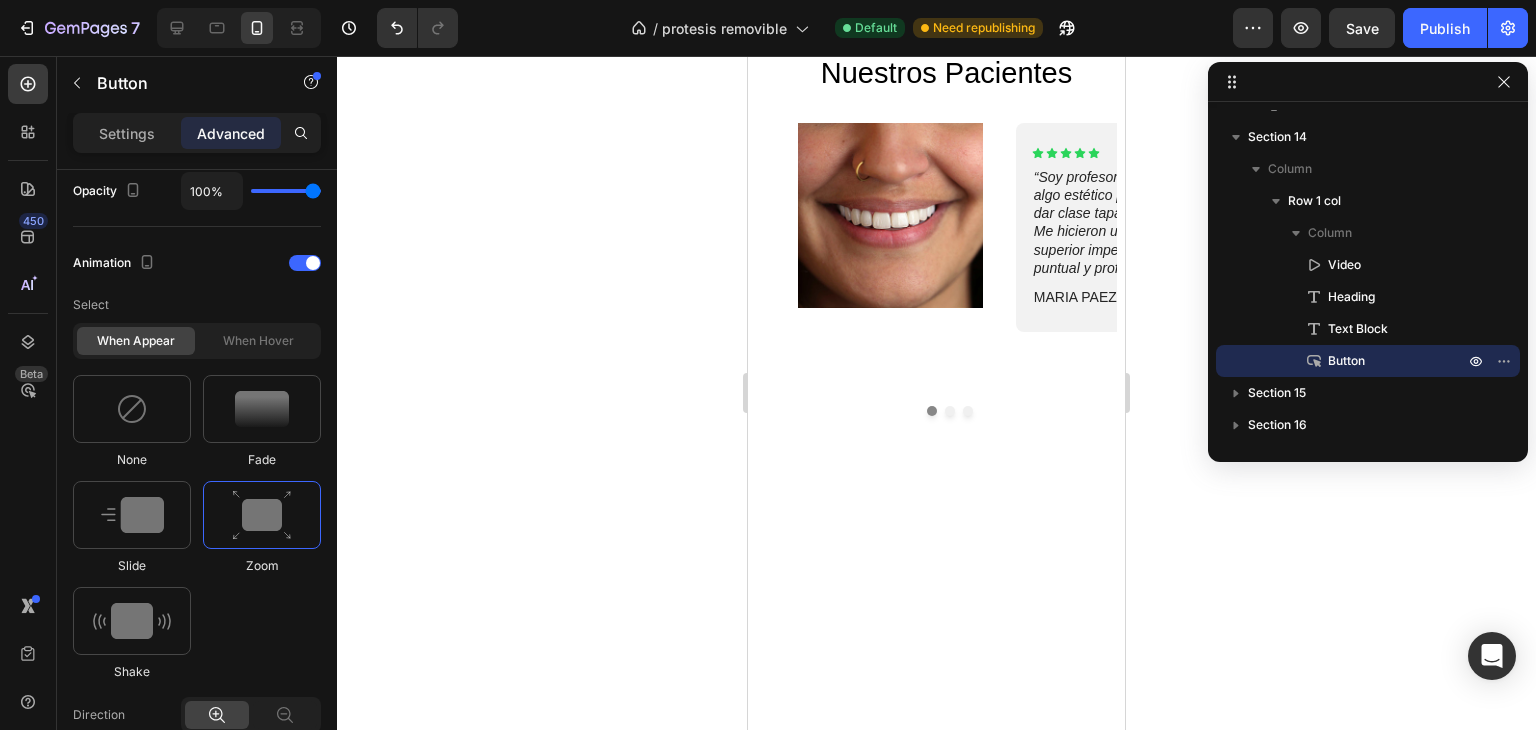 click on "RESERVAR AHOT" at bounding box center (832, -64) 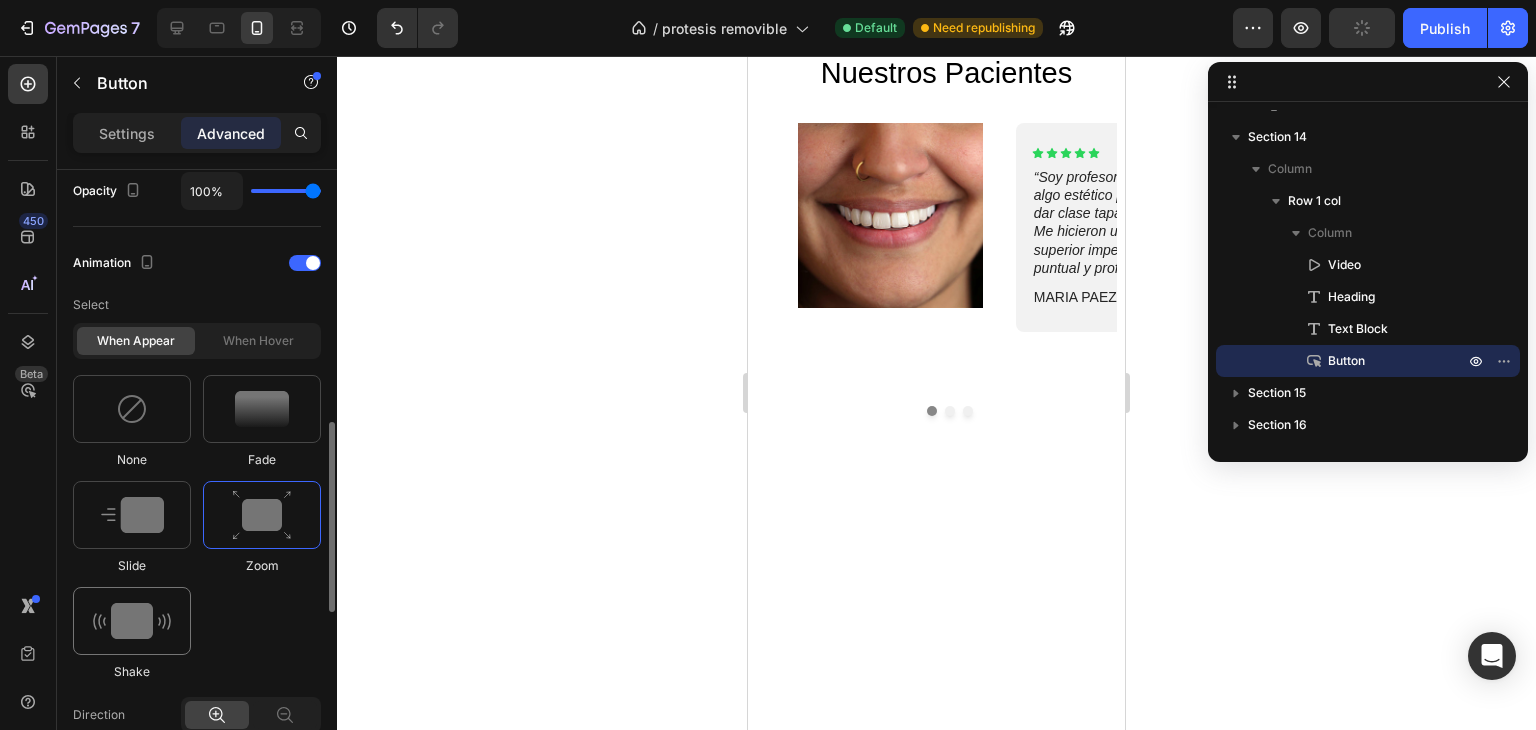click at bounding box center [132, 621] 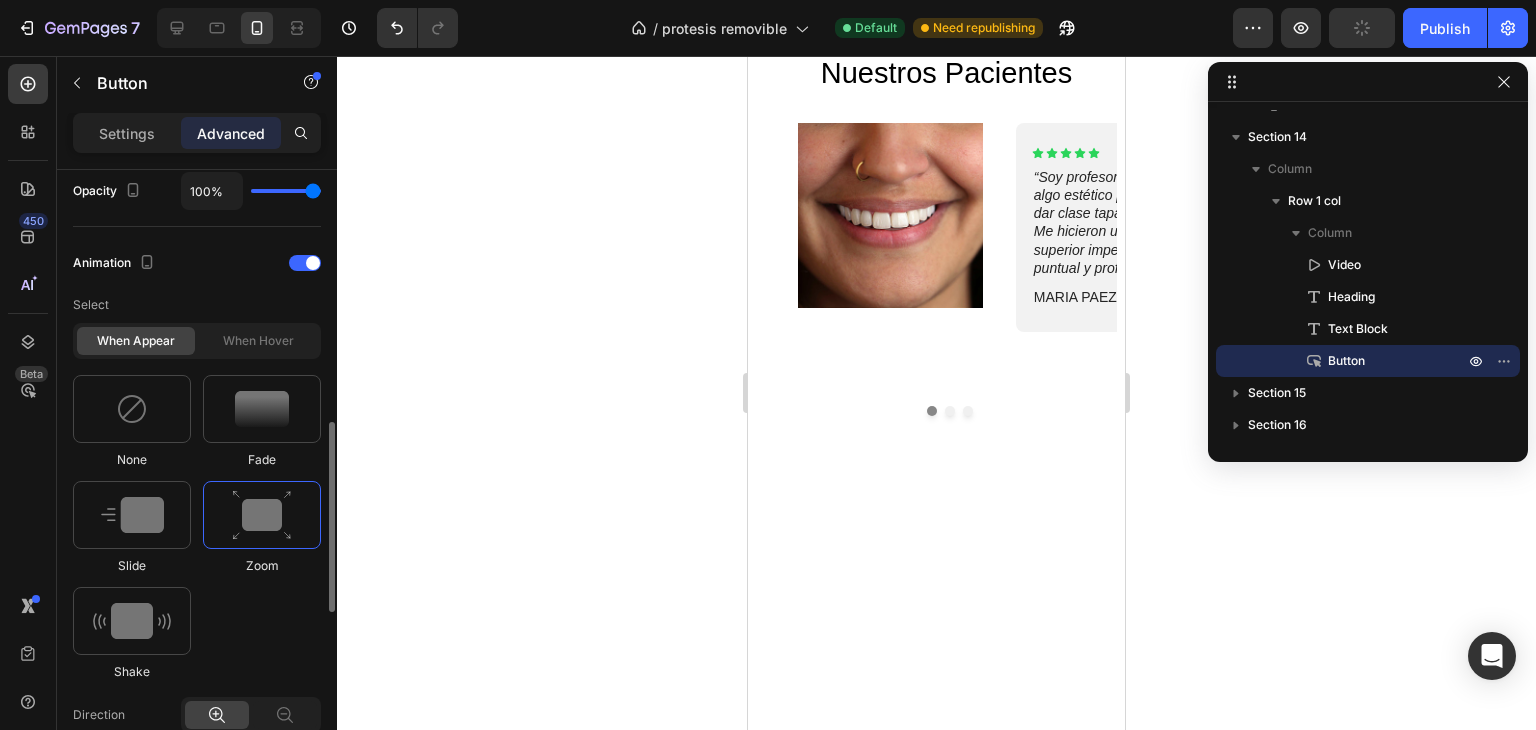 type on "0.7" 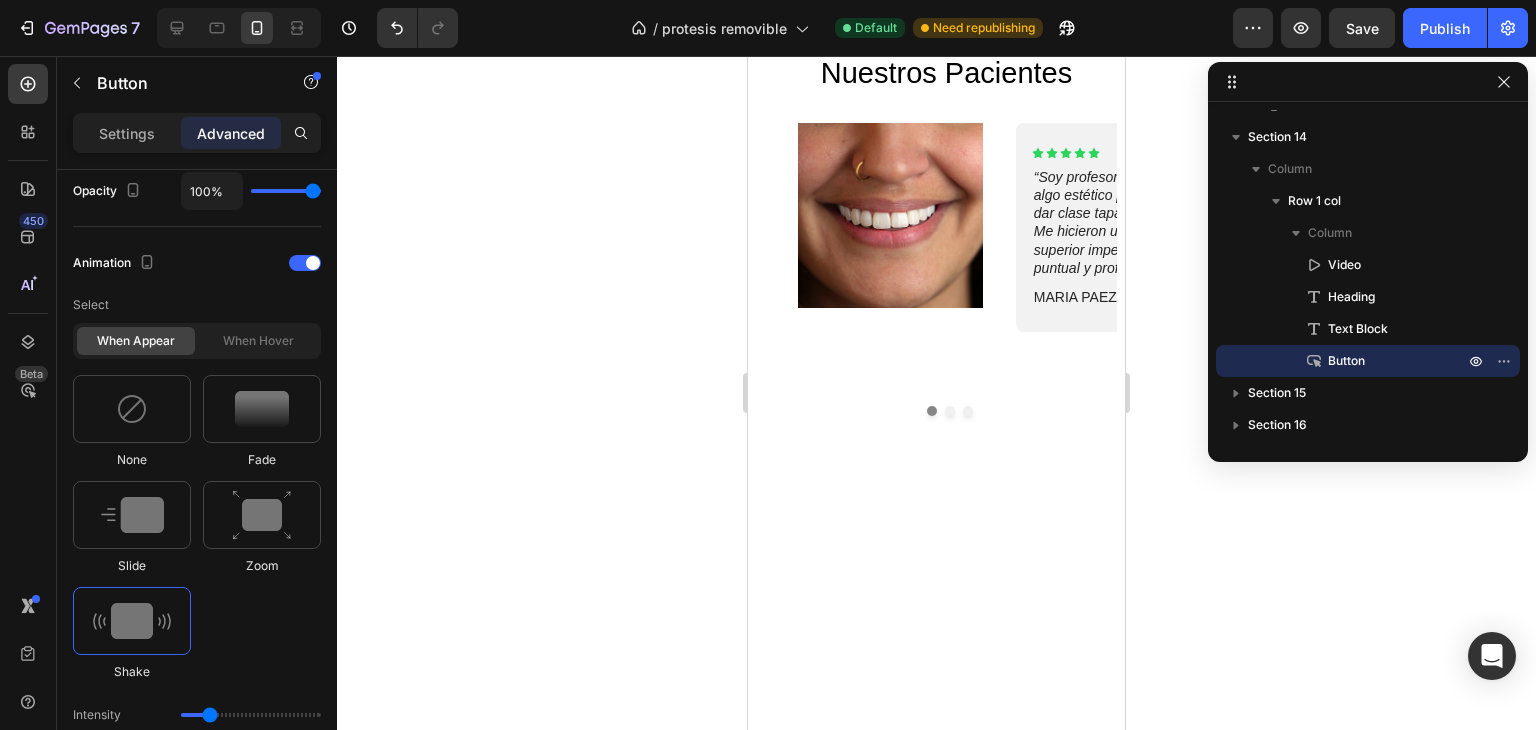 click on "Settings Advanced" at bounding box center (197, 141) 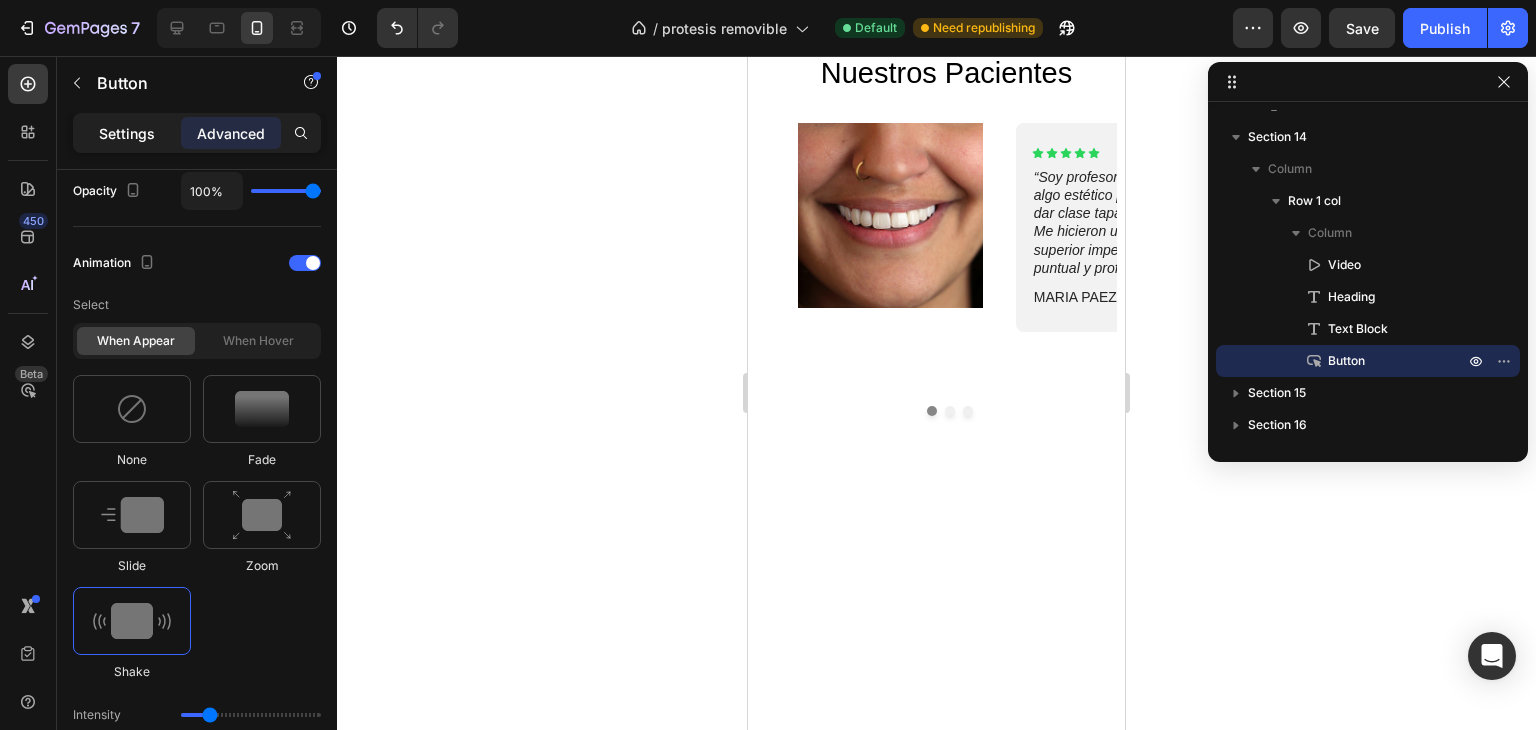 click on "Settings" at bounding box center [127, 133] 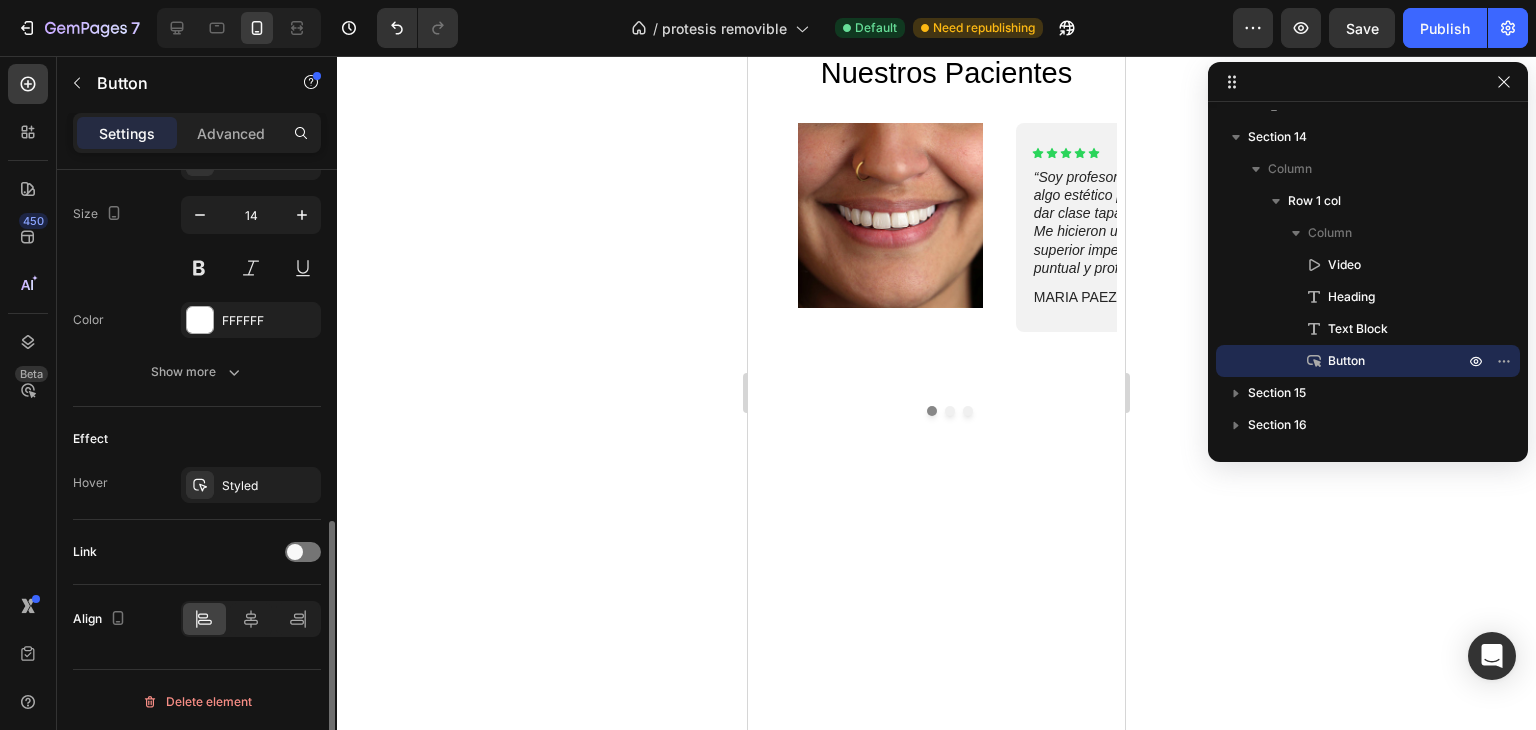 click at bounding box center (251, 619) 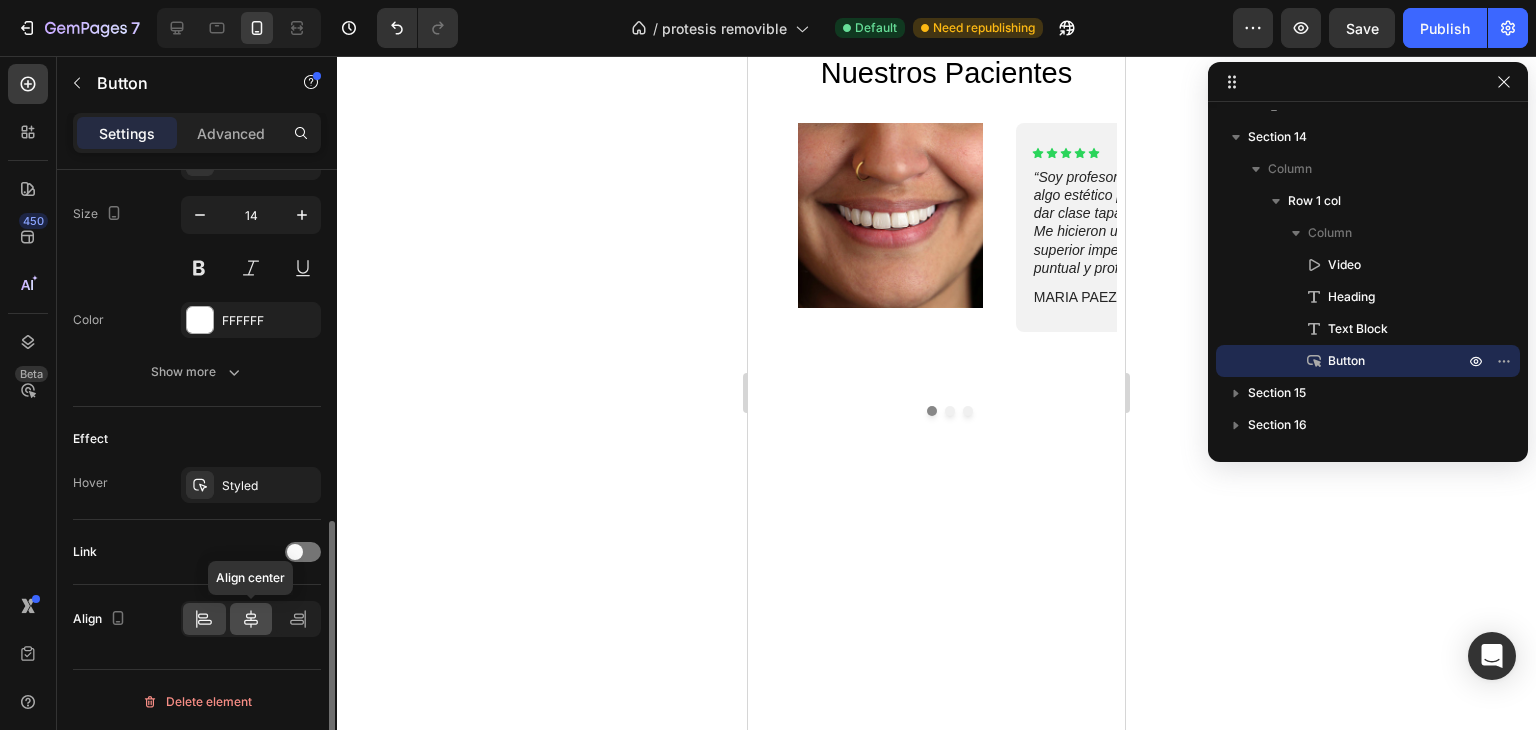 click 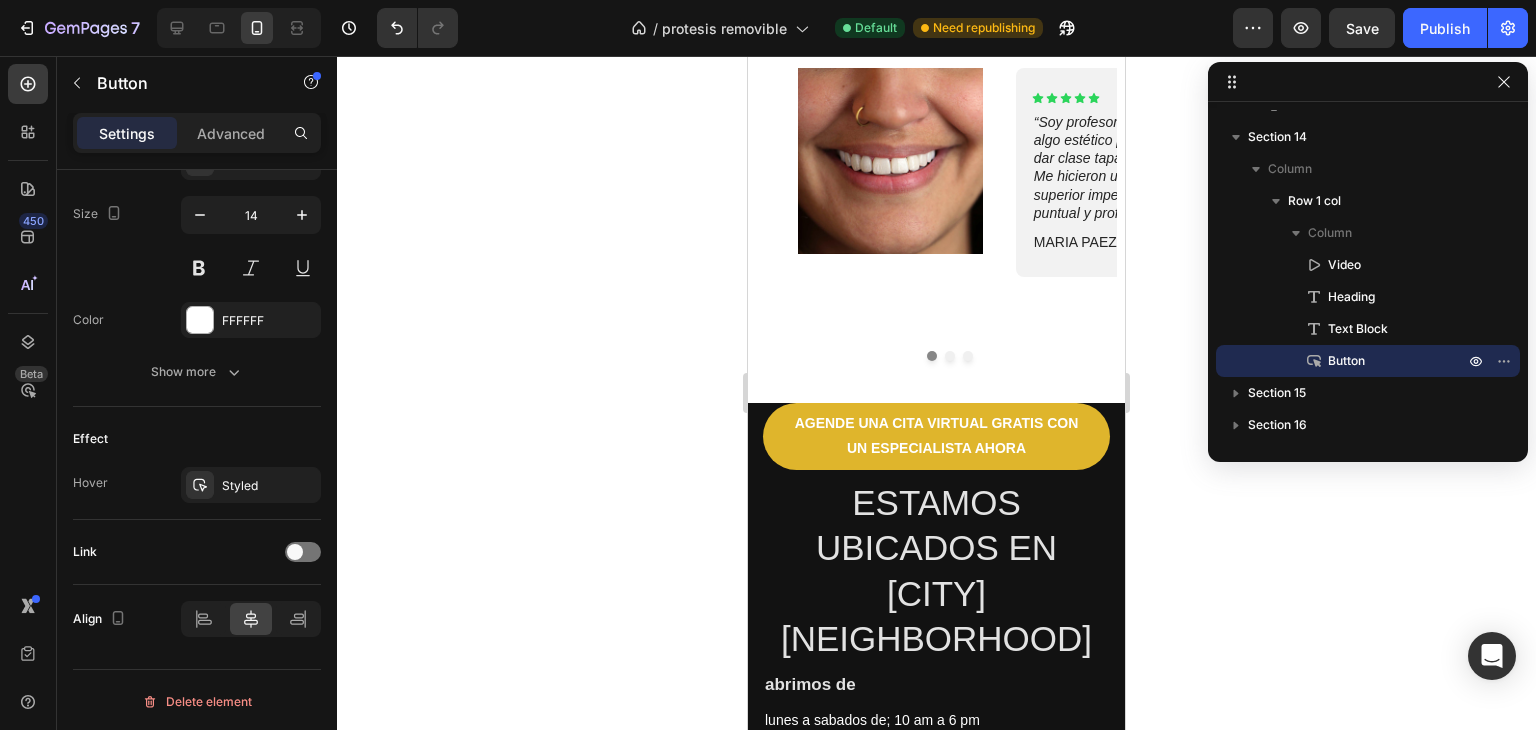 scroll, scrollTop: 9600, scrollLeft: 0, axis: vertical 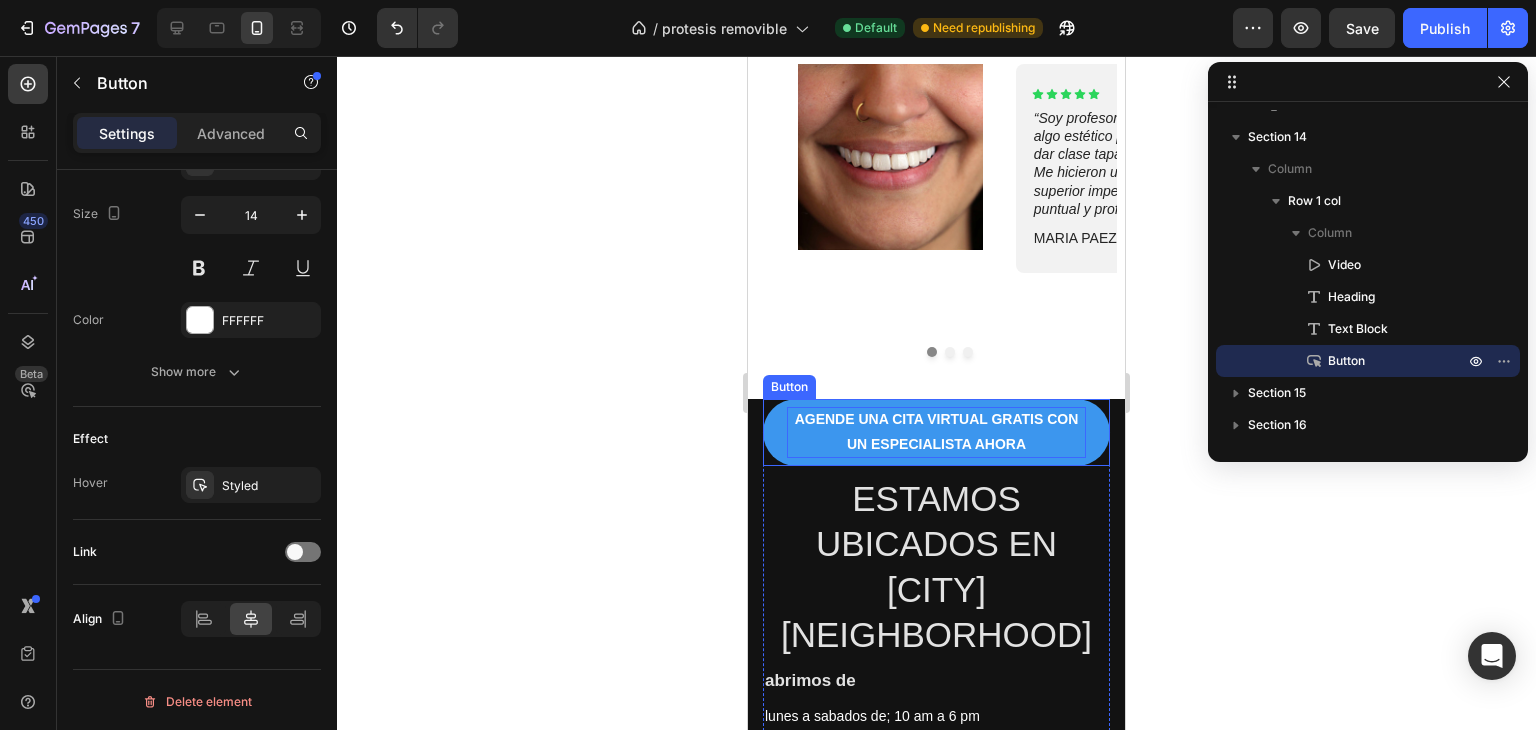click on "AGENDE UNA CITA VIRTUAL GRATIS CON UN ESPECIALISTA AHORA" at bounding box center [936, 432] 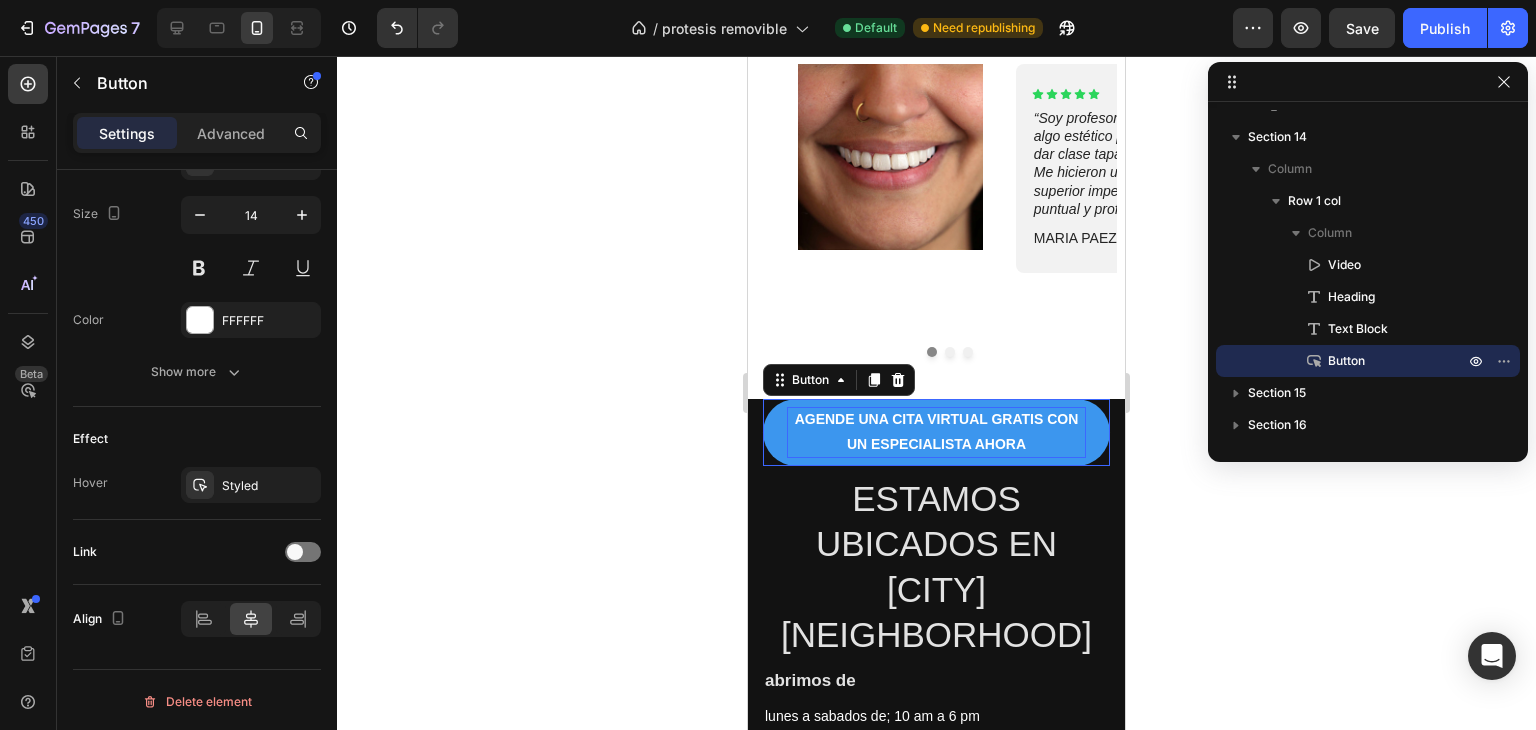 scroll, scrollTop: 2149, scrollLeft: 0, axis: vertical 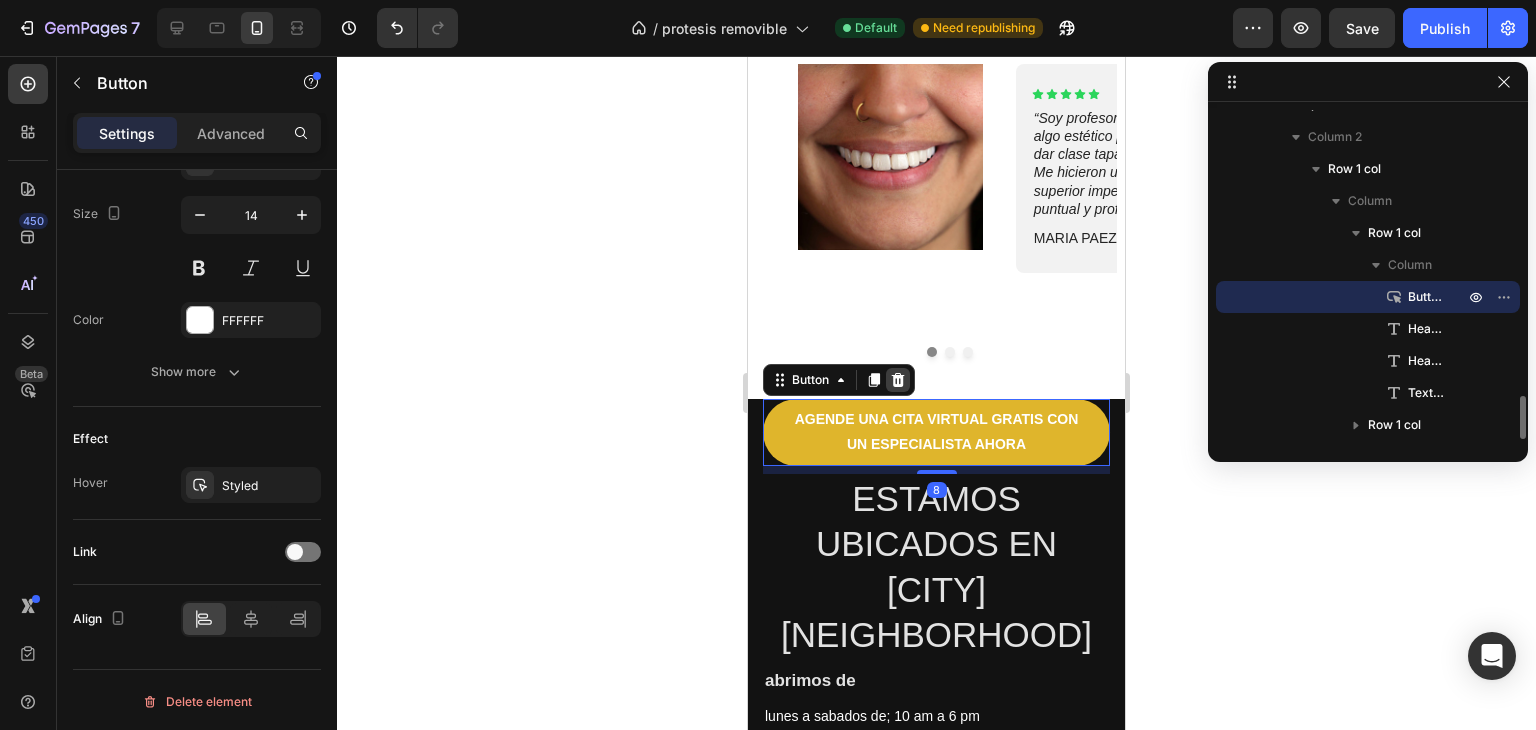 click 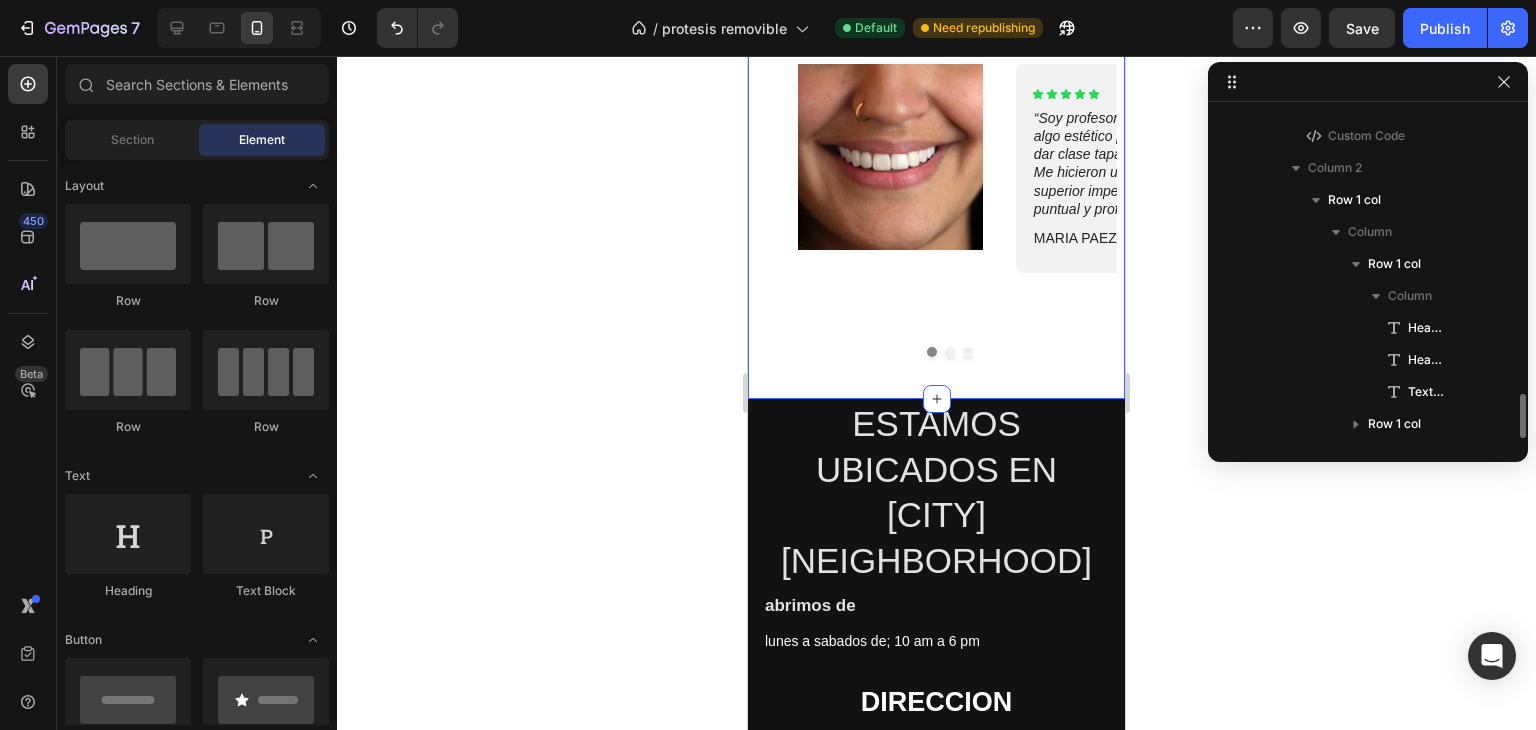 scroll, scrollTop: 2117, scrollLeft: 0, axis: vertical 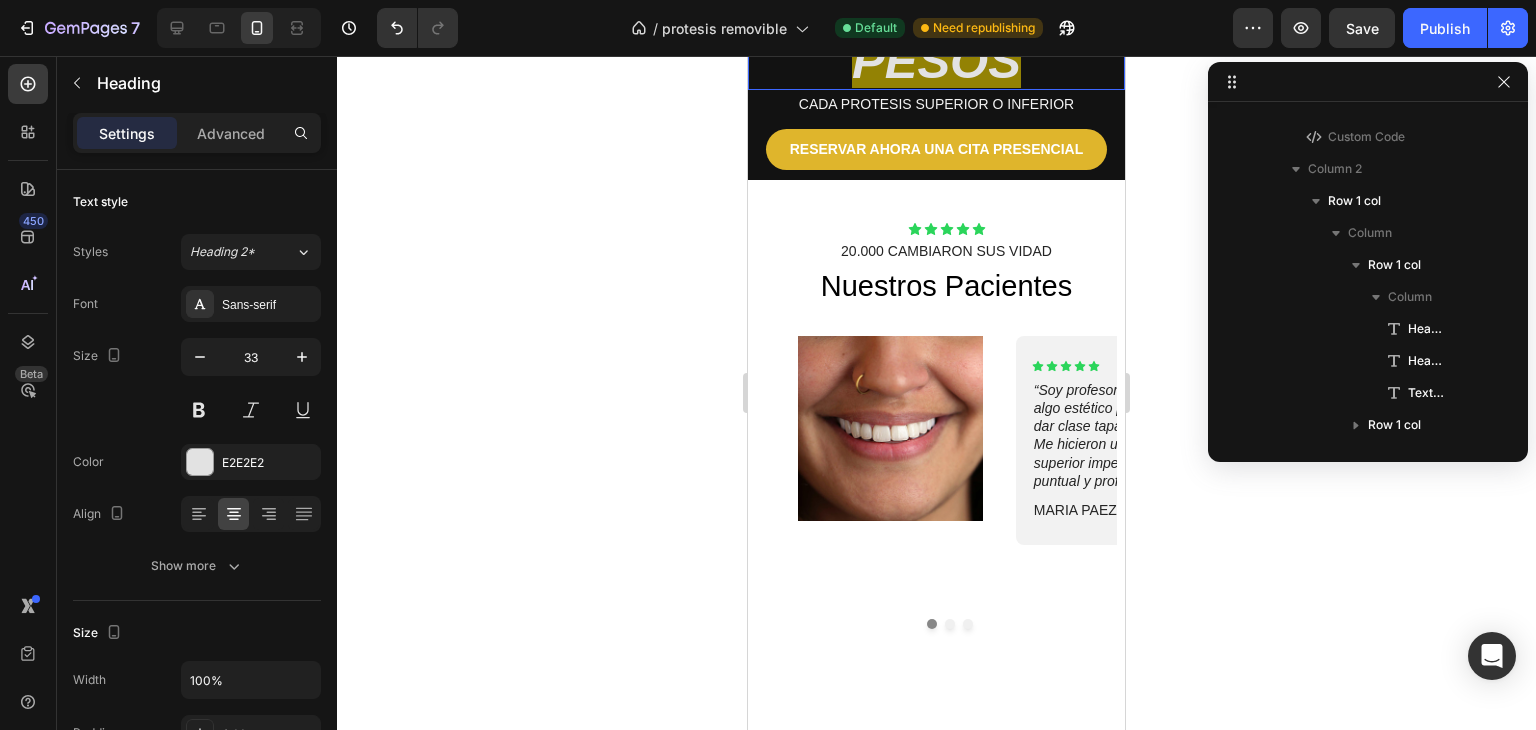 click on "QUIERO UN CAMBIO EN MI VIDA Y EN MIS DIENTES  POR SOLO  $550.000 MIL PESOS" at bounding box center [936, -71] 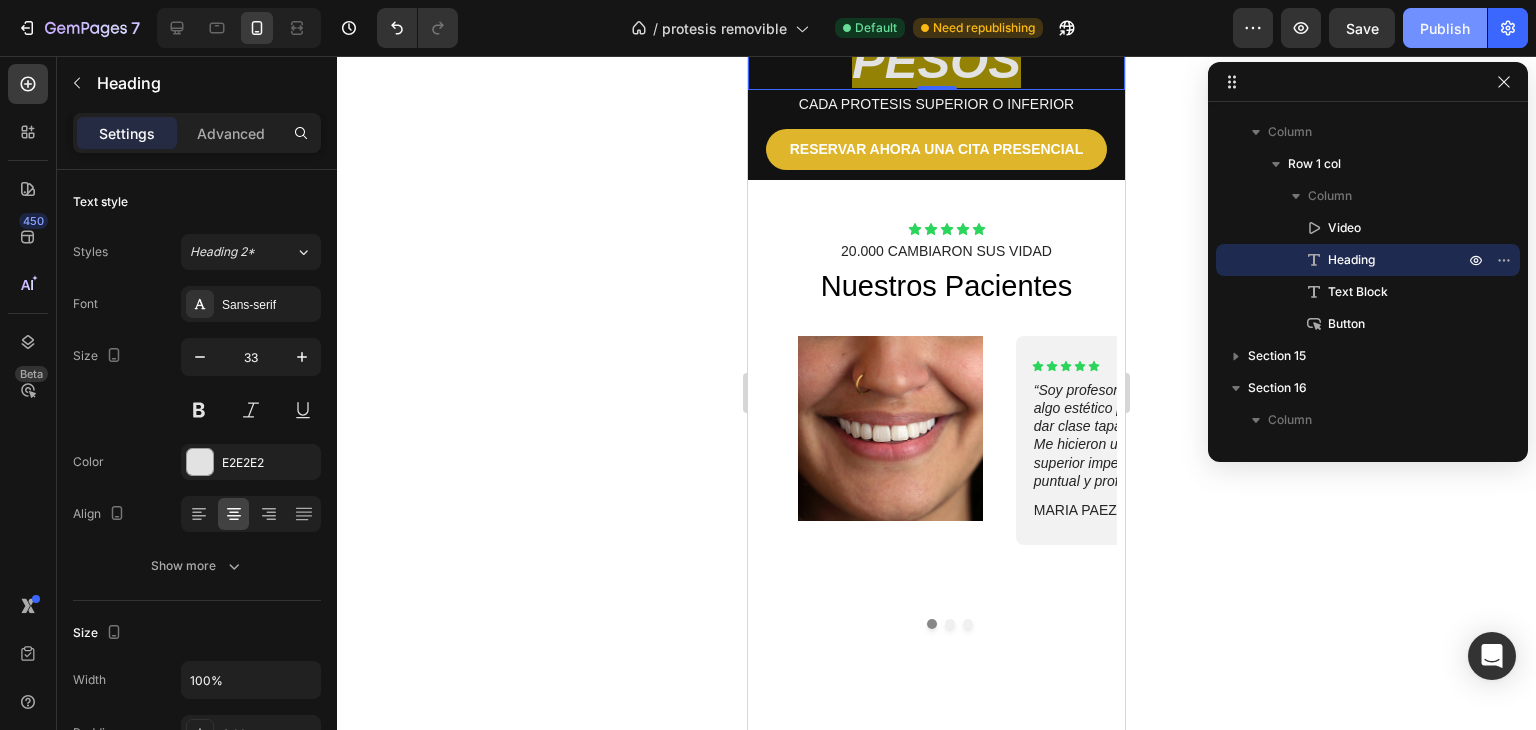 click on "Publish" 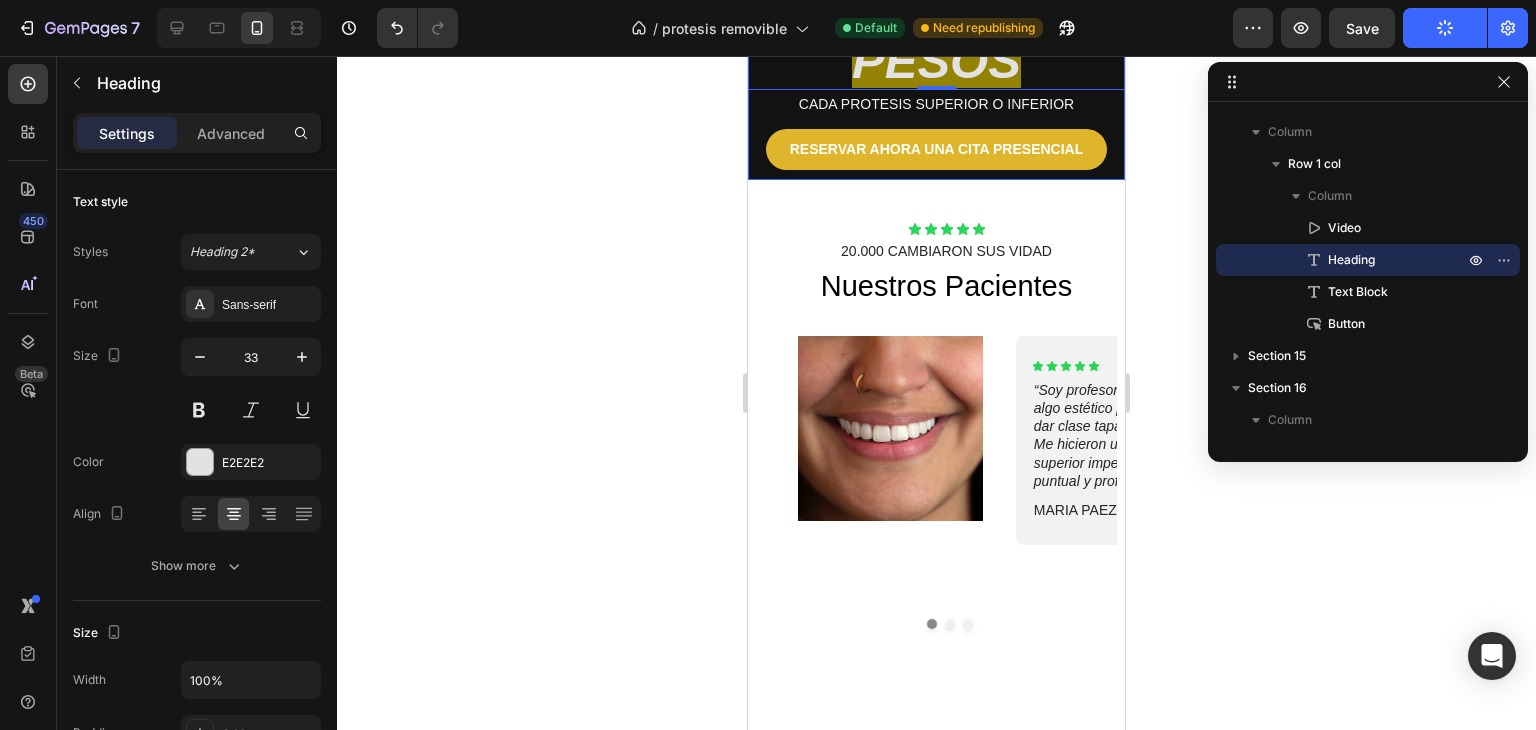 scroll, scrollTop: 8831, scrollLeft: 0, axis: vertical 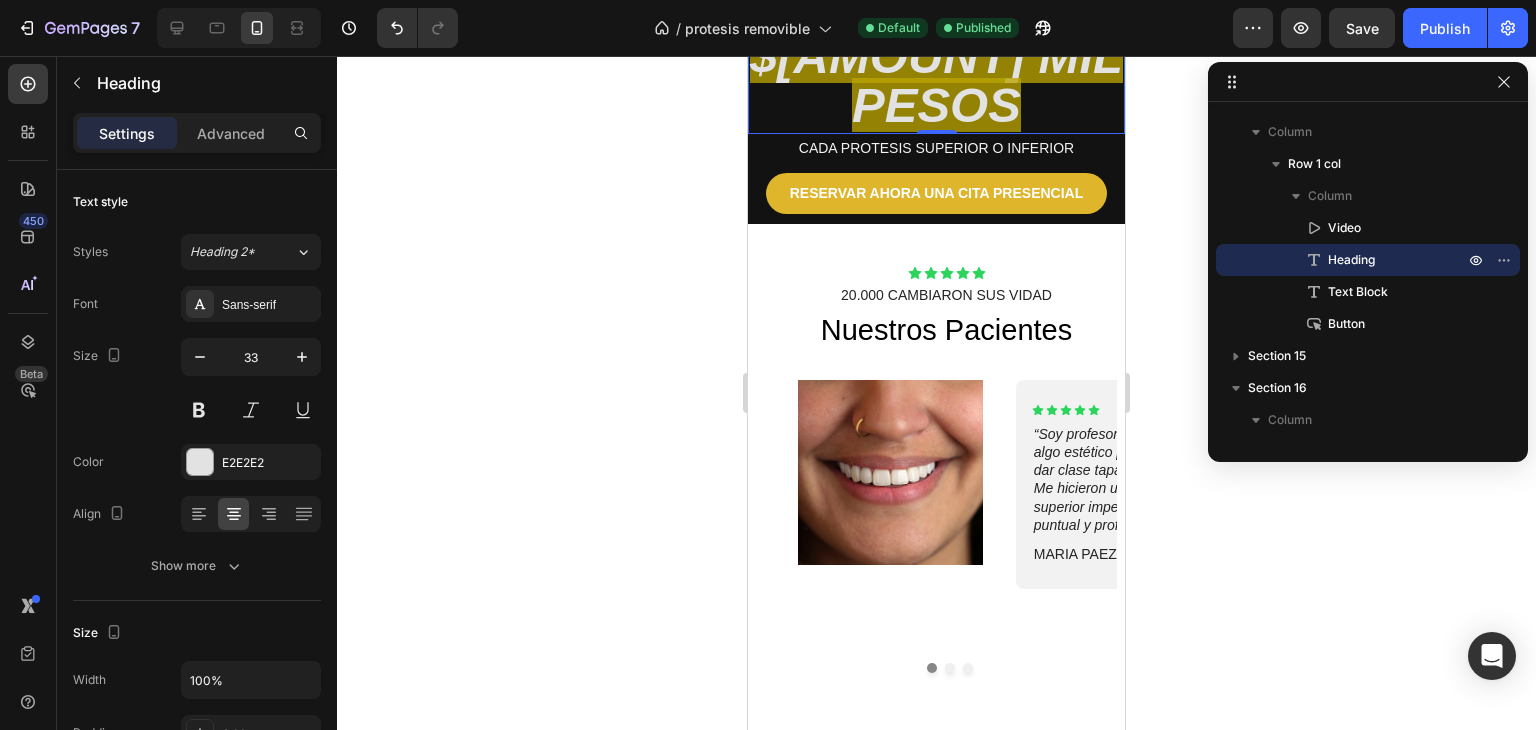 click on "QUIERO UN CAMBIO EN MI VIDA Y EN MIS DIENTES  POR SOLO  $550.000 MIL PESOS" at bounding box center (936, -27) 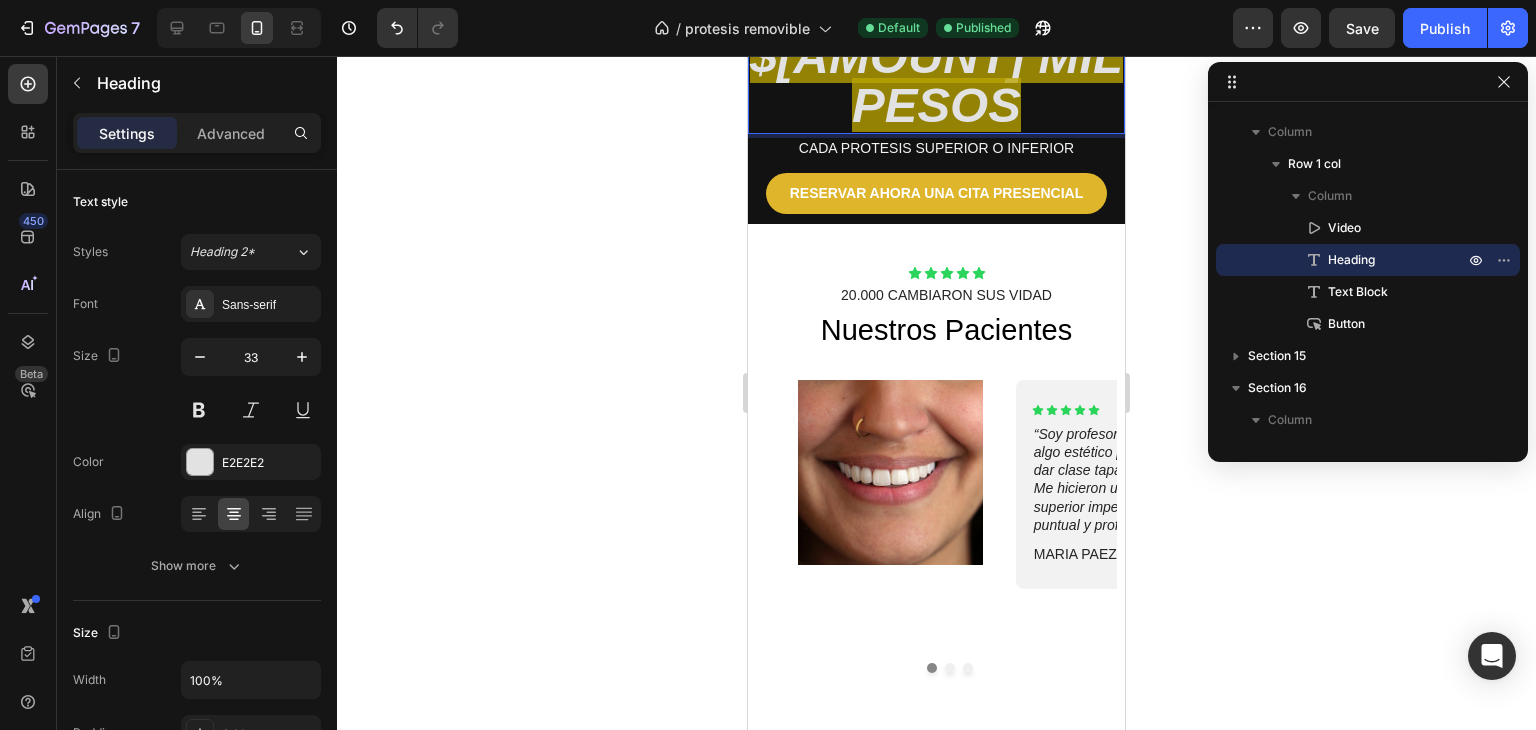 click on "QUIERO UN CAMBIO EN MI VIDA Y EN MIS DIENTES  POR SOLO  $550.000 MIL PESOS" at bounding box center [936, -27] 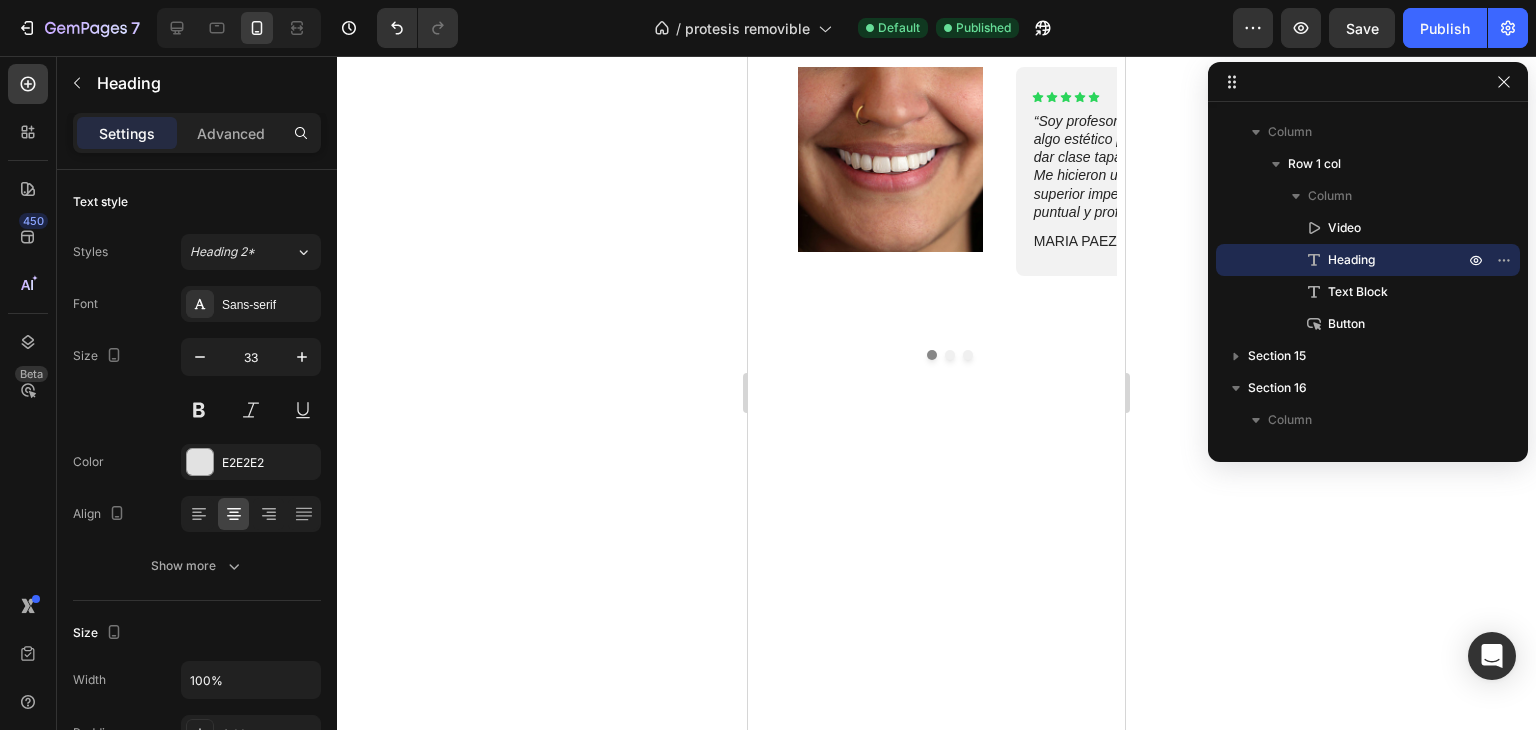 scroll, scrollTop: 9146, scrollLeft: 0, axis: vertical 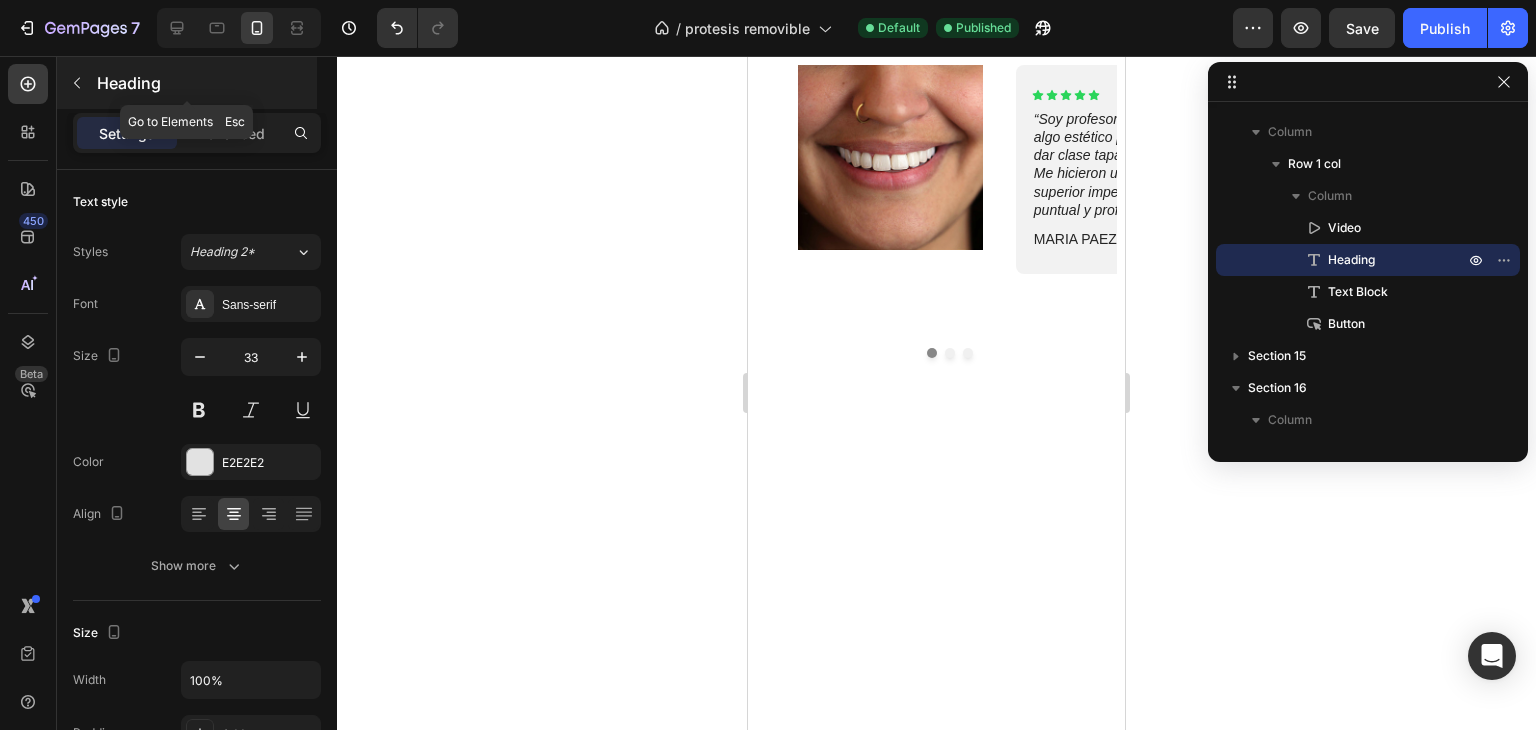 click on "Heading" at bounding box center (187, 83) 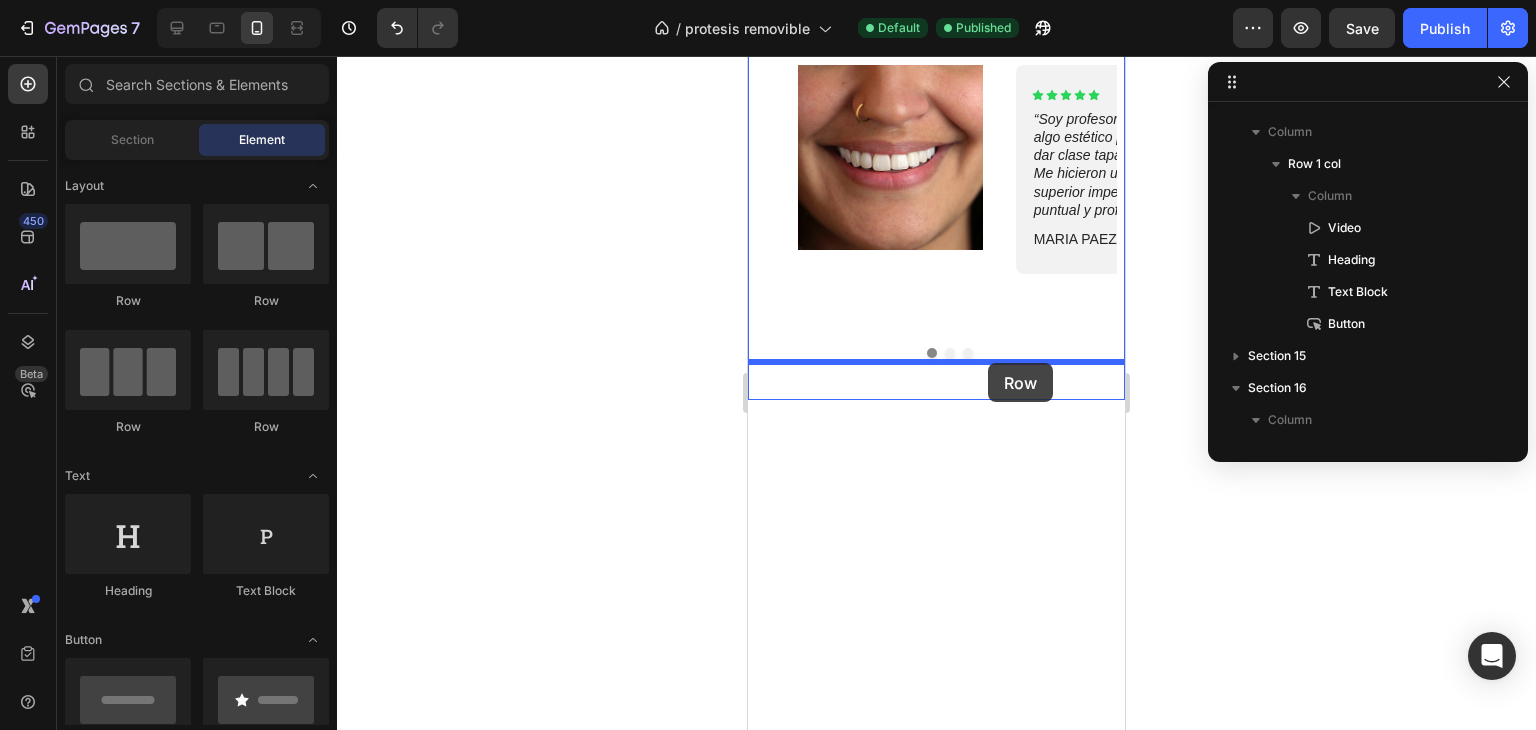 drag, startPoint x: 884, startPoint y: 351, endPoint x: 988, endPoint y: 365, distance: 104.93808 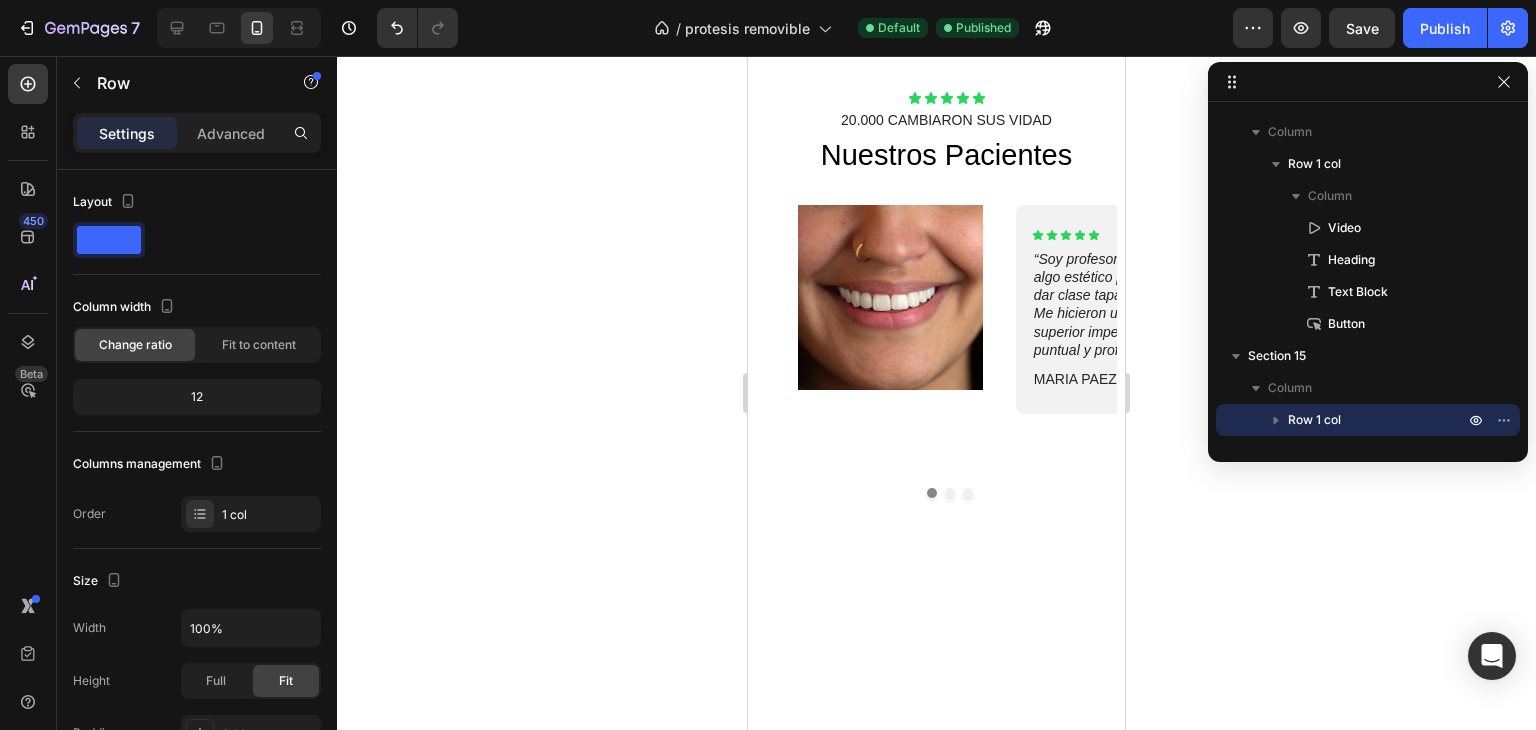 click on "Drop element here" at bounding box center (949, -29) 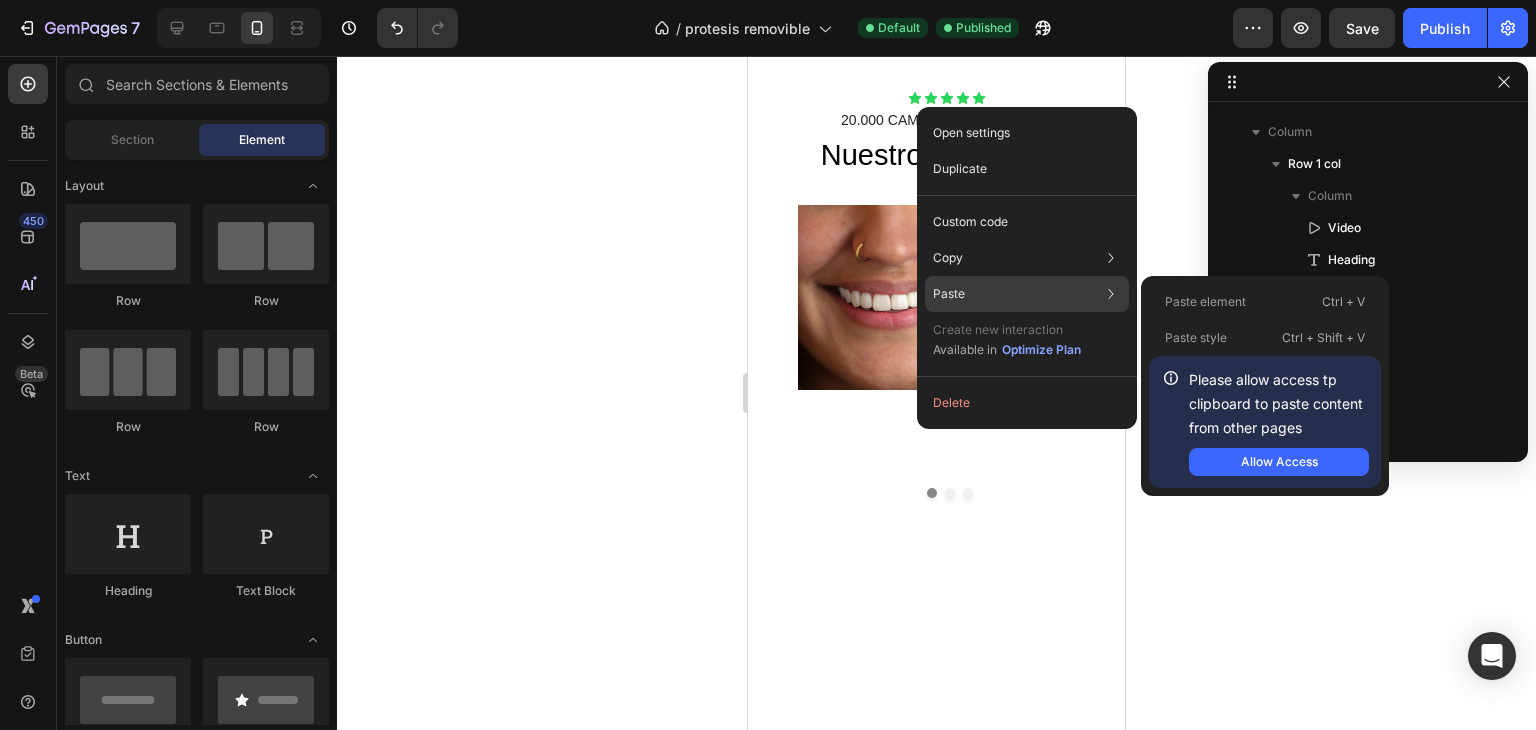 click on "Paste" at bounding box center [949, 294] 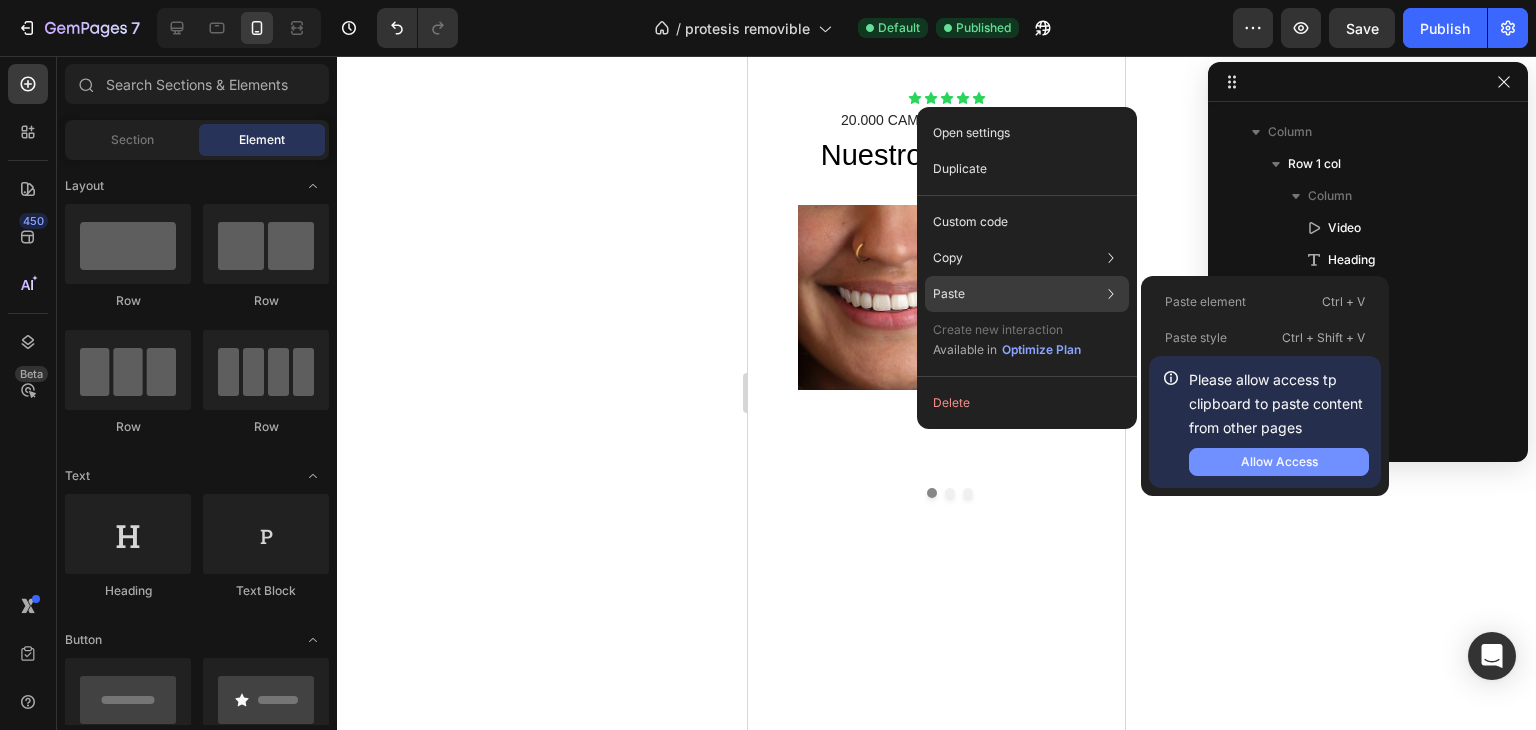 click on "Allow Access" at bounding box center [1279, 462] 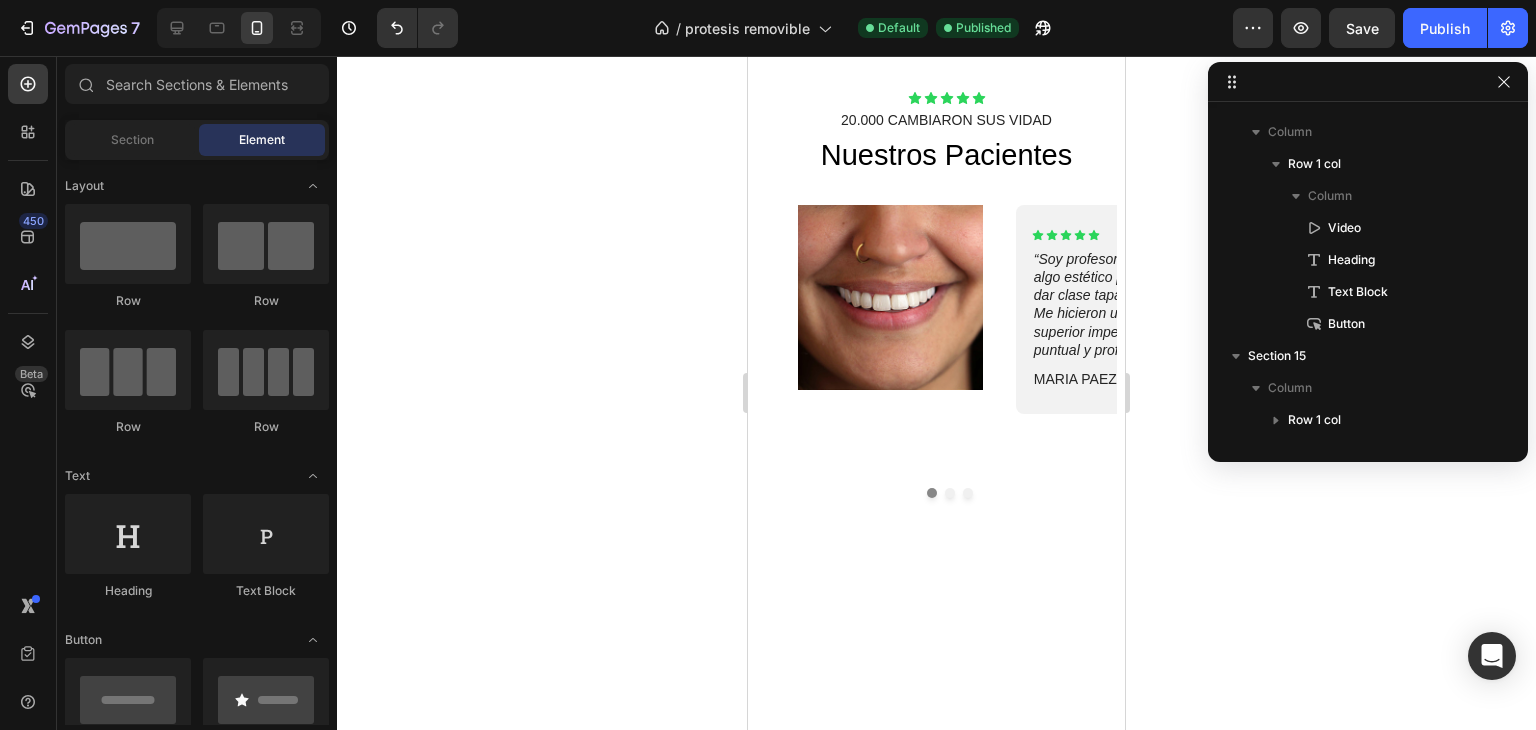 click on "Drop element here" at bounding box center (937, -29) 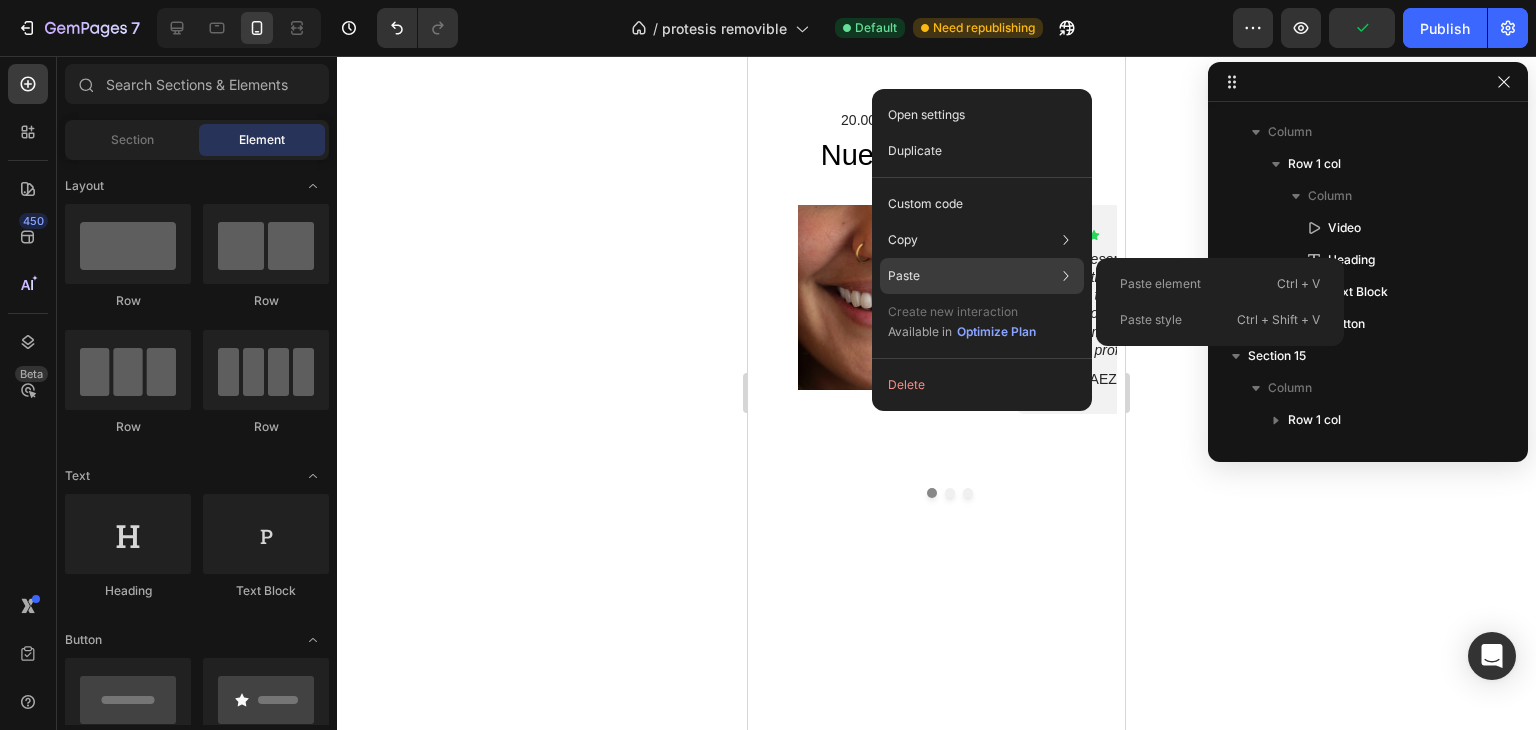 click on "Paste Paste element  Ctrl + V Paste style  Ctrl + Shift + V" 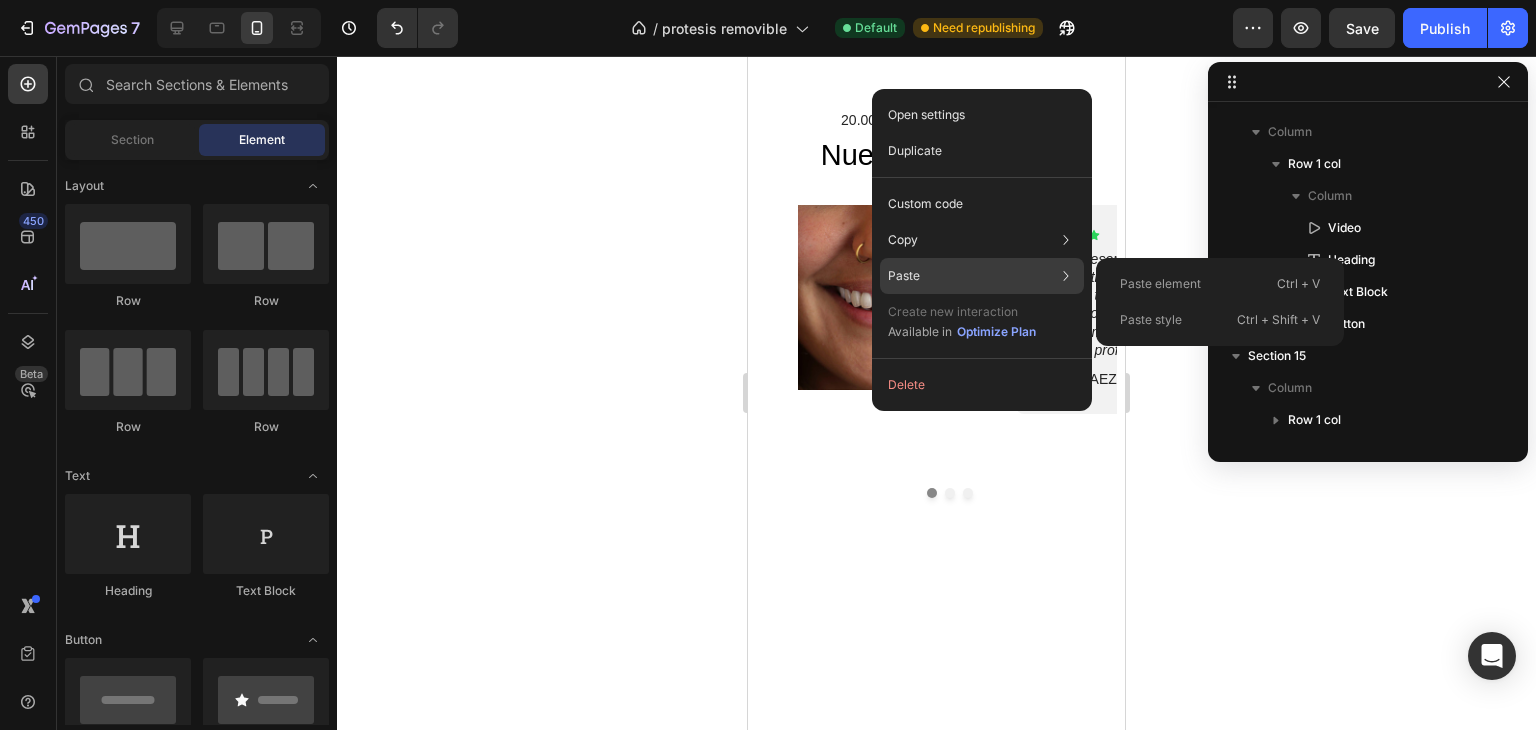 click on "Paste Paste element  Ctrl + V Paste style  Ctrl + Shift + V" 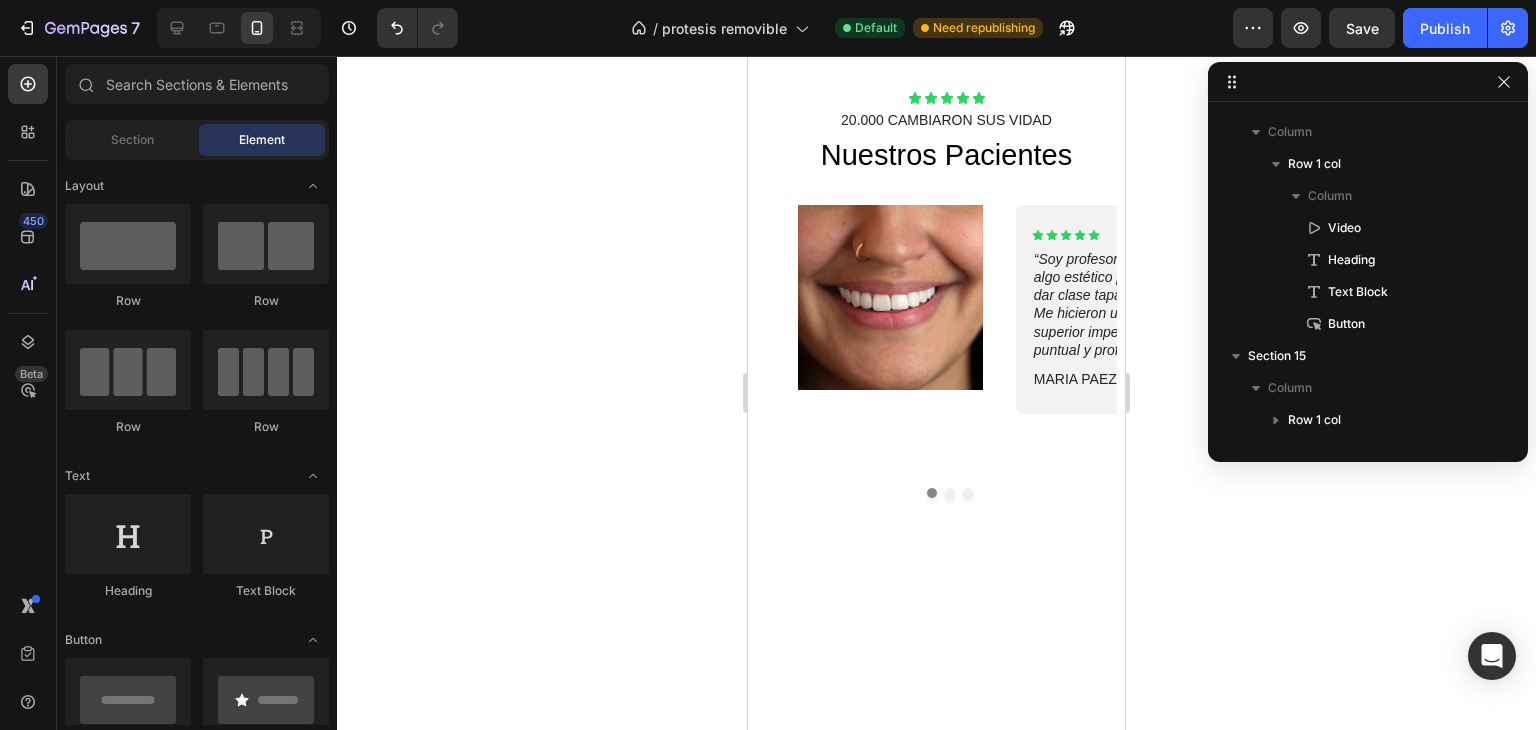 click on "Drop element here" at bounding box center (949, -29) 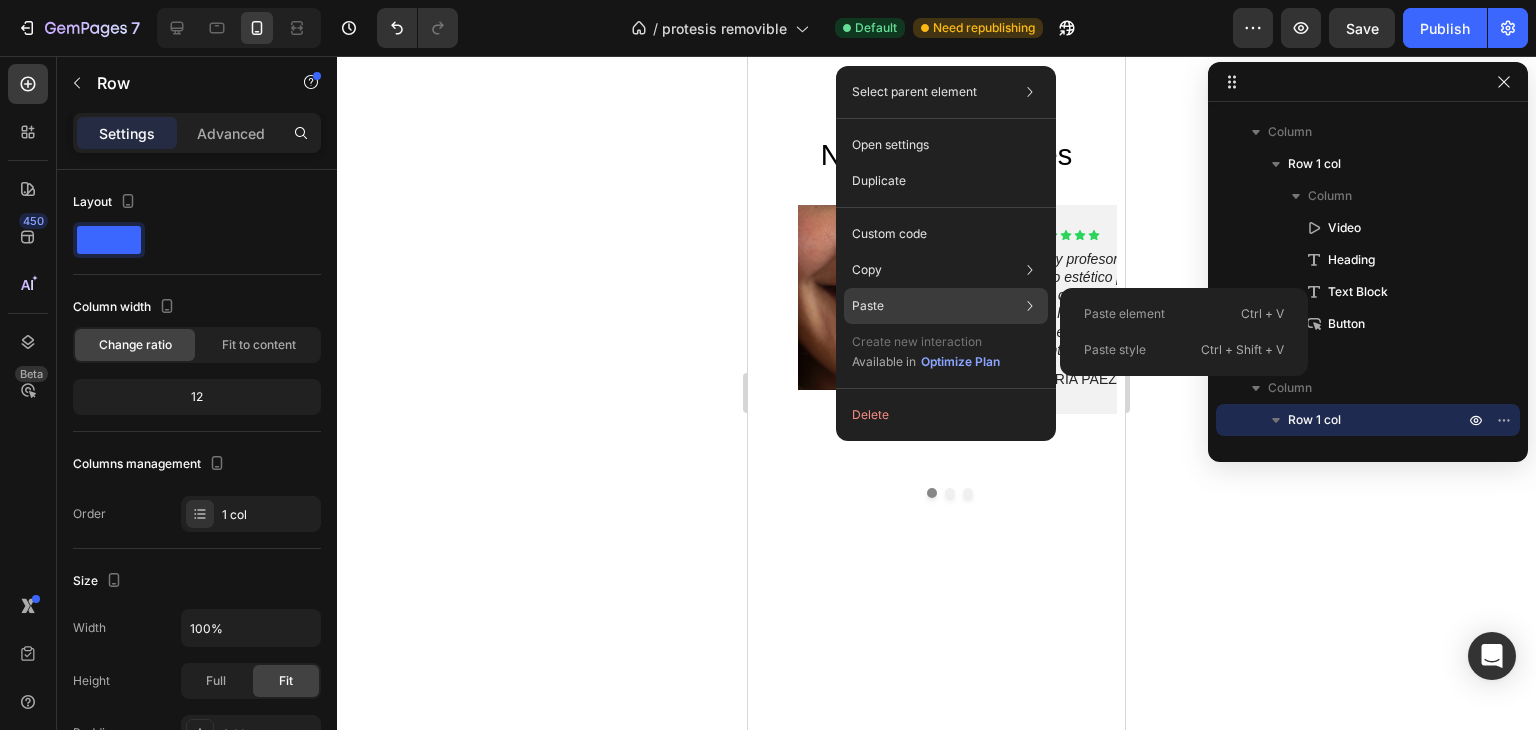 click on "Paste Paste element  Ctrl + V Paste style  Ctrl + Shift + V" 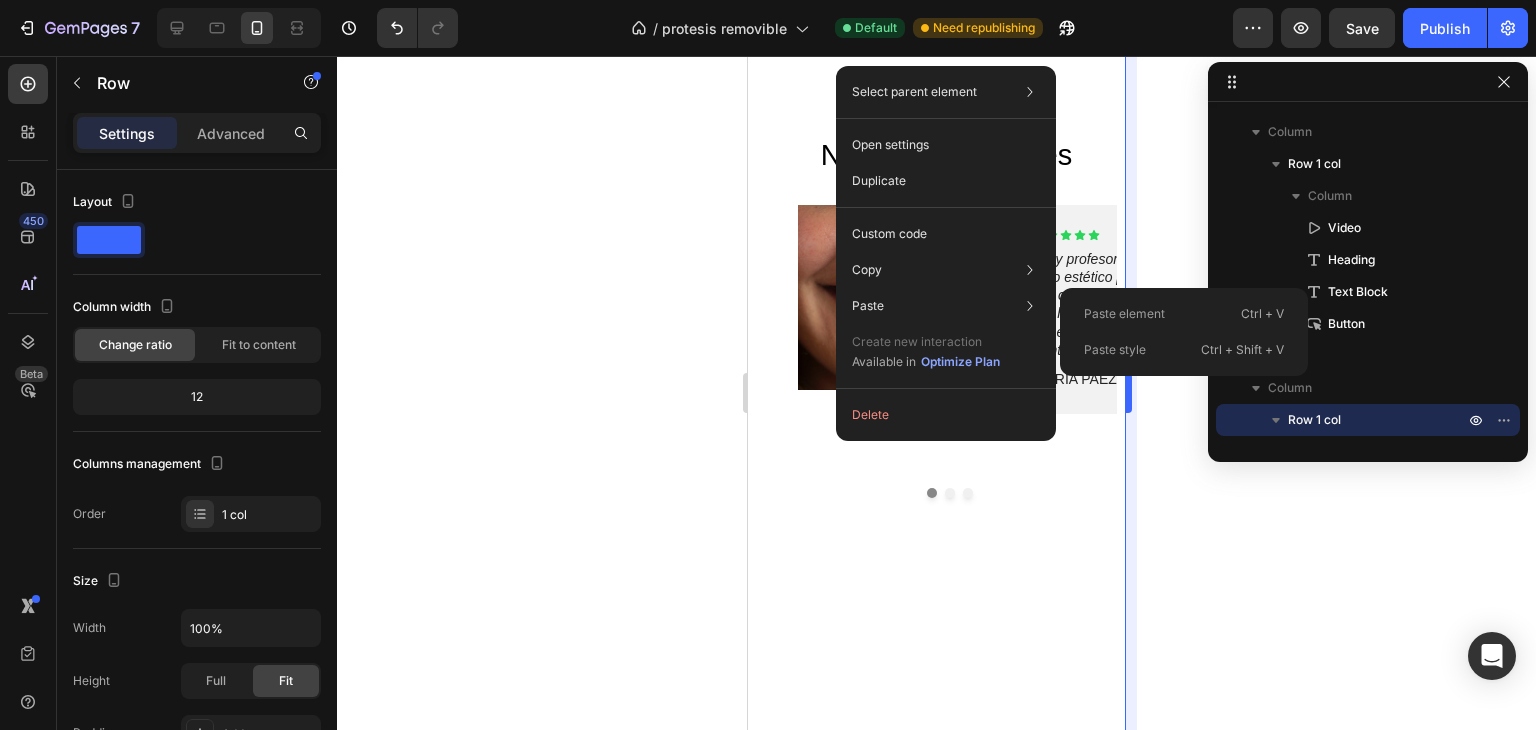 click on "Paste element" at bounding box center [1124, 314] 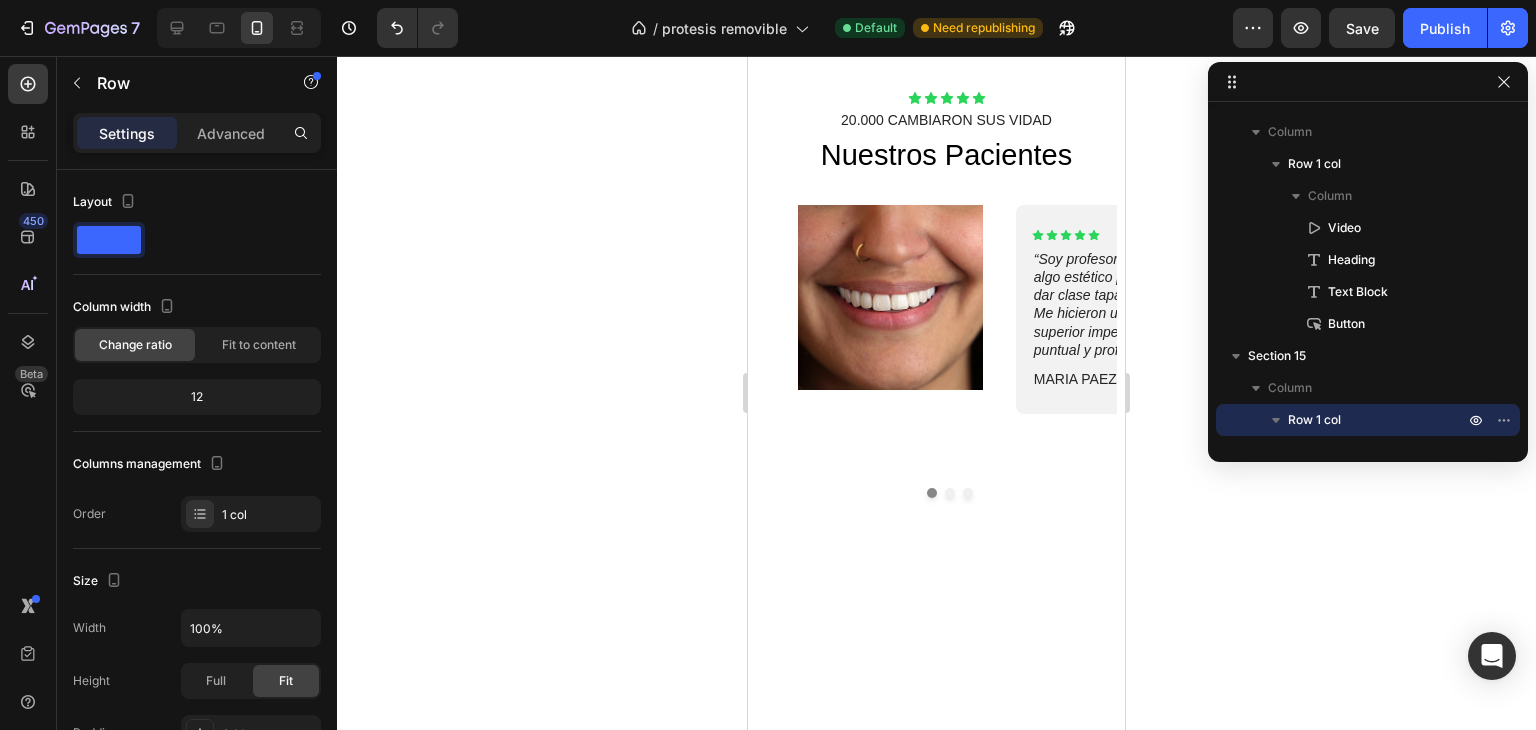 click on "Drop element here" at bounding box center [936, -29] 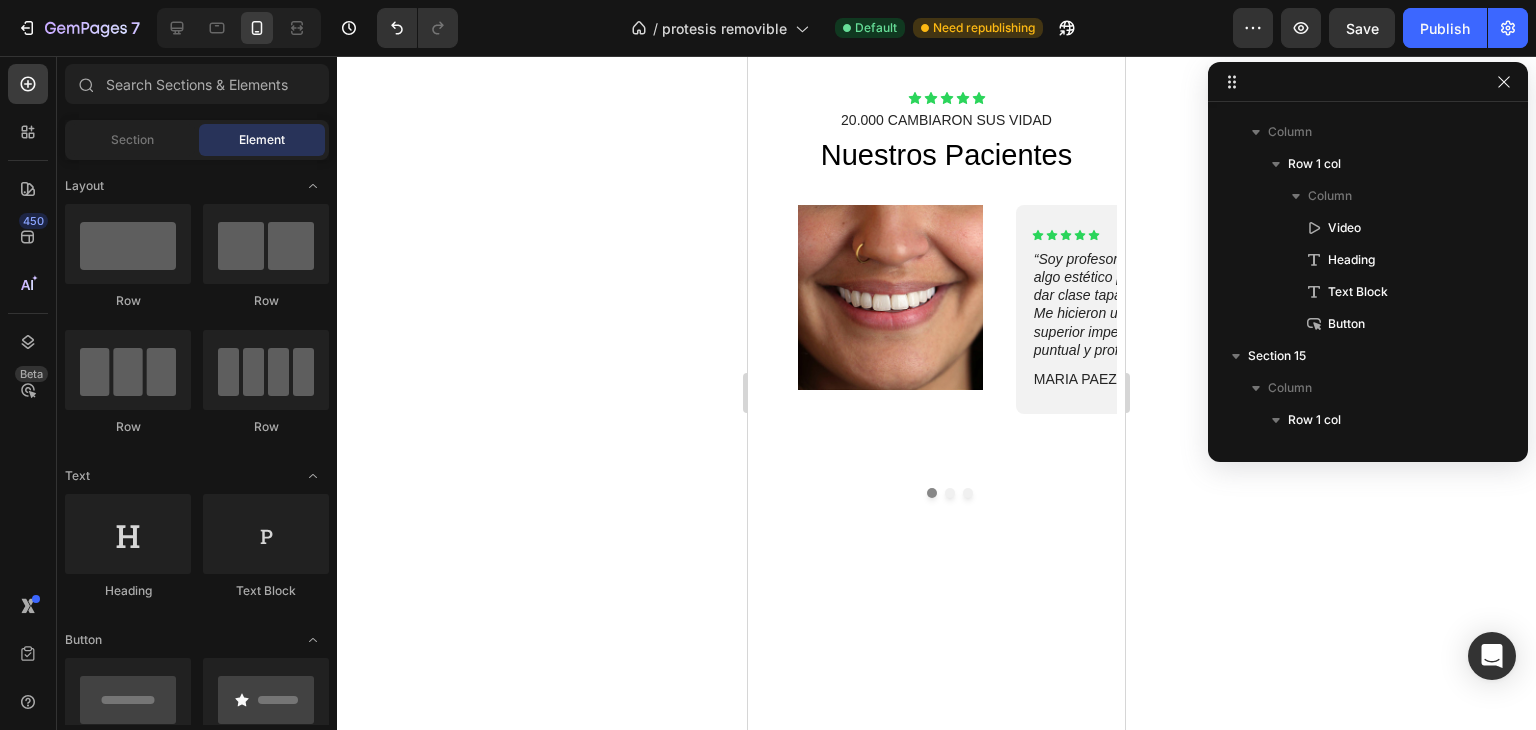 click 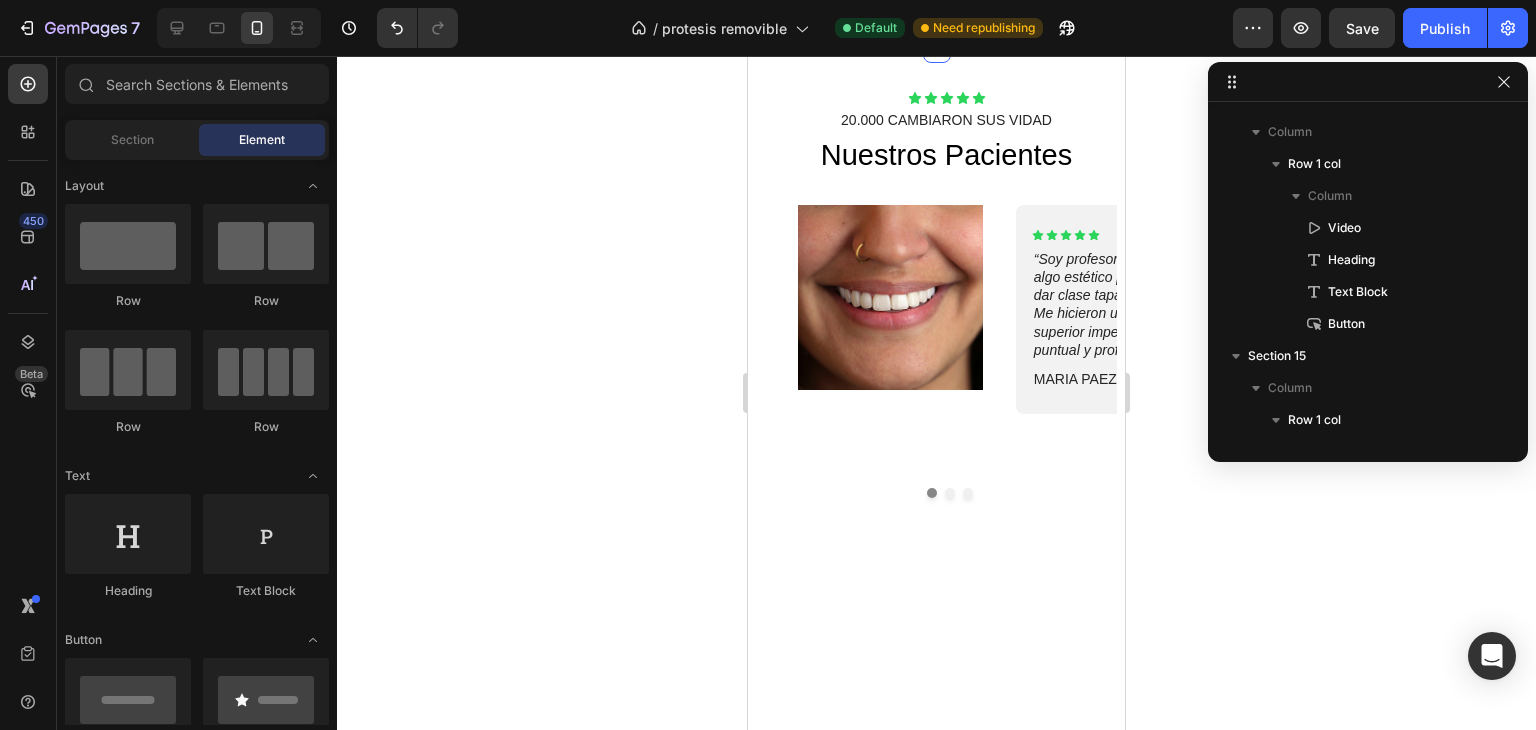click on "Drop element here Row Section 15" at bounding box center [936, -21] 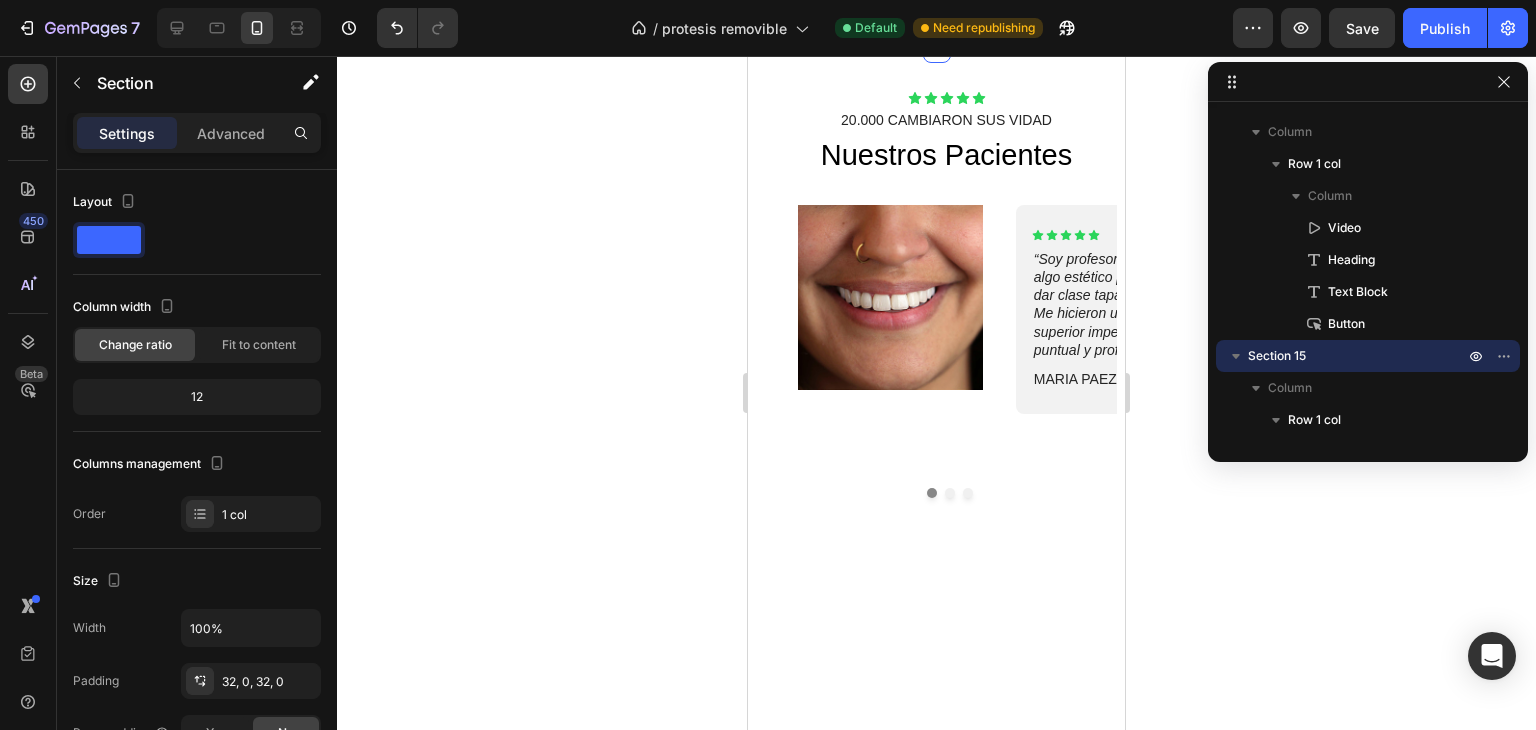 click 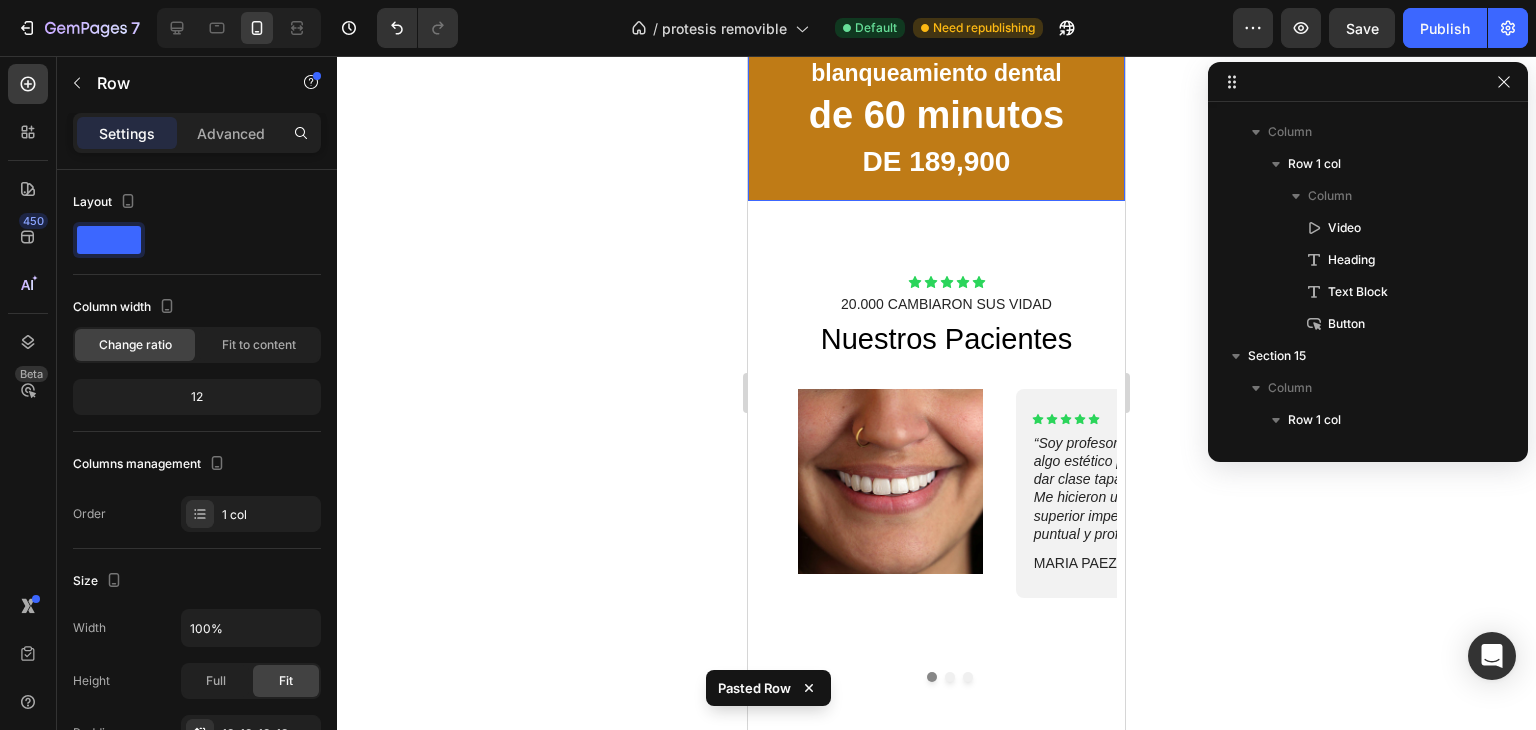 click 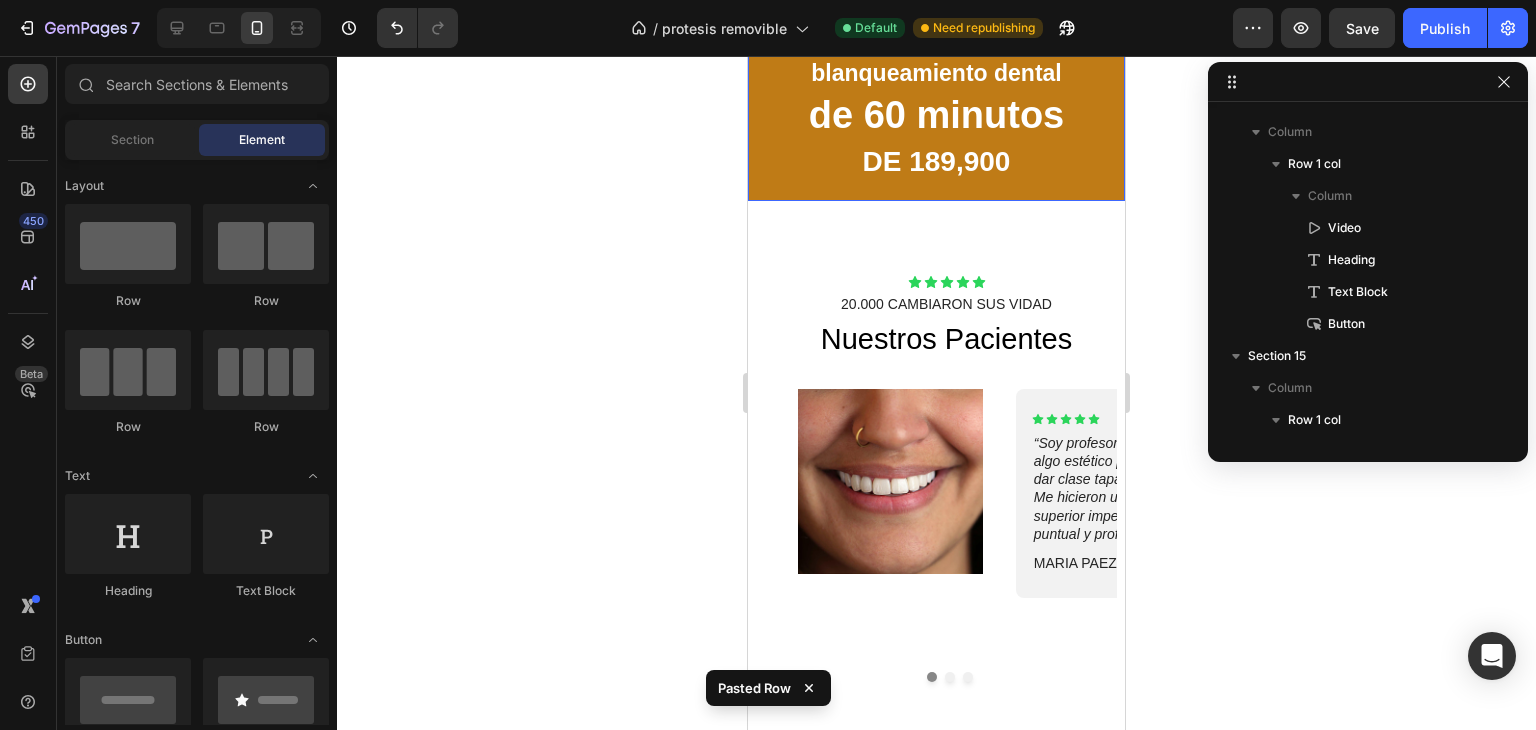 scroll, scrollTop: 1986, scrollLeft: 0, axis: vertical 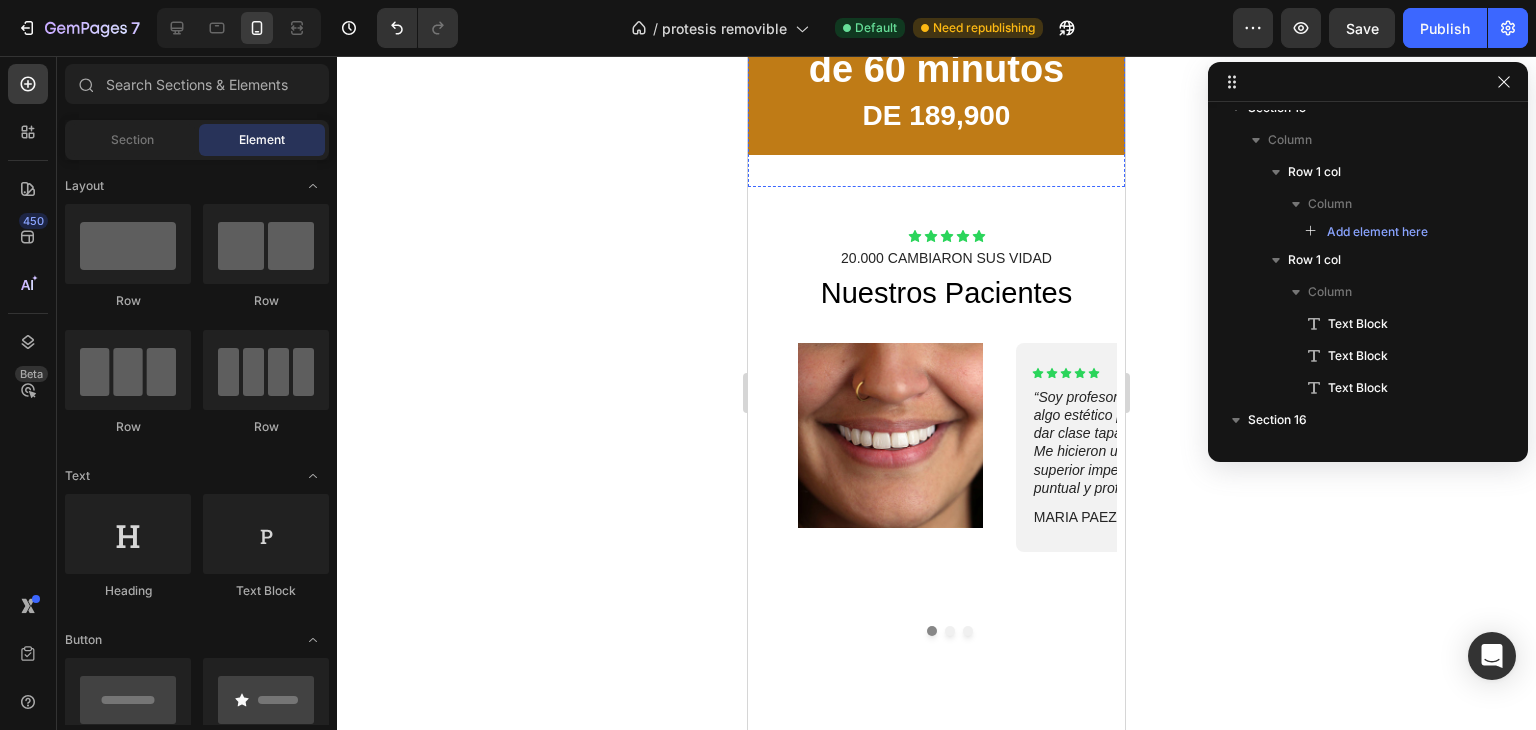click on "Drop element here" at bounding box center [936, -75] 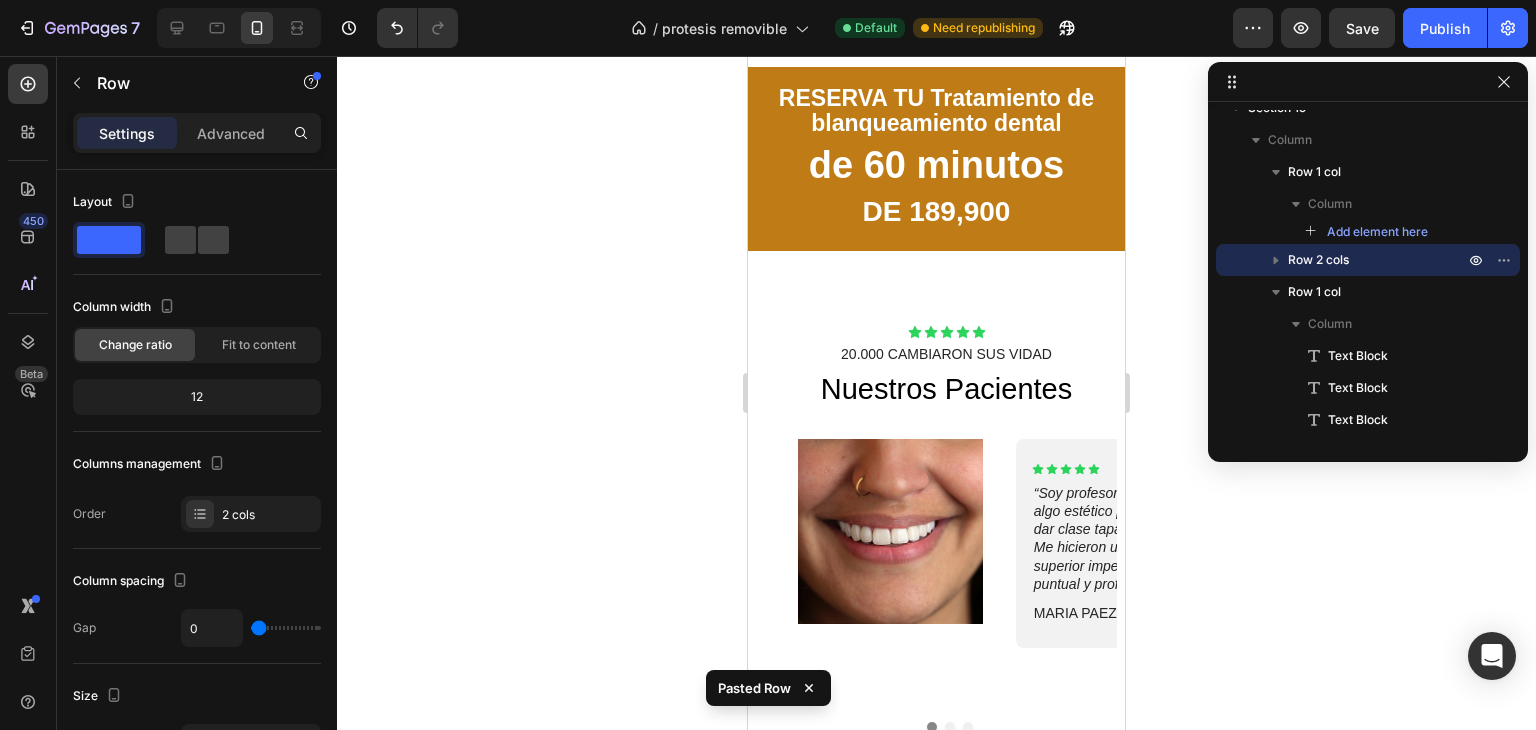 scroll, scrollTop: 549, scrollLeft: 0, axis: vertical 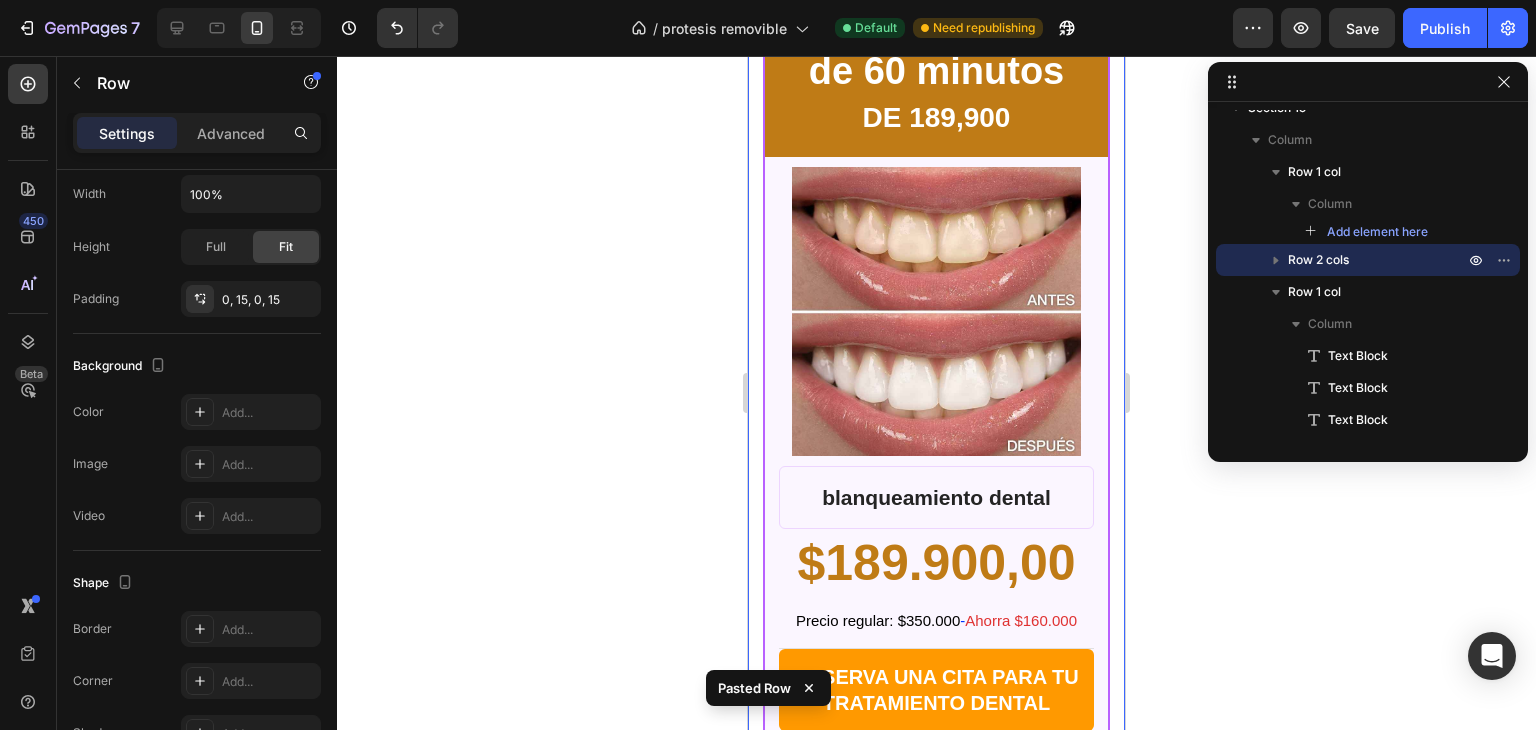 click on "Drop element here Row RESERVA TU Tratamiento de blanqueamiento dental  Text Block de 60 minutos Text Block DE 189,900 Text Block Row Product Images Row blanqueamiento dental Product Title $189.900,00 Product Price Product Price Row Precio regular: $350.000  -  Ahorra $160.000 Text Block  RESERVA UNA CITA PARA TU TRATAMIENTO DENTAL  Text Block Row Row EL TOTAL LO PAGAS EN NUESTRA CLINICA DENTAL Heading Blanqueamiento  dental en consultorio de 60 minutos Text Block Row Ideal para una rápida actualización y una sesión de blanqueamiento efectiva. Text Block Row Seguro, suave y sin dolor Text Block Row Ideal para amantes del café, el té y el vino. Text Block Row Dientes hasta 4 tonos más blancos Text Block Row $189.900,00 Product Price Product Price RESERVAR AHORA CITA DE BLANQUEAMIENTO   DENTAL Y PAGARLO EN LA CLINICA   Dynamic Checkout Row Row Product Row
Drop element here Row RESERVA TU Tratamiento de blanqueamiento dental  Text Block de 60 minutos Text Block Row" at bounding box center [936, 714] 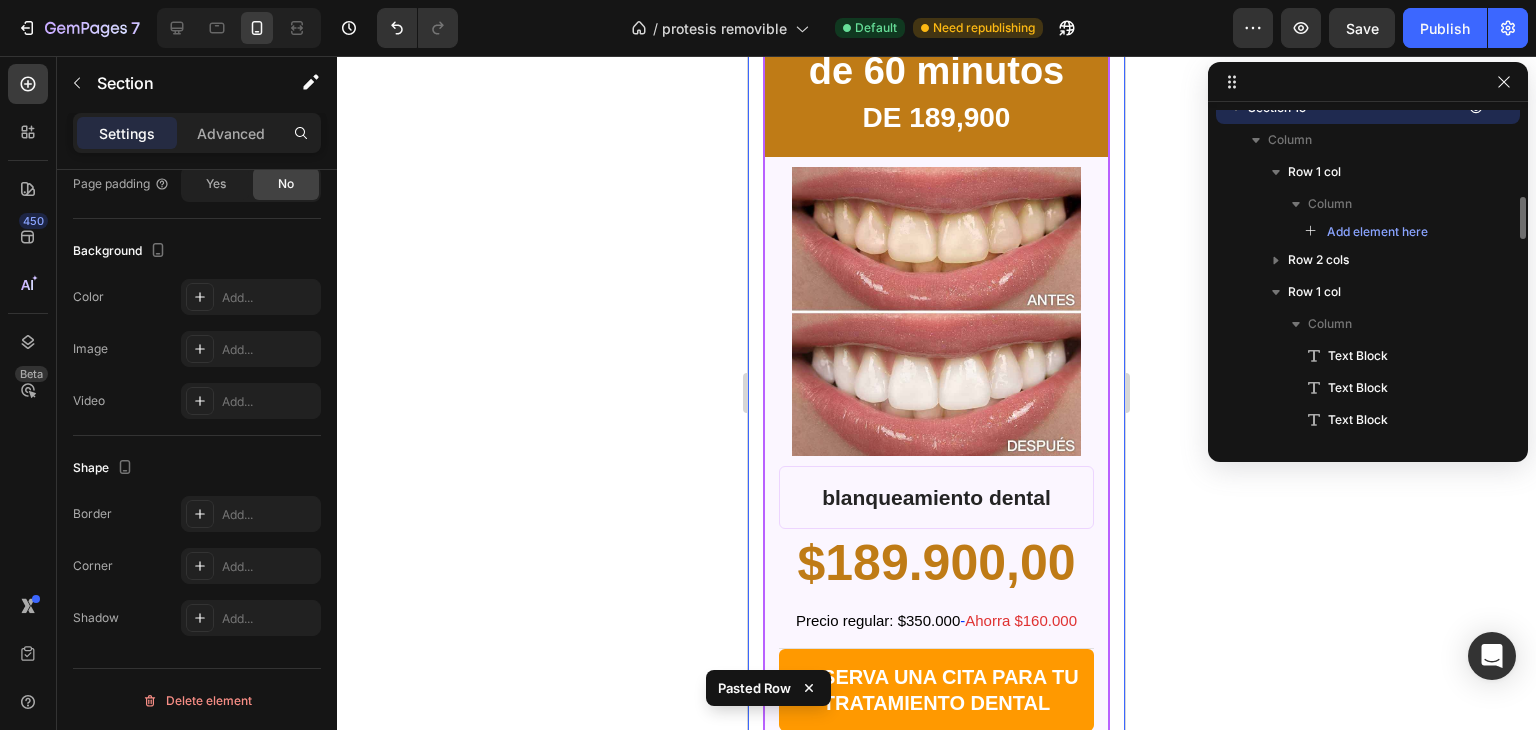 scroll, scrollTop: 1834, scrollLeft: 0, axis: vertical 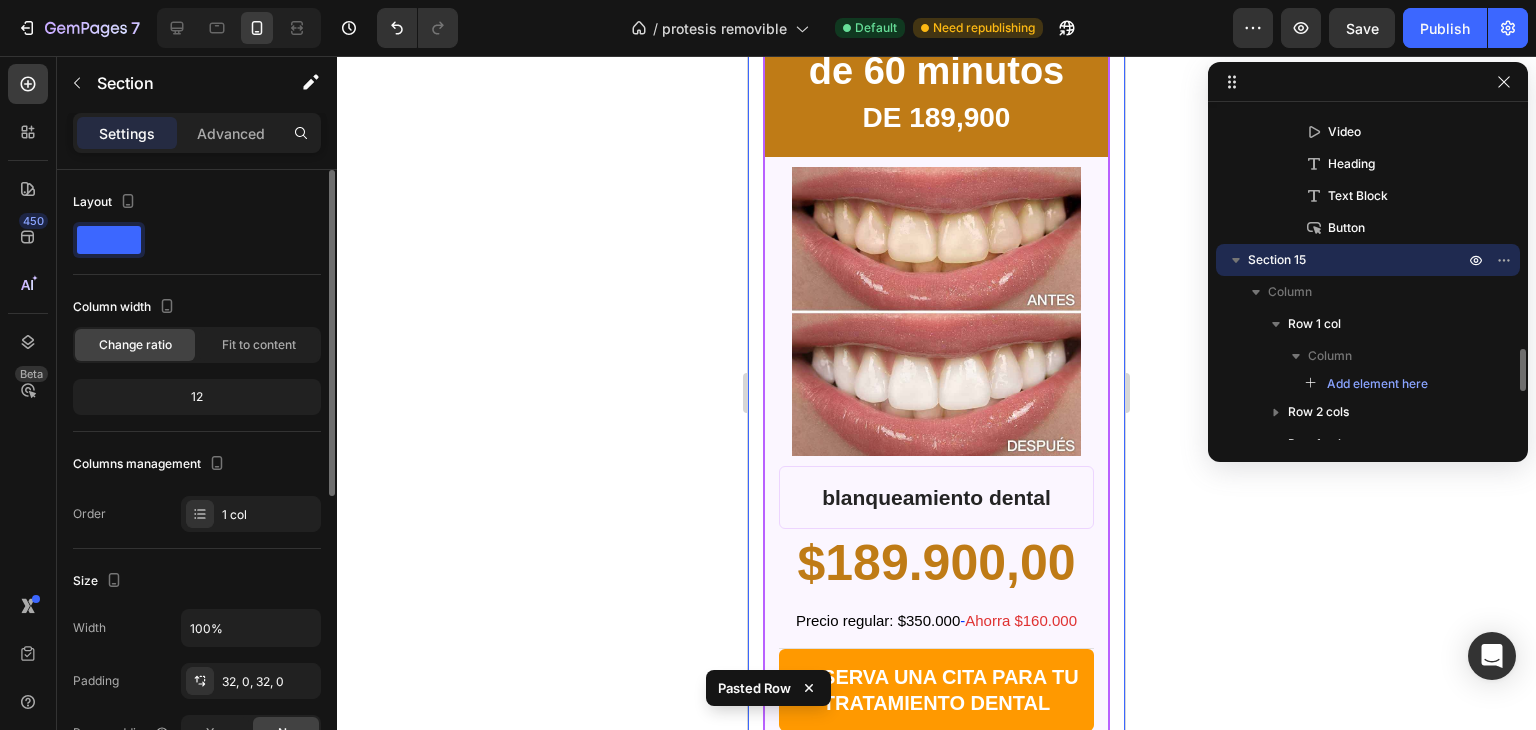 click at bounding box center [1108, -156] 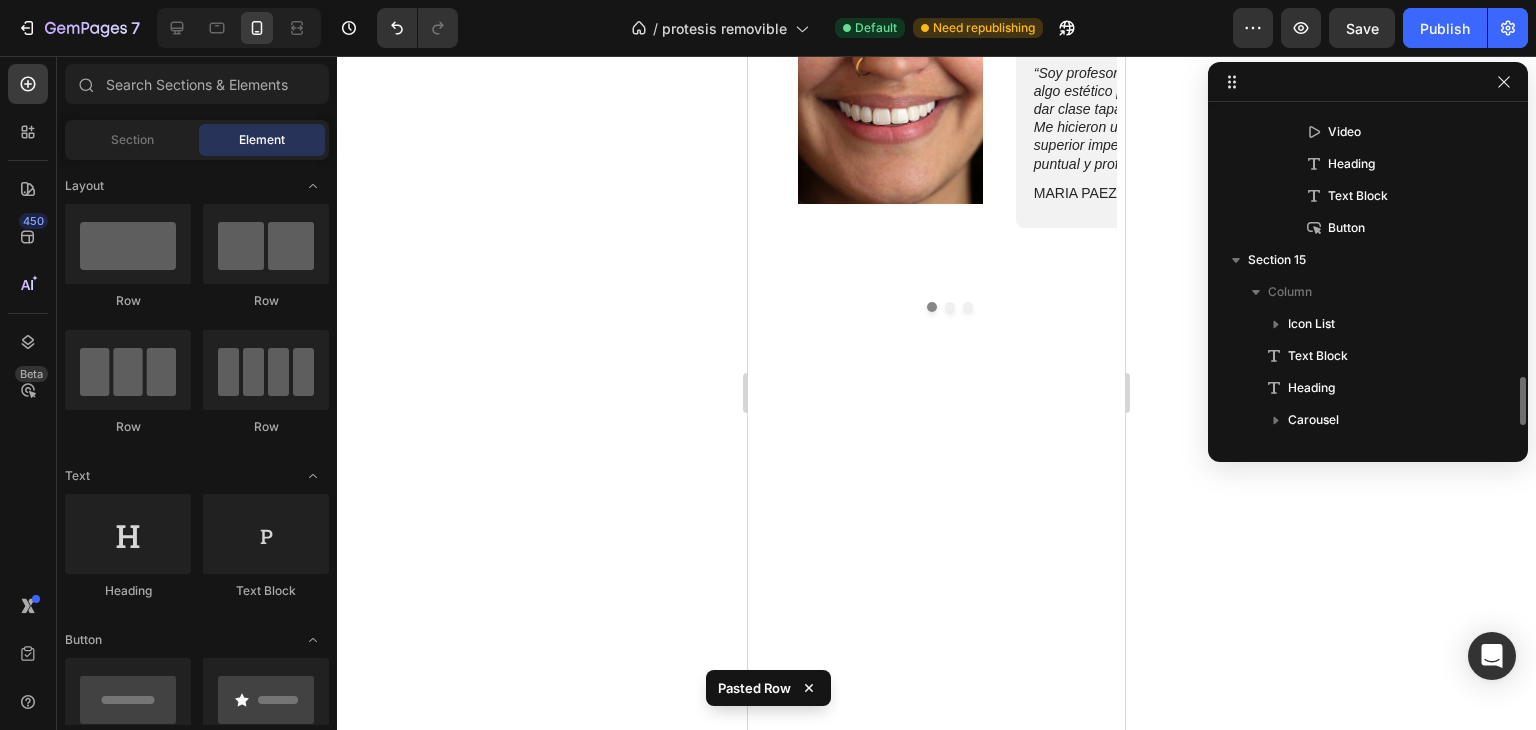 scroll, scrollTop: 1833, scrollLeft: 0, axis: vertical 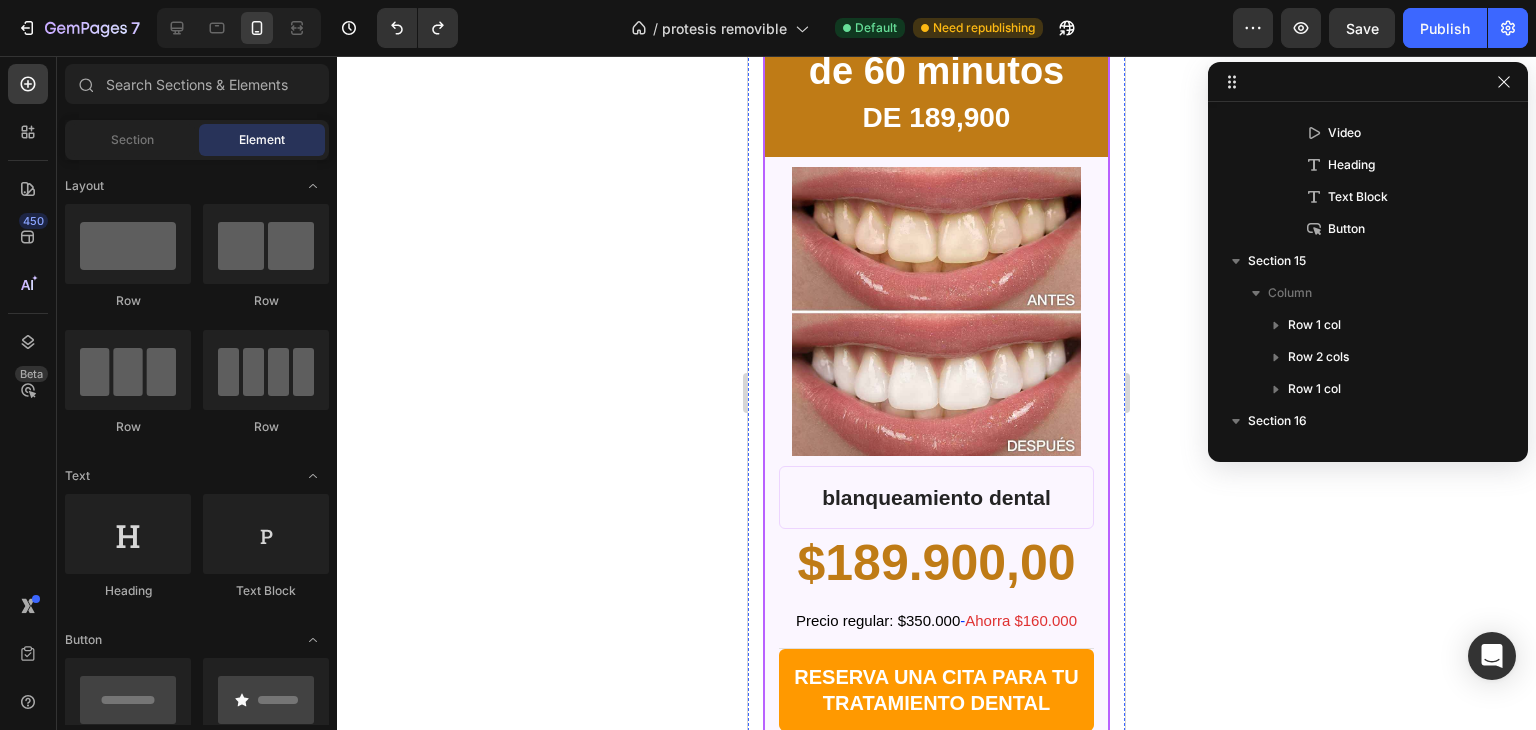 click on "Drop element here" at bounding box center [936, -75] 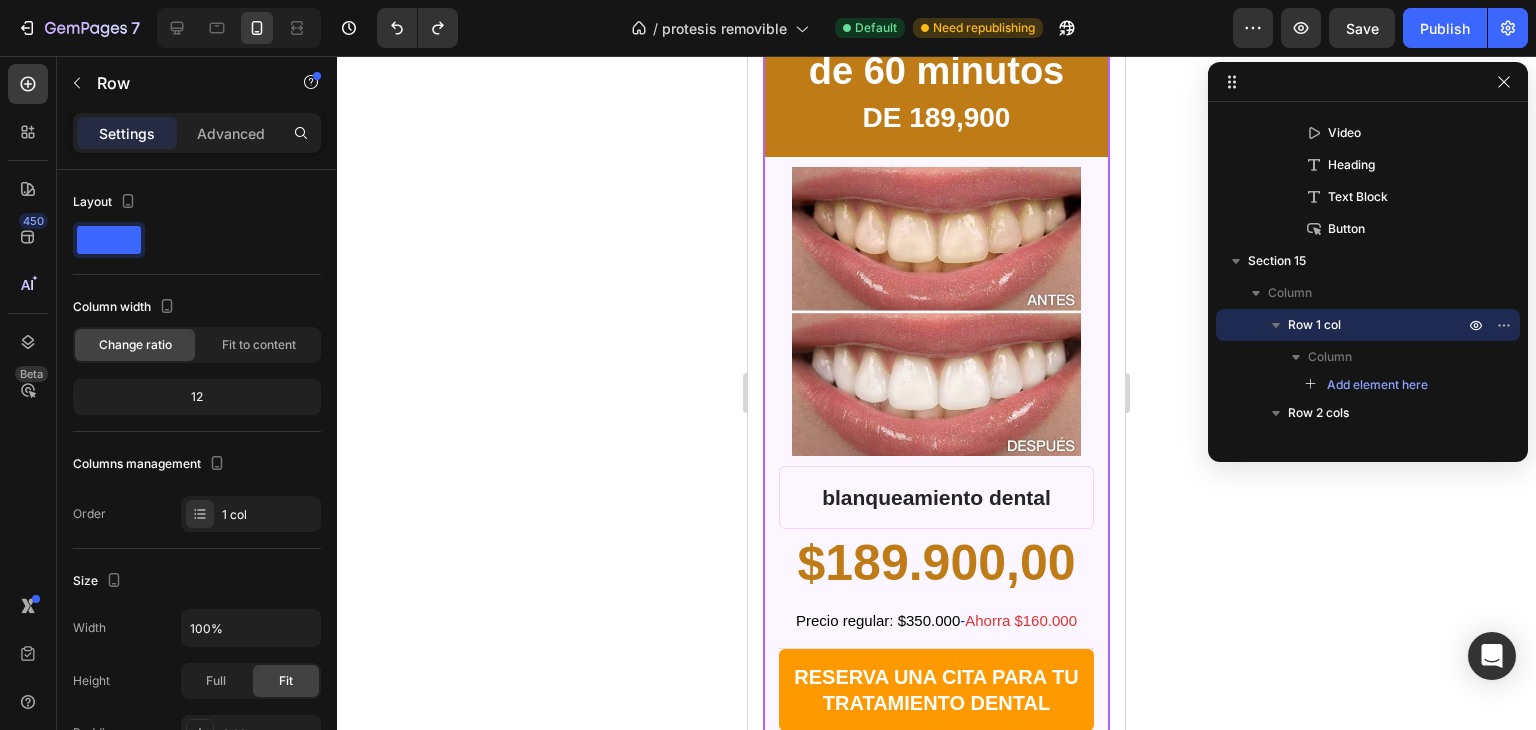 click 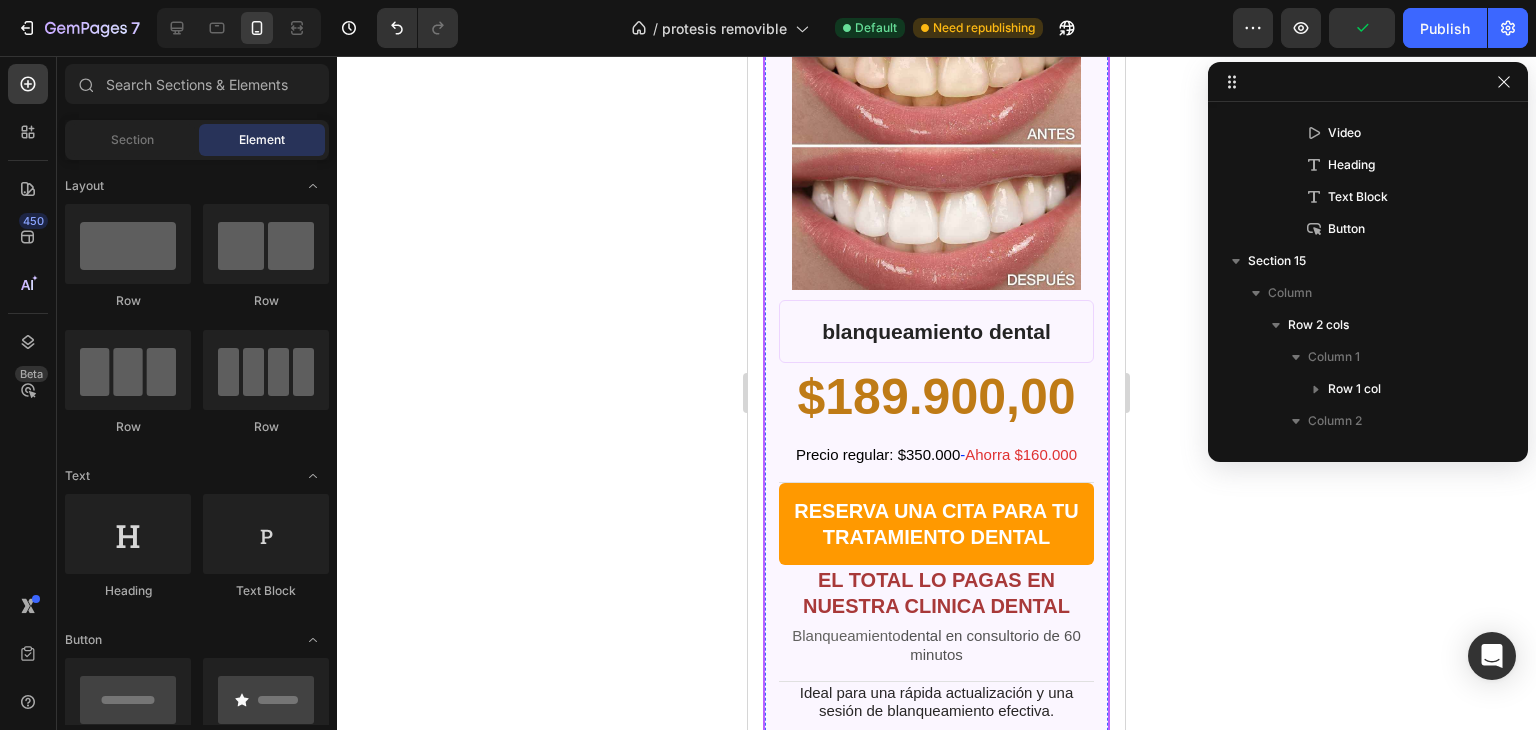 scroll, scrollTop: 9276, scrollLeft: 0, axis: vertical 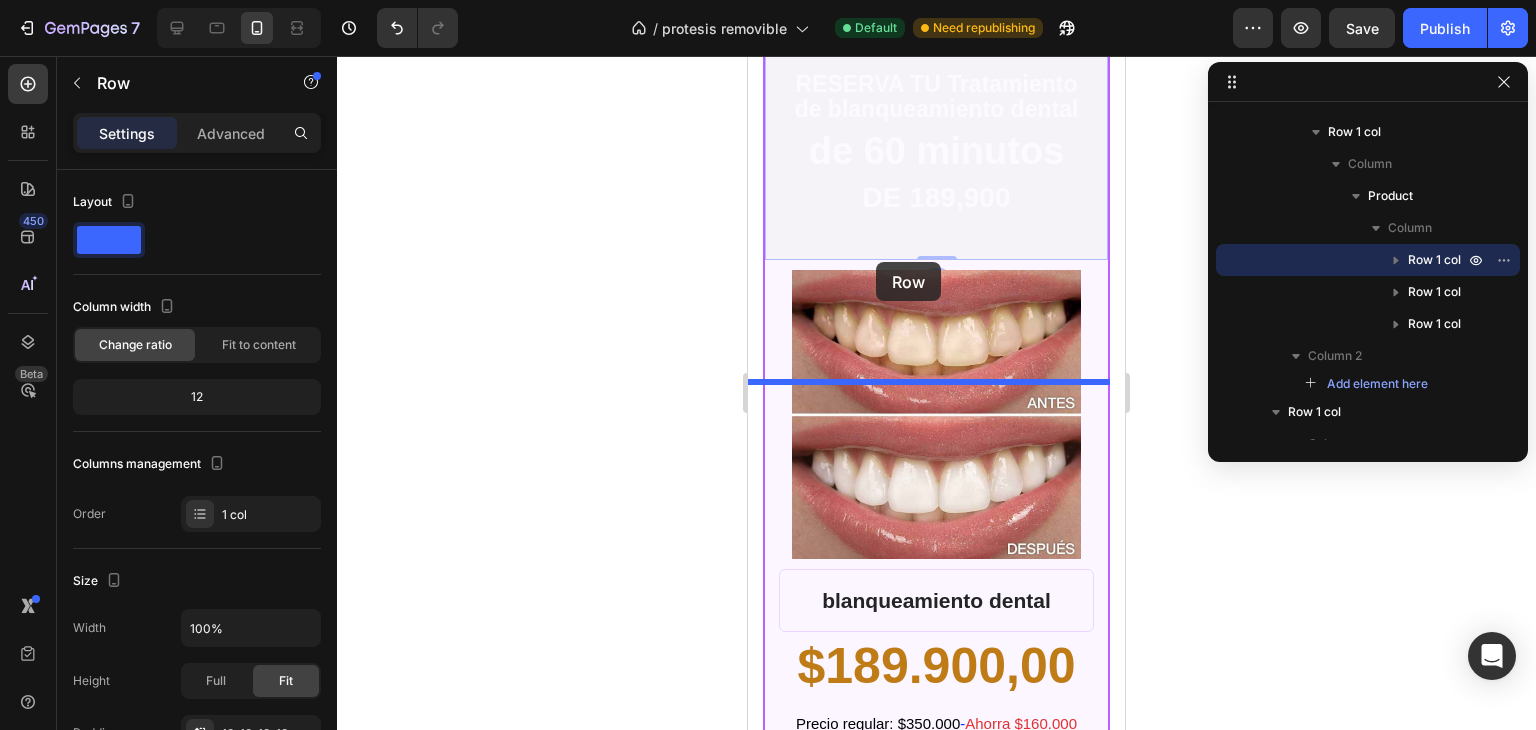 drag, startPoint x: 781, startPoint y: 261, endPoint x: 876, endPoint y: 262, distance: 95.005264 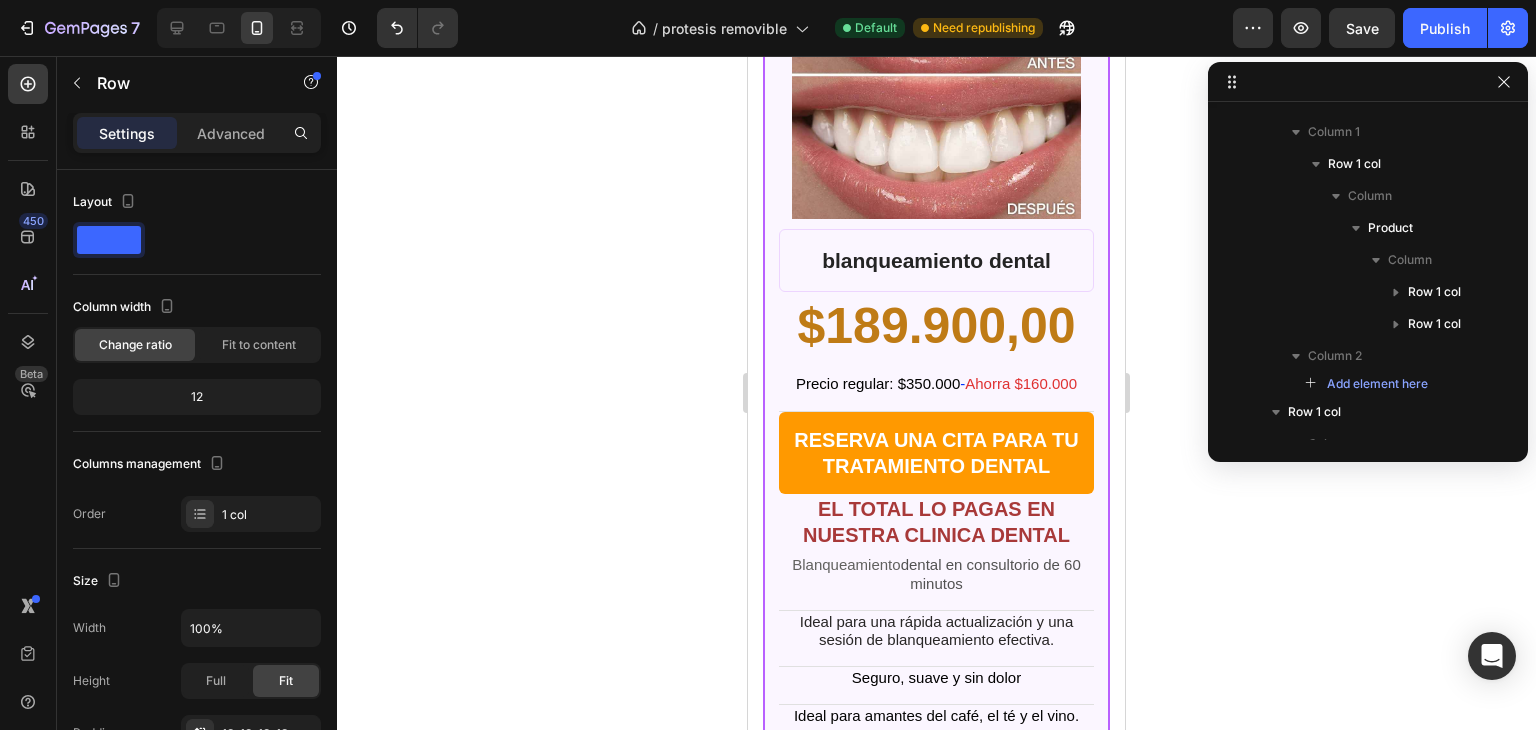scroll, scrollTop: 9356, scrollLeft: 0, axis: vertical 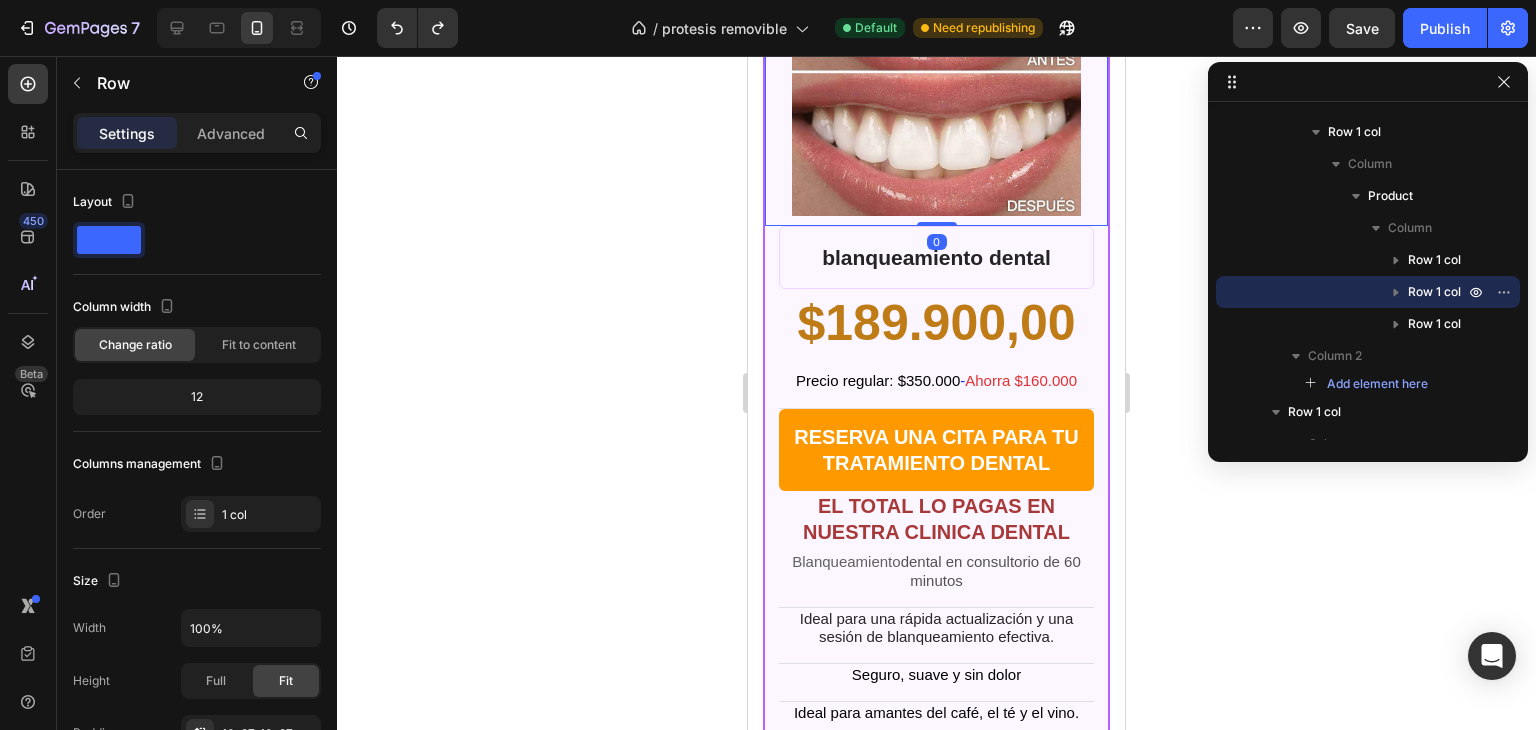 click on "Product Images Row   0" at bounding box center (936, 71) 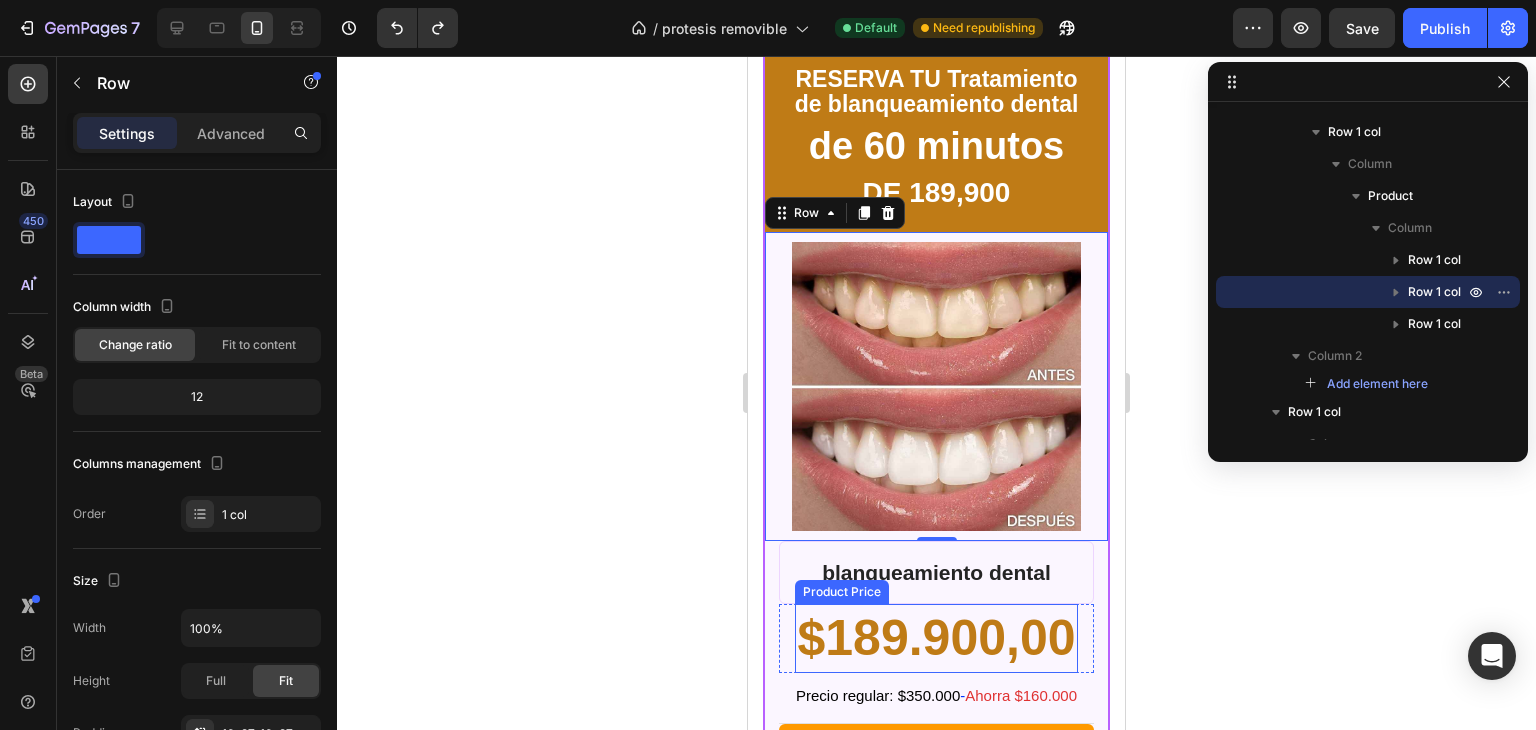 scroll, scrollTop: 9020, scrollLeft: 0, axis: vertical 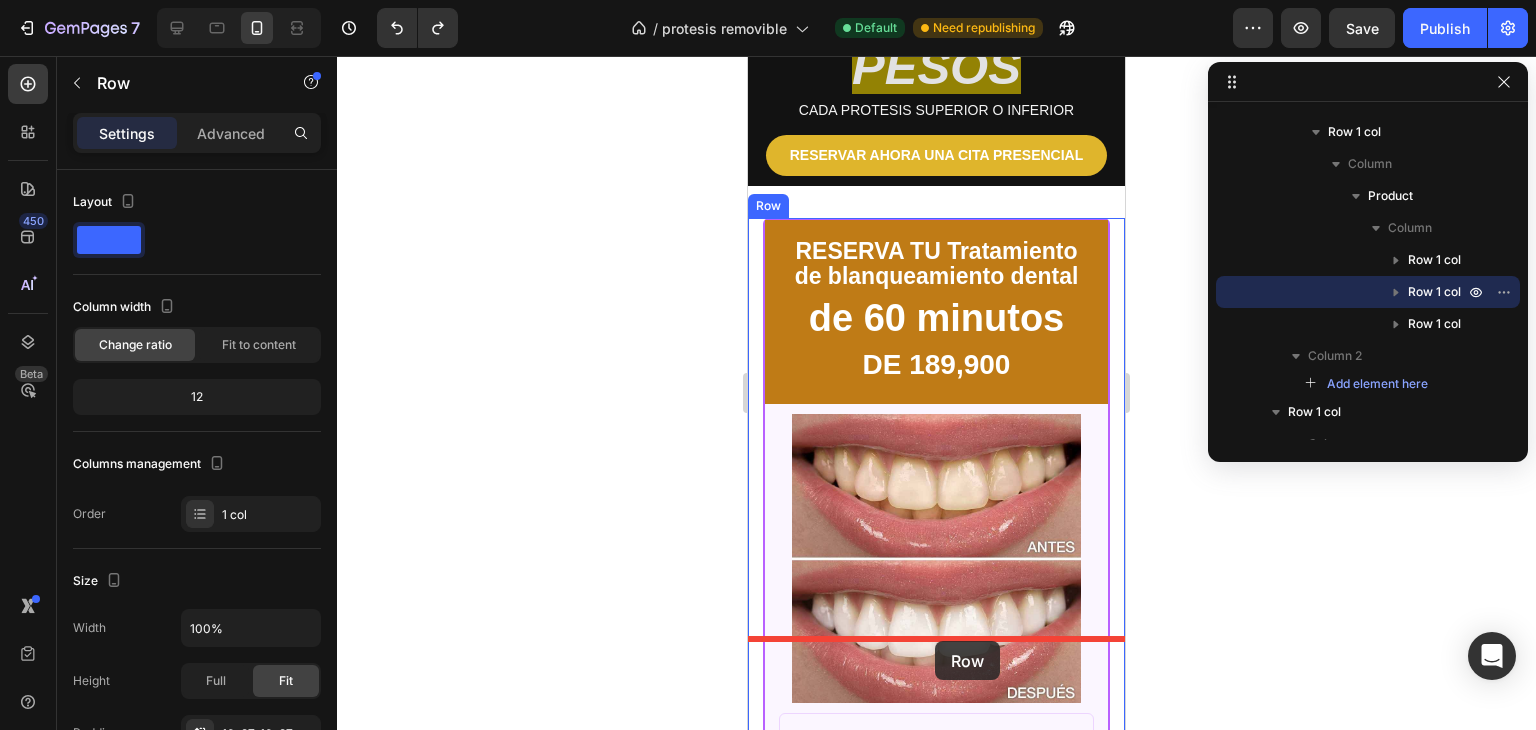 drag, startPoint x: 820, startPoint y: 252, endPoint x: 935, endPoint y: 641, distance: 405.6427 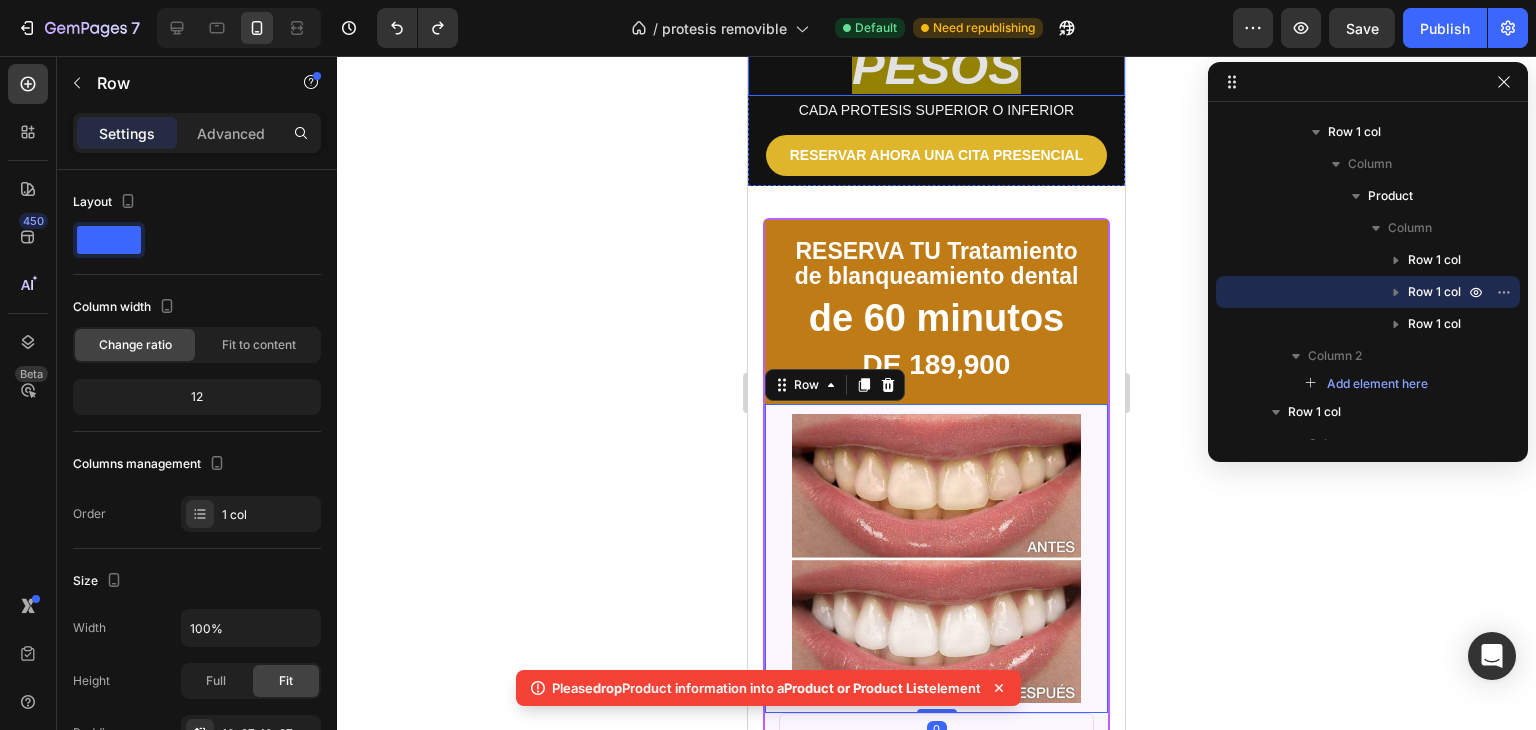 click on "$550.000 MIL PESOS" at bounding box center [936, 42] 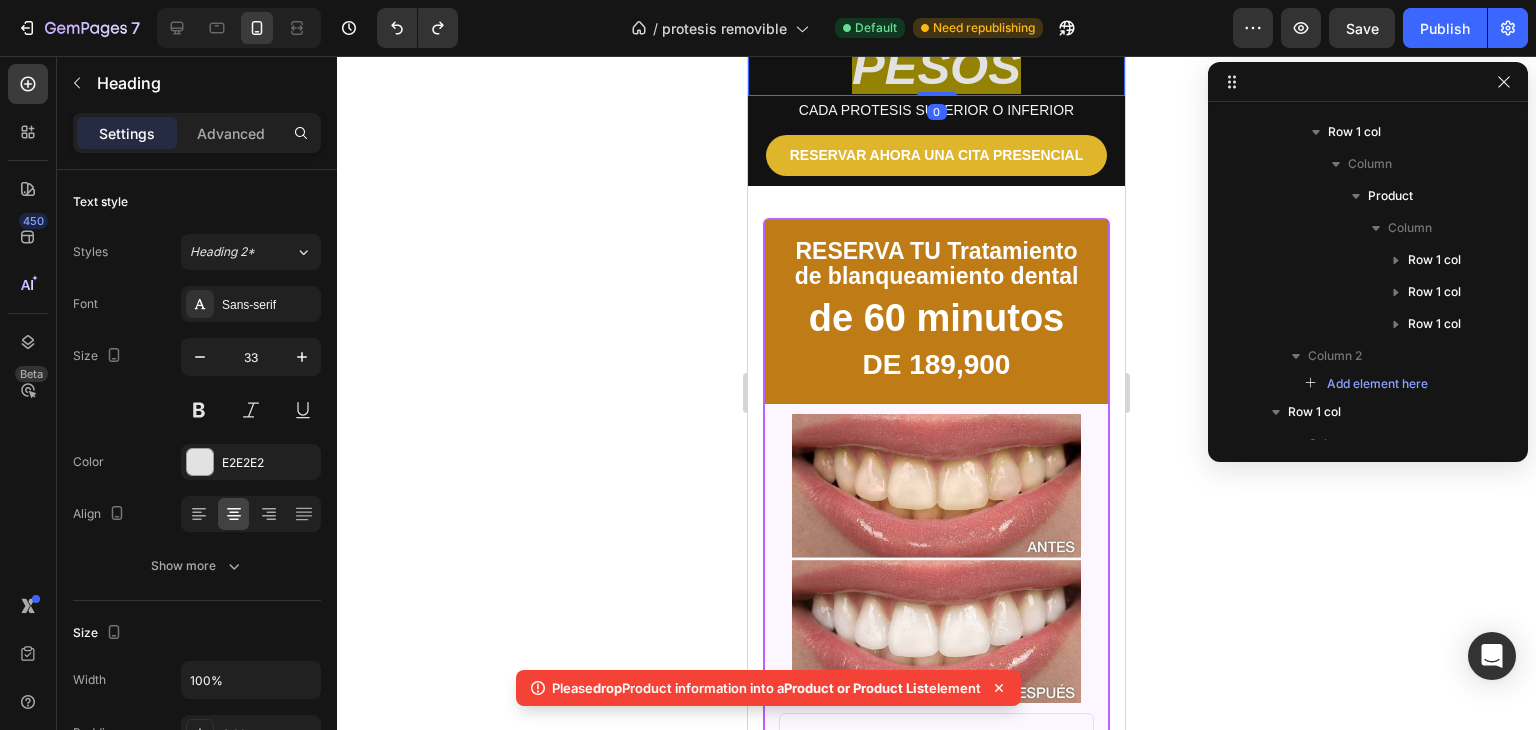 scroll, scrollTop: 1738, scrollLeft: 0, axis: vertical 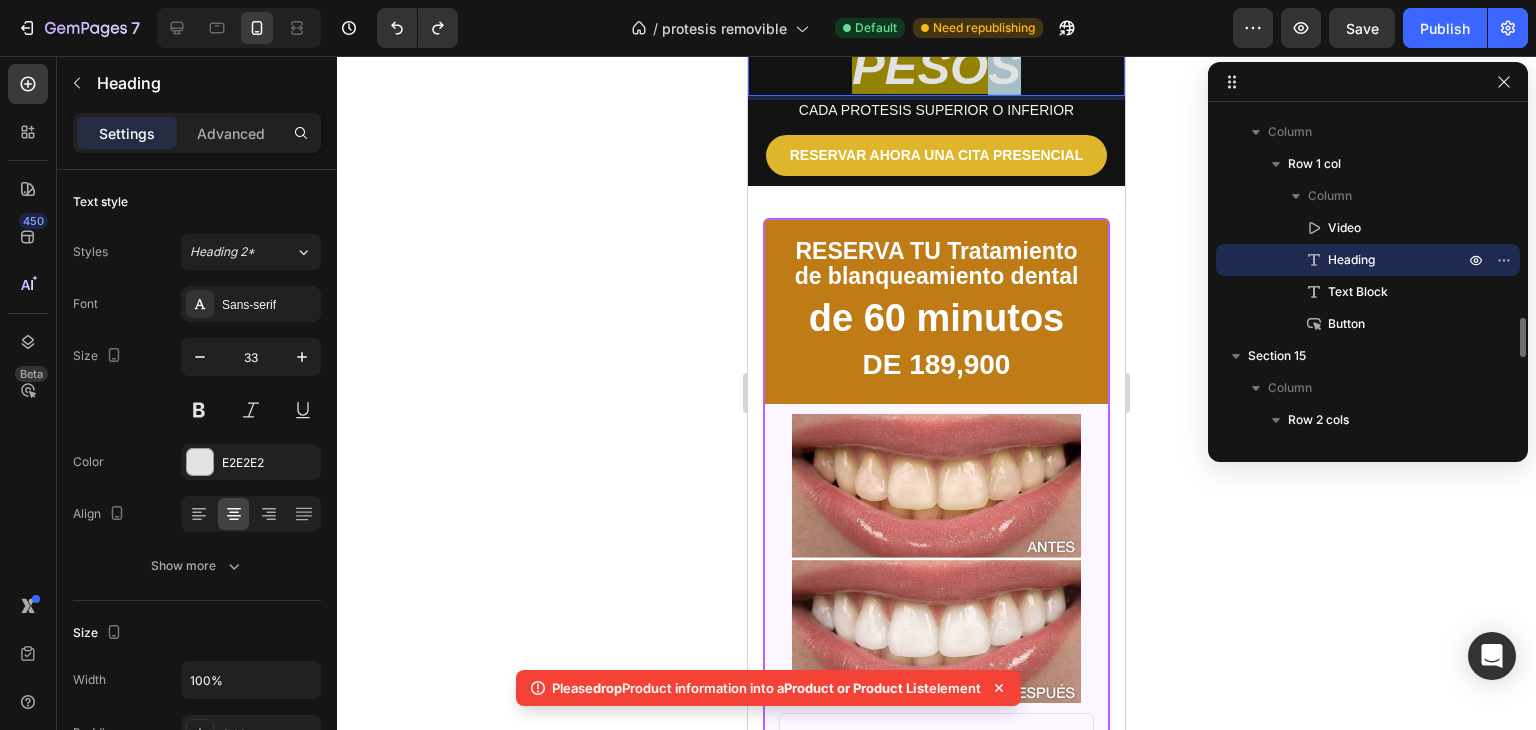 click on "$550.000 MIL PESOS" at bounding box center (936, 42) 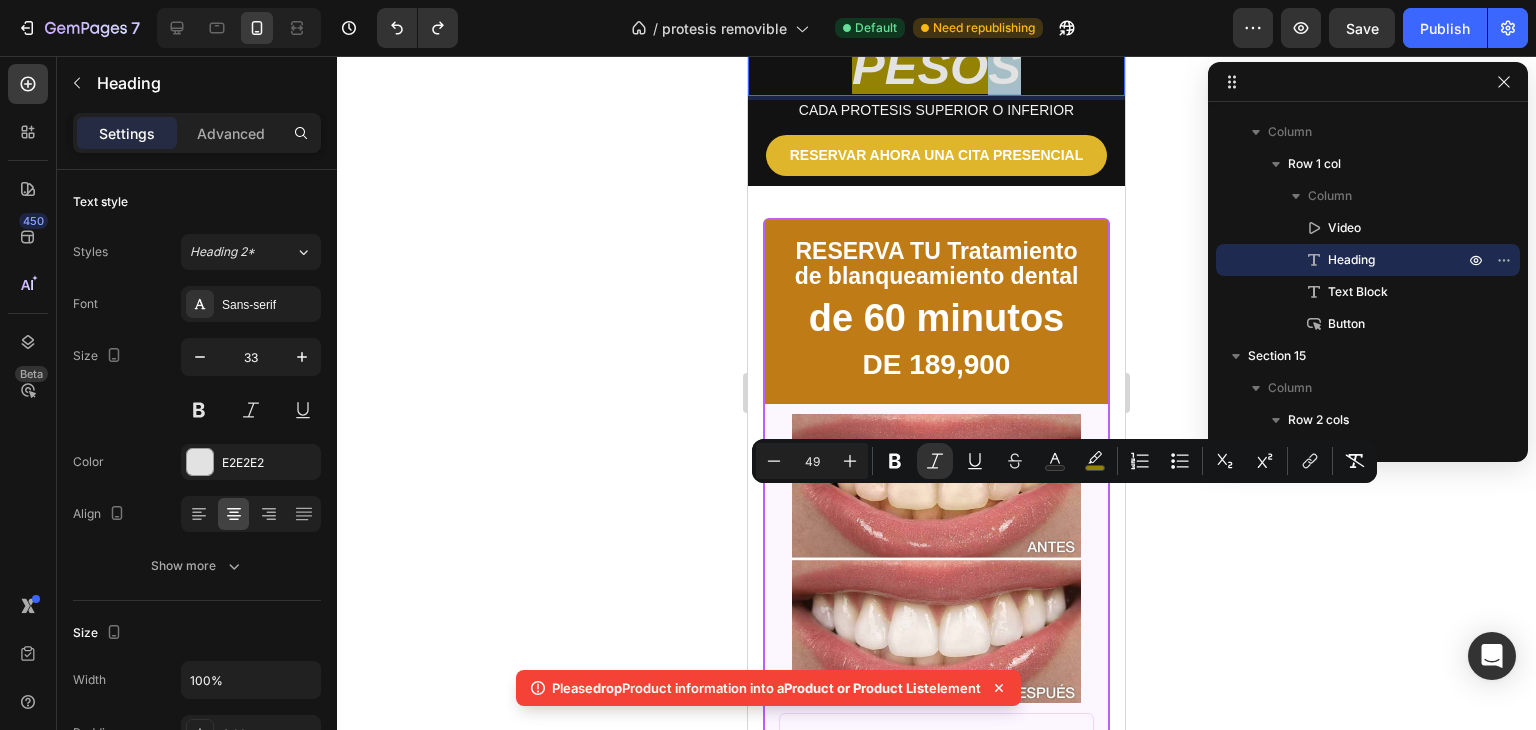 click on "$550.000 MIL PESOS" at bounding box center (936, 42) 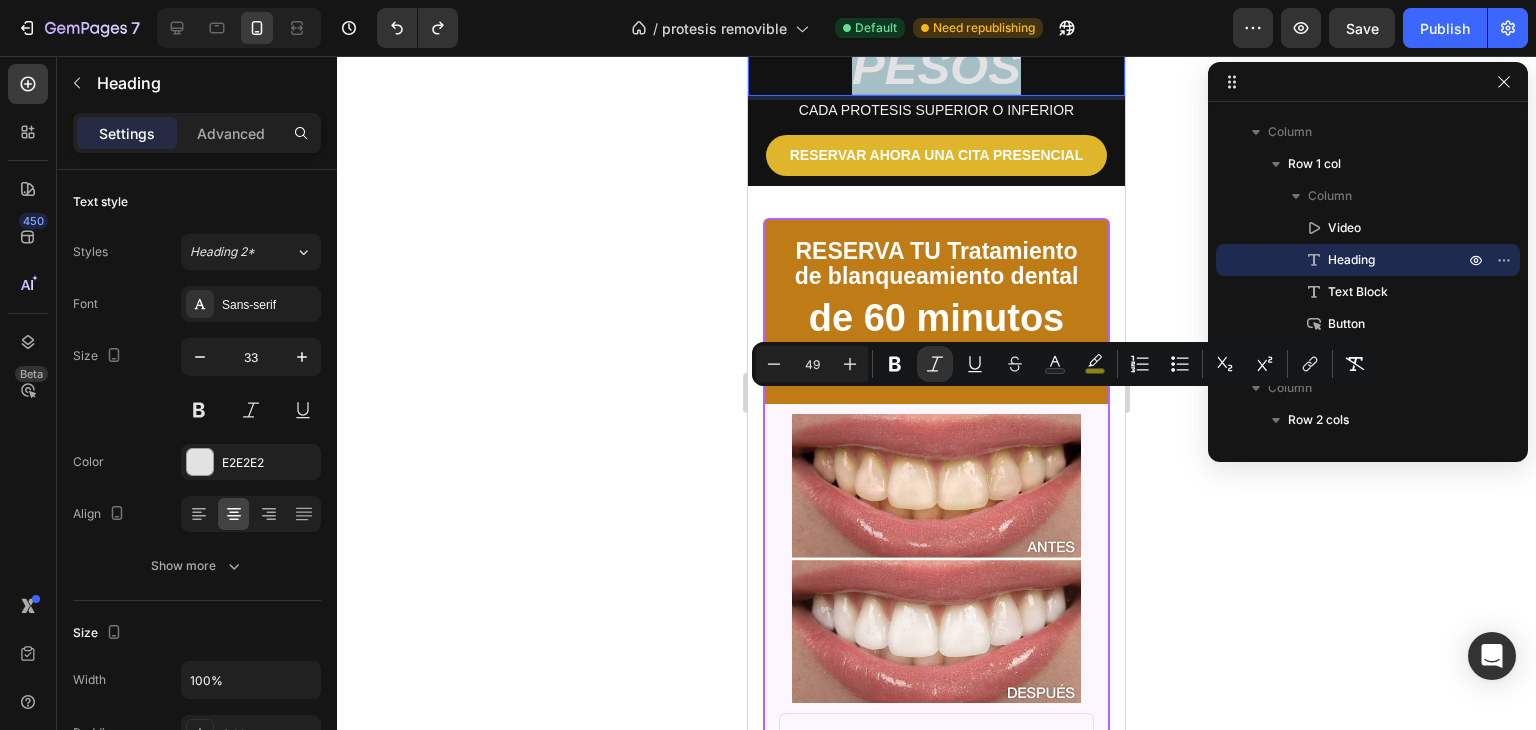 drag, startPoint x: 1013, startPoint y: 521, endPoint x: 785, endPoint y: 407, distance: 254.91174 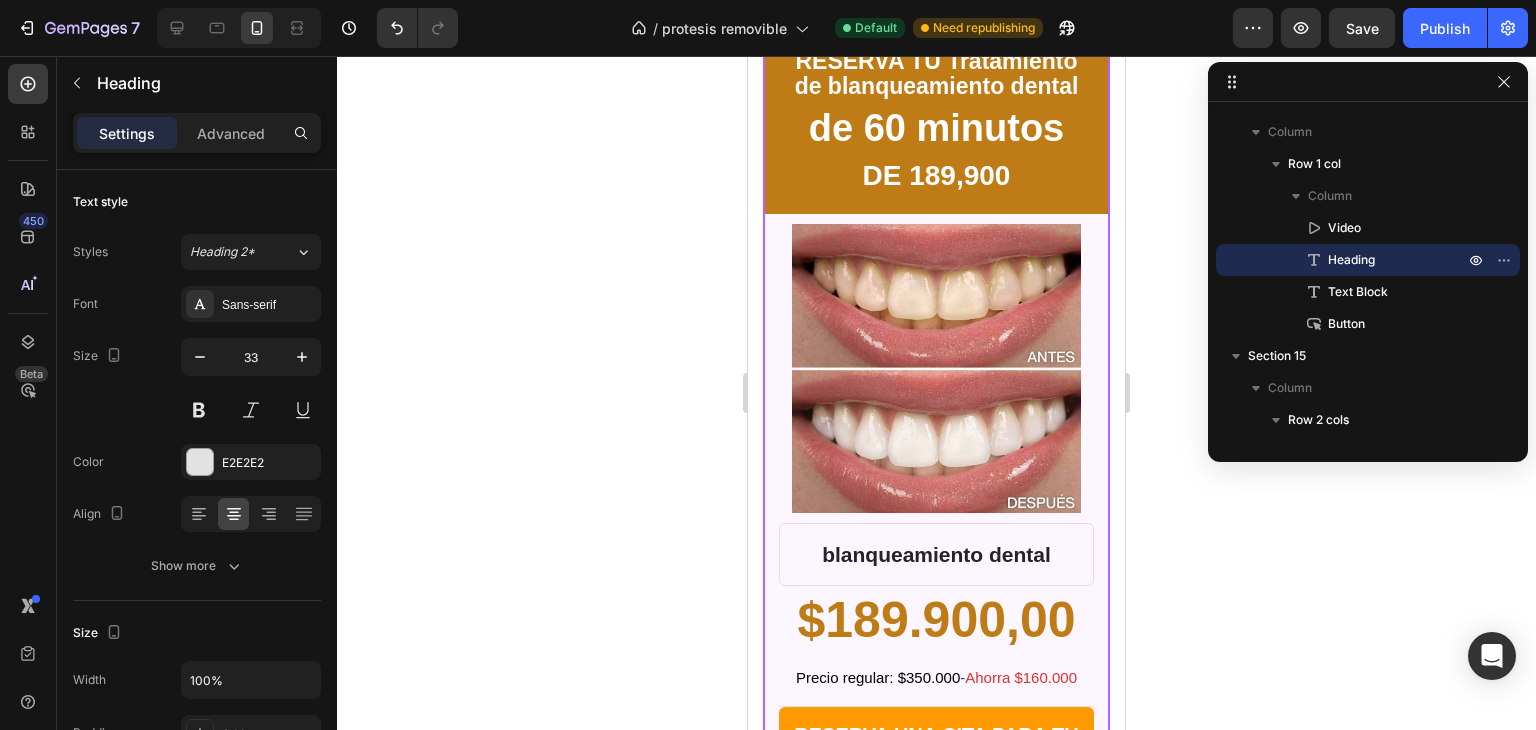 click on "RESERVAR AHORA UNA CITA PRESENCIAL" at bounding box center (937, -35) 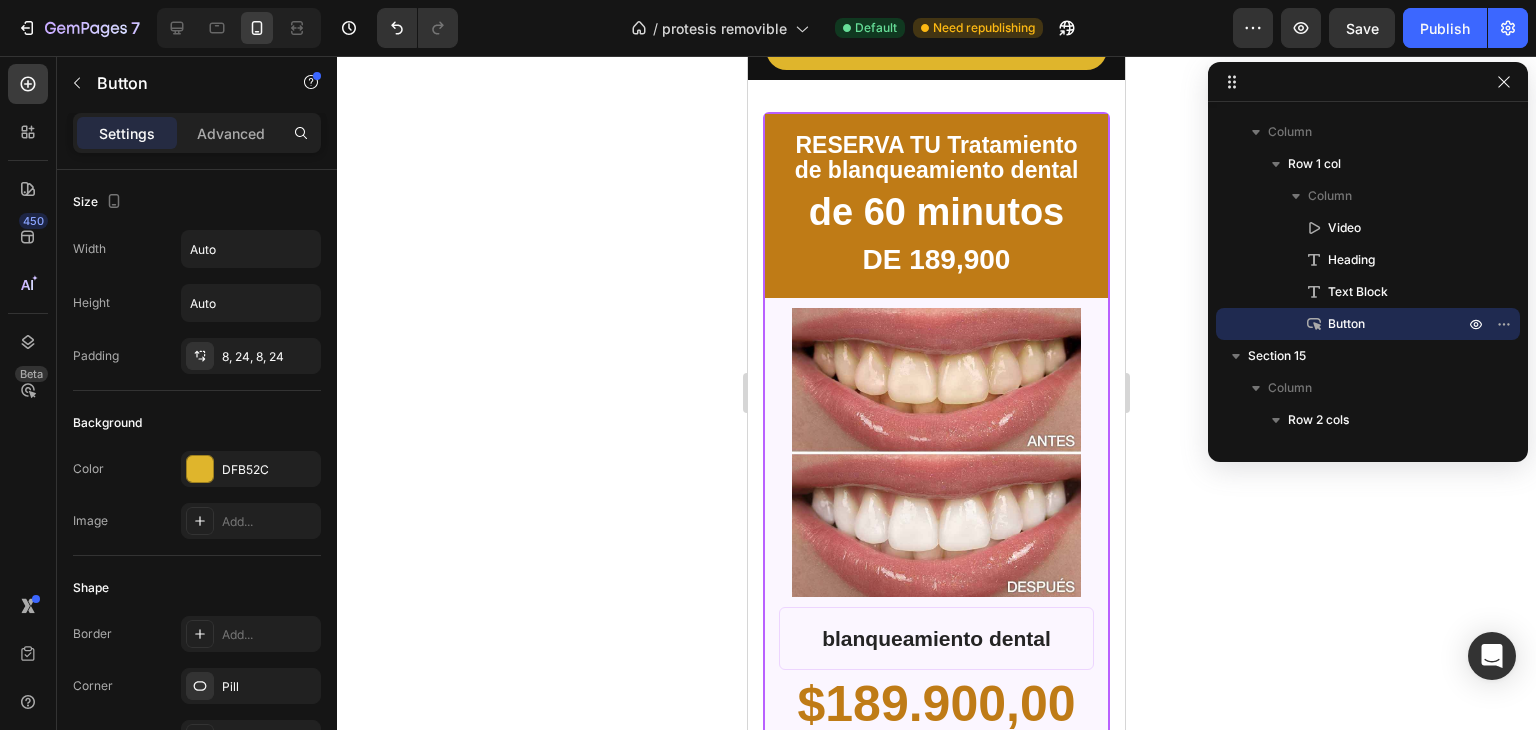 scroll, scrollTop: 8826, scrollLeft: 0, axis: vertical 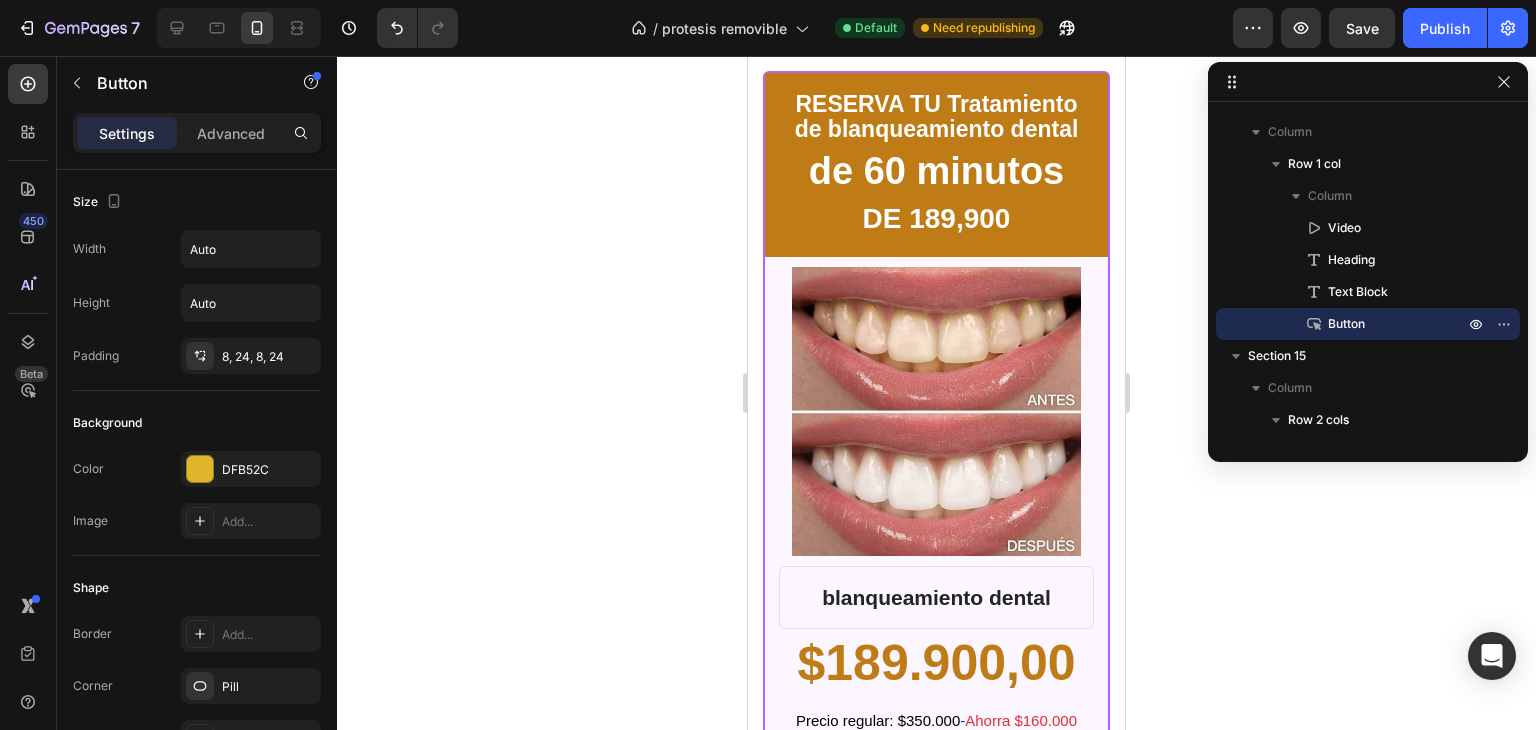 click on "CADA PROTESIS SUPERIOR O INFERIOR" at bounding box center (936, -36) 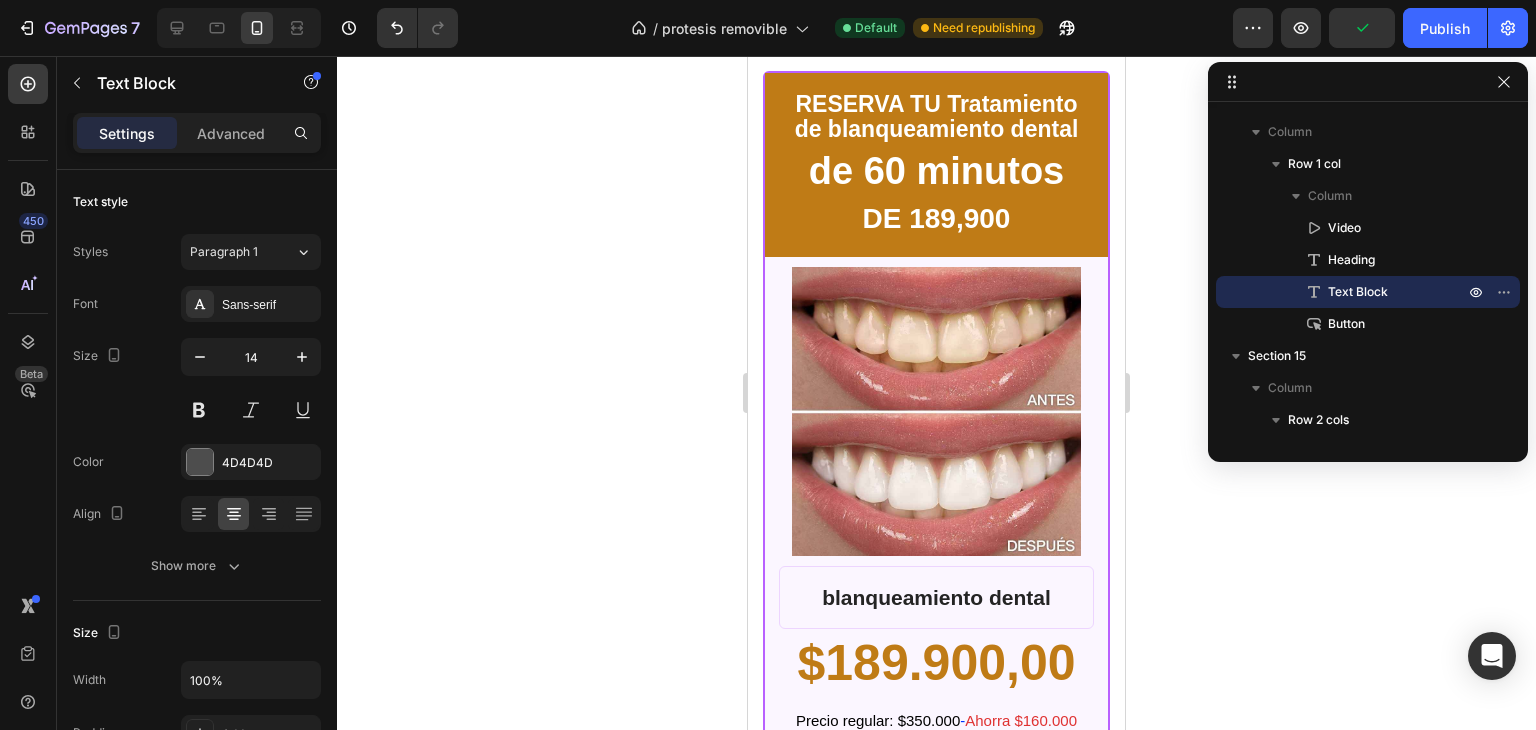 click 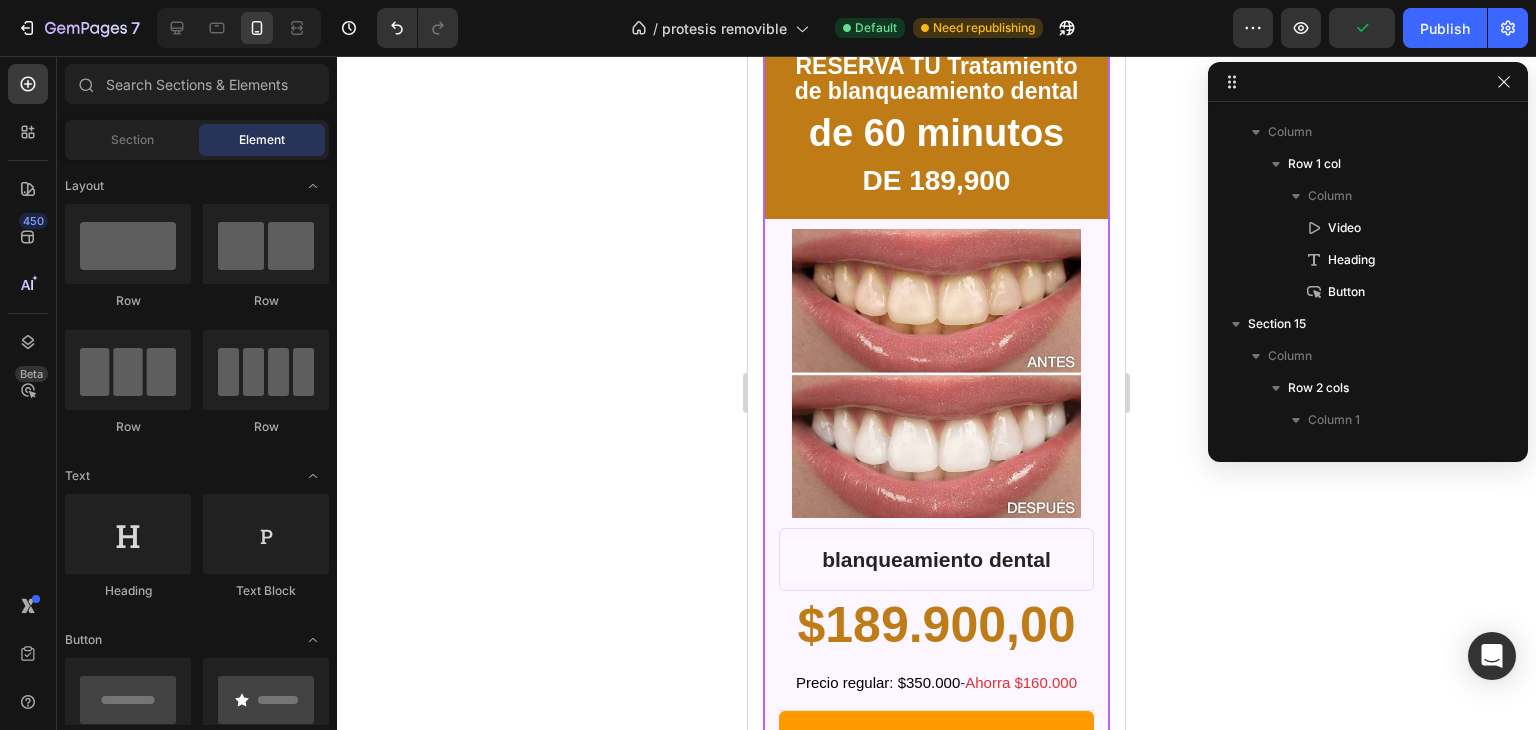 click on "QUIERO UN CAMBIO EN MI VIDA Y EN MIS DIENTES" at bounding box center (936, -117) 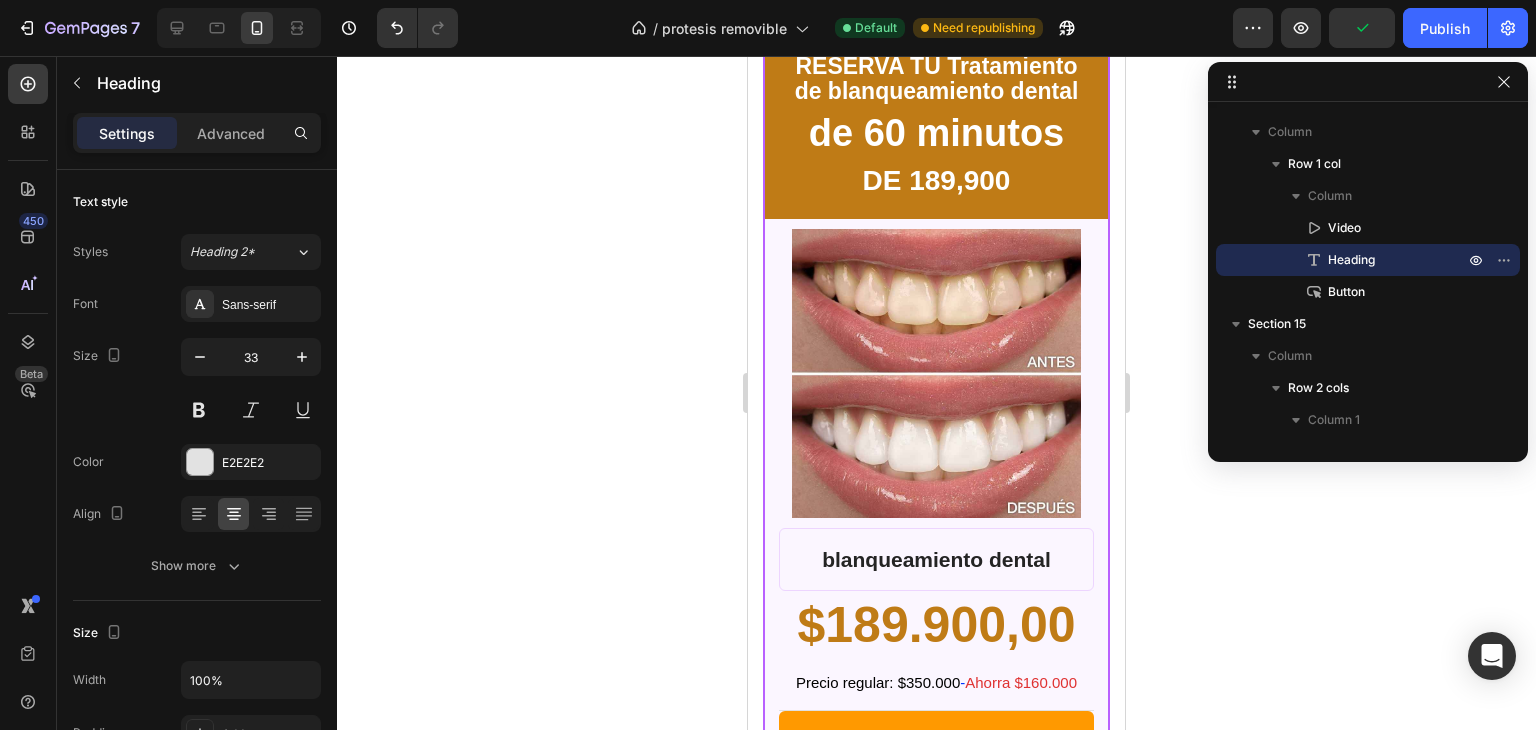 click on "RESERVAR AHORA UNA CITA PRESENCIAL" at bounding box center (937, -30) 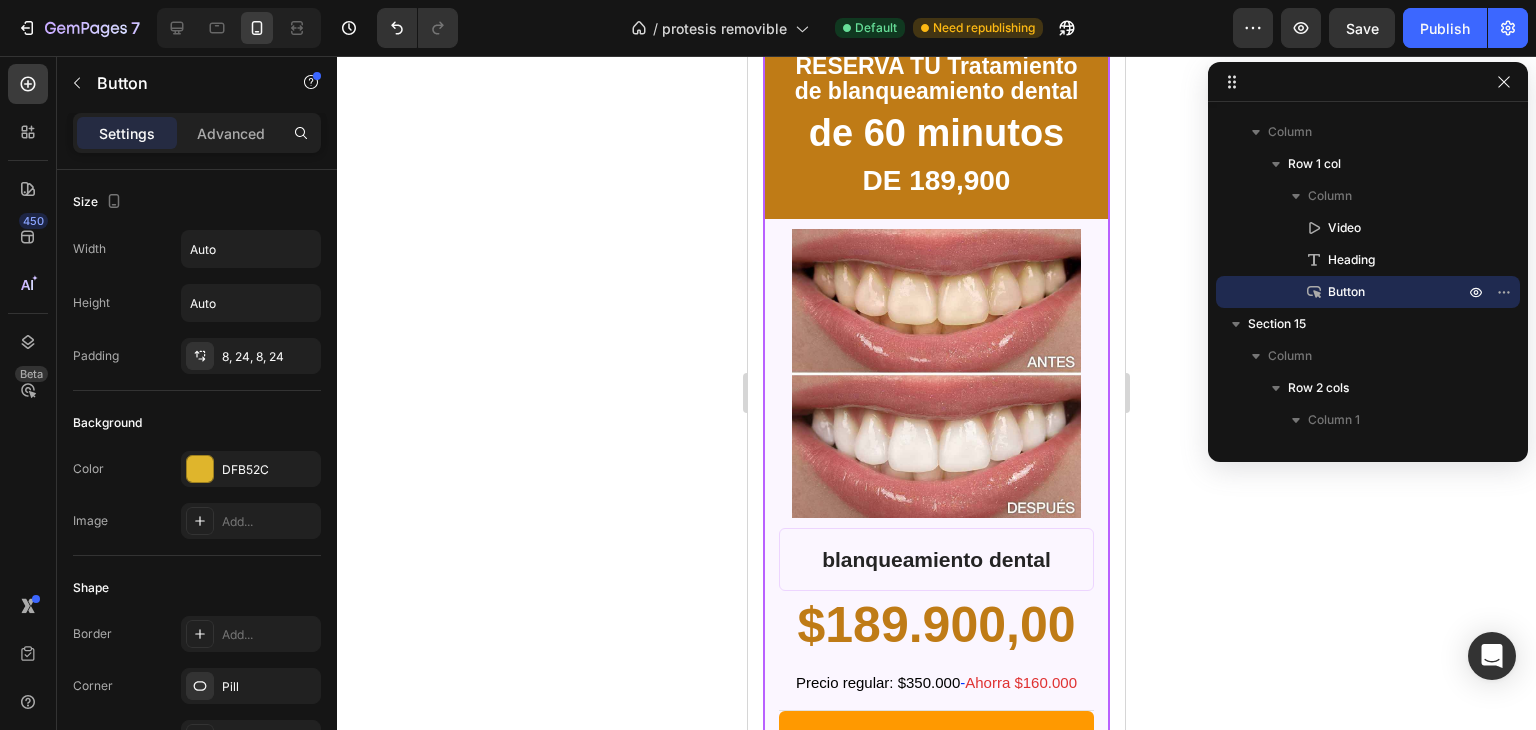 click 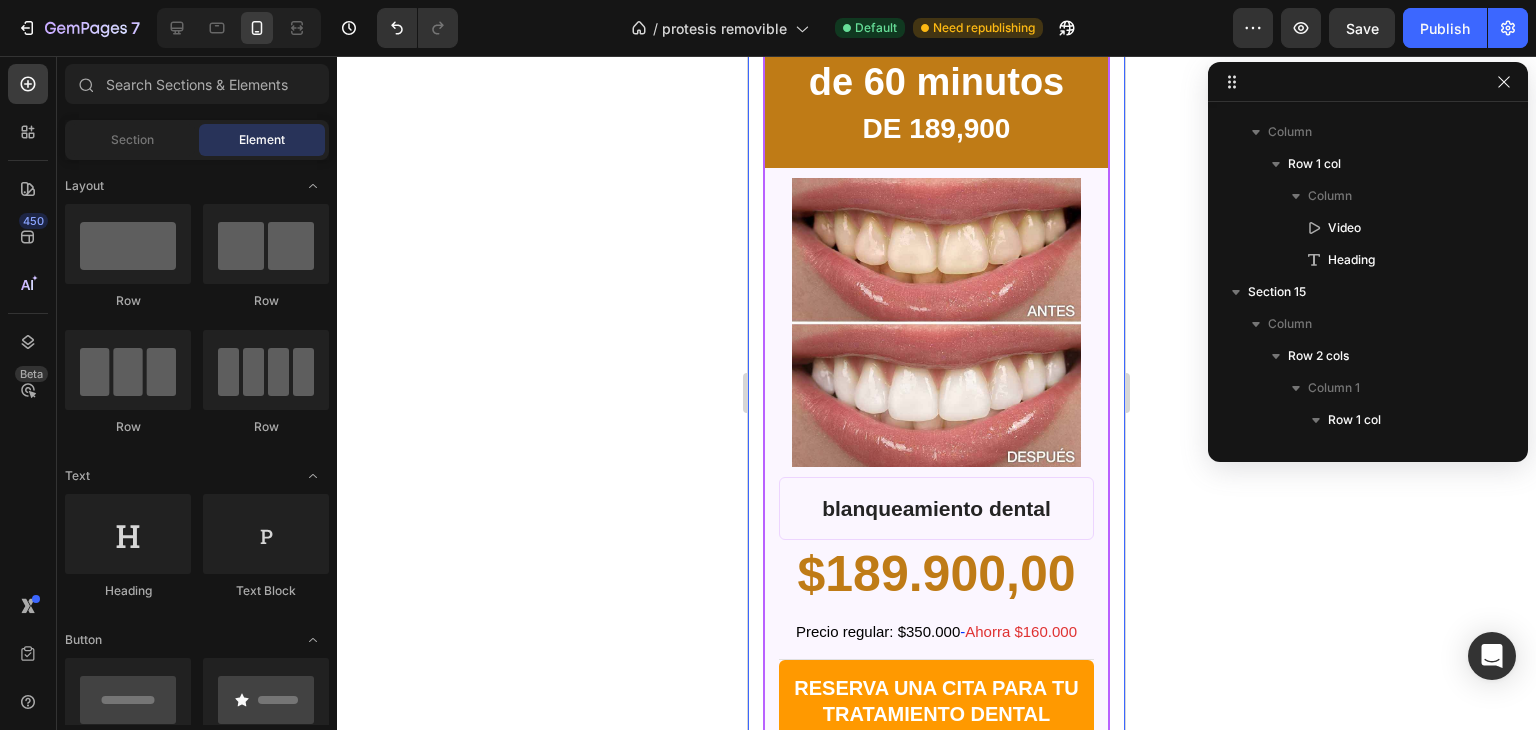 click on "RESERVA TU Tratamiento de blanqueamiento dental  Text Block de 60 minutos Text Block DE 189,900 Text Block Row Product Images Row blanqueamiento dental Product Title $189.900,00 Product Price Product Price Row Precio regular: $350.000  -  Ahorra $160.000 Text Block  RESERVA UNA CITA PARA TU TRATAMIENTO DENTAL  Text Block Row Row EL TOTAL LO PAGAS EN NUESTRA CLINICA DENTAL Heading Blanqueamiento  dental en consultorio de 60 minutos Text Block Row Ideal para una rápida actualización y una sesión de blanqueamiento efectiva. Text Block Row Seguro, suave y sin dolor Text Block Row Ideal para amantes del café, el té y el vino. Text Block Row Dientes hasta 4 tonos más blancos Text Block Row $189.900,00 Product Price Product Price RESERVAR AHORA CITA DE BLANQUEAMIENTO   DENTAL Y PAGARLO EN LA CLINICA   Dynamic Checkout Row Row Product Row
Drop element here Row RESERVA TU Tratamiento de blanqueamiento dental  Text Block de 60 minutos Text Block DE 189,900 Text Block Row Section 15" at bounding box center (936, 763) 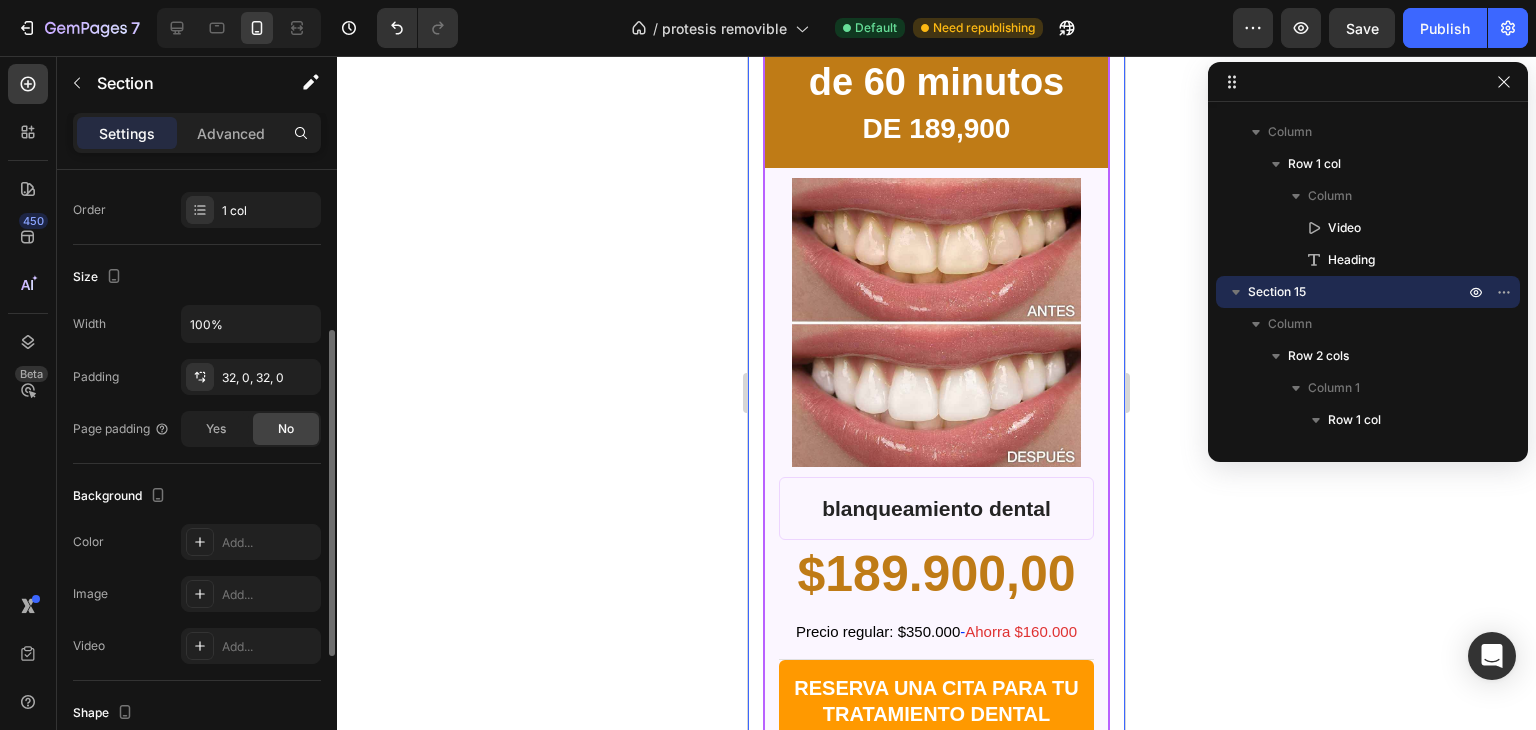 scroll, scrollTop: 306, scrollLeft: 0, axis: vertical 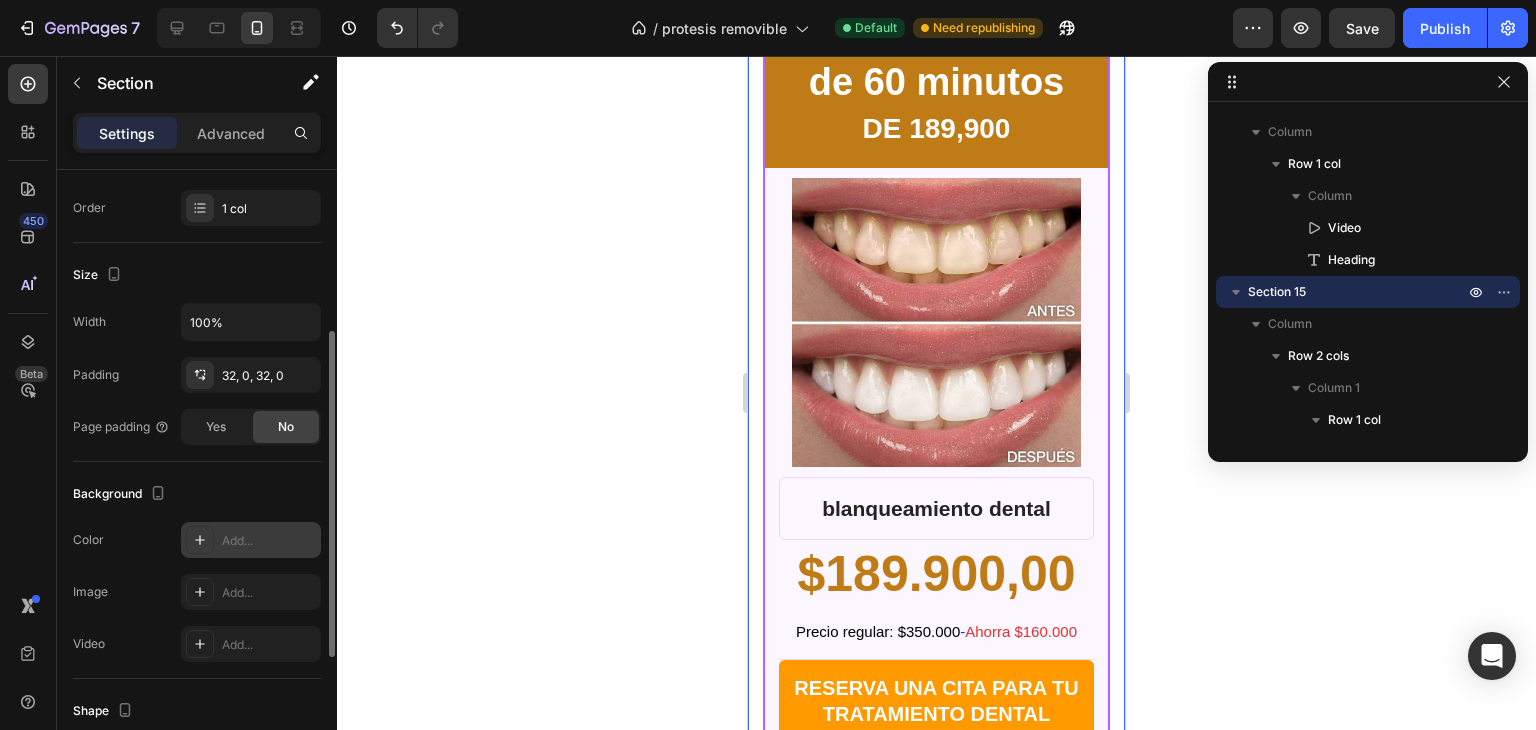 click at bounding box center [200, 540] 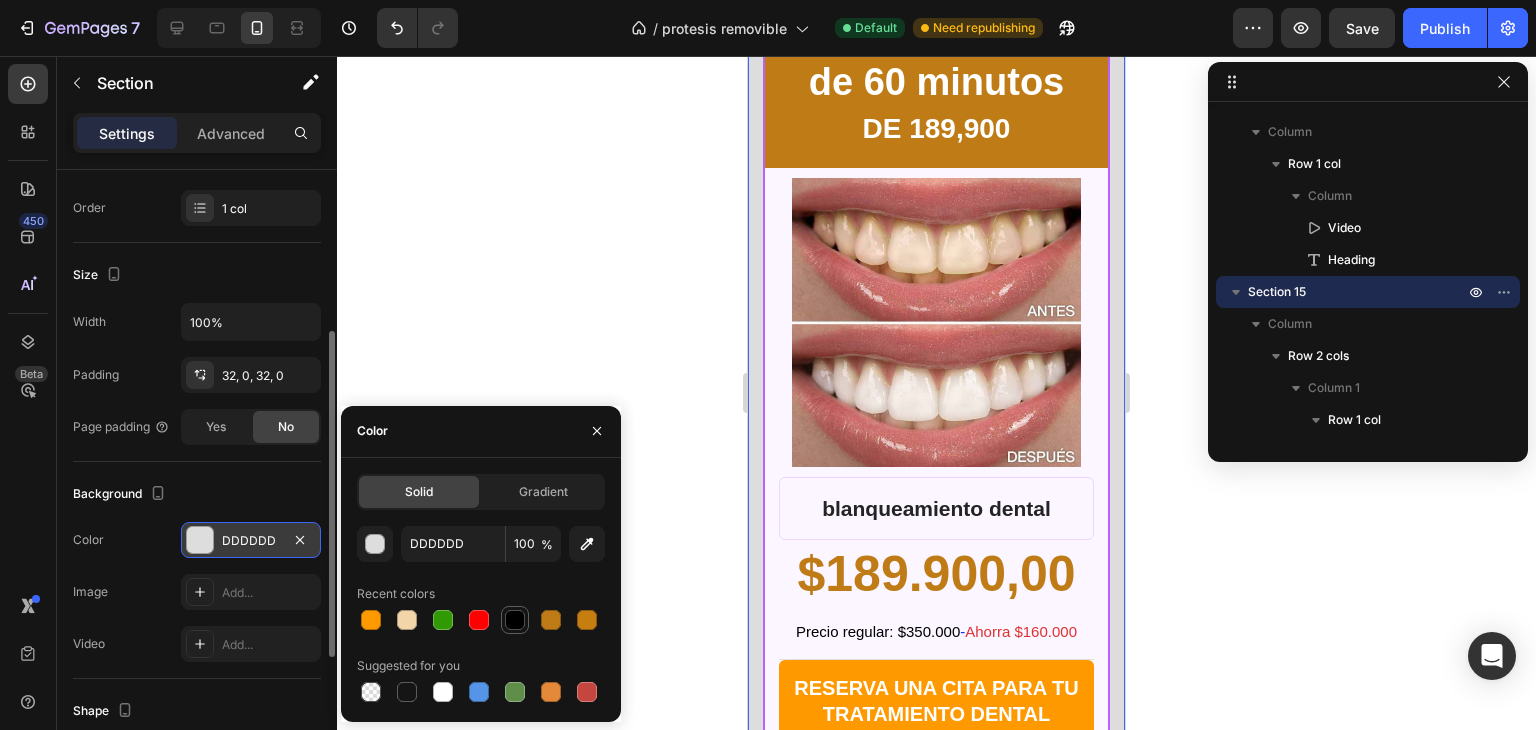 click at bounding box center [515, 620] 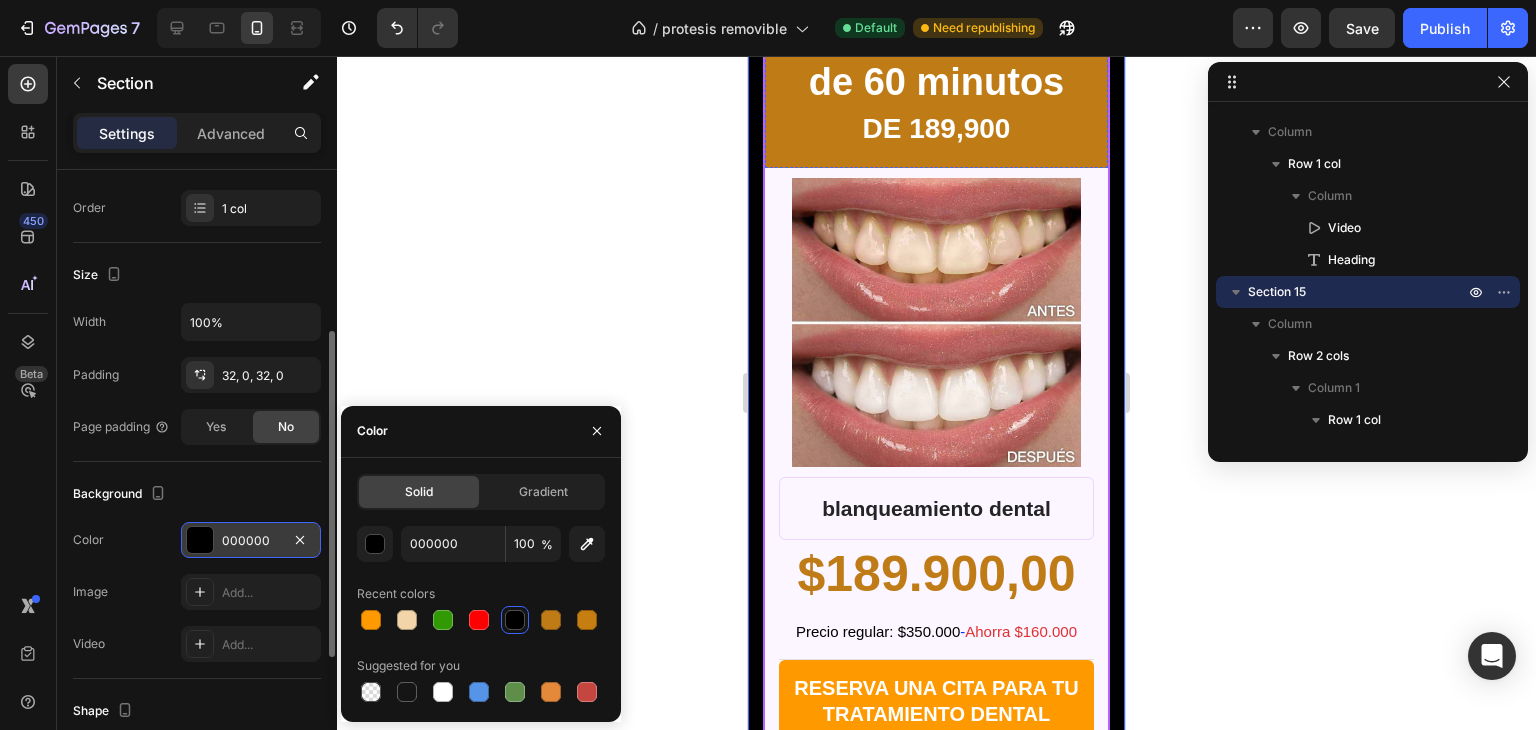 click on "RESERVA TU Tratamiento de blanqueamiento dental" at bounding box center (937, 27) 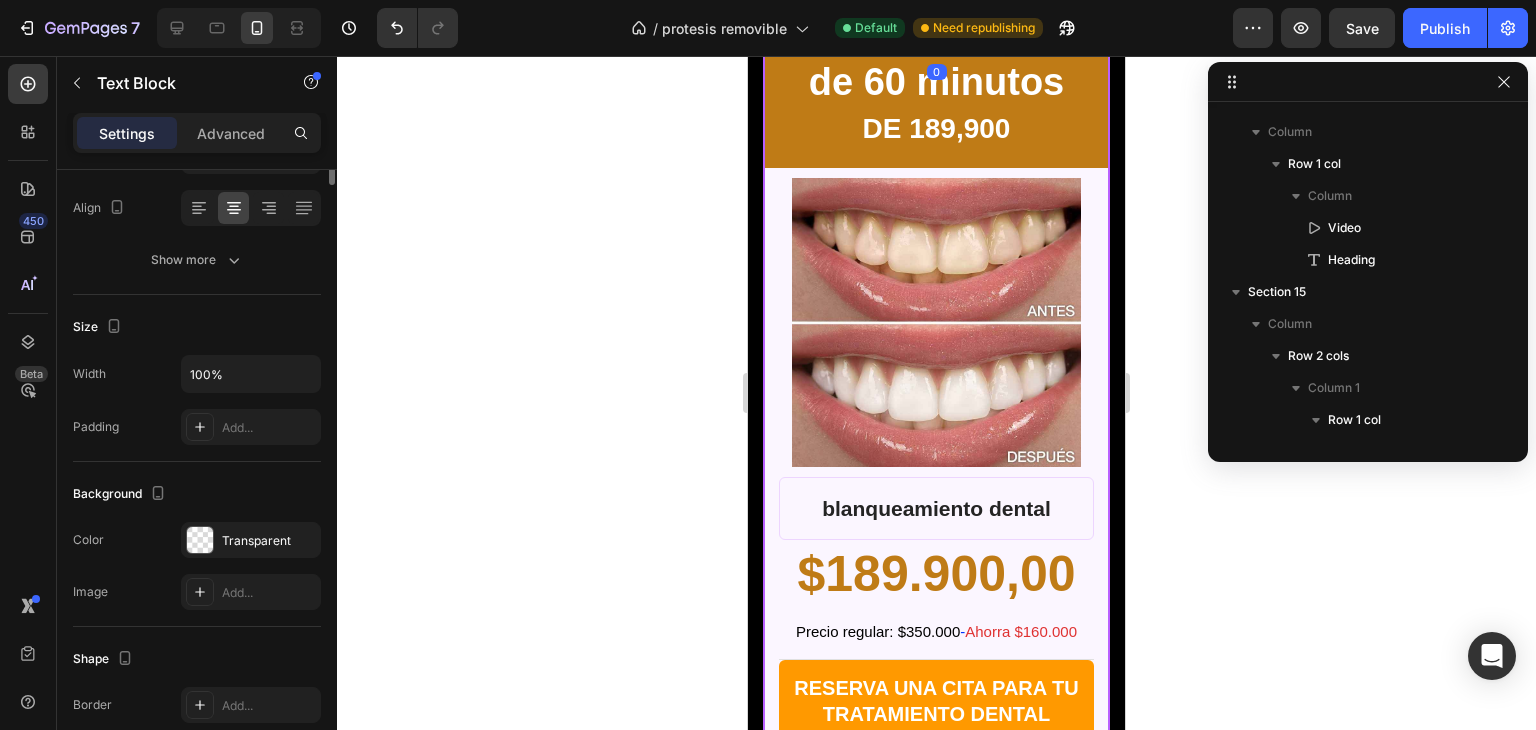 scroll, scrollTop: 2090, scrollLeft: 0, axis: vertical 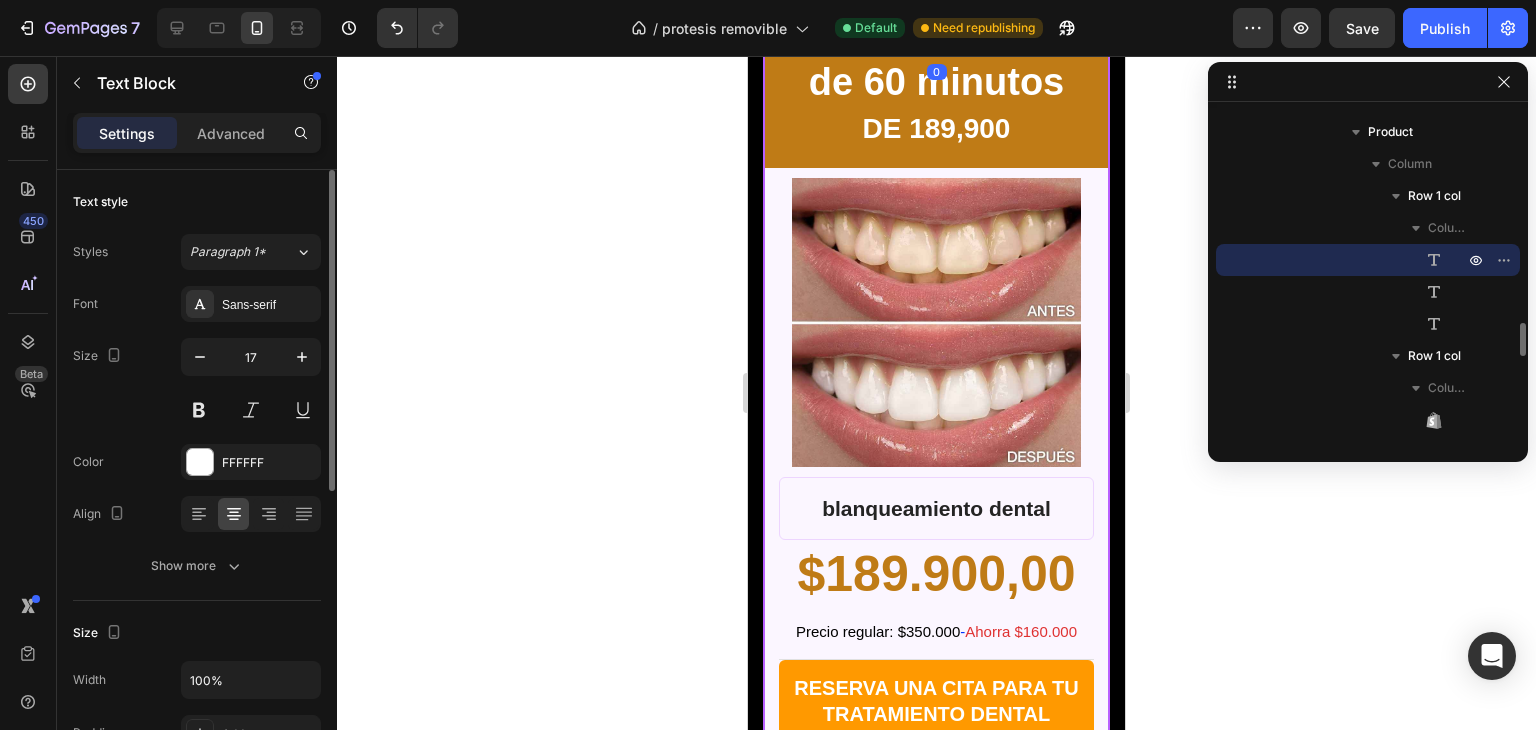 click on "RESERVA TU Tratamiento de blanqueamiento dental" at bounding box center (937, 27) 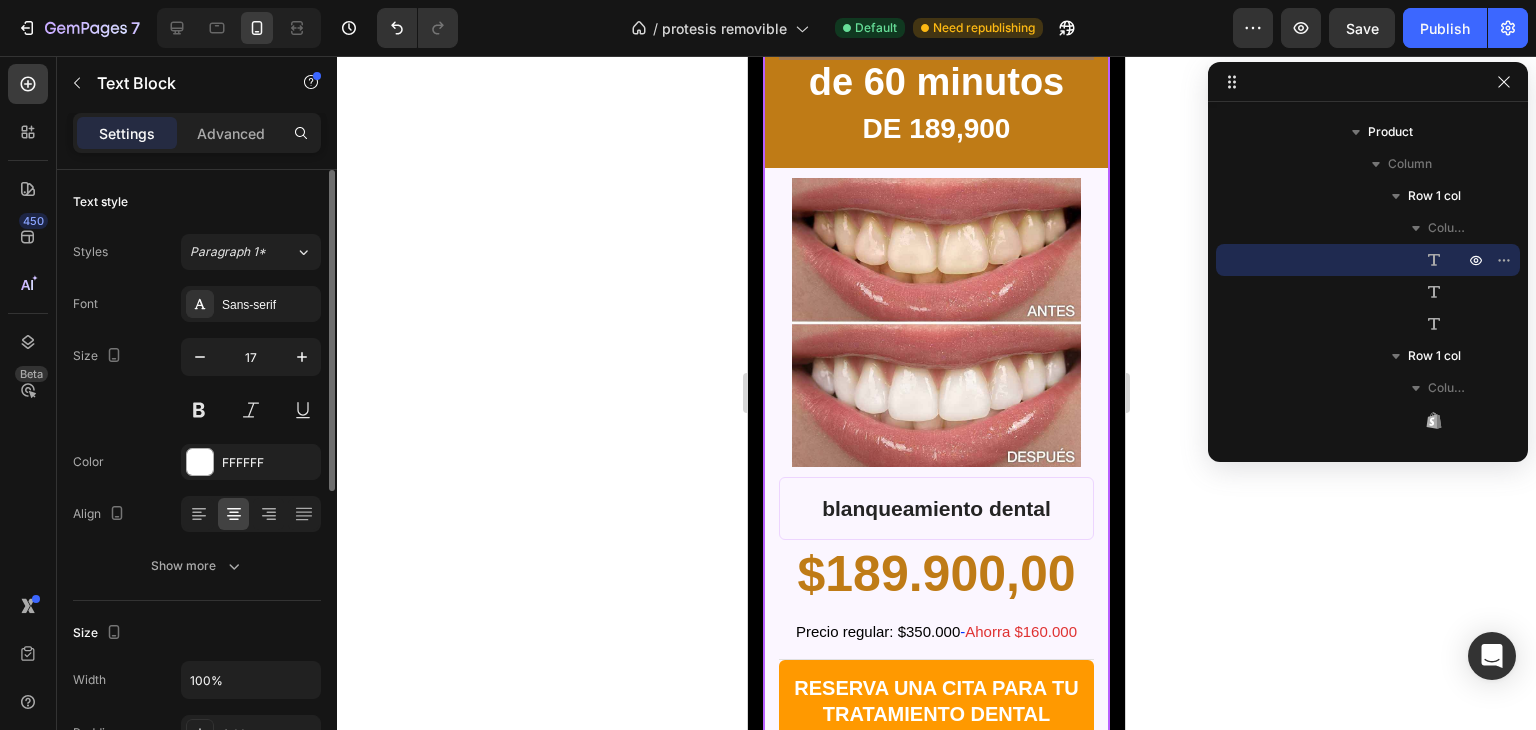 click on "RESERVA TU Tratamiento de blanqueamiento dental" at bounding box center [937, 27] 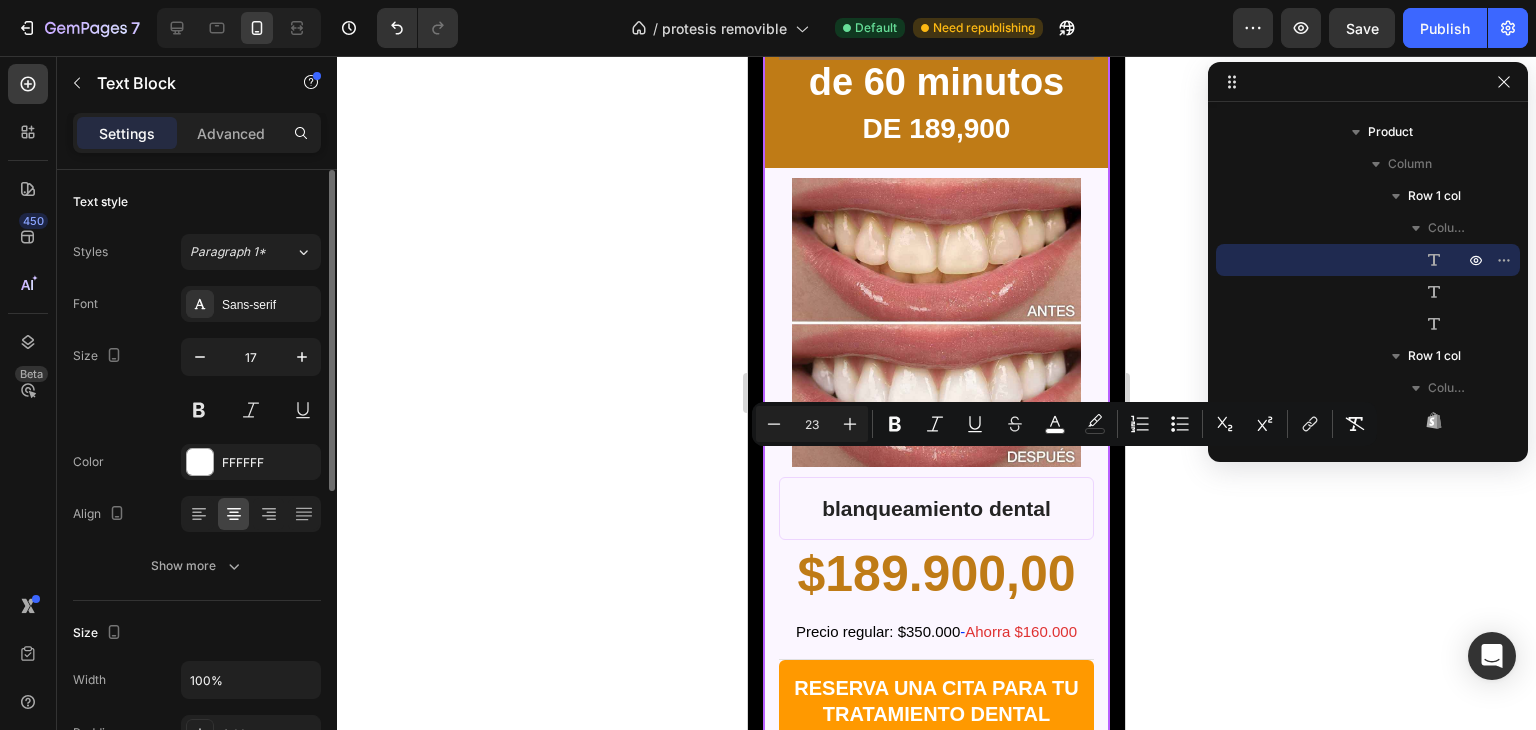 drag, startPoint x: 947, startPoint y: 462, endPoint x: 1024, endPoint y: 521, distance: 97.00516 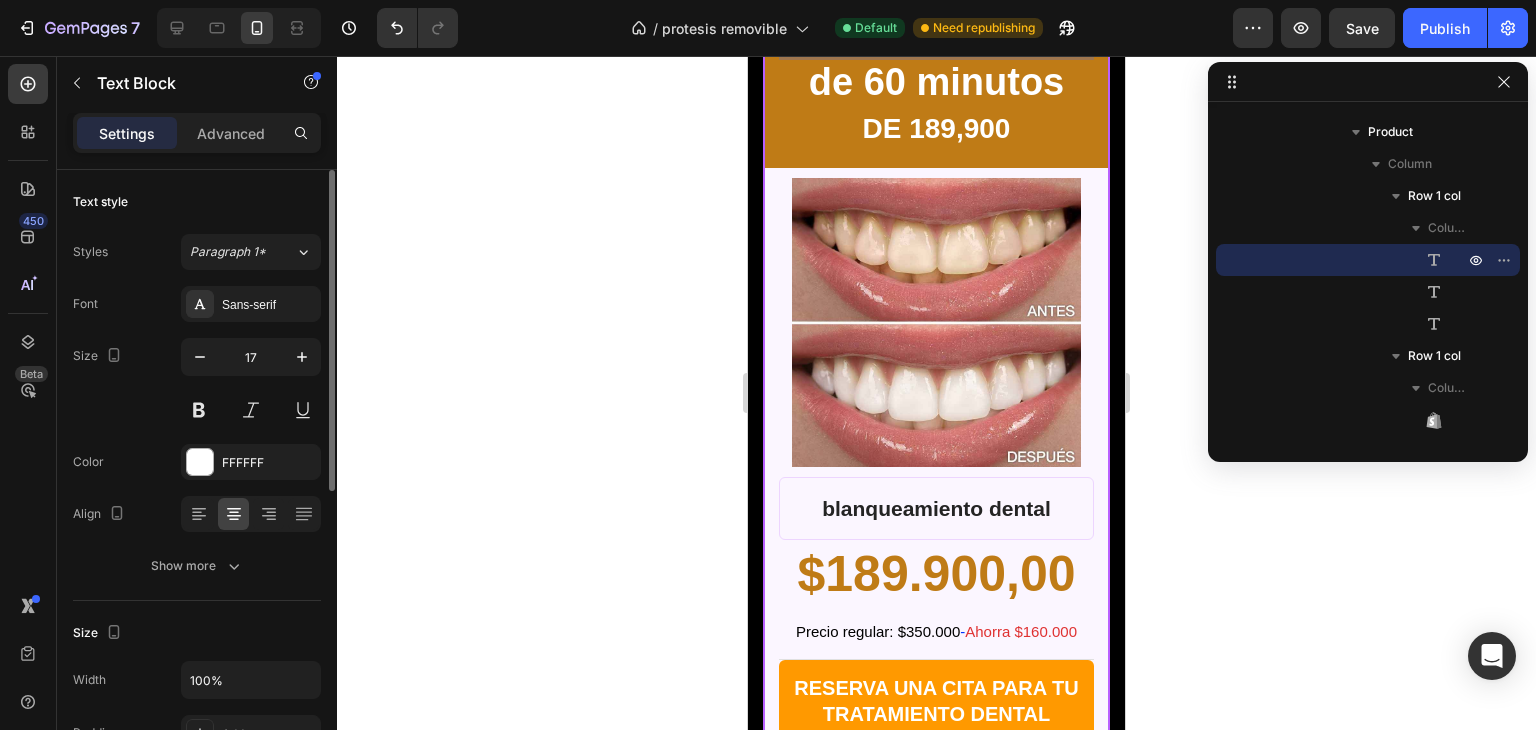 drag, startPoint x: 1020, startPoint y: 517, endPoint x: 941, endPoint y: 468, distance: 92.96236 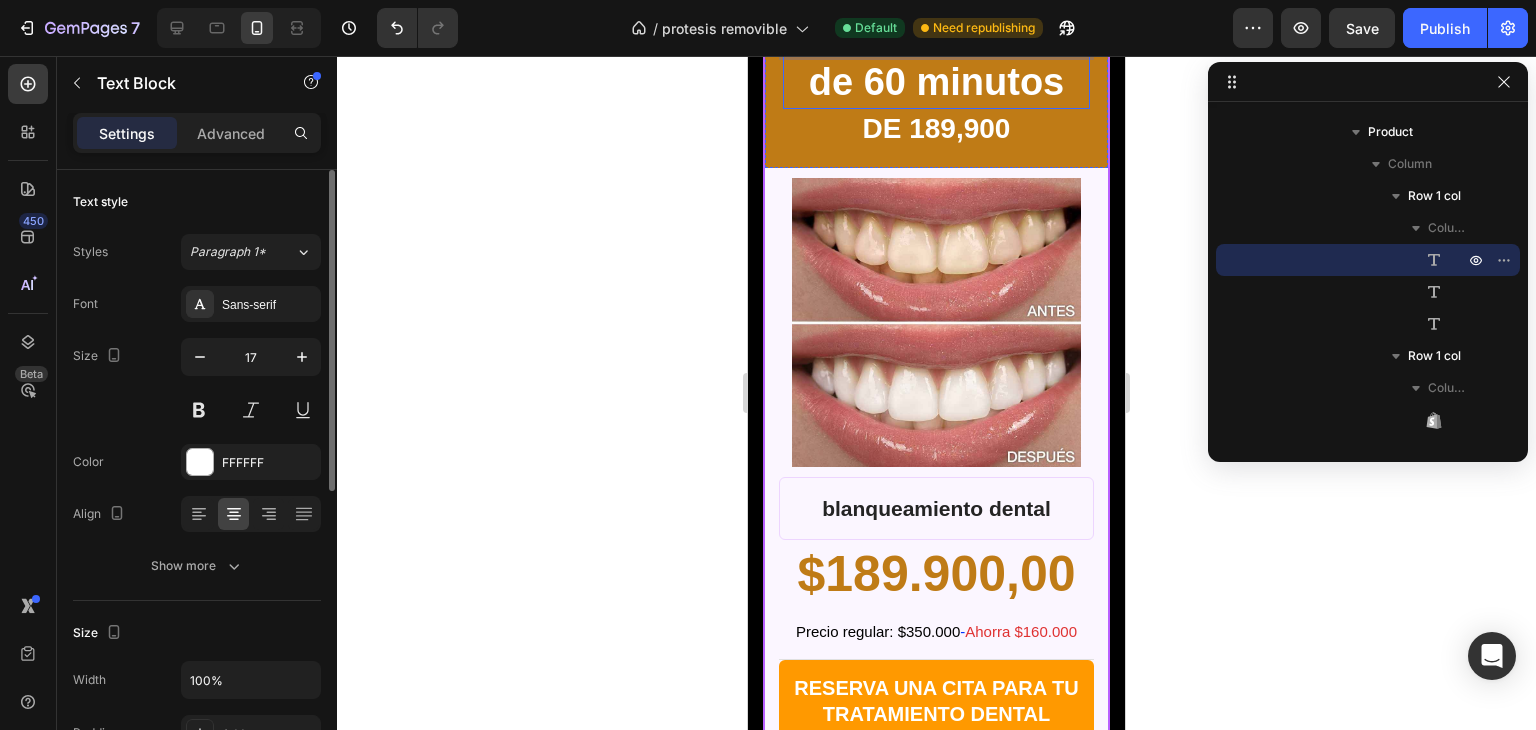 click on "de 60 minutos" at bounding box center [936, 82] 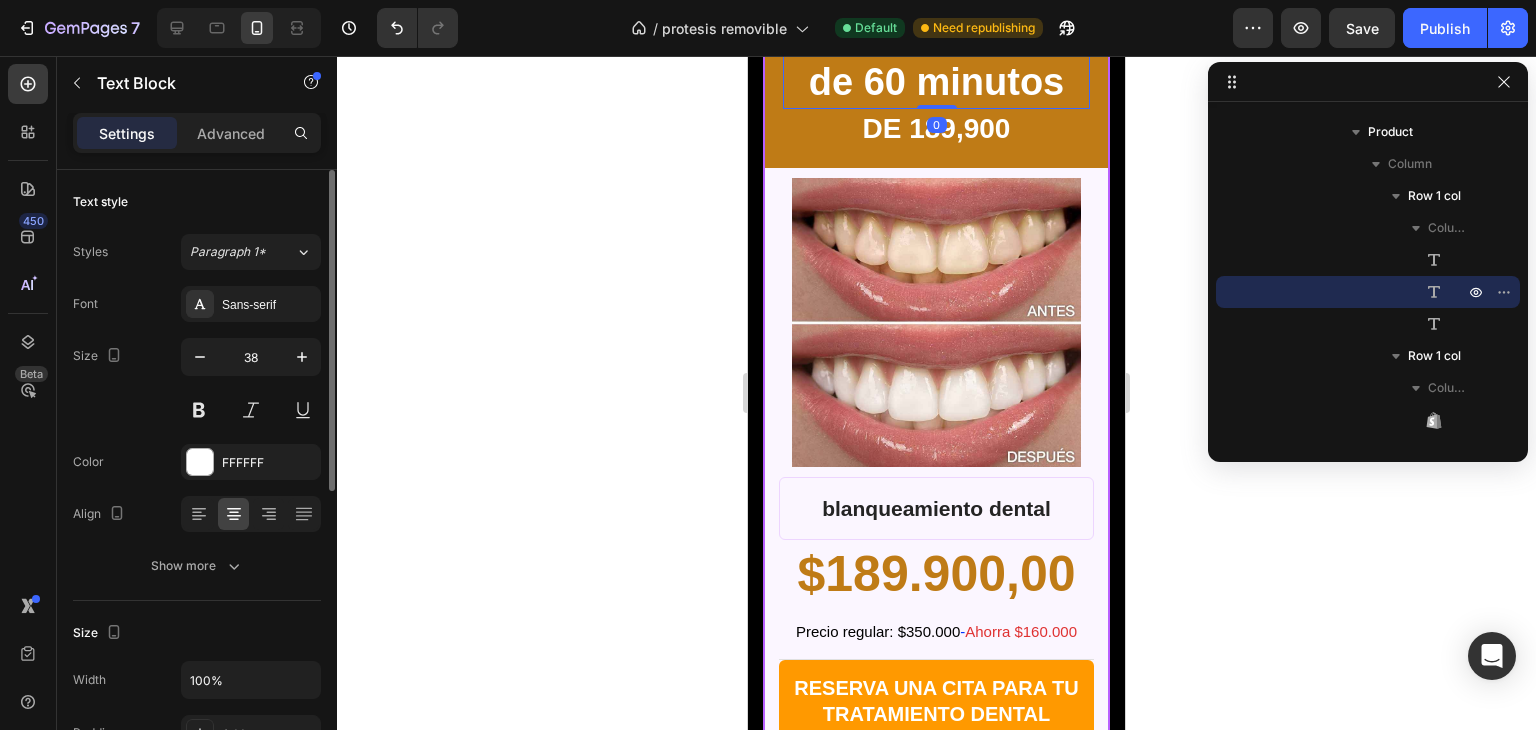 click 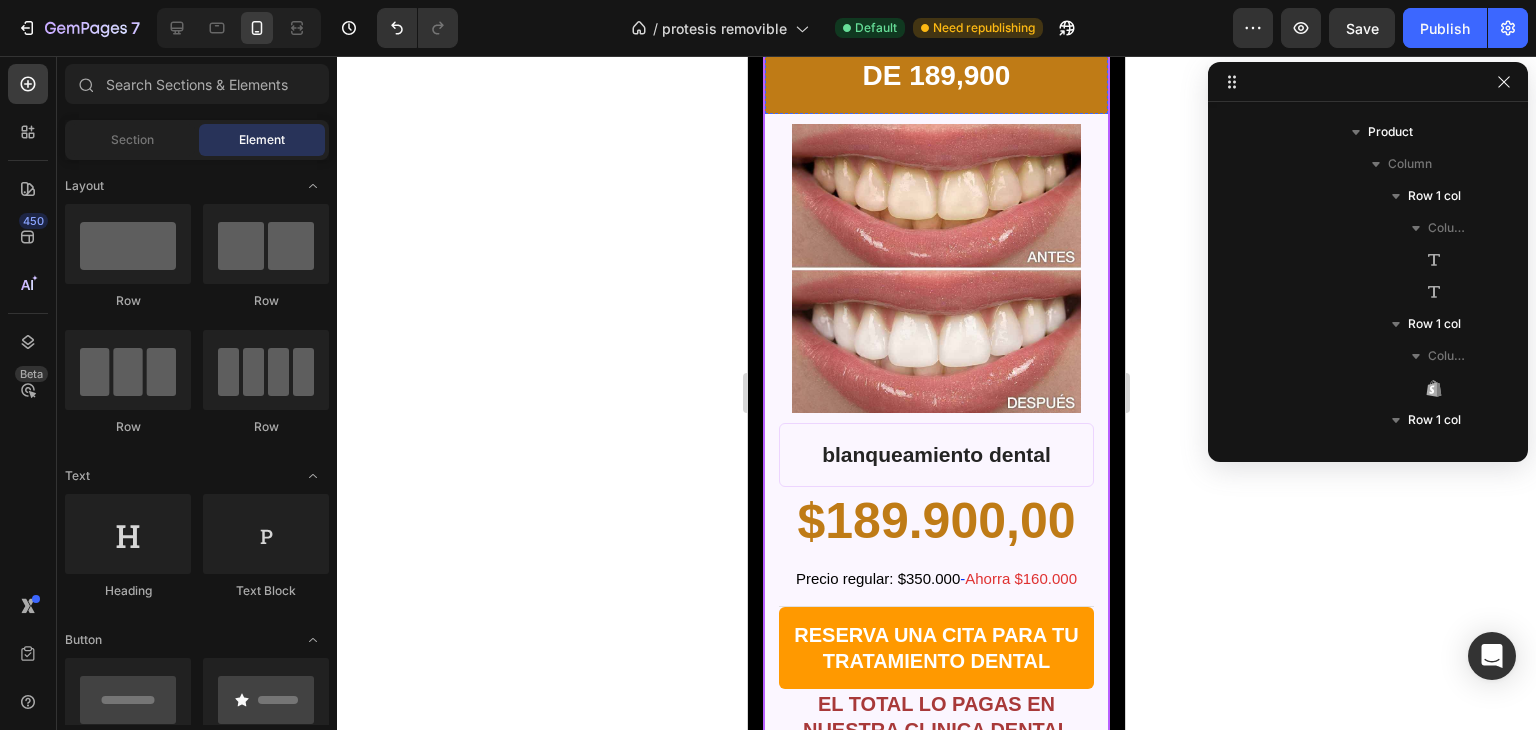 click on "DE 189,900" at bounding box center (936, 76) 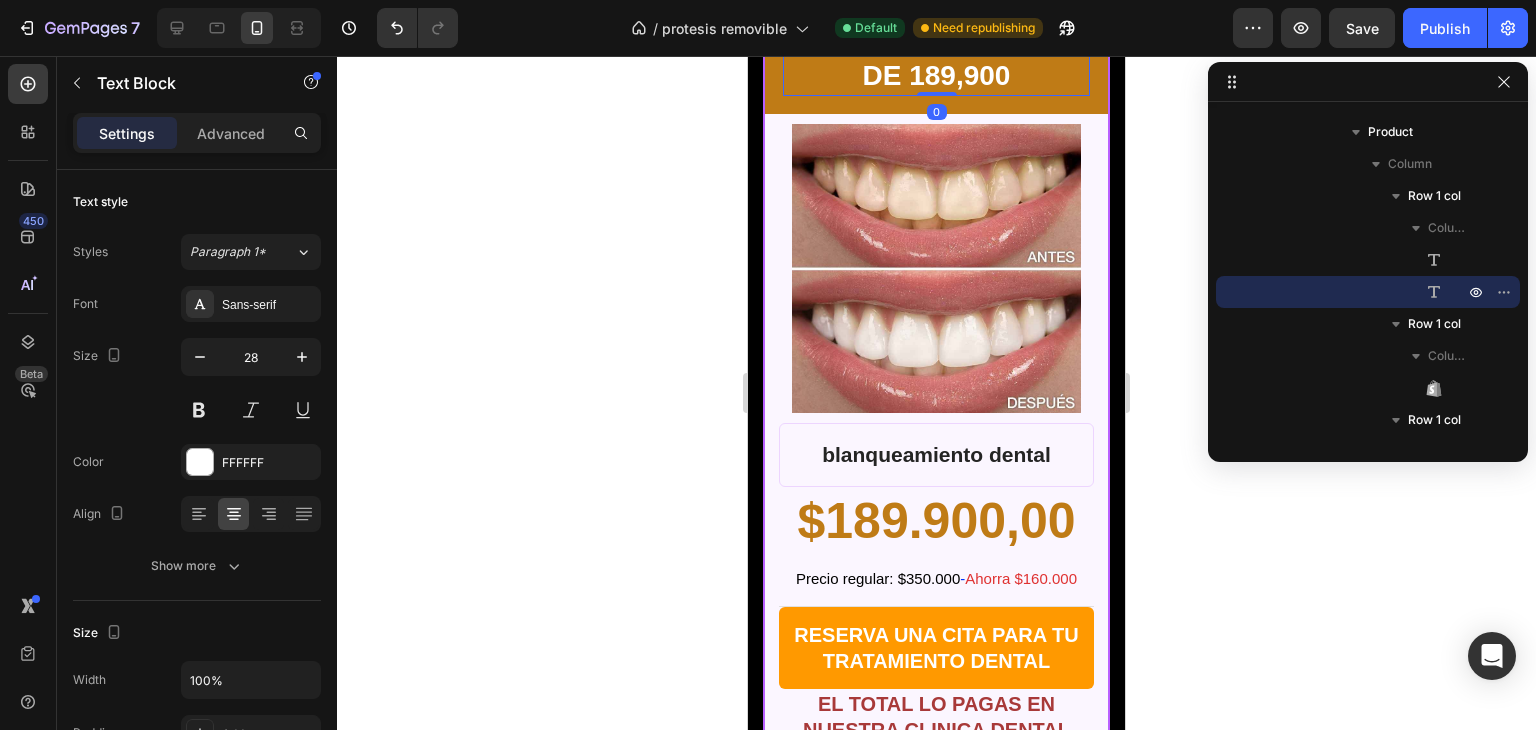 click 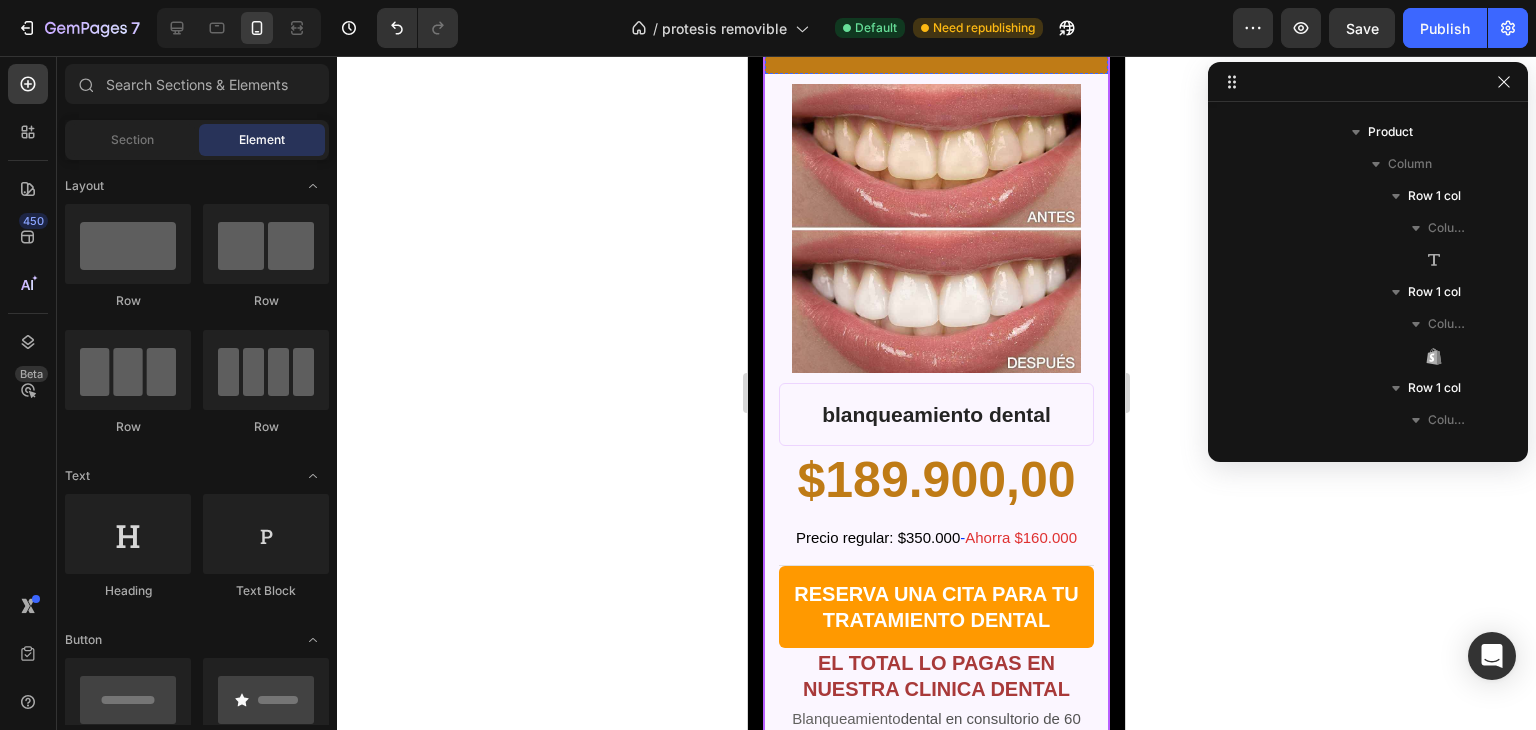 click on "RESERVA TU PROTESIS DENTALES" at bounding box center (937, 27) 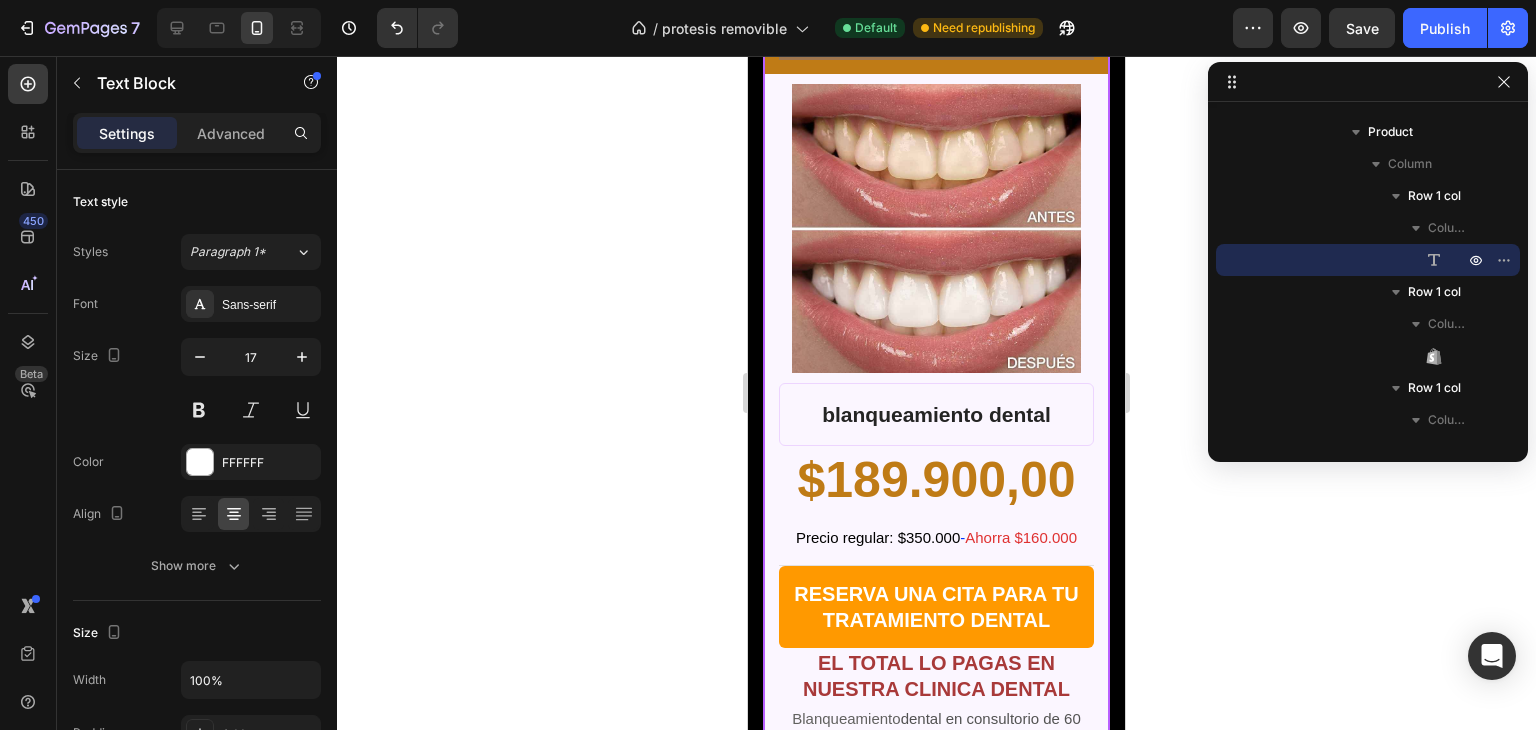 click on "RESERVA TU PROTESIS DENTALES" at bounding box center [937, 27] 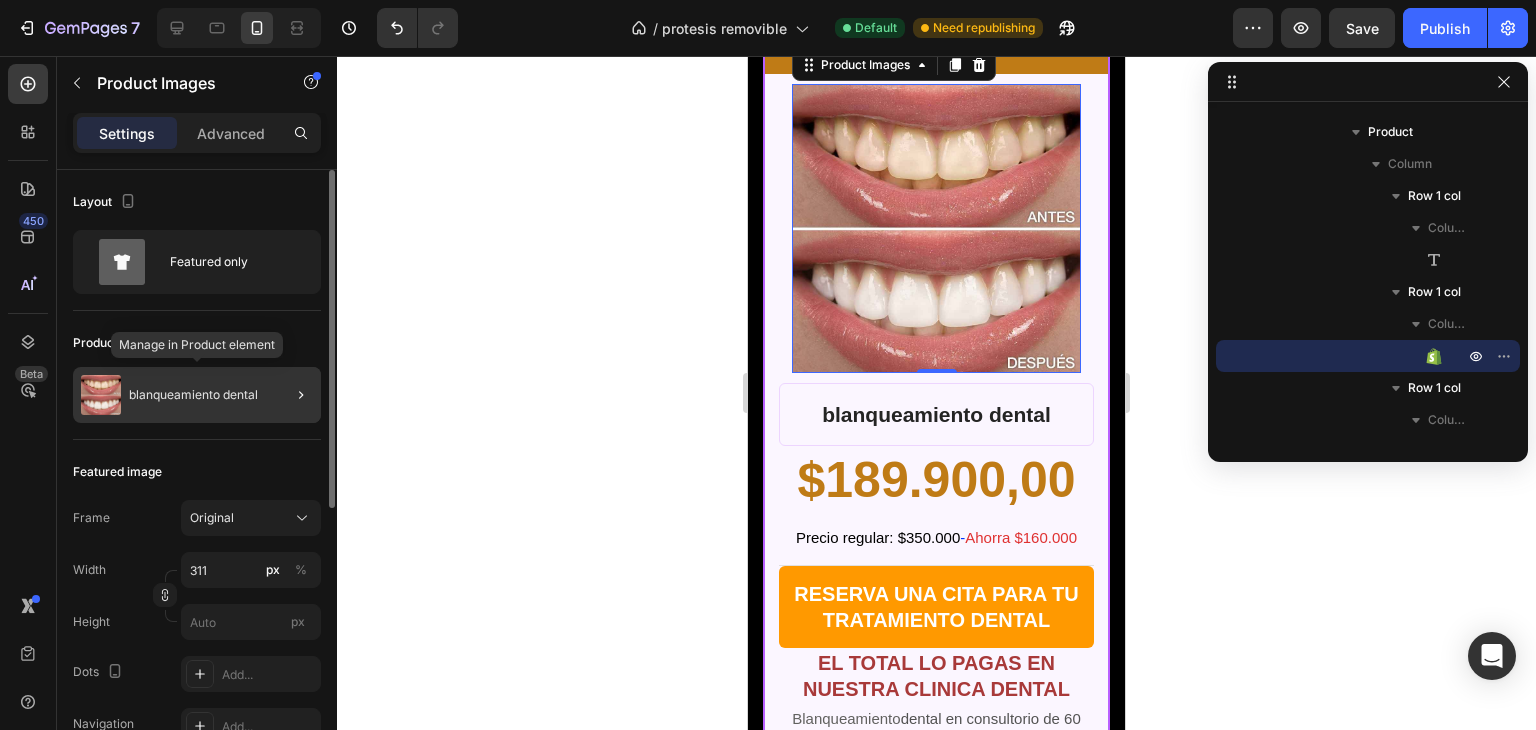 click on "blanqueamiento dental" 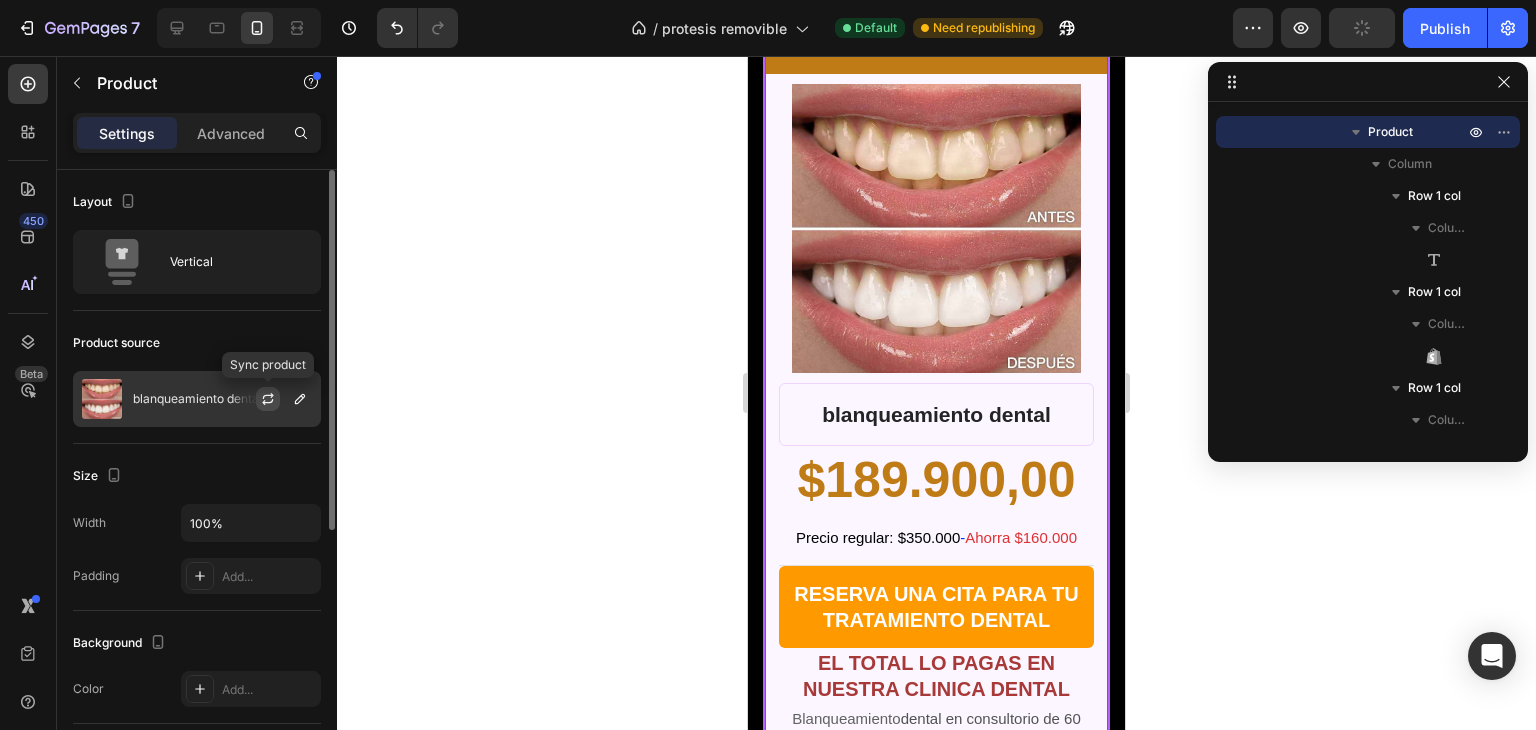 click 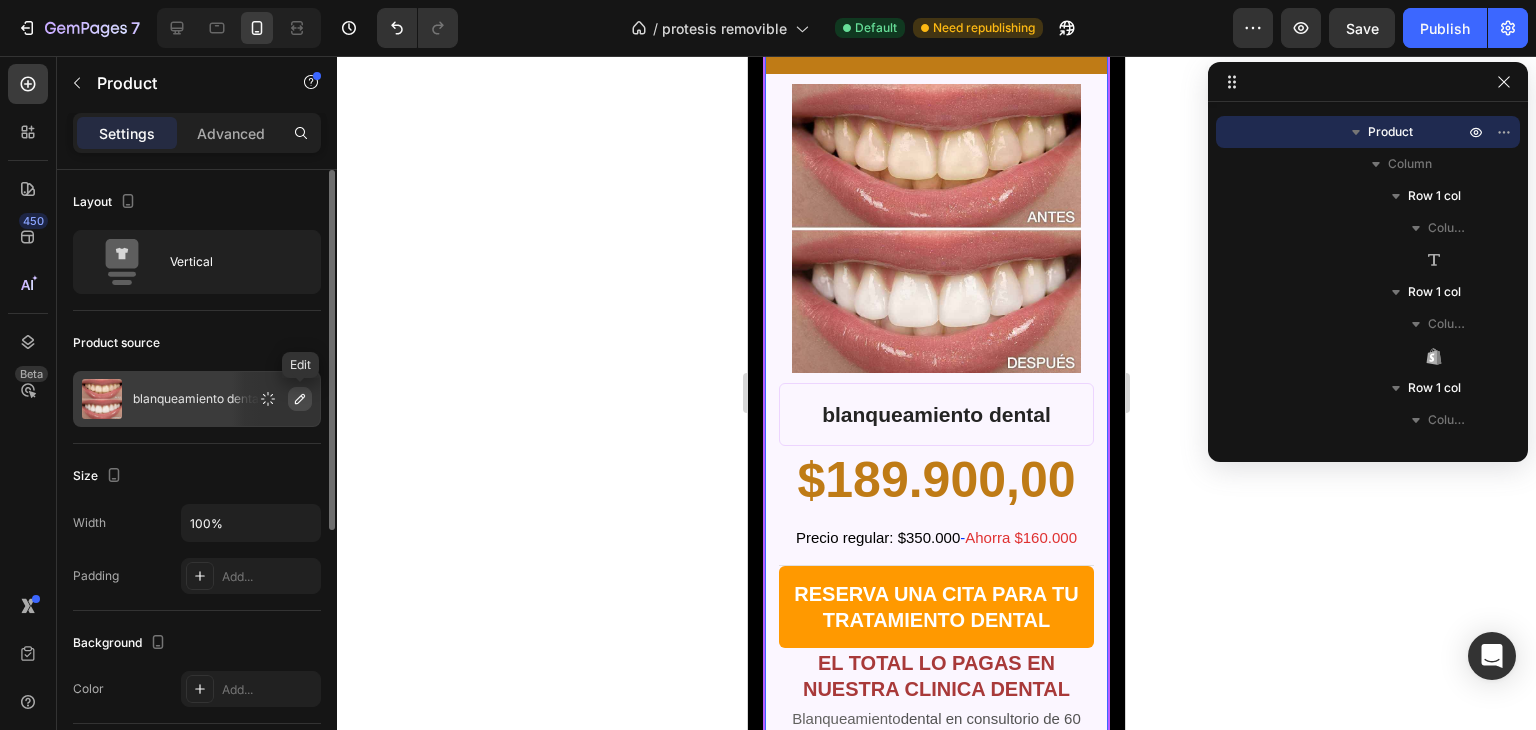 click 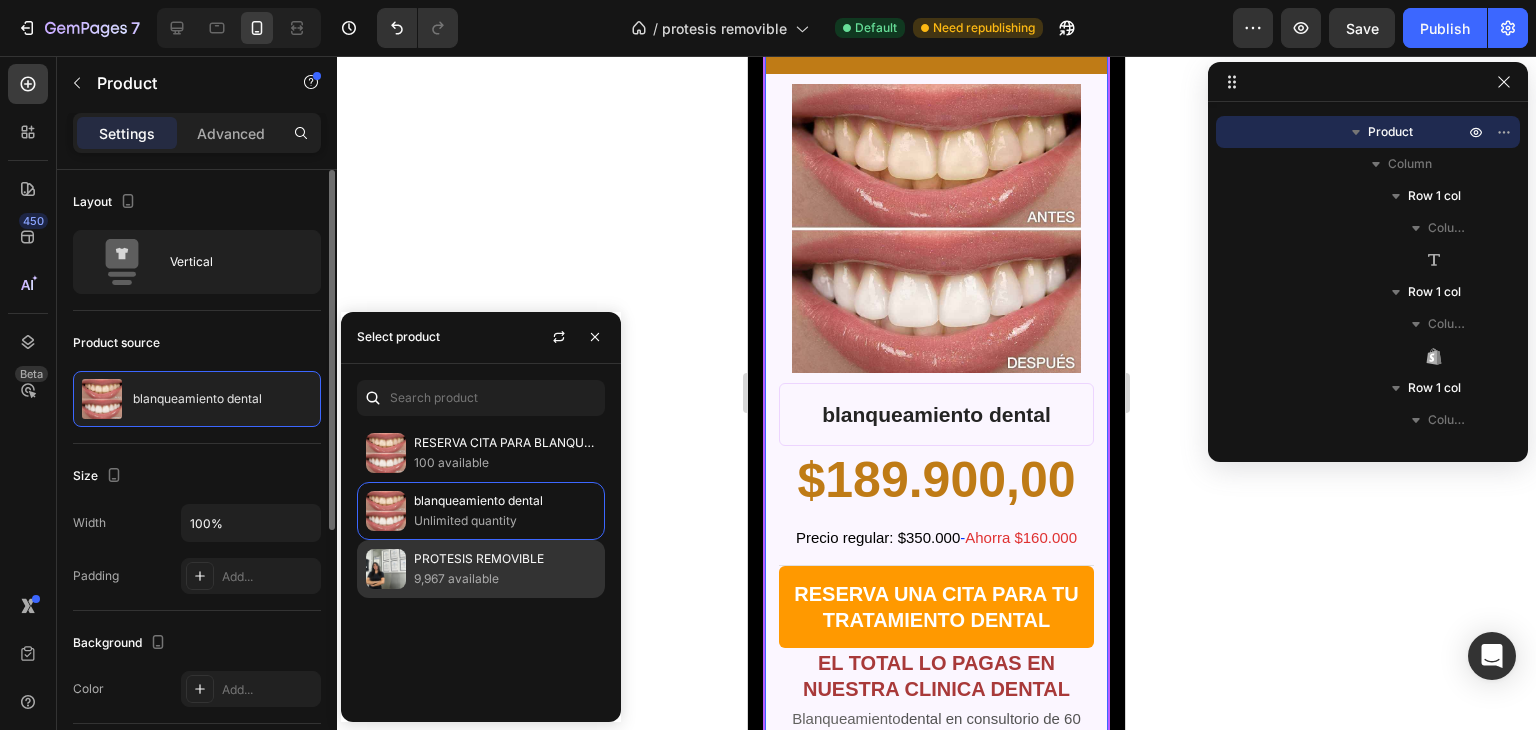 click on "PROTESIS REMOVIBLE" at bounding box center [505, 559] 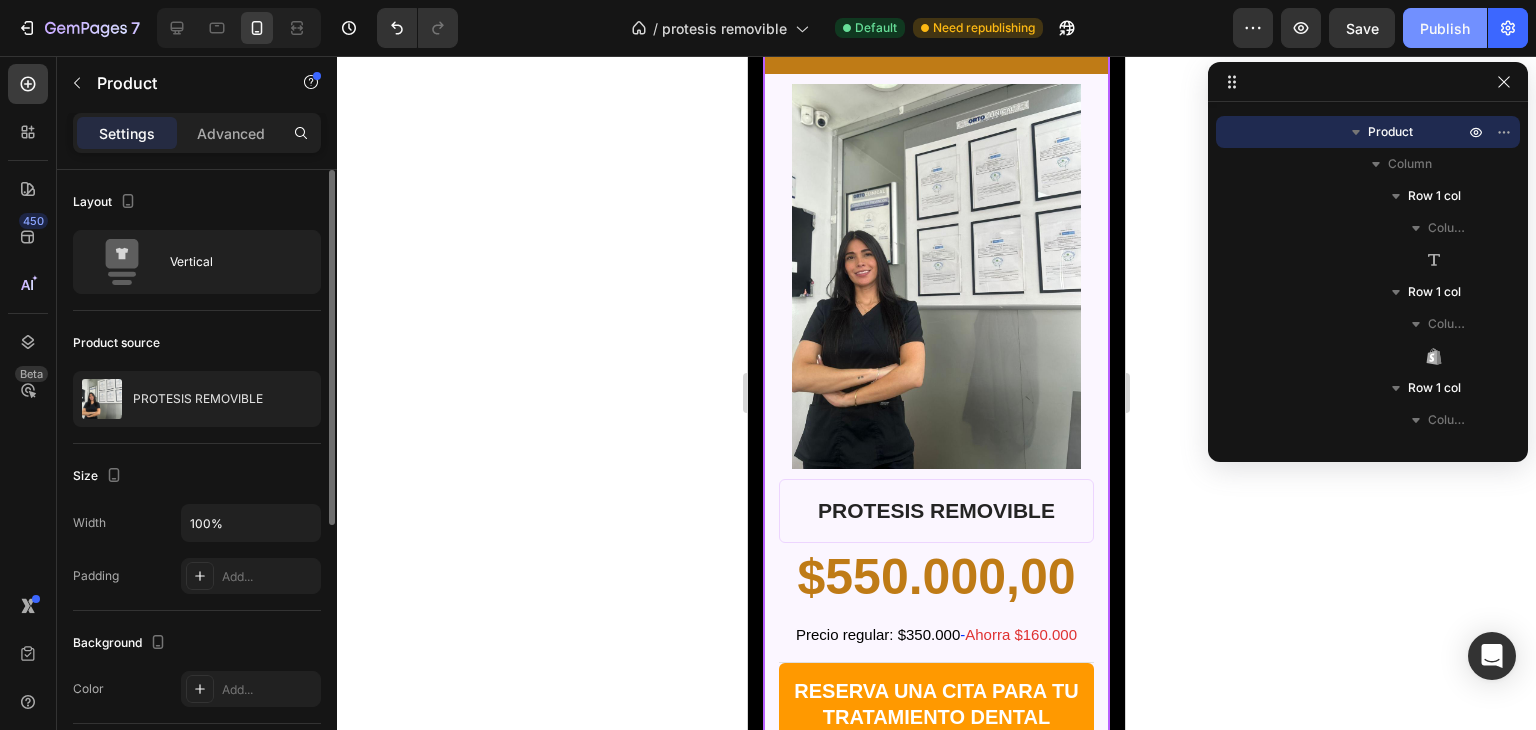 click on "Publish" at bounding box center (1445, 28) 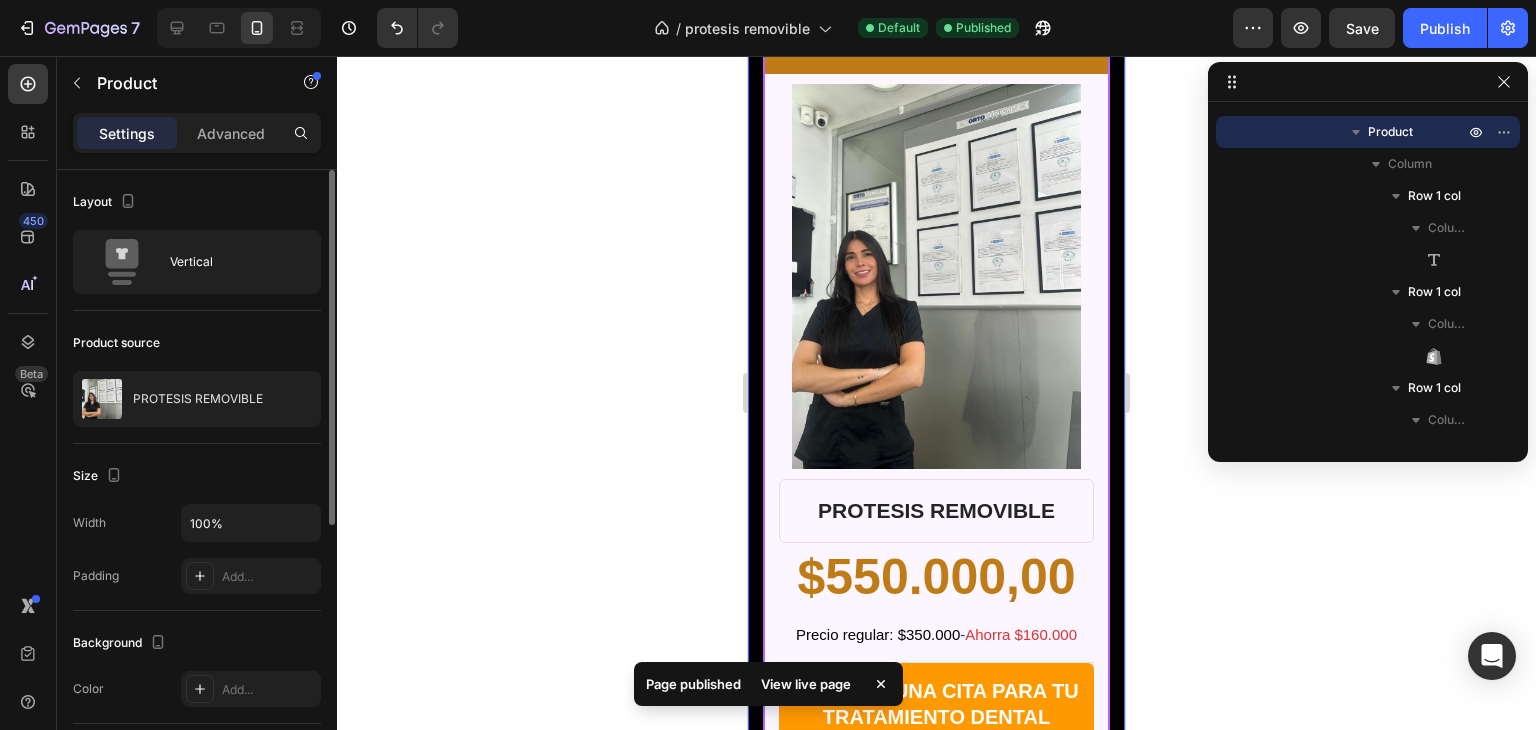 click on "RESERVA SUS PROTESIS DENTALES AHORA Text Block Row Product Images Row PROTESIS REMOVIBLE Product Title $550.000,00 Product Price Product Price Row Precio regular: $350.000  -  Ahorra $160.000 Text Block  RESERVA UNA CITA PARA TU TRATAMIENTO DENTAL  Text Block Row Row EL TOTAL LO PAGAS EN NUESTRA CLINICA DENTAL Heading Blanqueamiento  dental en consultorio de 60 minutos Text Block Row Ideal para una rápida actualización y una sesión de blanqueamiento efectiva. Text Block Row Seguro, suave y sin dolor Text Block Row Ideal para amantes del café, el té y el vino. Text Block Row Dientes hasta 4 tonos más blancos Text Block Row $550.000,00 Product Price Product Price RESERVAR AHORA CITA DE BLANQUEAMIENTO   DENTAL Y PAGARLO EN LA CLINICA   Dynamic Checkout Row Row Product Row
Drop element here Row RESERVA TU Tratamiento de blanqueamiento dental  Text Block de 60 minutos Text Block DE 189,900 Text Block Row Section 15" at bounding box center (936, 764) 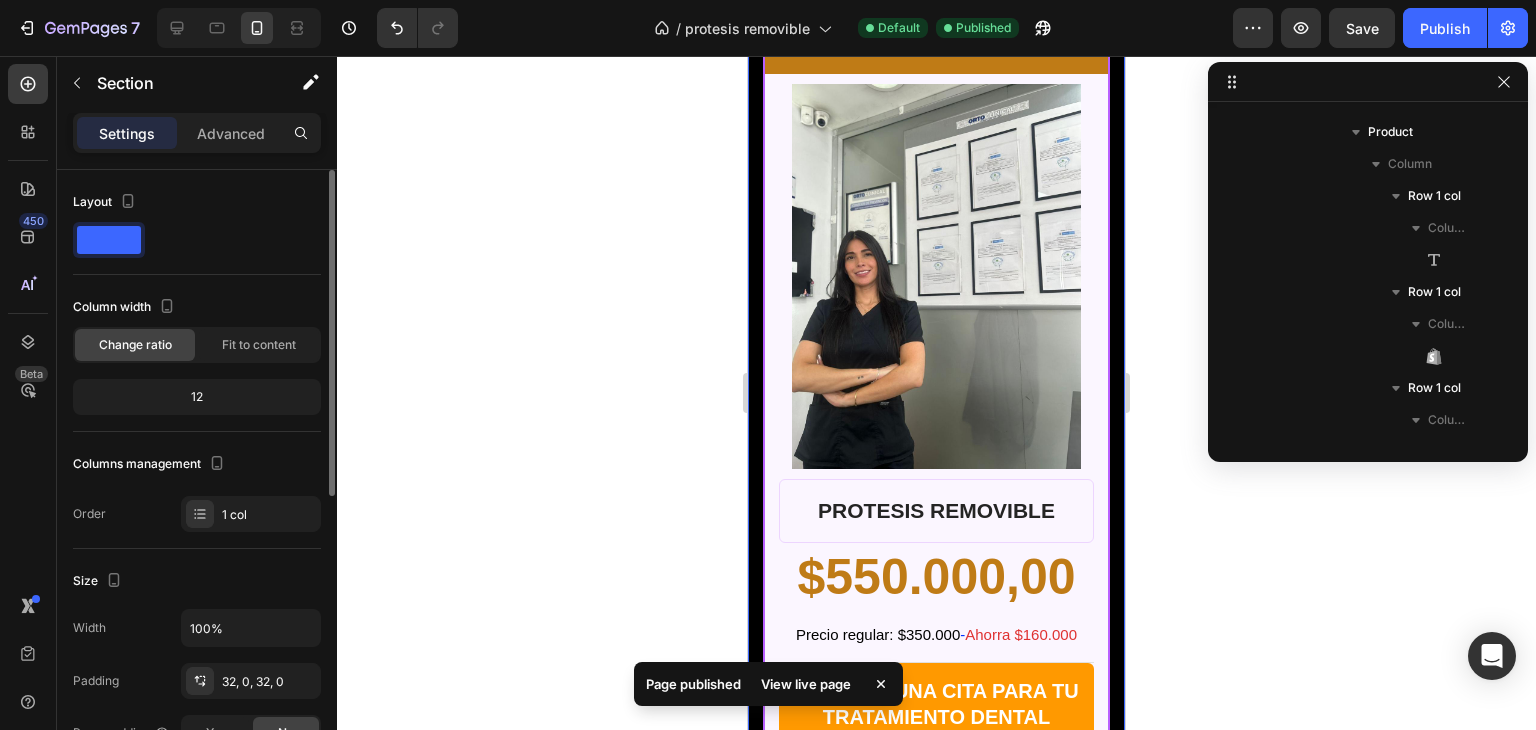scroll, scrollTop: 1770, scrollLeft: 0, axis: vertical 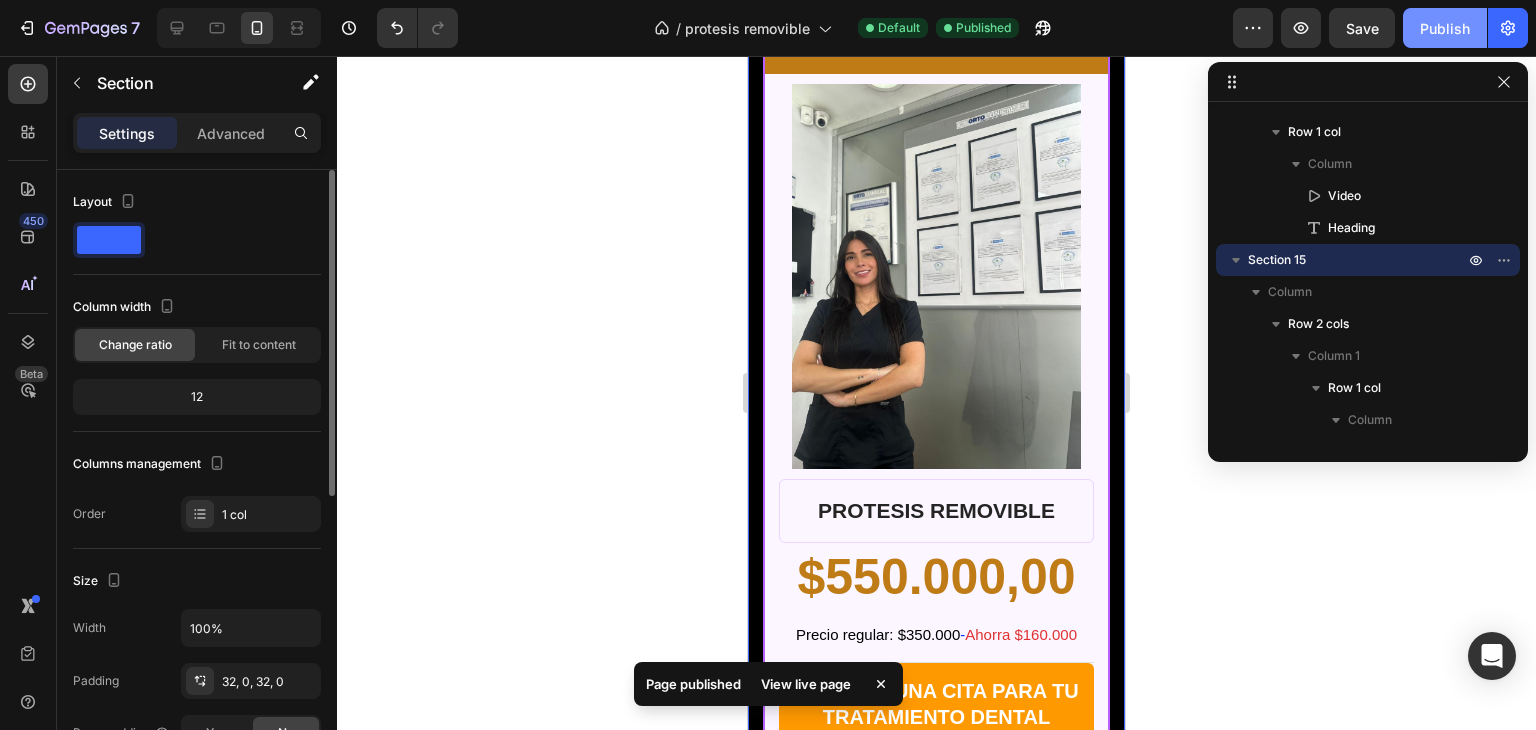 click on "Publish" at bounding box center [1445, 28] 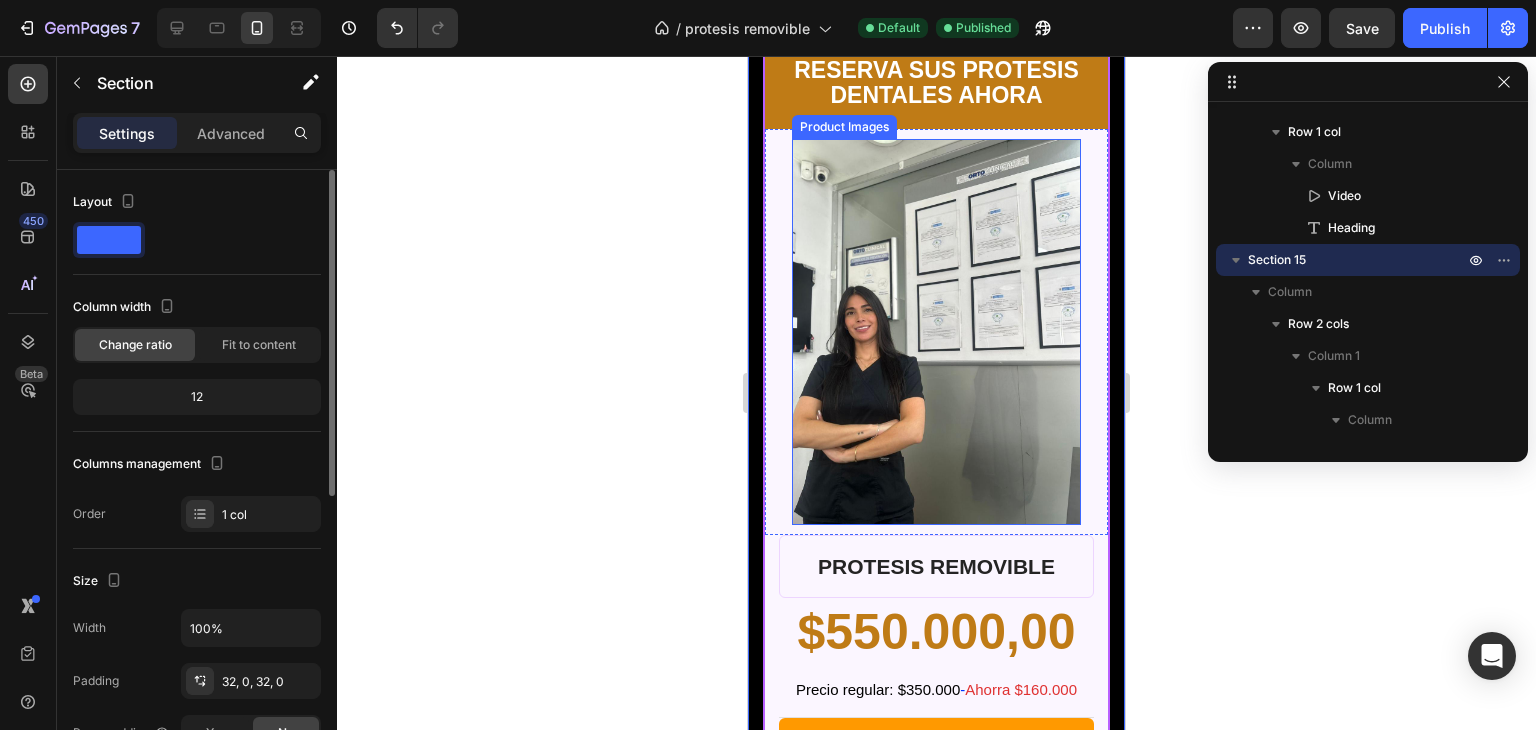 scroll, scrollTop: 9367, scrollLeft: 0, axis: vertical 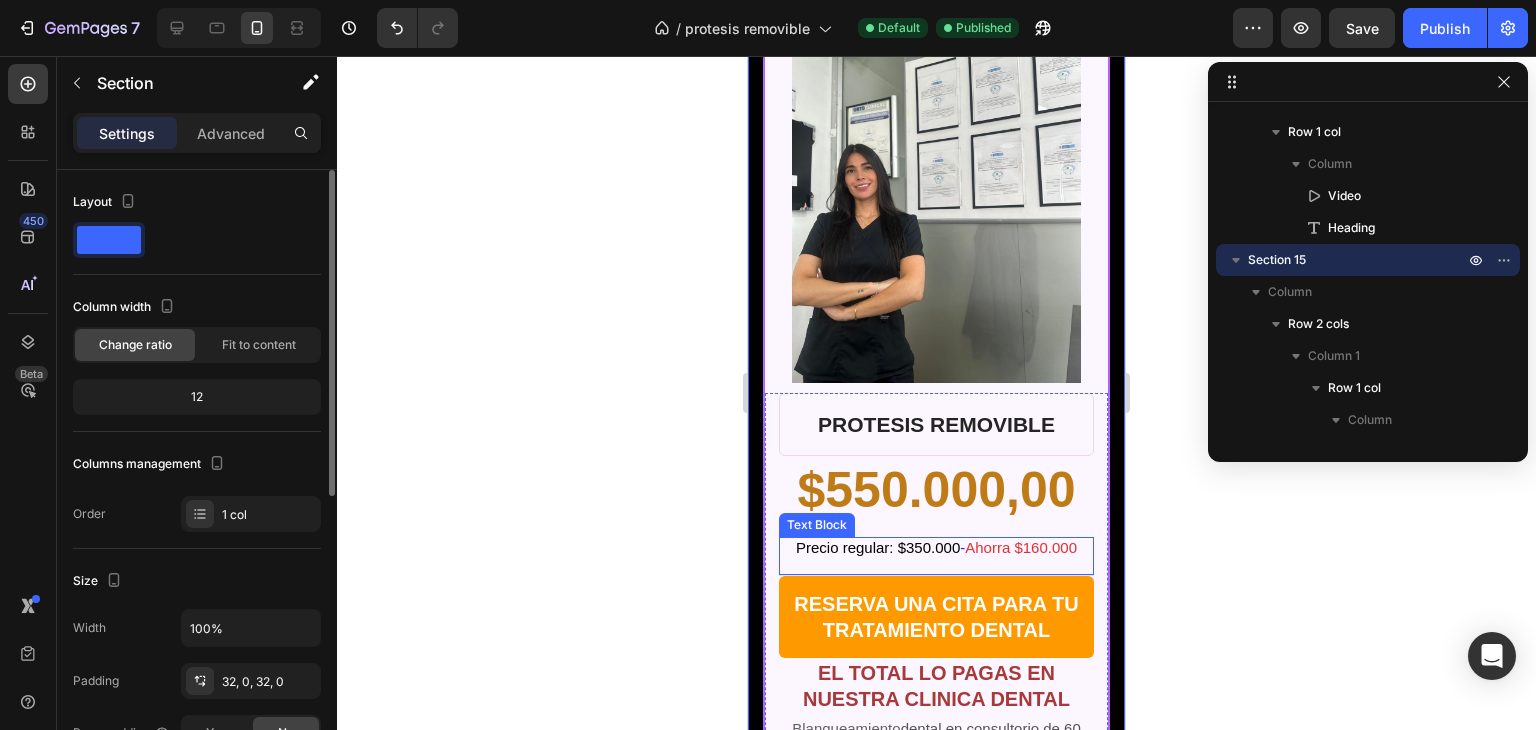 click on "Precio regular: $350.000" at bounding box center [878, 547] 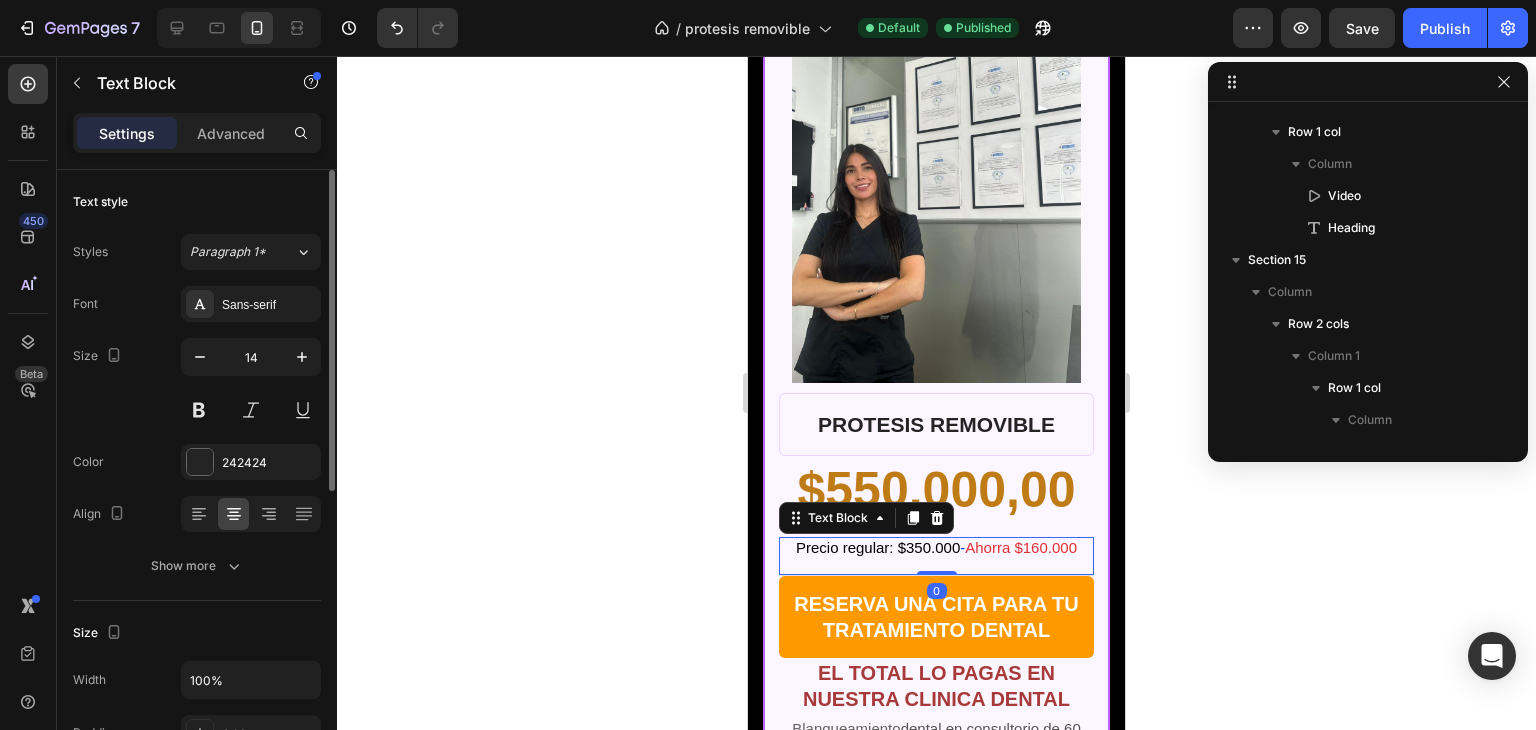 scroll, scrollTop: 2410, scrollLeft: 0, axis: vertical 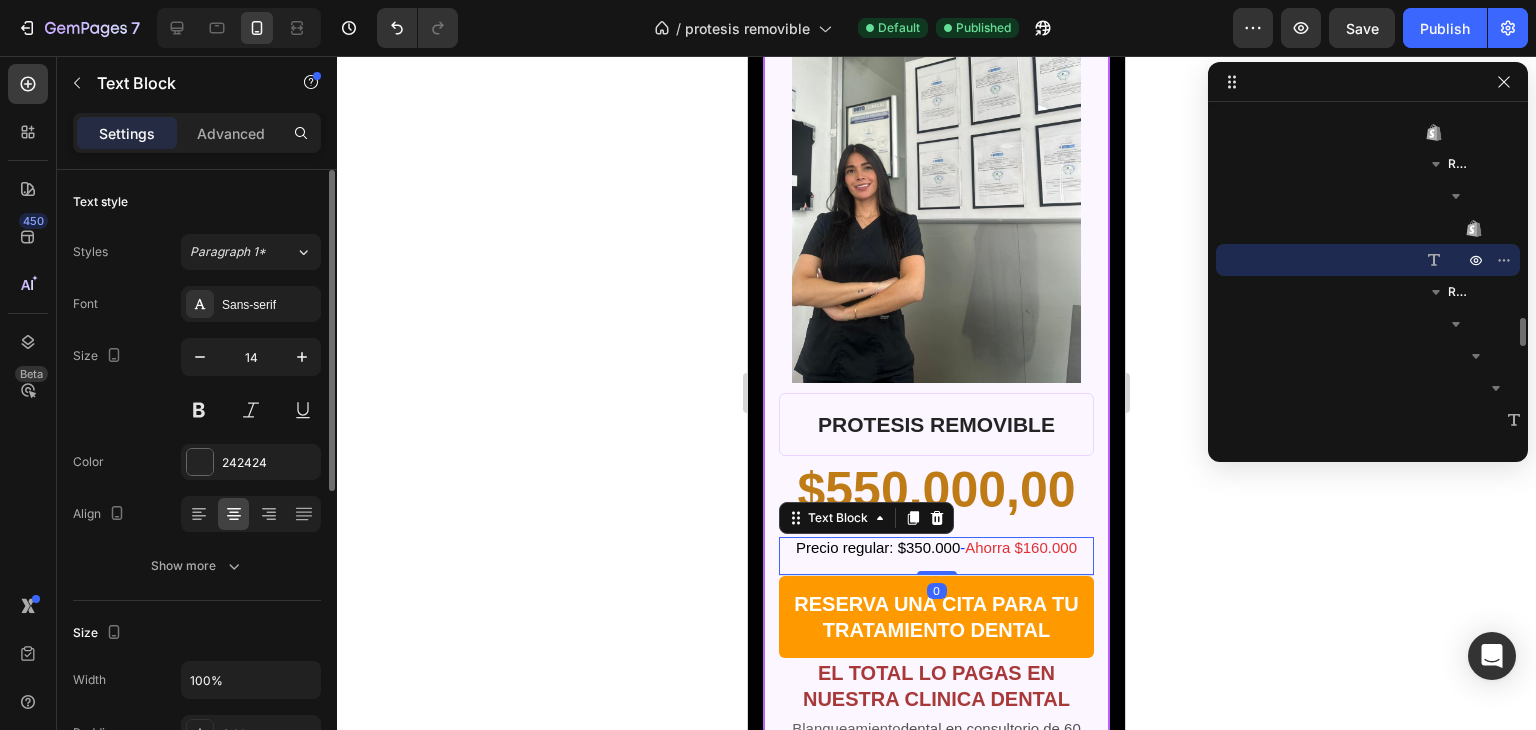 click on "Precio regular: $350.000" at bounding box center [878, 547] 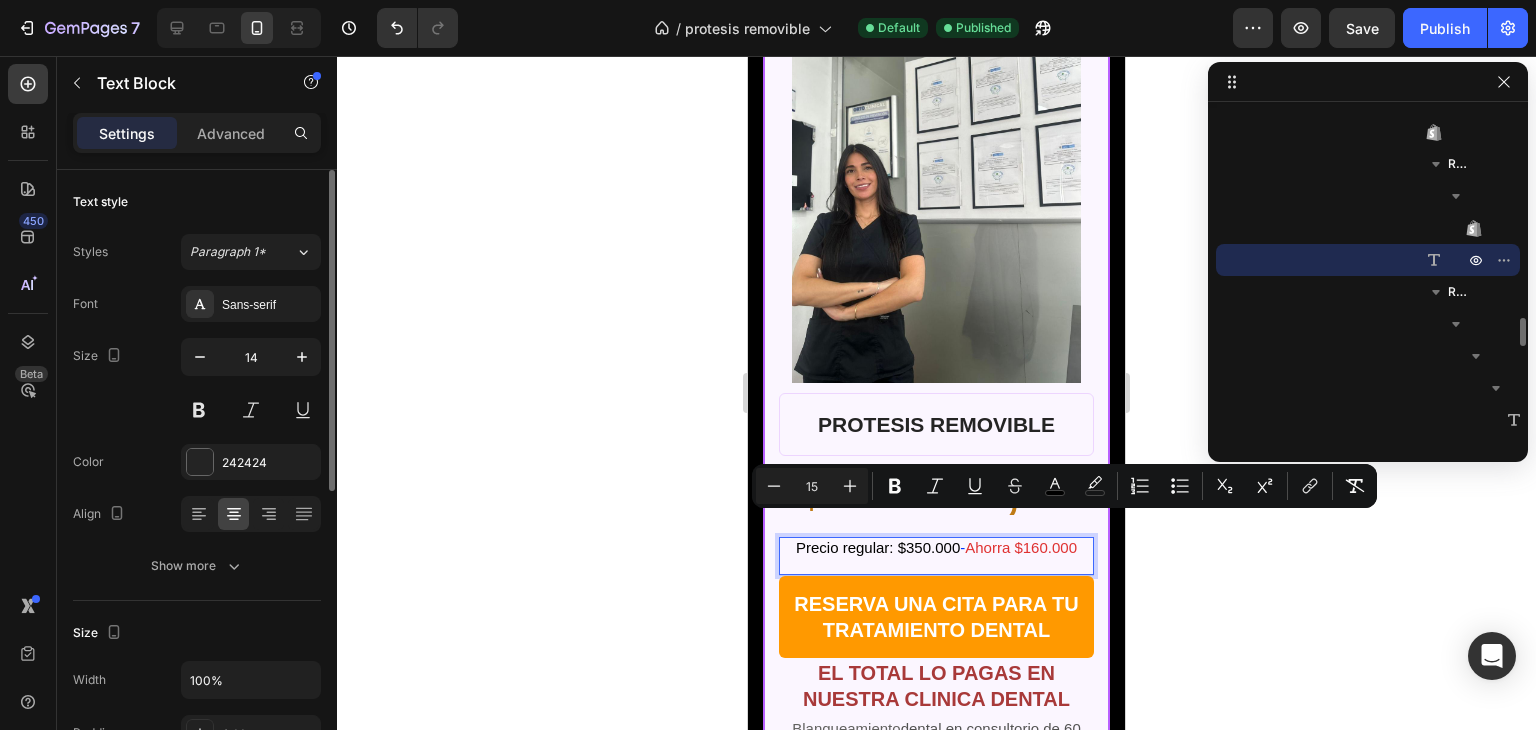click on "Precio regular: $350.000" at bounding box center [878, 547] 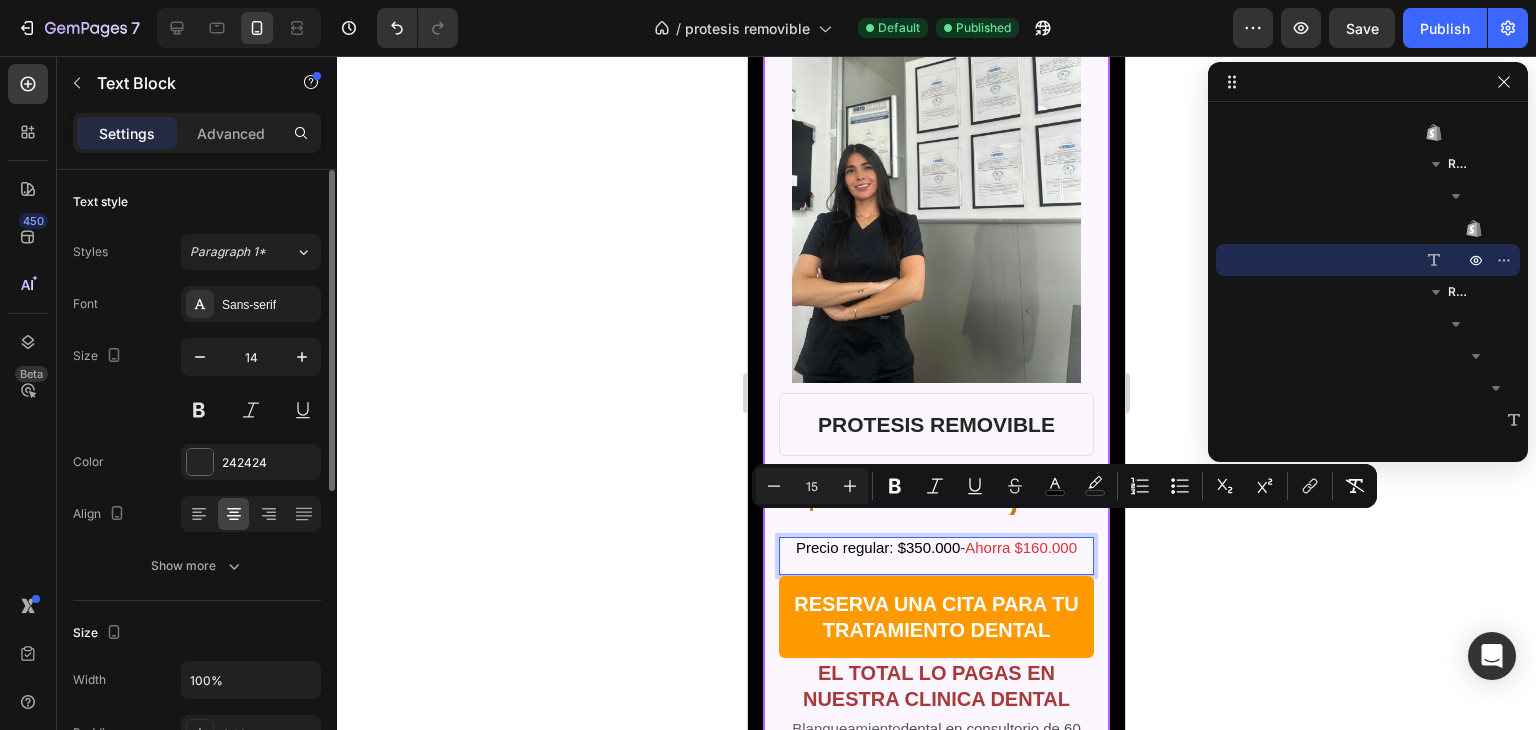 click on "Precio regular: $350.000" at bounding box center [878, 547] 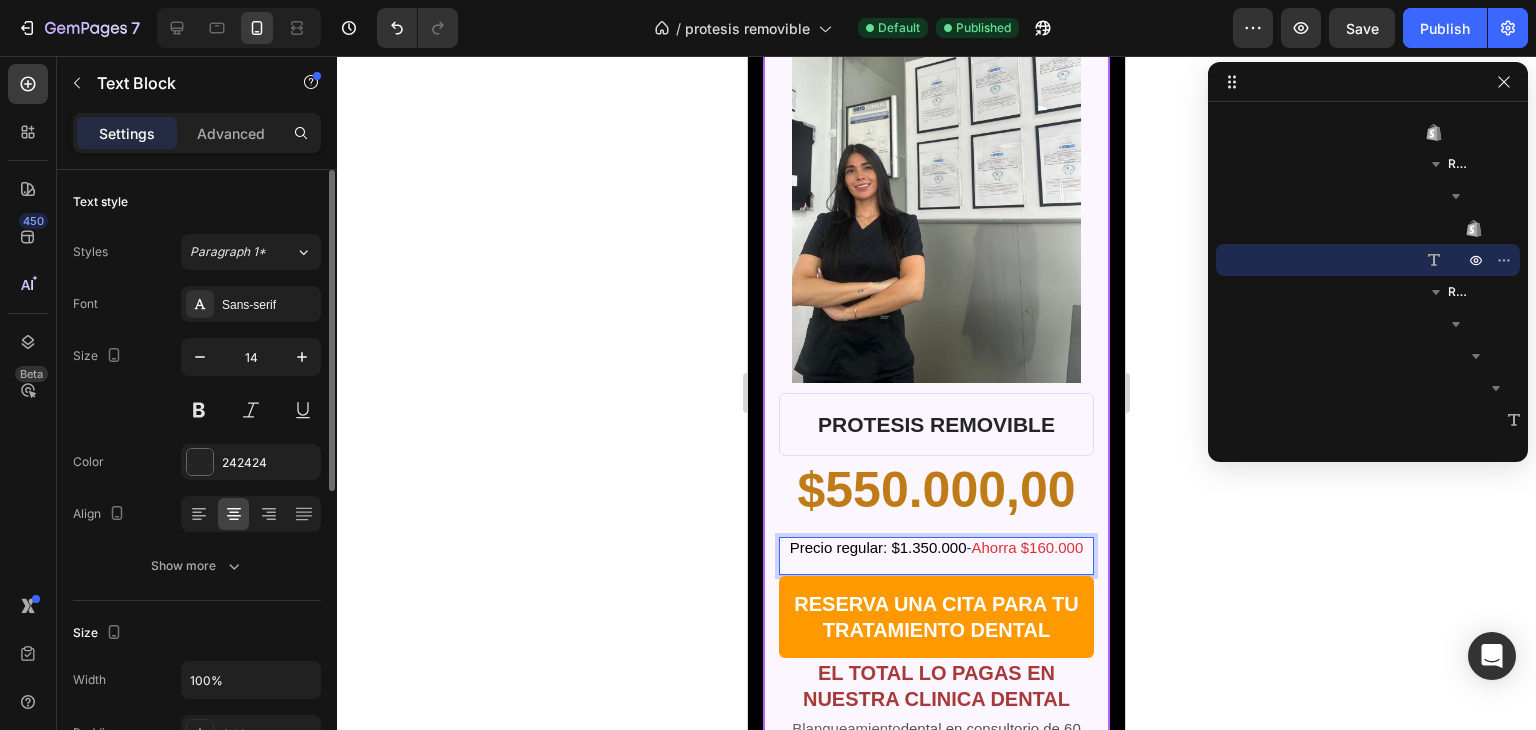 click on "Precio regular: $1.350.000  -  Ahorra $160.000" at bounding box center [936, 548] 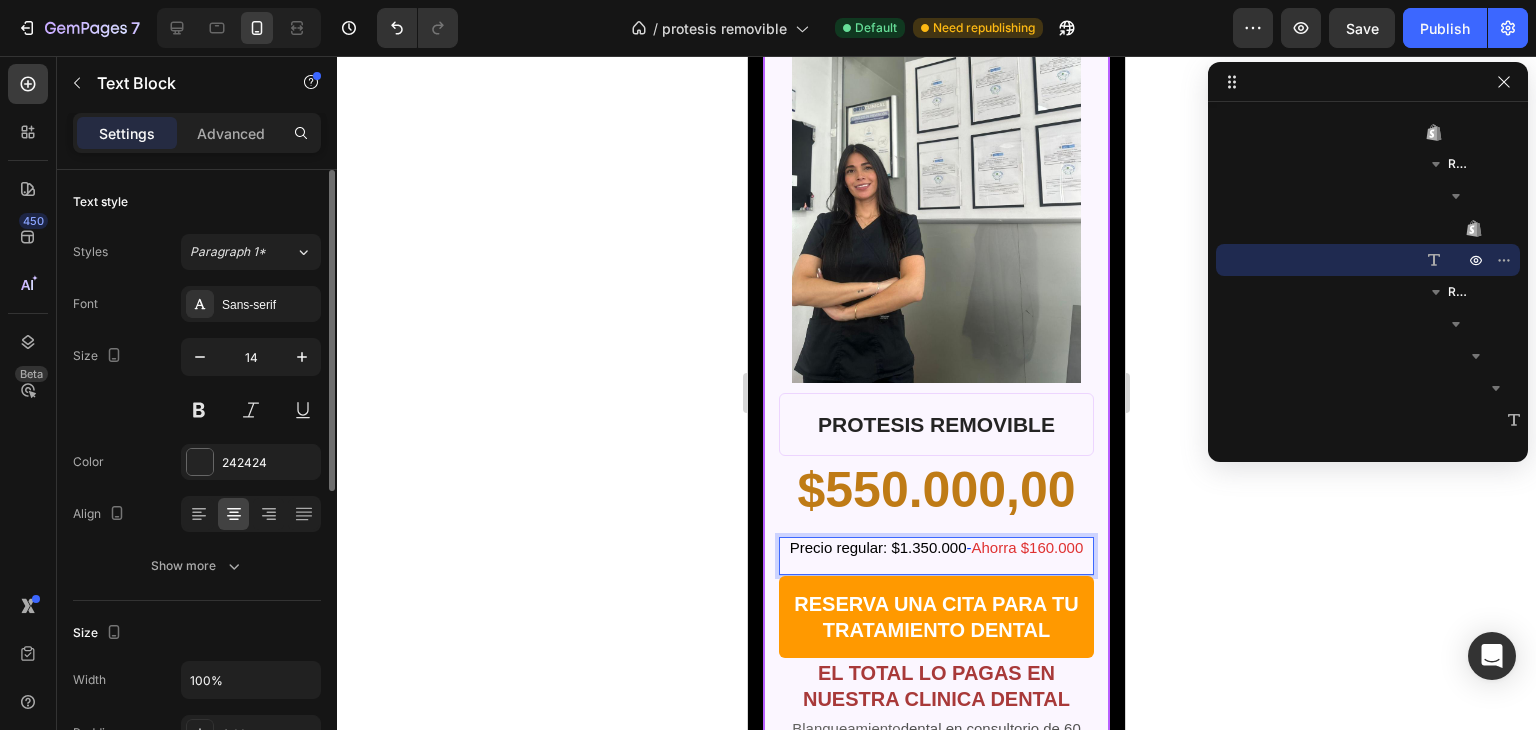 click on "Ahorra $160.000" at bounding box center [1028, 547] 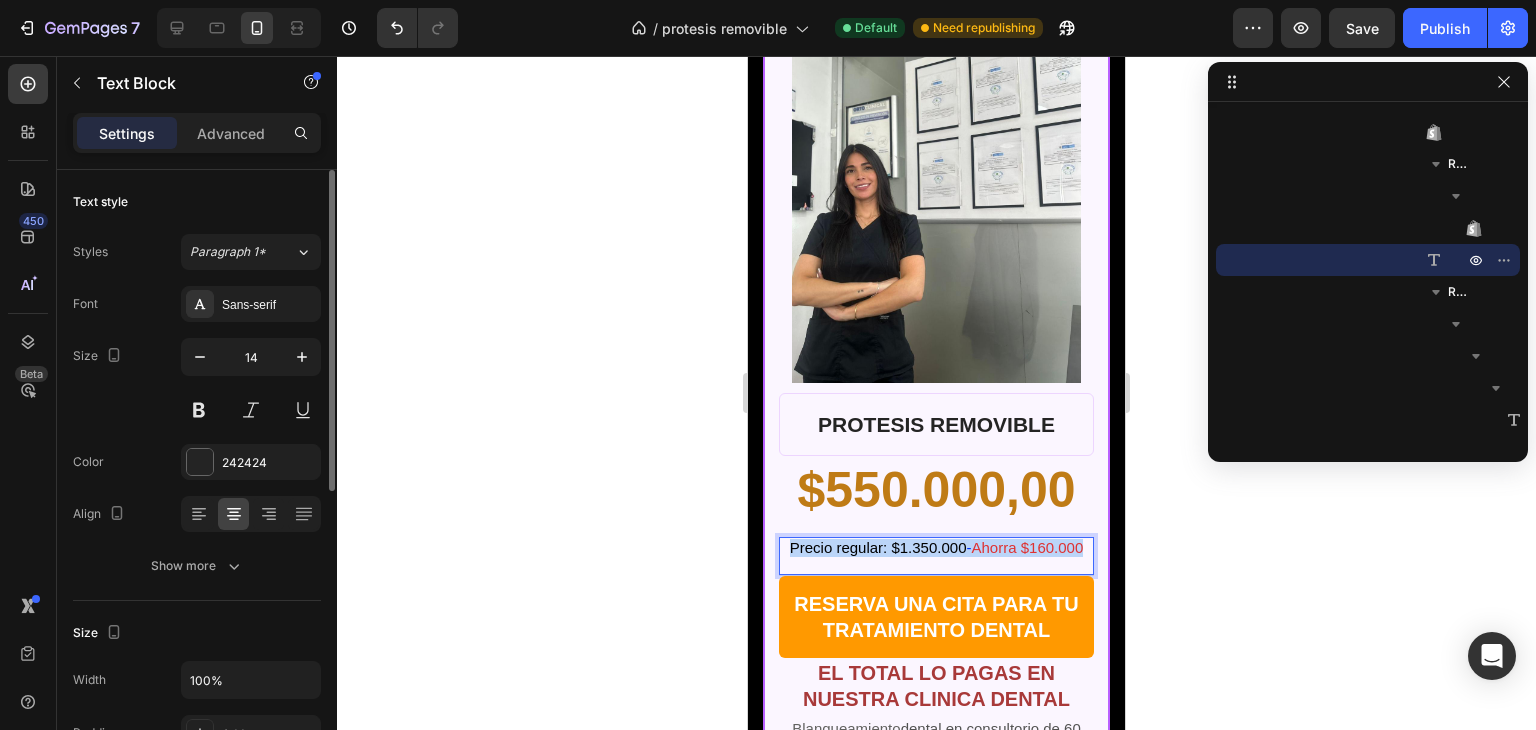 click on "Ahorra $160.000" at bounding box center (1028, 547) 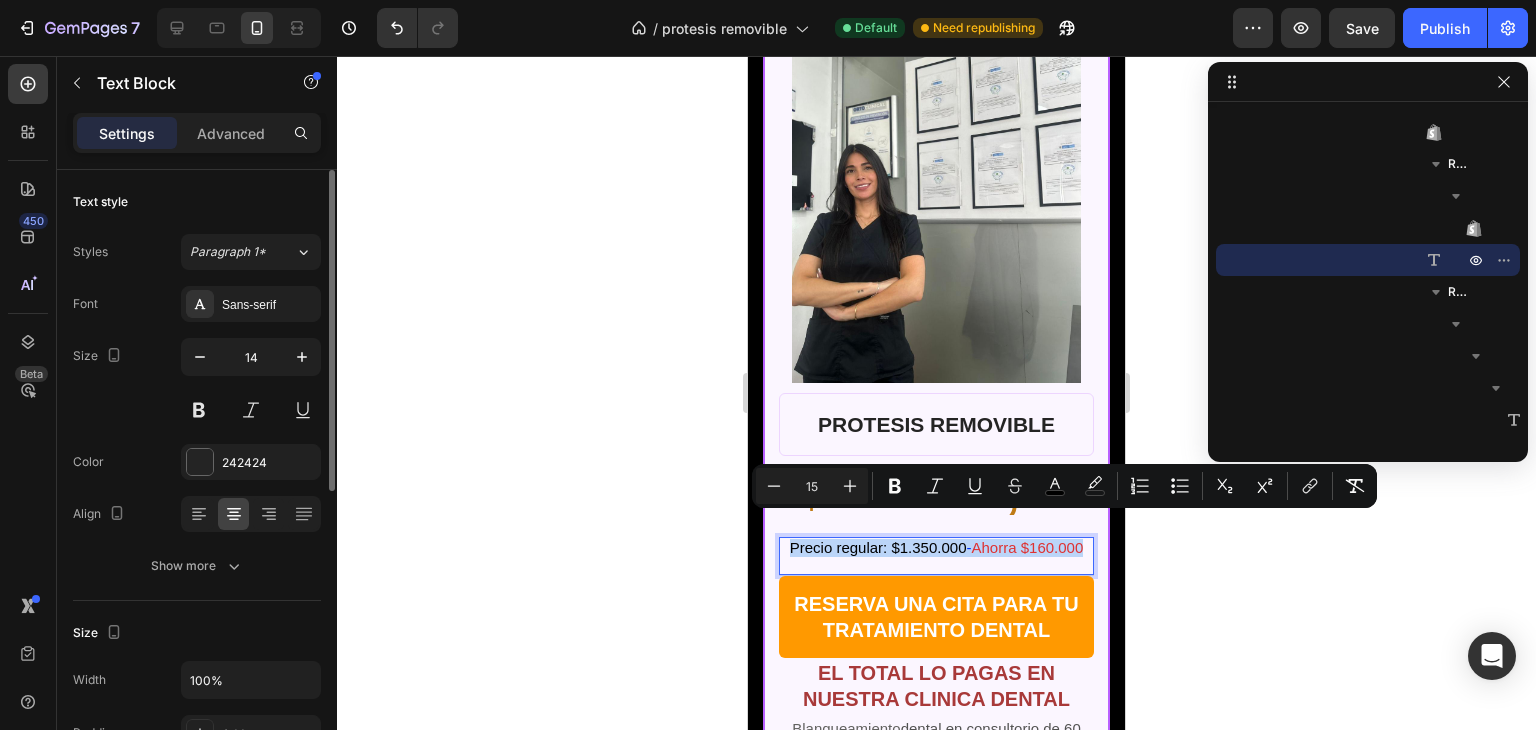 click on "Ahorra $160.000" at bounding box center [1028, 547] 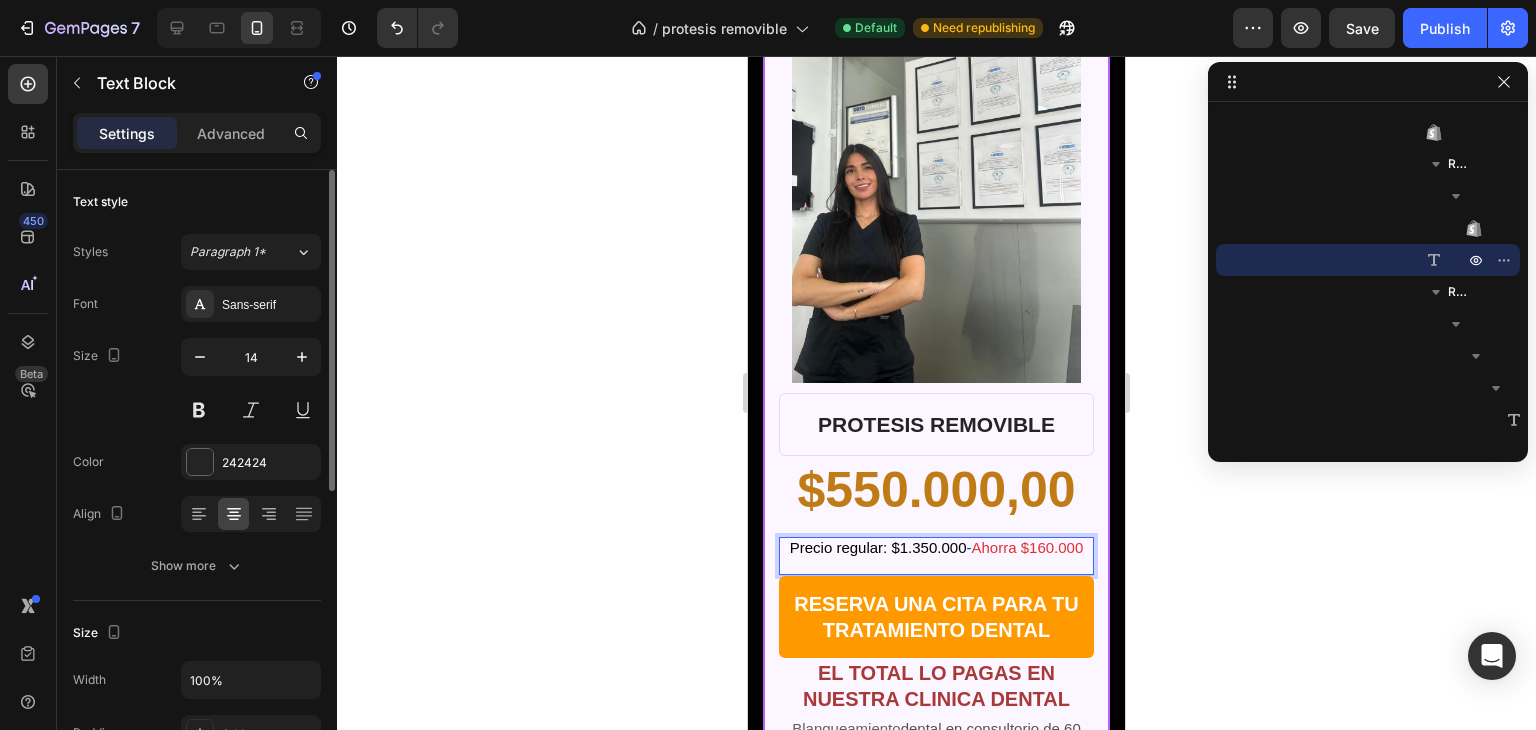click on "Ahorra $160.000" at bounding box center (1028, 547) 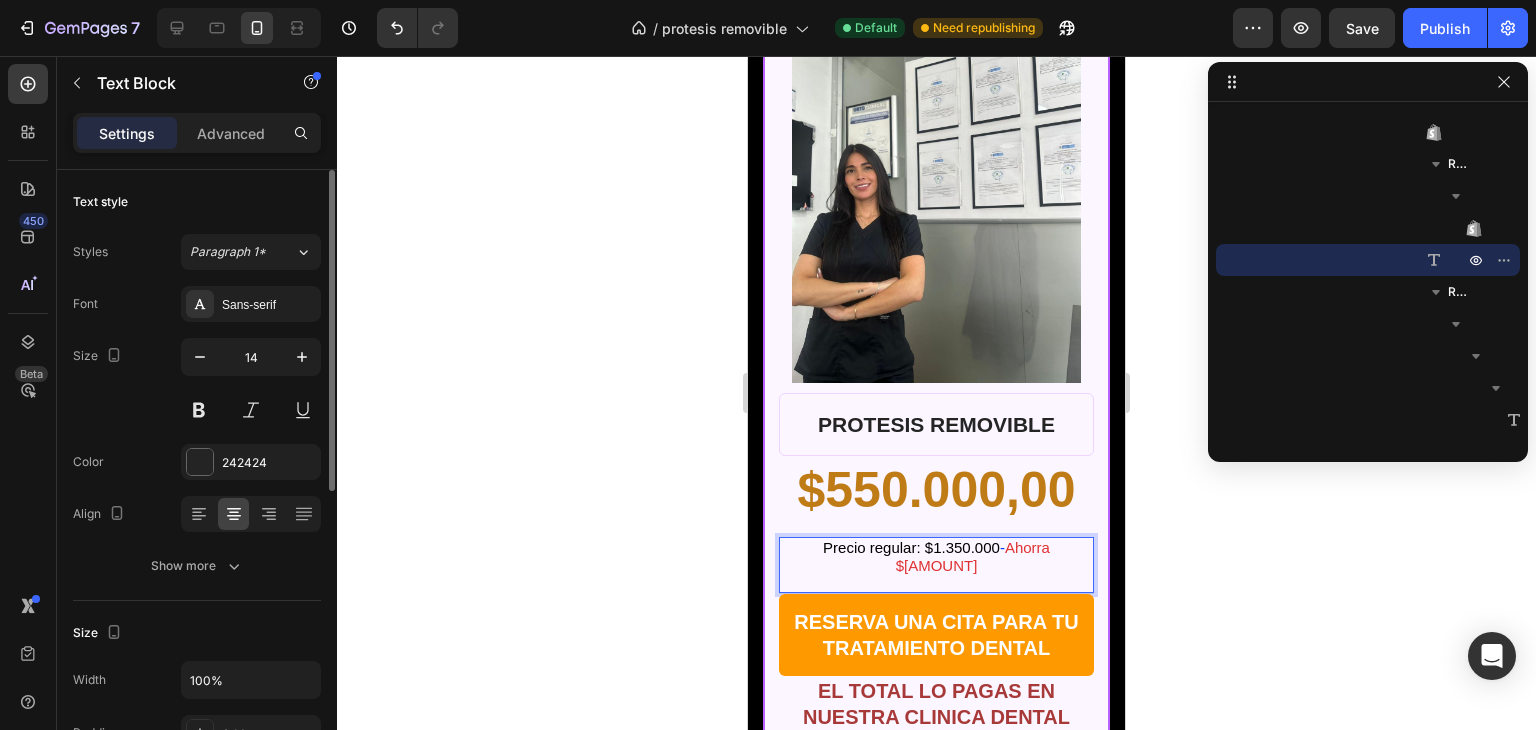 click on "Precio regular: $1.350.000  -  Ahorra $880.000 Text Block   0" at bounding box center [936, 565] 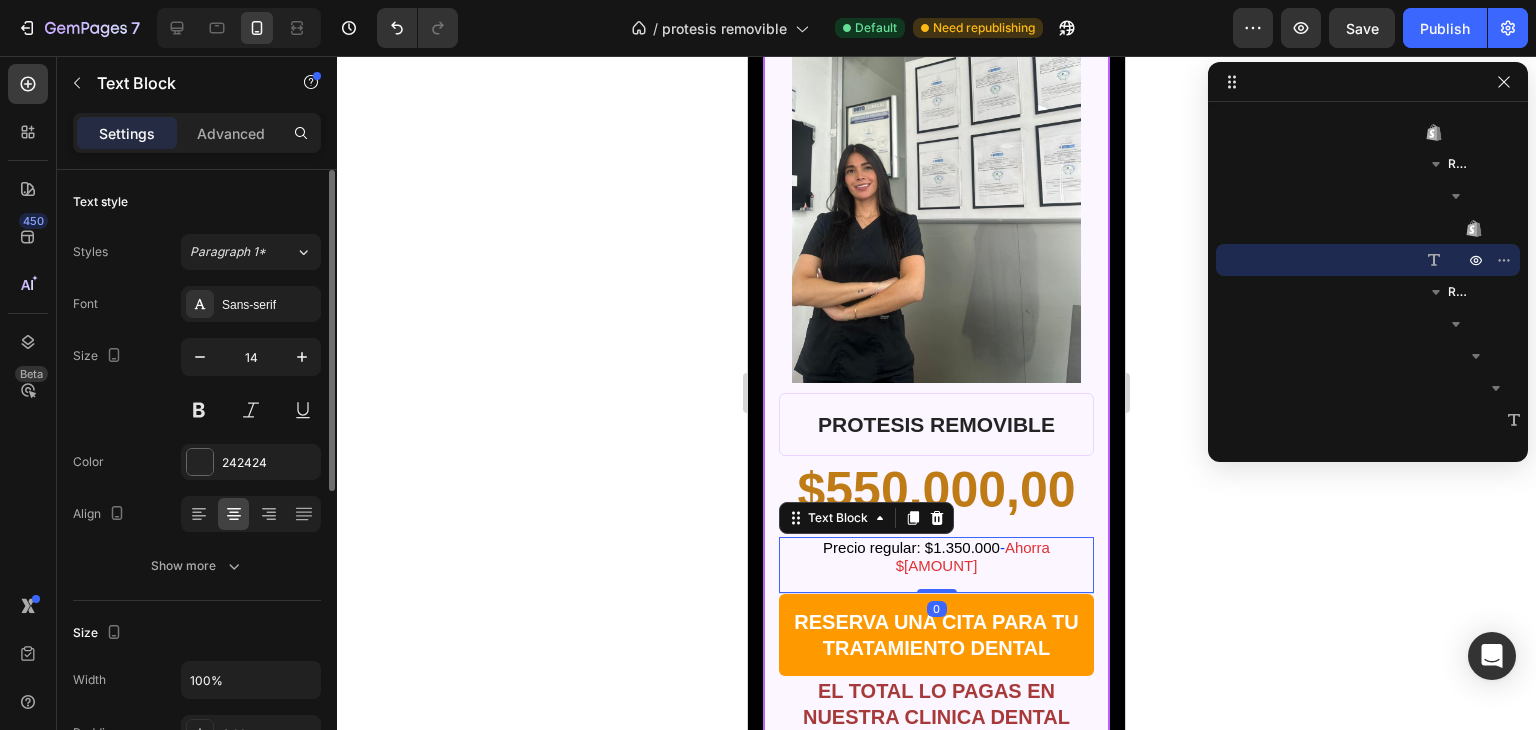 drag, startPoint x: 931, startPoint y: 569, endPoint x: 926, endPoint y: 557, distance: 13 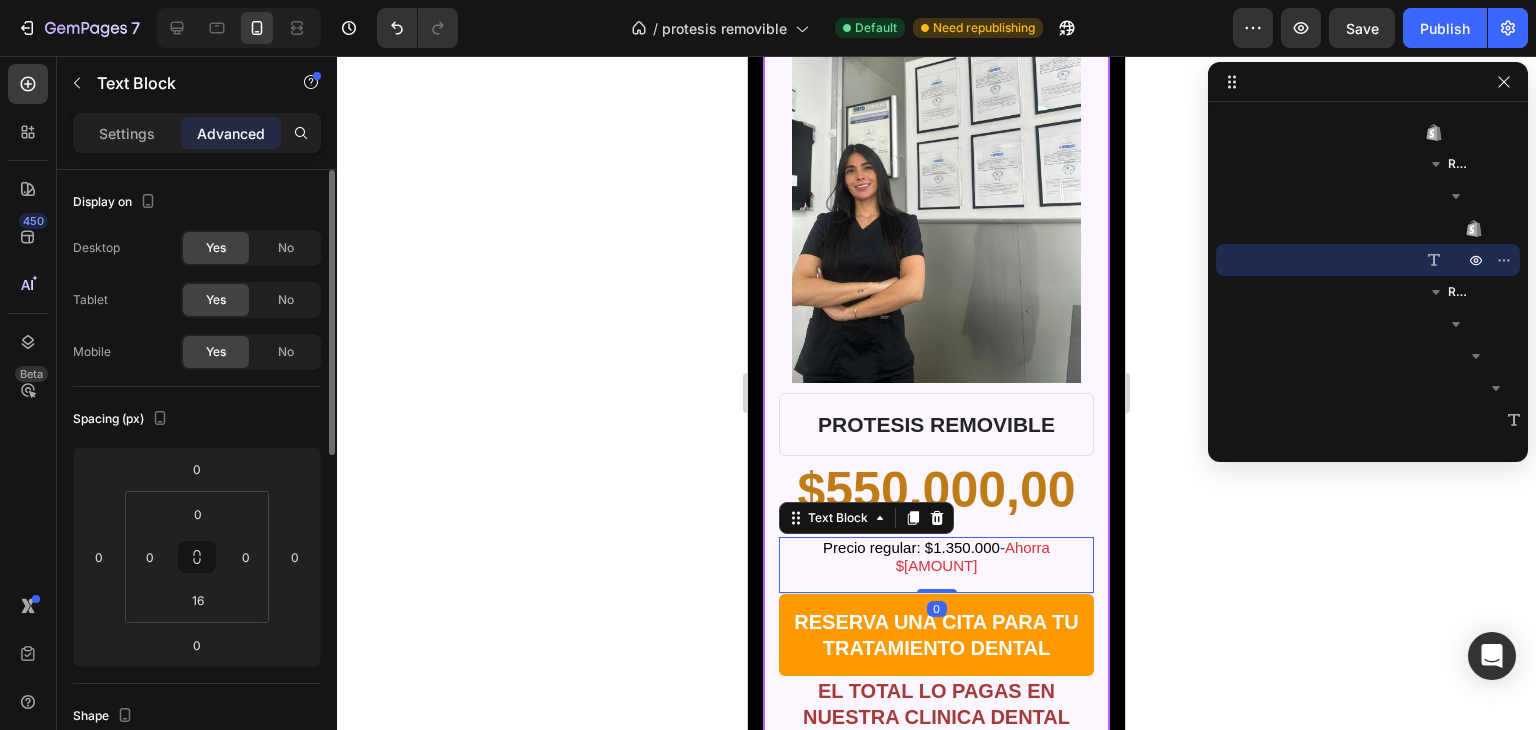 click on "Precio regular: $1.350.000  -  Ahorra $880.000 Text Block   0" at bounding box center (936, 565) 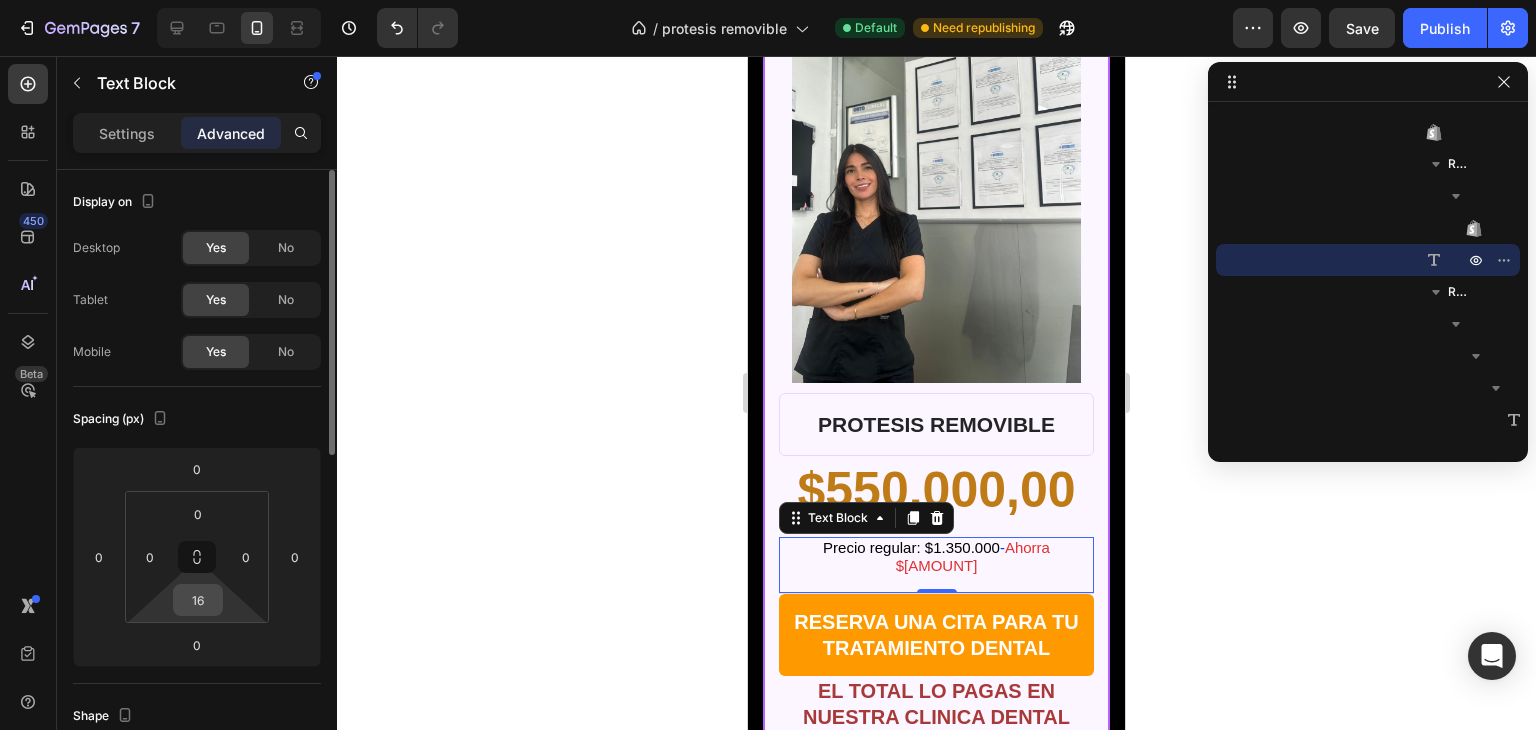 click on "16" at bounding box center [198, 600] 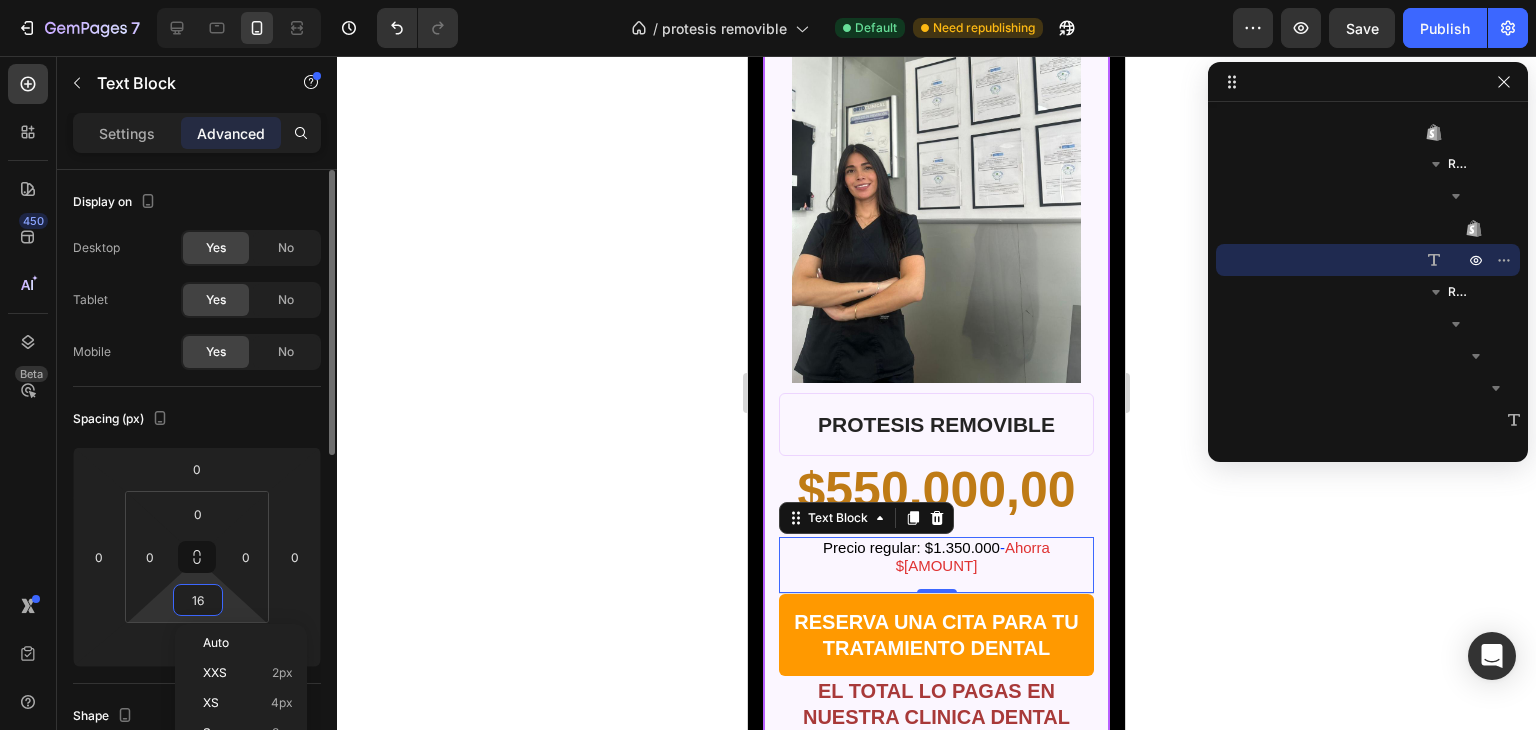 type on "0" 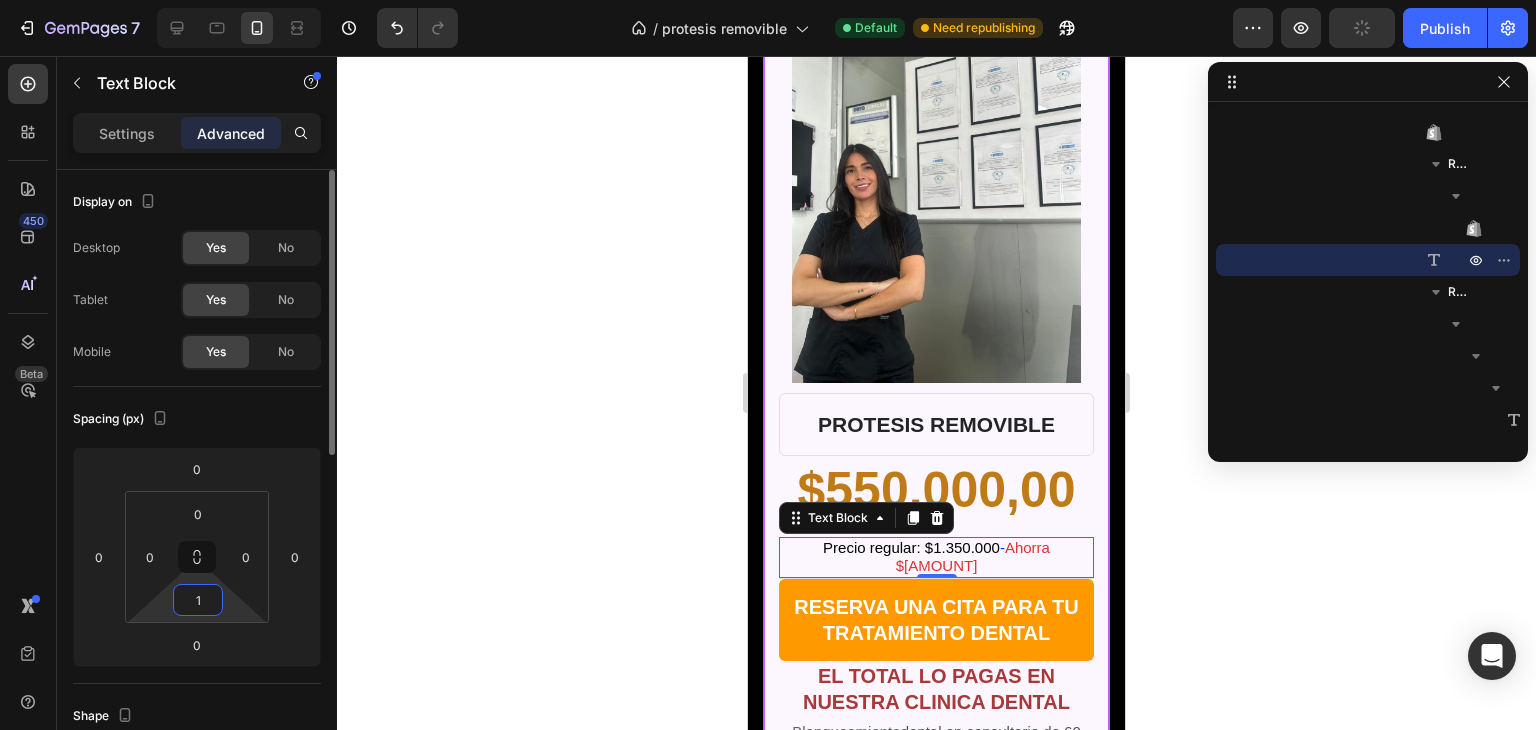type on "10" 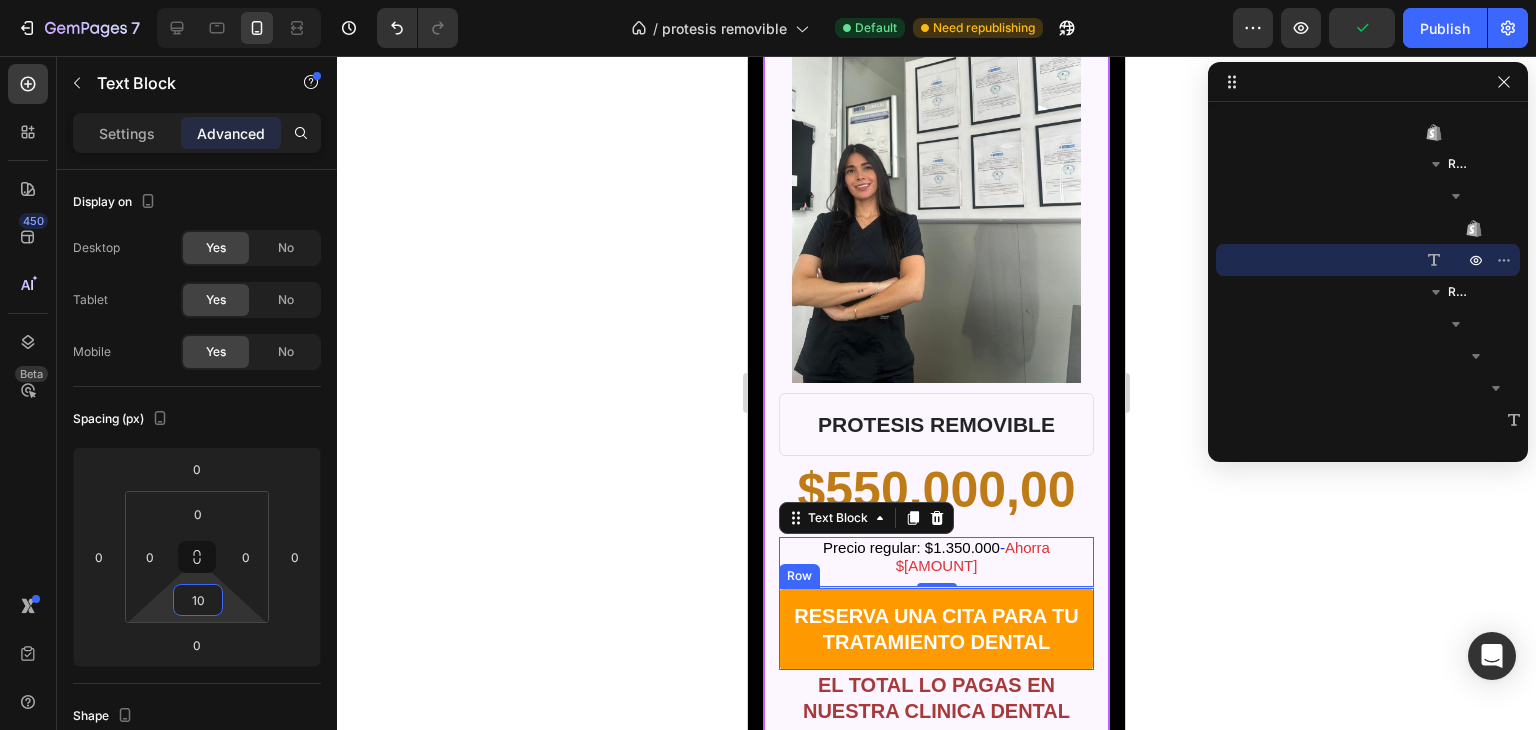 click on "RESERVA UNA CITA PARA TU TRATAMIENTO DENTAL" at bounding box center [936, 629] 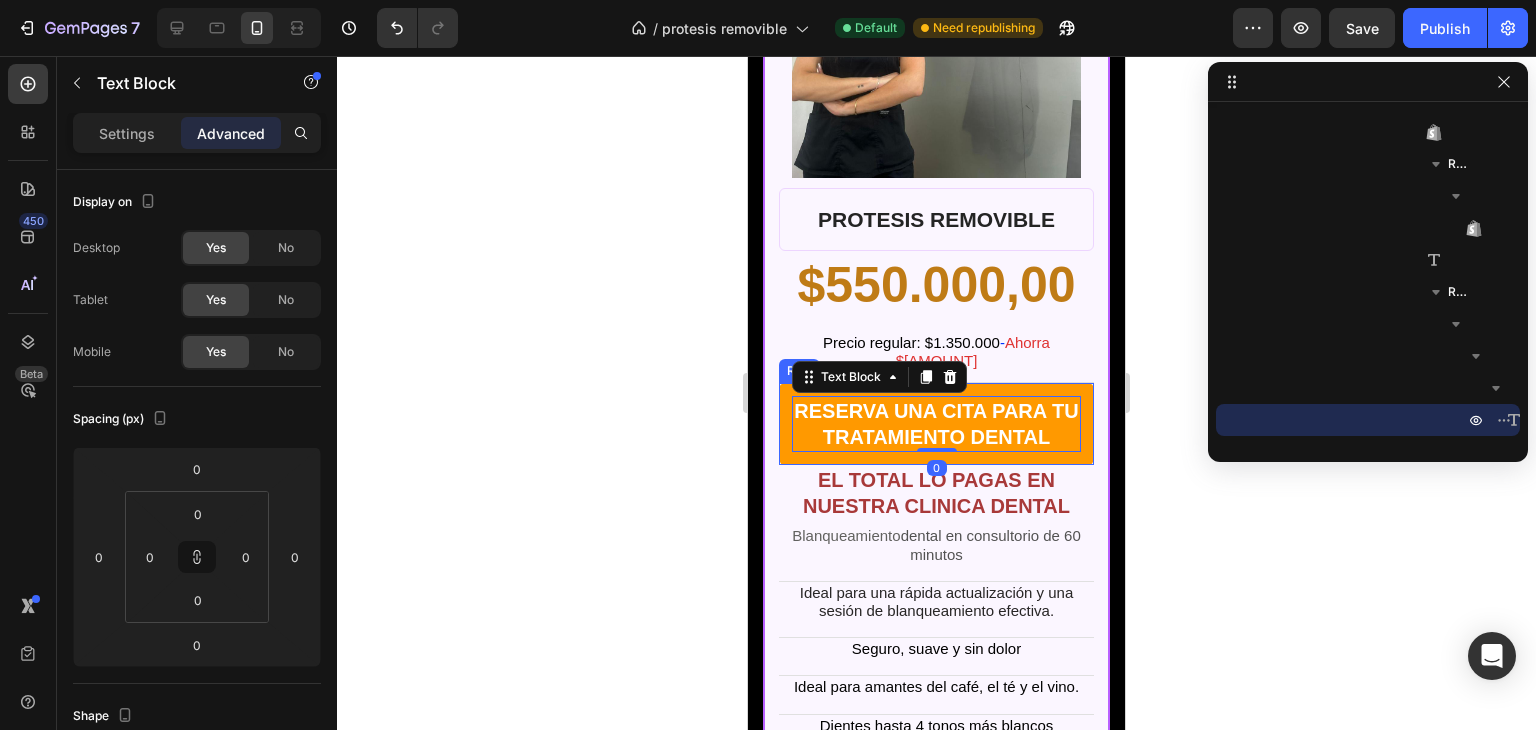 scroll, scrollTop: 9574, scrollLeft: 0, axis: vertical 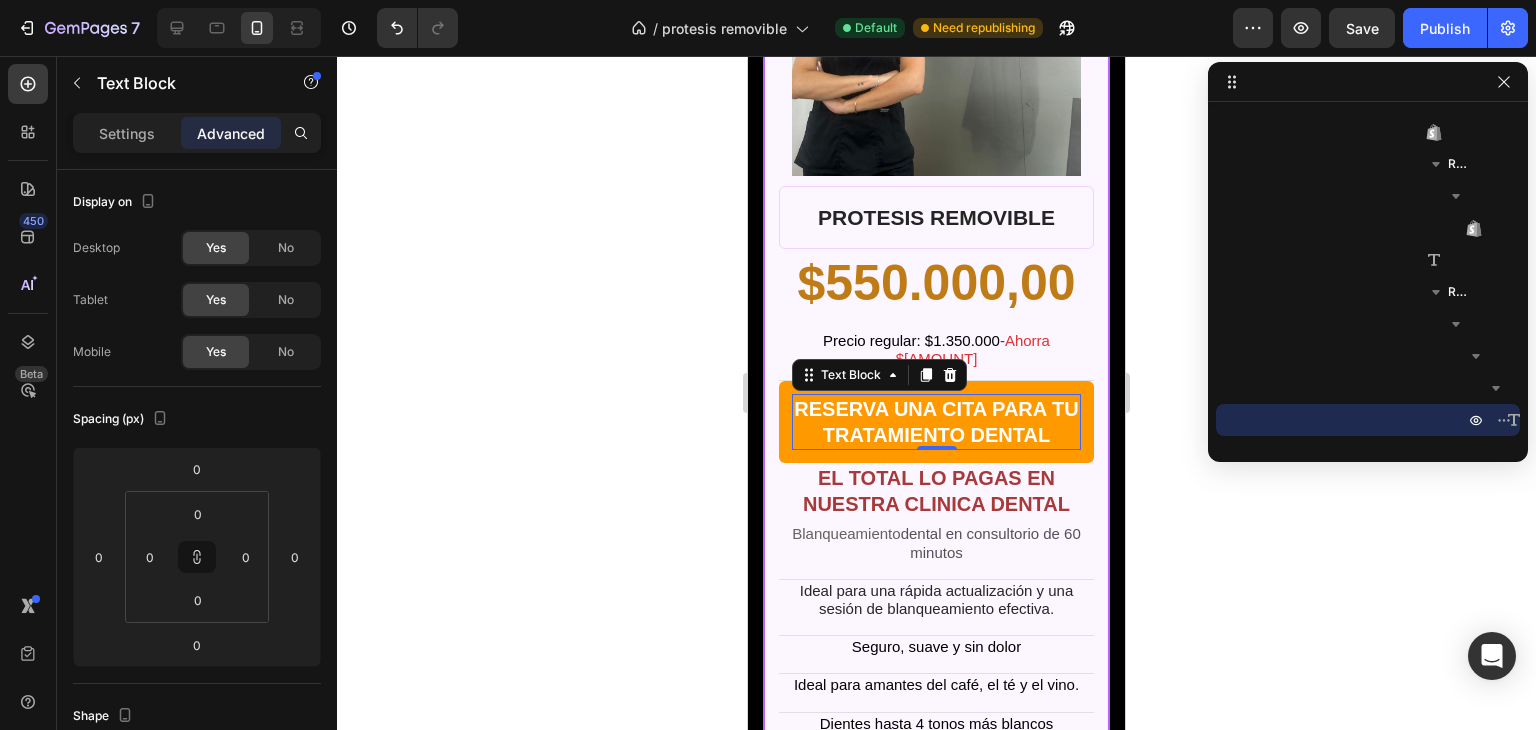 click on "RESERVA UNA CITA PARA TU TRATAMIENTO DENTAL" at bounding box center (936, 422) 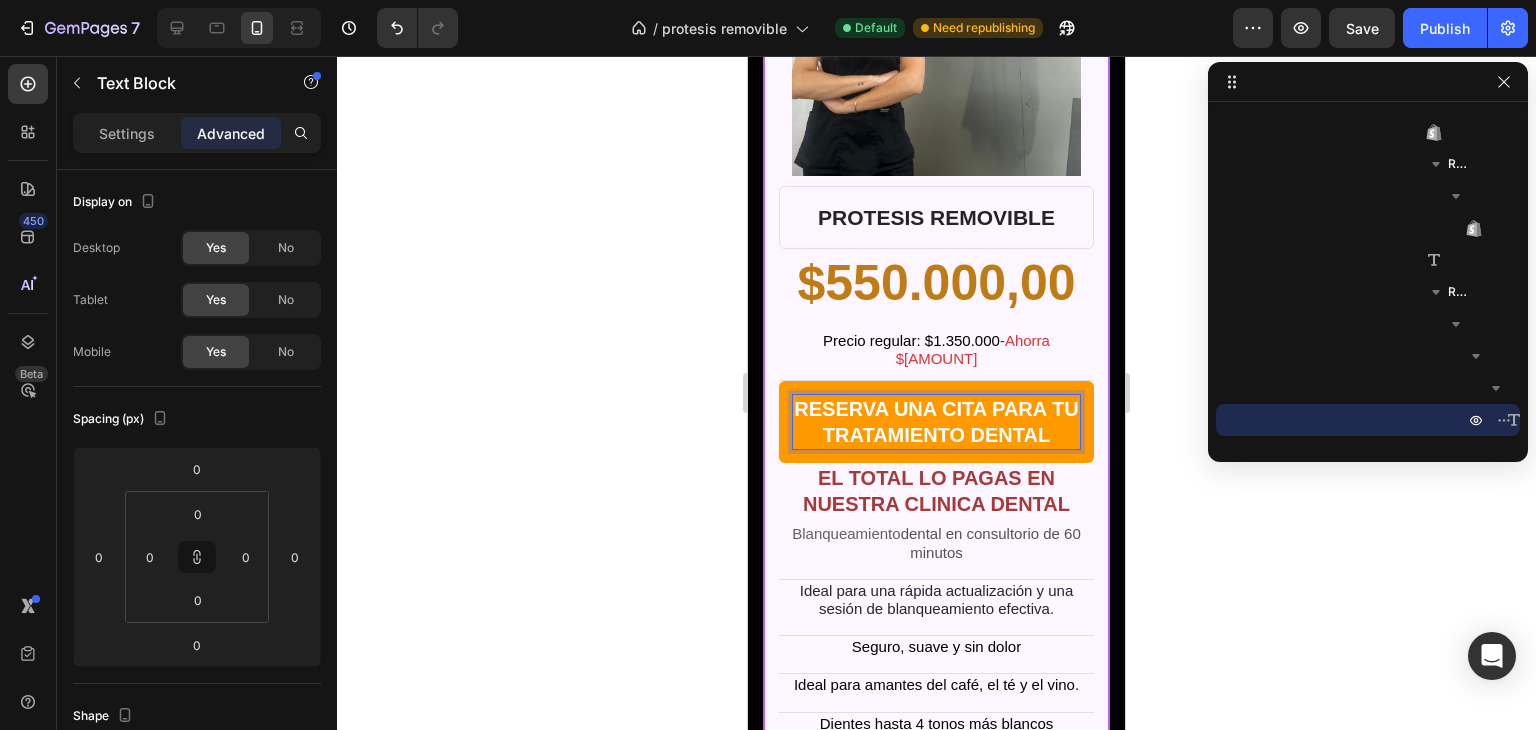 click on "RESERVA UNA CITA PARA TU TRATAMIENTO DENTAL" at bounding box center [936, 422] 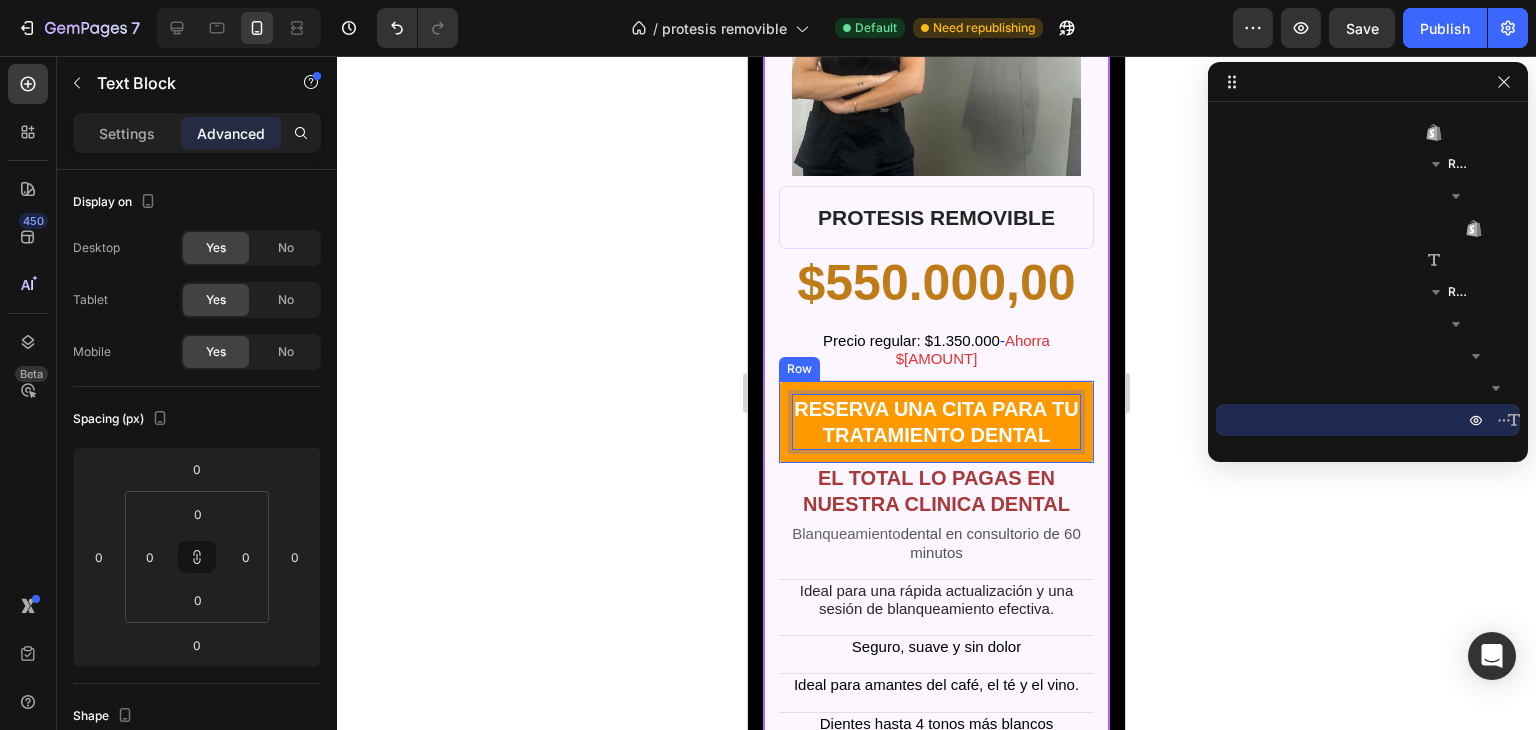 click on "RESERVA UNA CITA PARA TU TRATAMIENTO DENTAL  Text Block   0 Row" at bounding box center [936, 422] 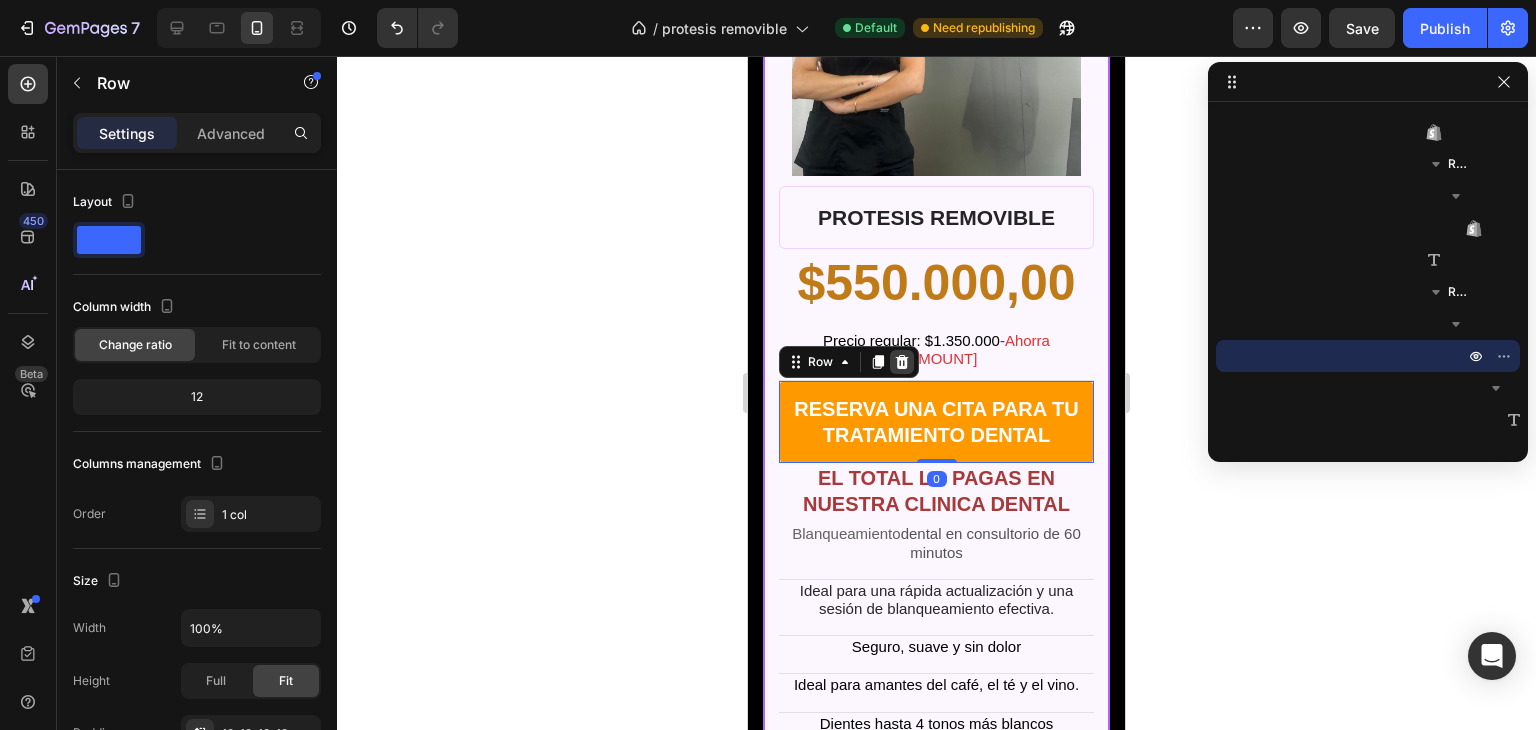 click 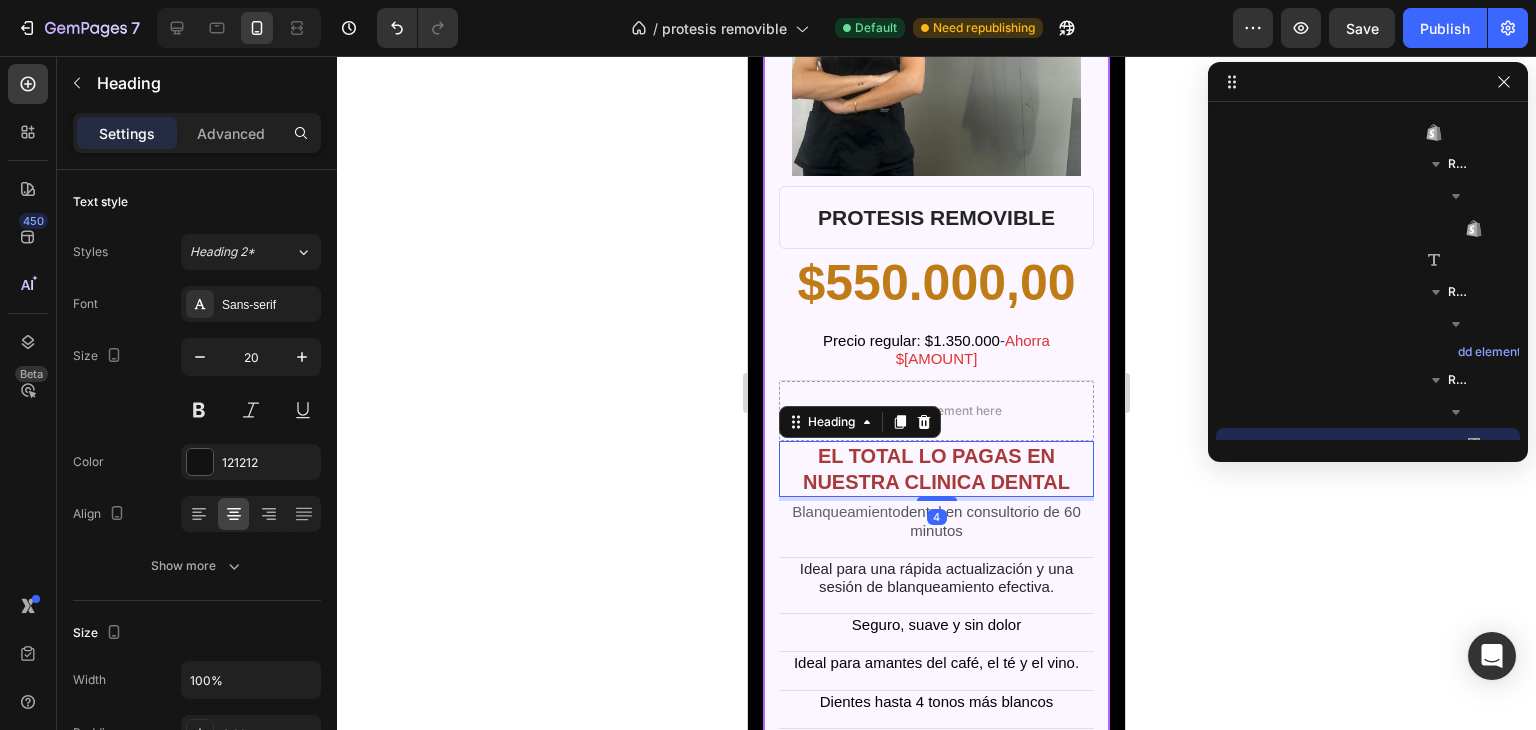 scroll, scrollTop: 2594, scrollLeft: 0, axis: vertical 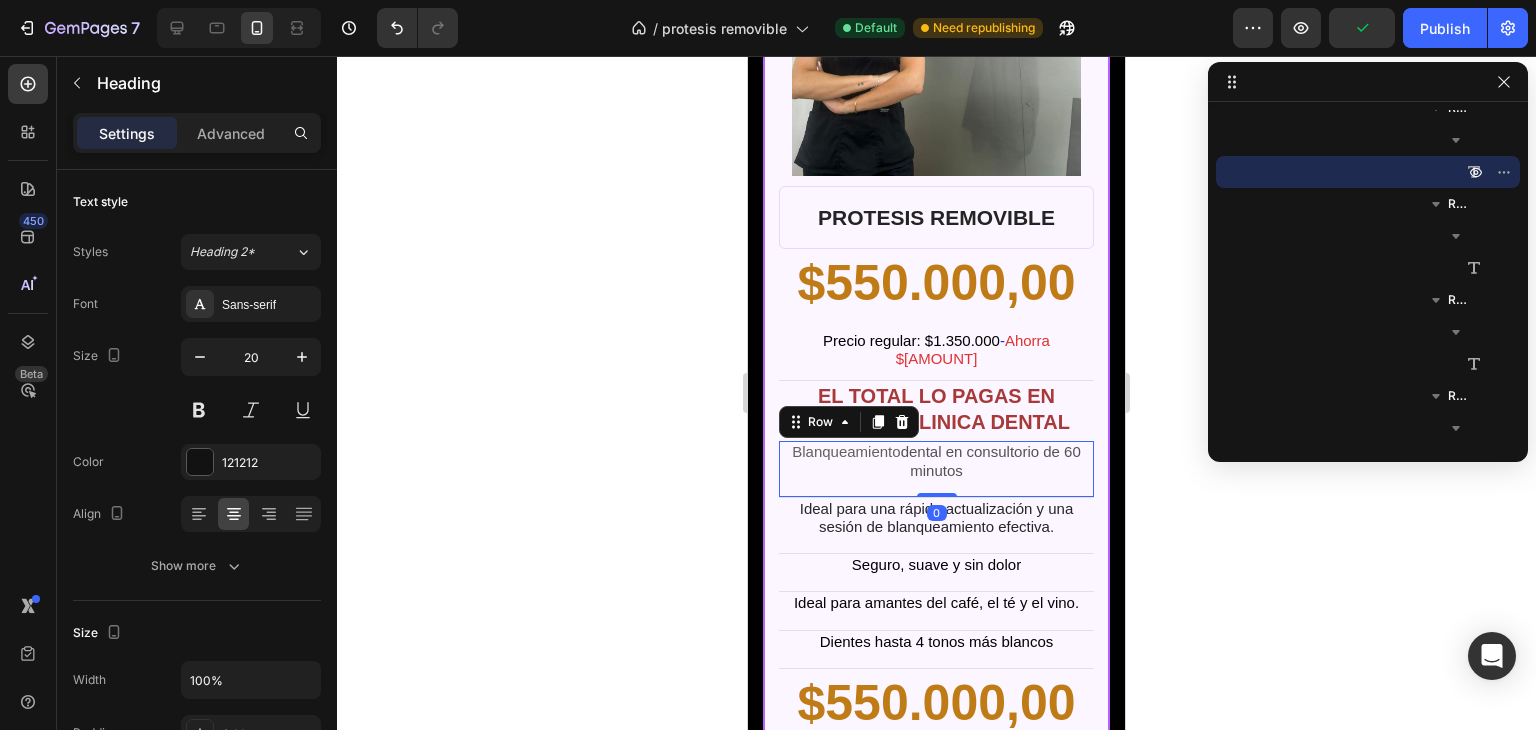 click on "Blanqueamiento  dental en consultorio de 60 minutos Text Block Row   0" at bounding box center [936, 469] 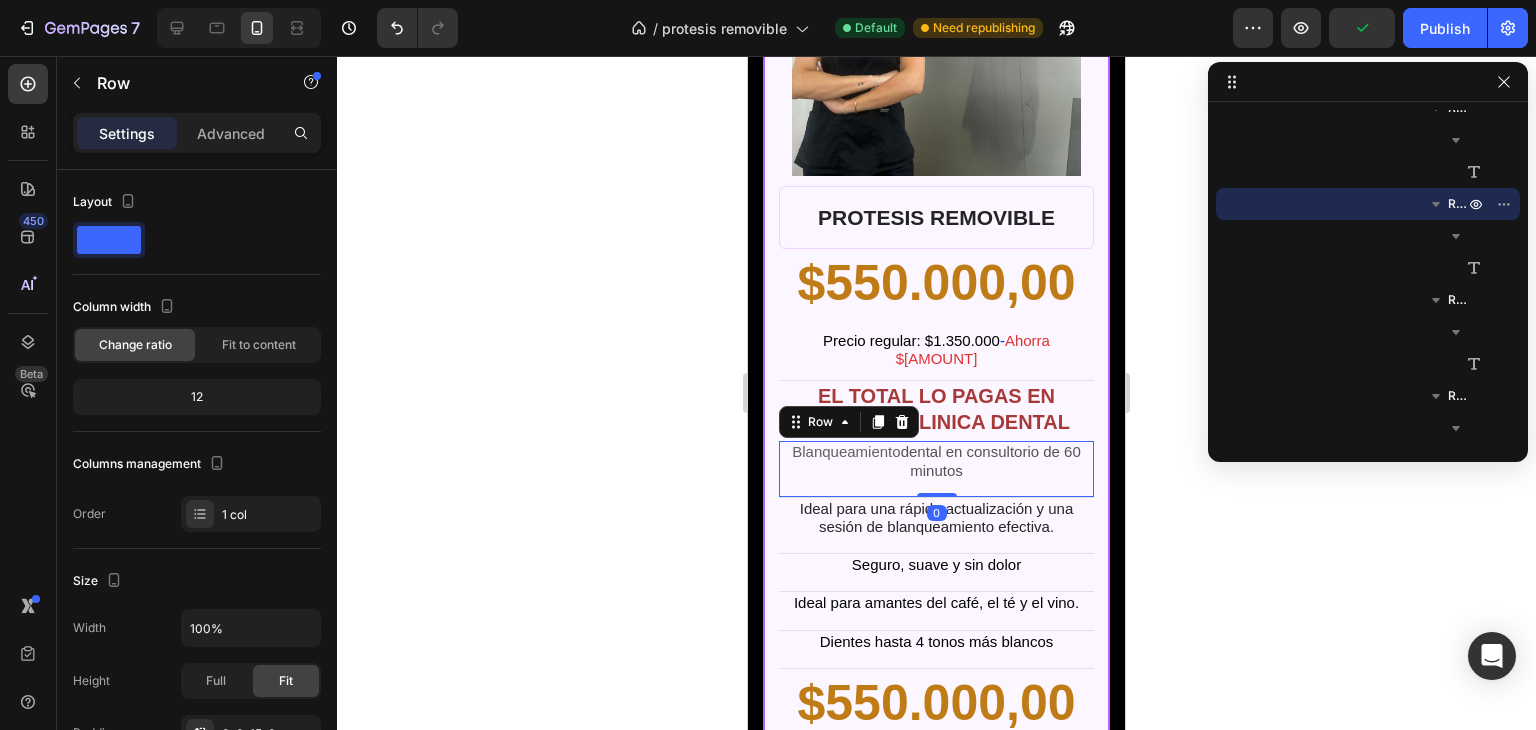 click on "Blanqueamiento  dental en consultorio de 60 minutos Text Block Row   0" at bounding box center (936, 469) 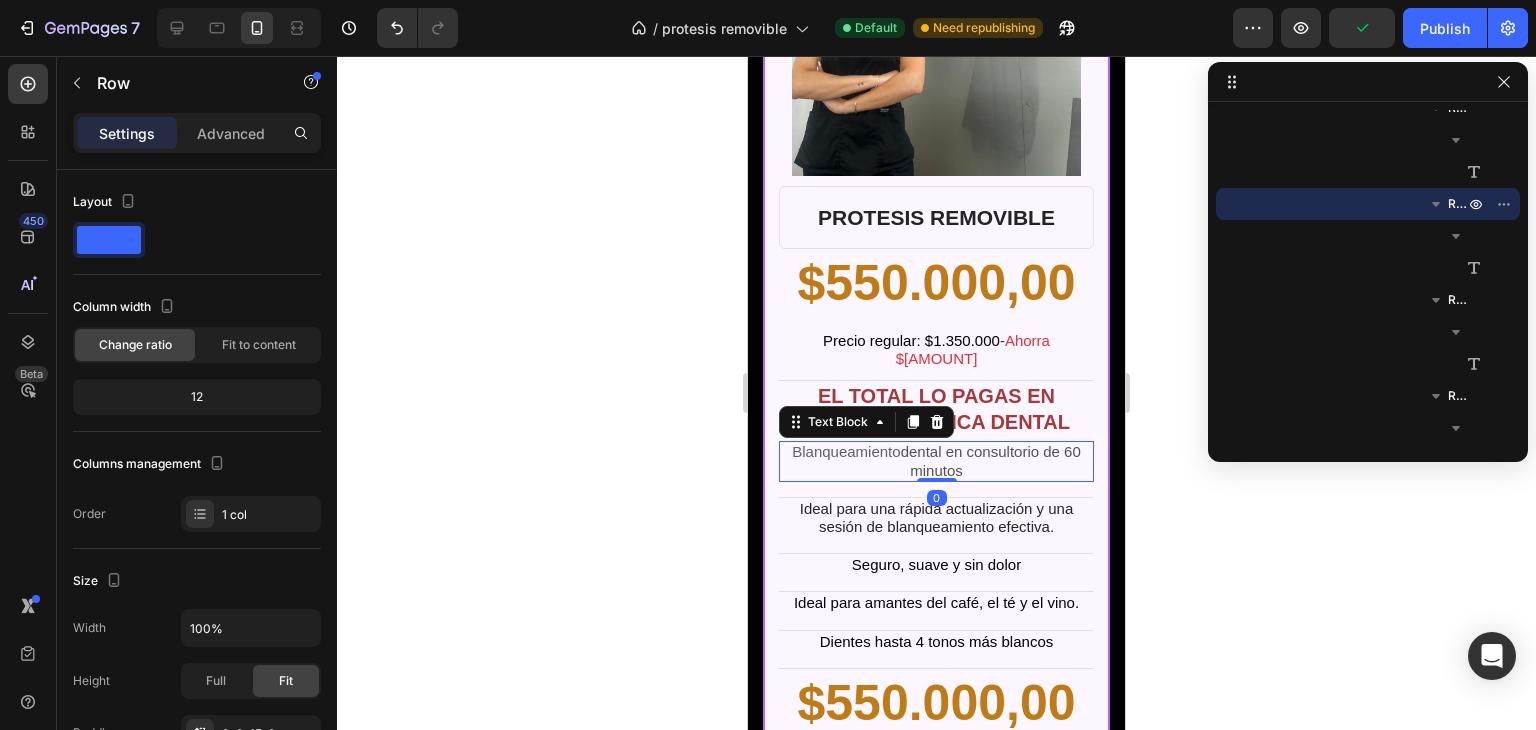 click on "Blanqueamiento  dental en consultorio de 60 minutos" at bounding box center (936, 461) 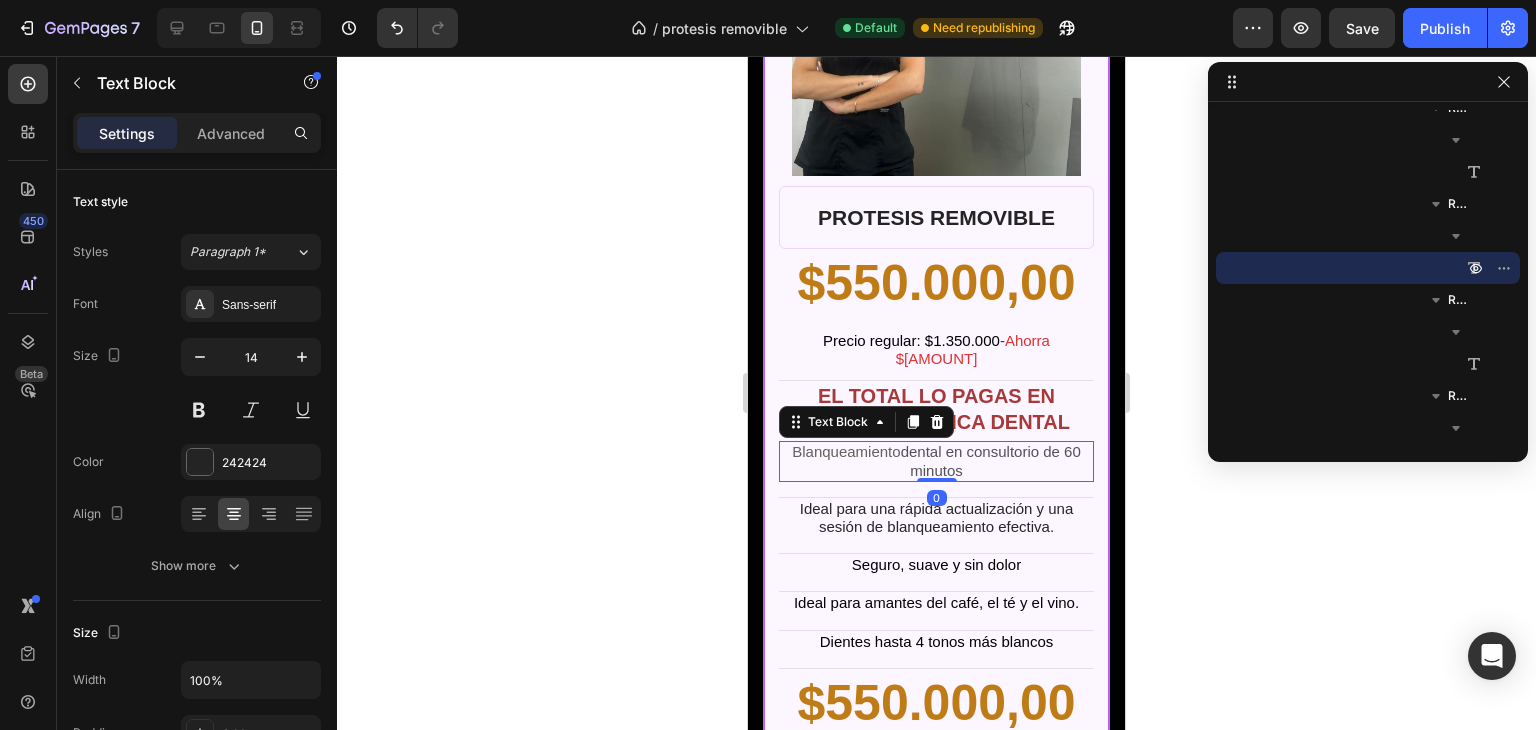 click on "Blanqueamiento  dental en consultorio de 60 minutos" at bounding box center (936, 461) 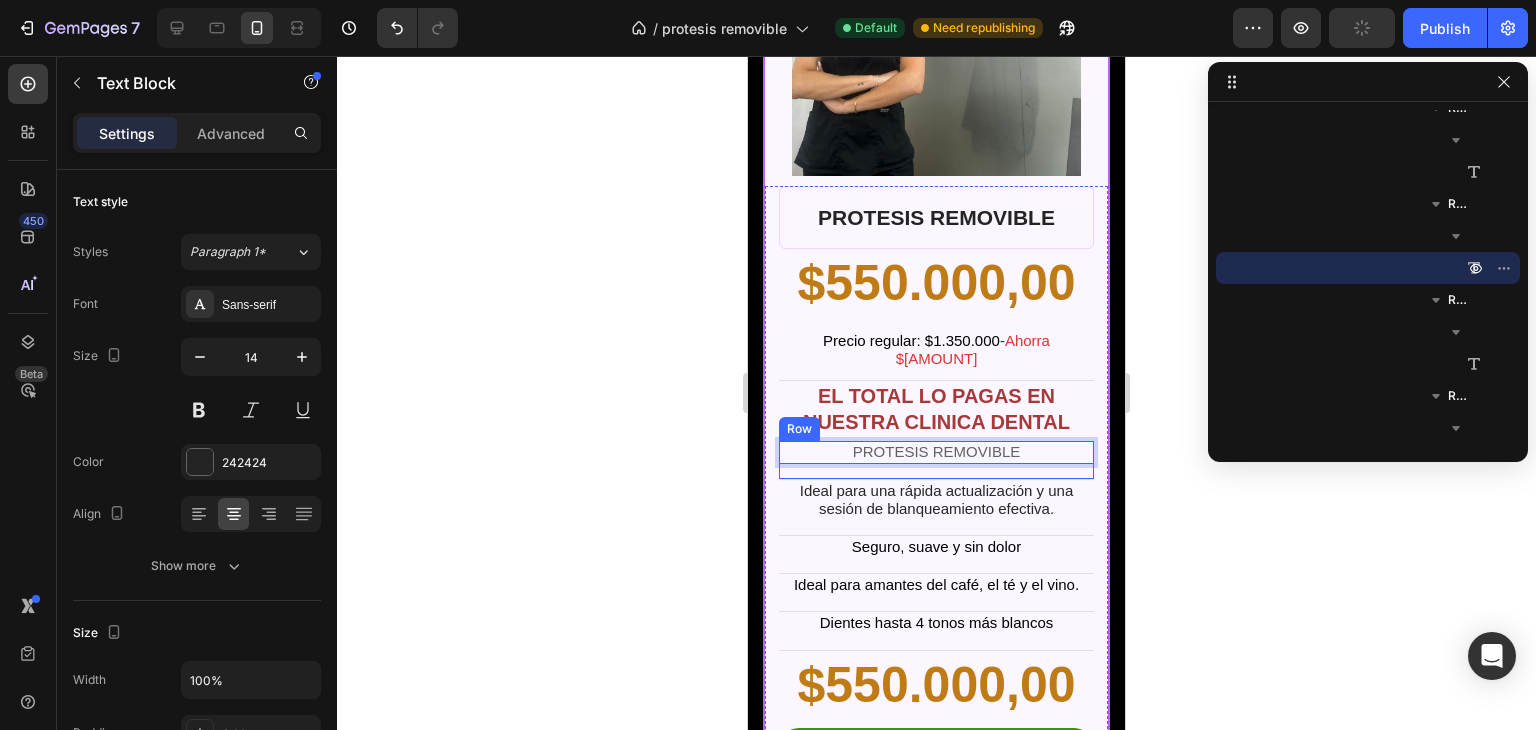 click on "Ideal para una rápida actualización y una sesión de blanqueamiento efectiva." at bounding box center (937, 499) 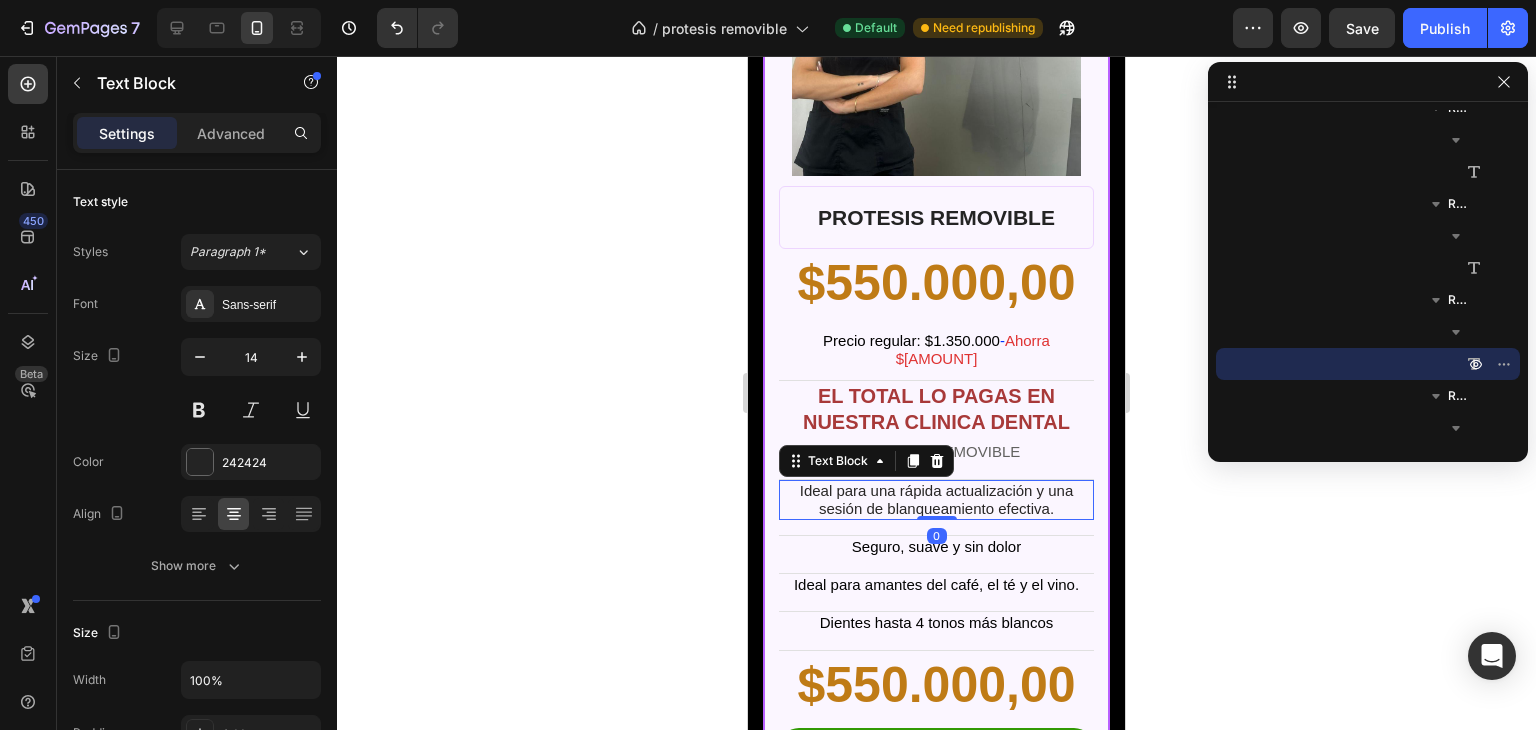 click on "Ideal para una rápida actualización y una sesión de blanqueamiento efectiva." at bounding box center [937, 499] 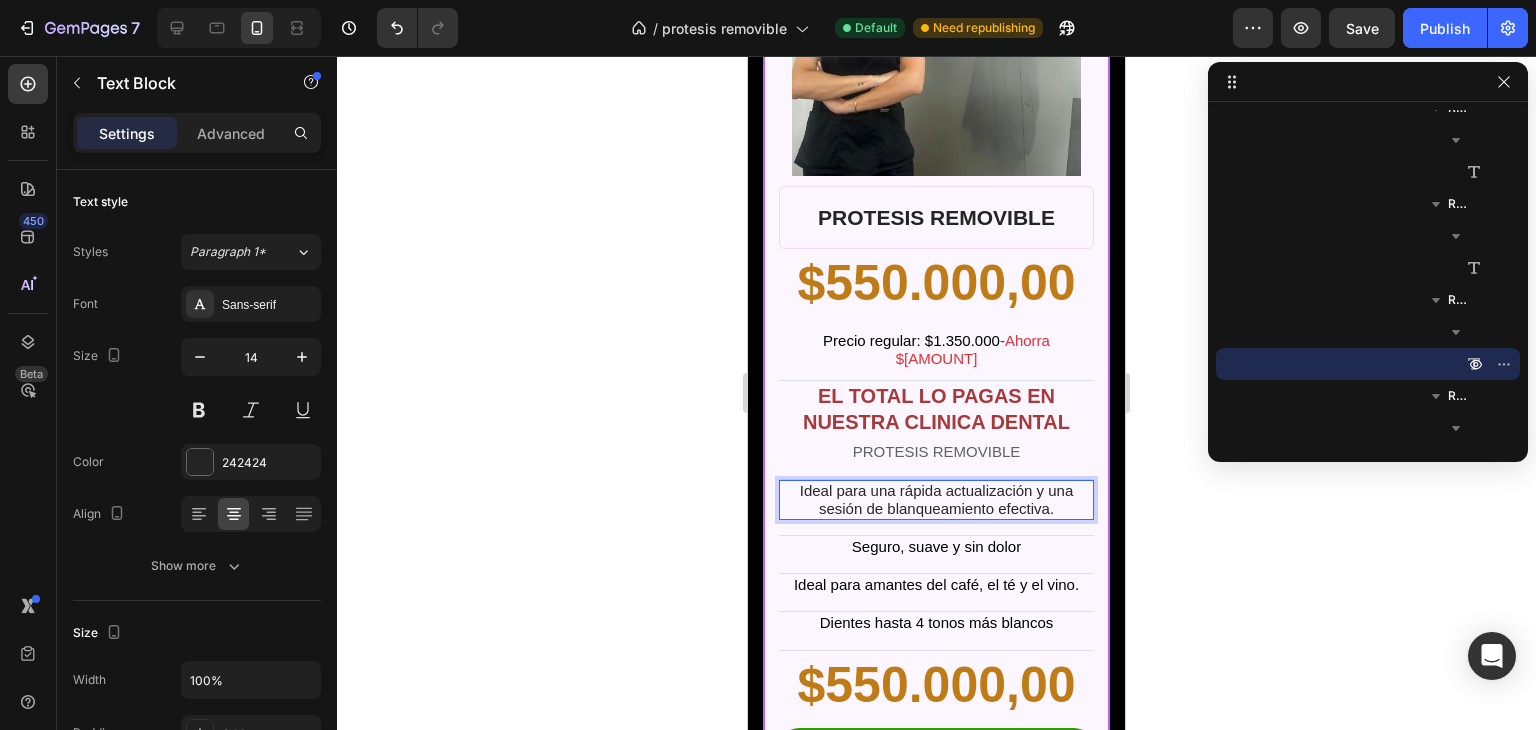 click on "Ideal para una rápida actualización y una sesión de blanqueamiento efectiva." at bounding box center (937, 499) 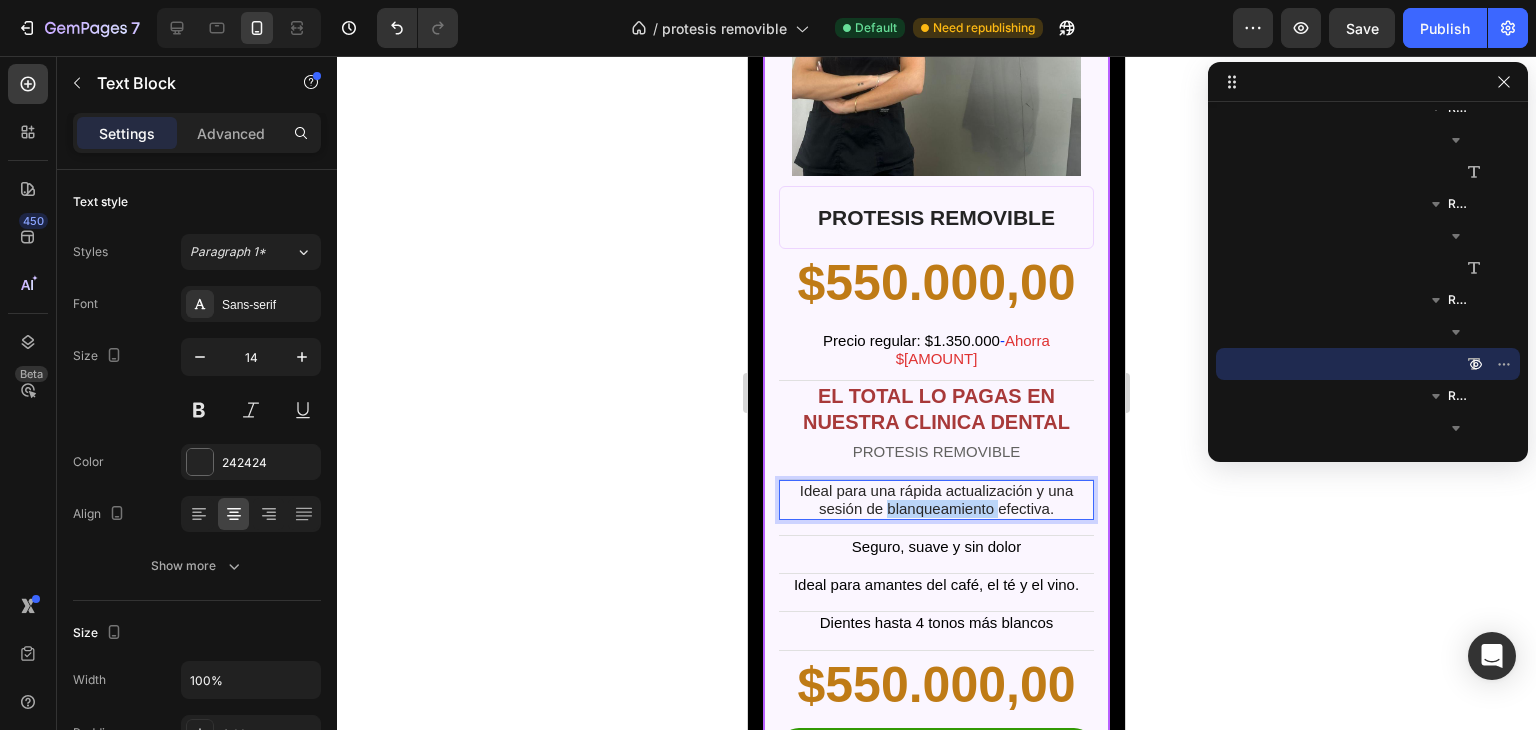 click on "Ideal para una rápida actualización y una sesión de blanqueamiento efectiva." at bounding box center (937, 499) 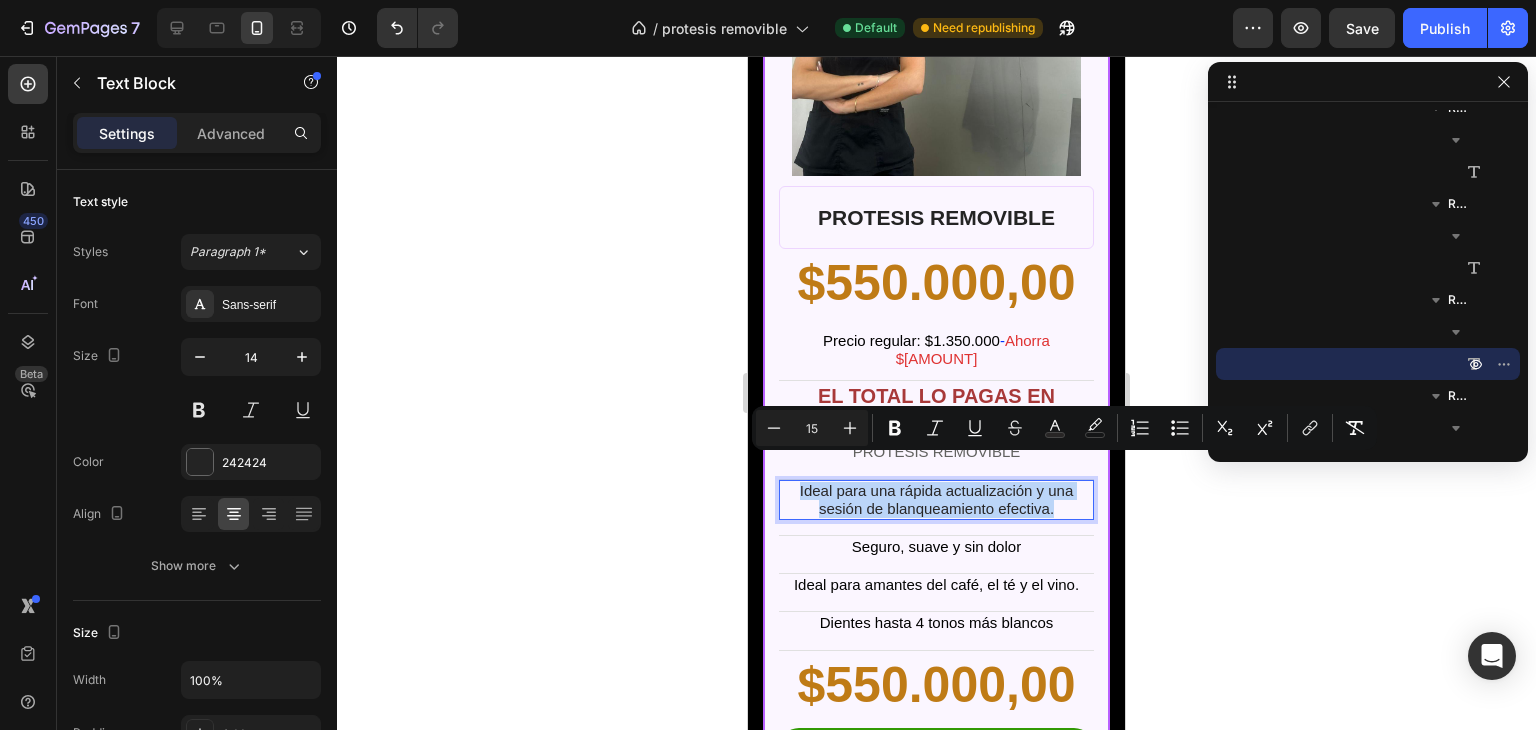 click on "Ideal para una rápida actualización y una sesión de blanqueamiento efectiva." at bounding box center (937, 499) 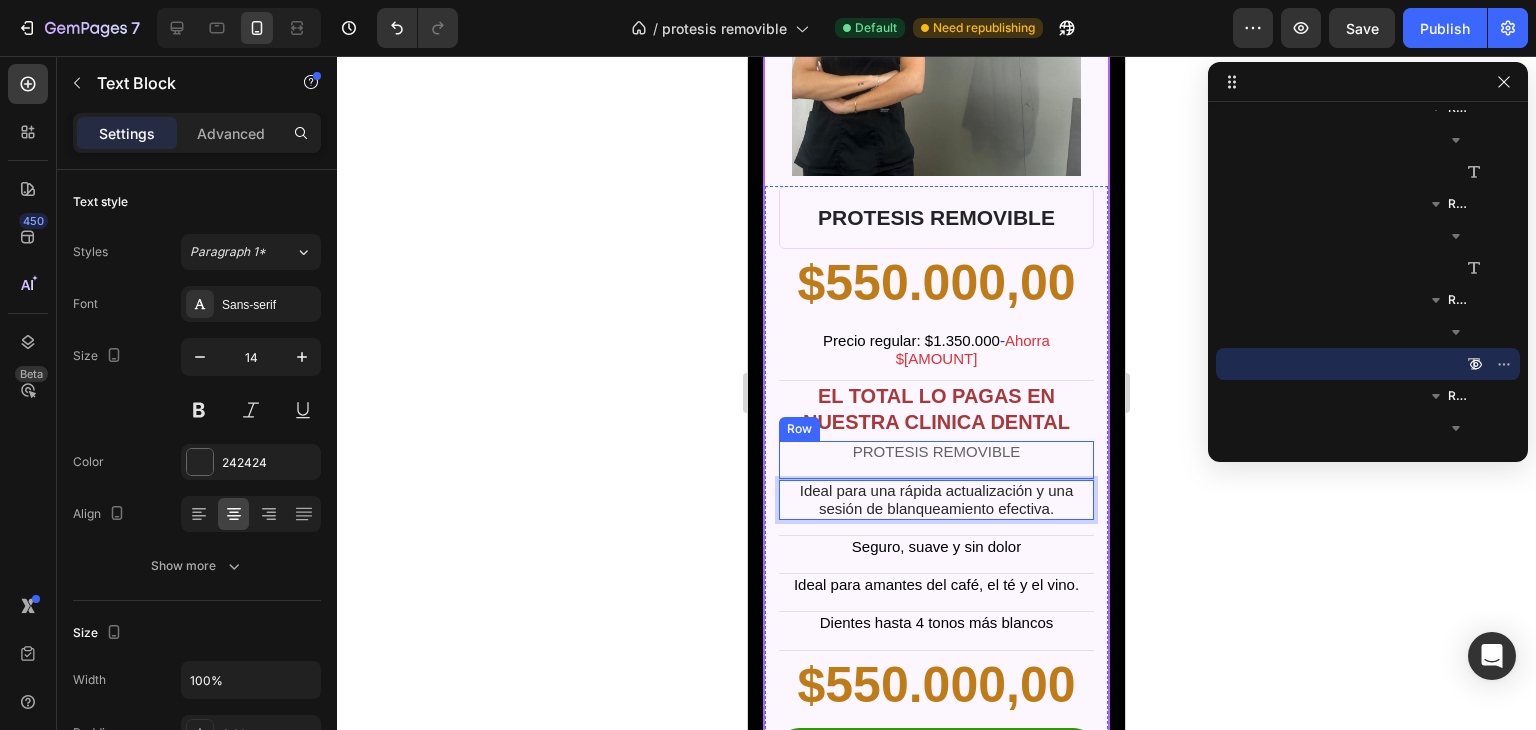 click on "PROTESIS REMOVIBLE" at bounding box center [937, 451] 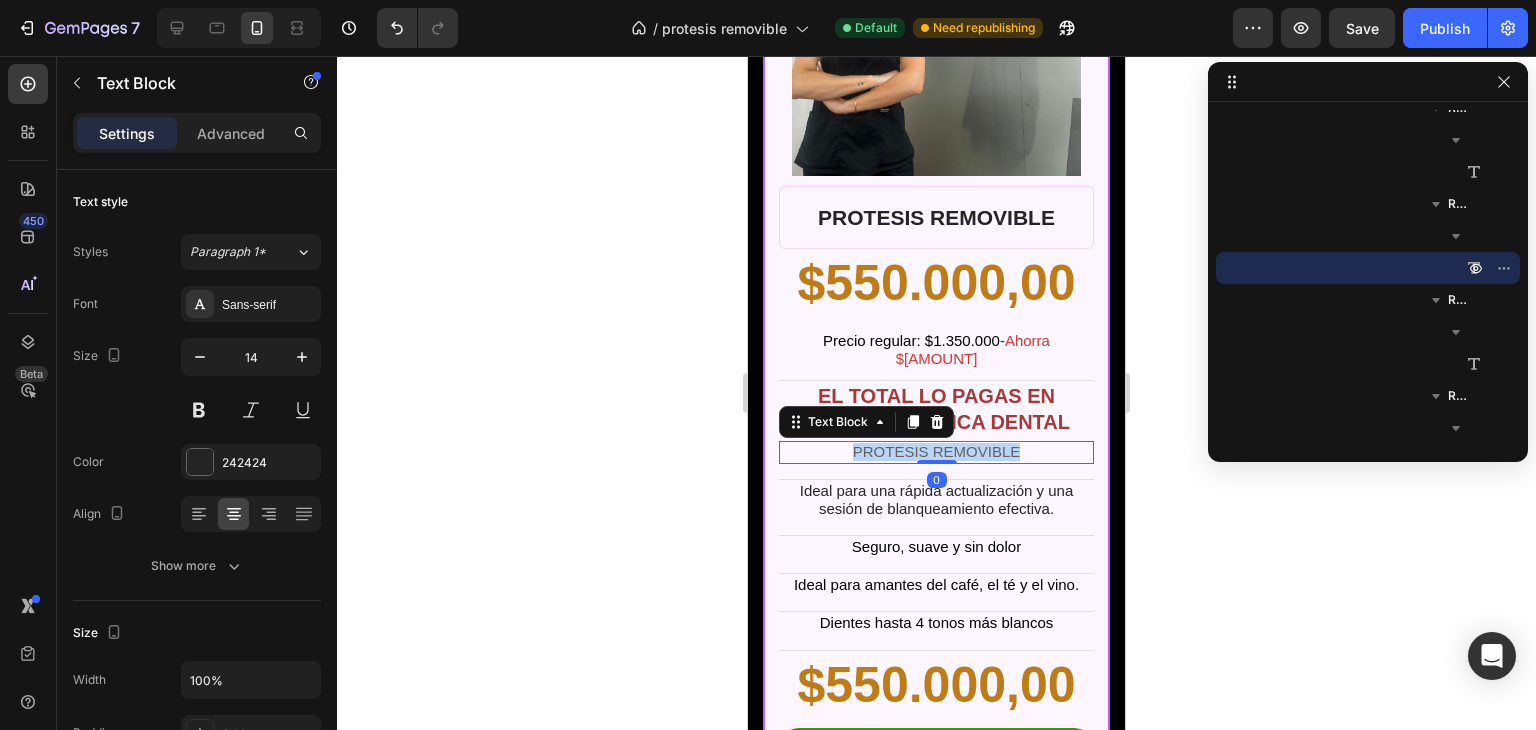 click on "PROTESIS REMOVIBLE" at bounding box center (937, 451) 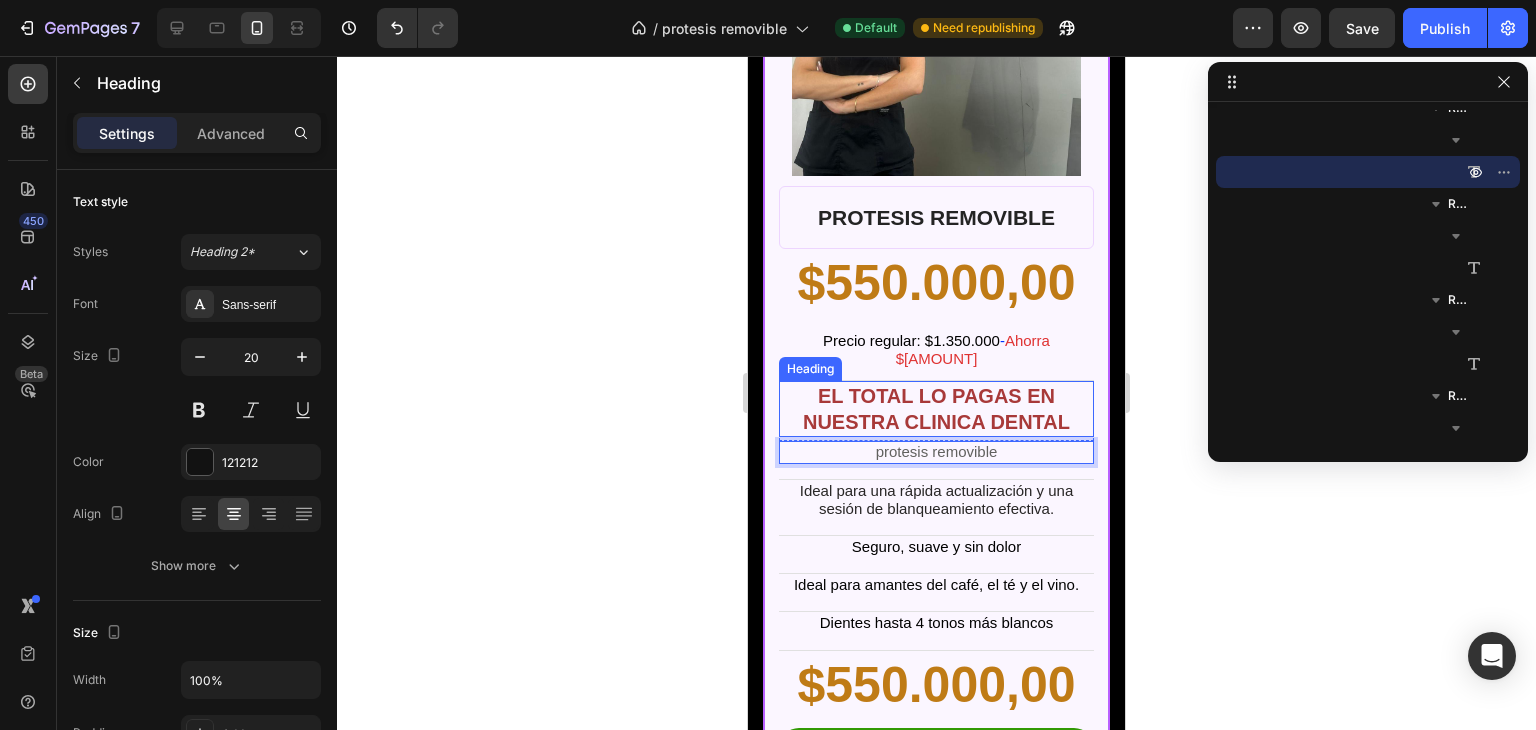 click on "EL TOTAL LO PAGAS EN NUESTRA CLINICA DENTAL" at bounding box center [936, 409] 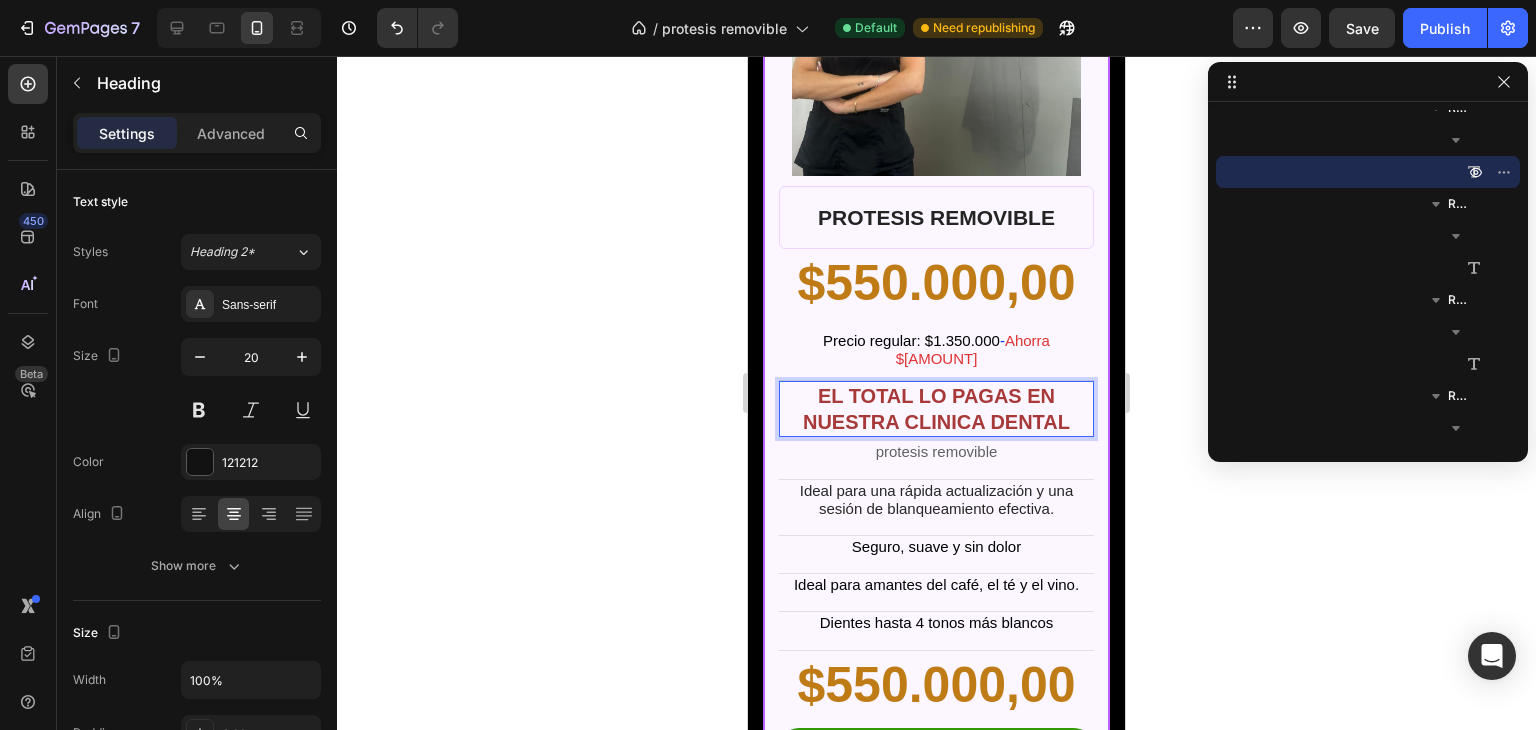 click on "EL TOTAL LO PAGAS EN NUESTRA CLINICA DENTAL" at bounding box center (936, 409) 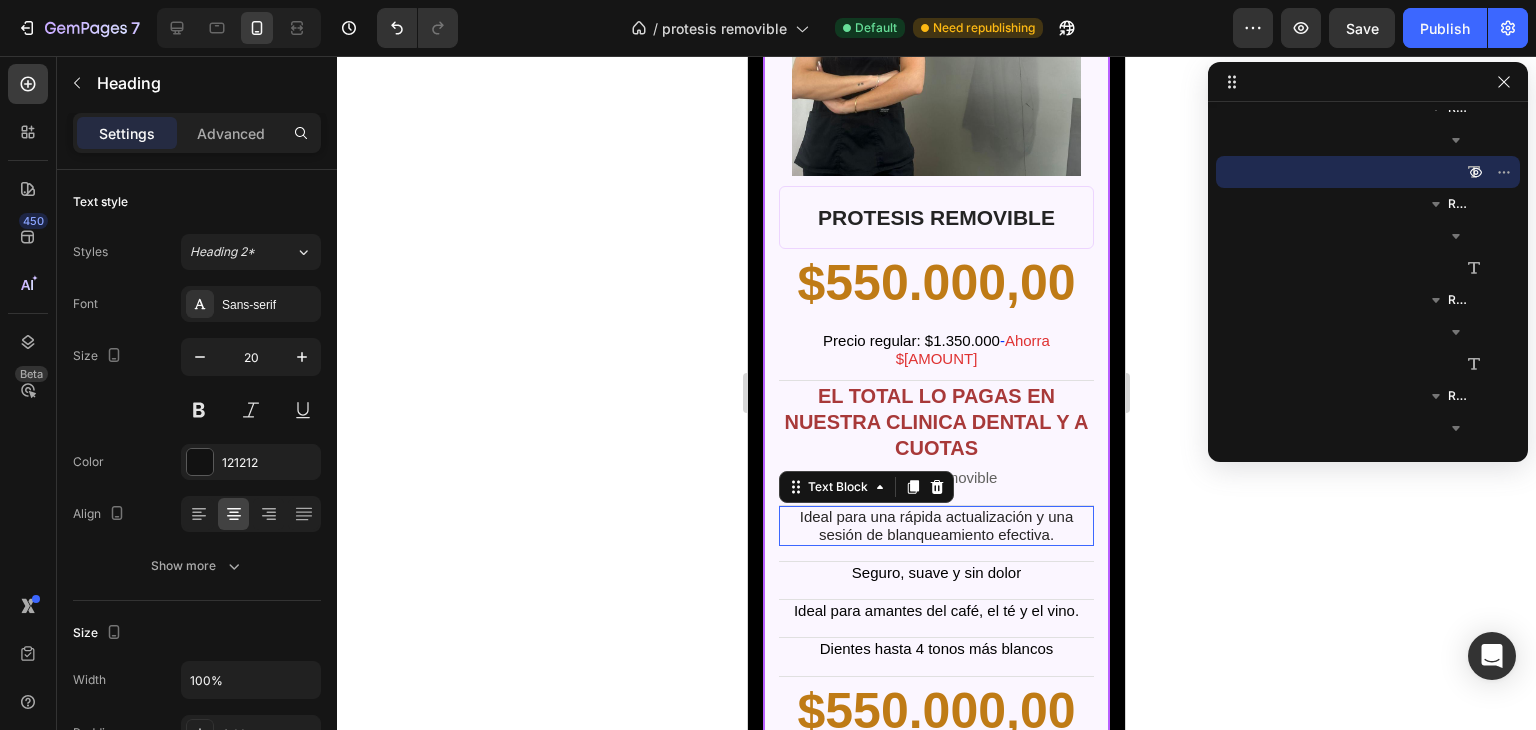 click on "Ideal para una rápida actualización y una sesión de blanqueamiento efectiva." at bounding box center (937, 525) 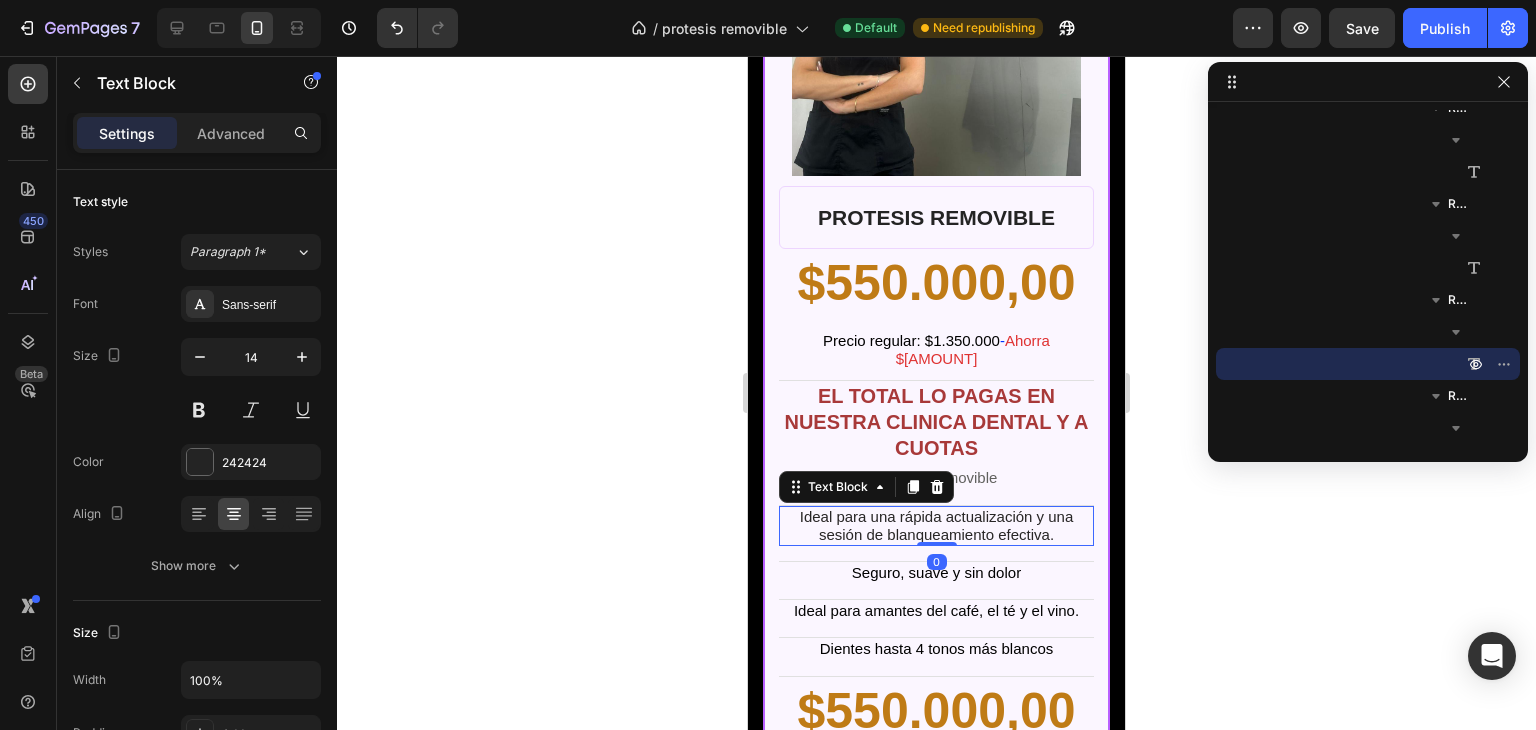 click on "Ideal para una rápida actualización y una sesión de blanqueamiento efectiva." at bounding box center [937, 525] 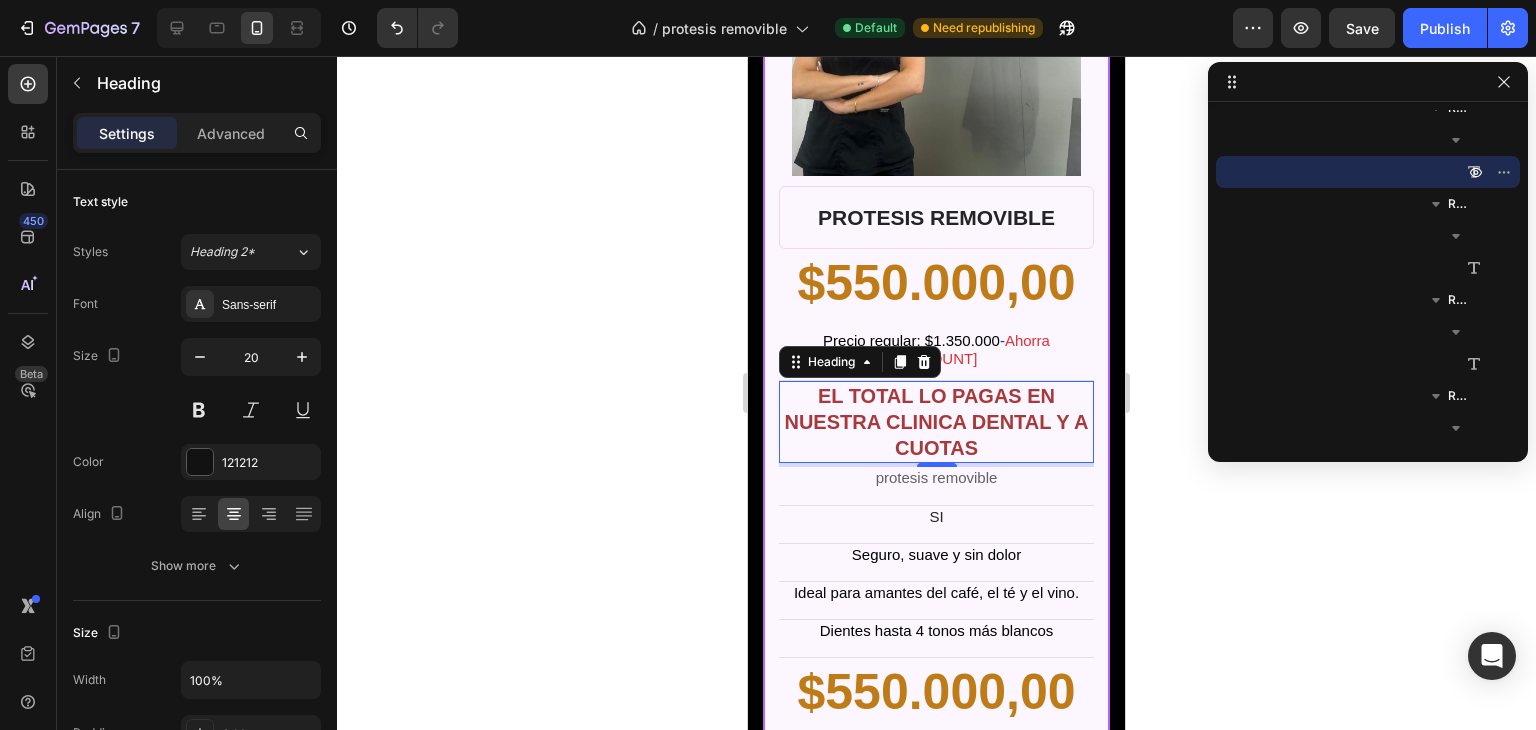 click on "4" at bounding box center [937, 483] 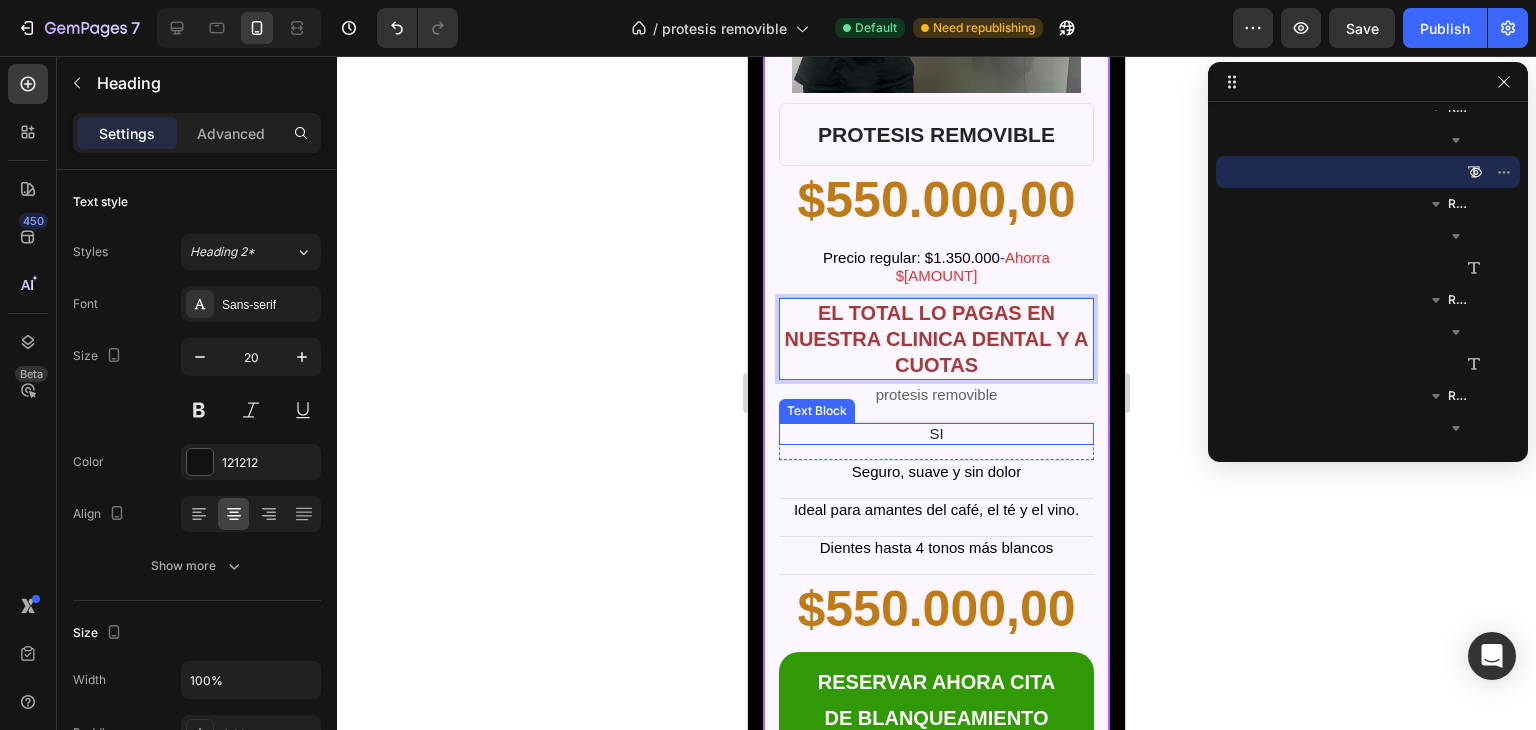 scroll, scrollTop: 9658, scrollLeft: 0, axis: vertical 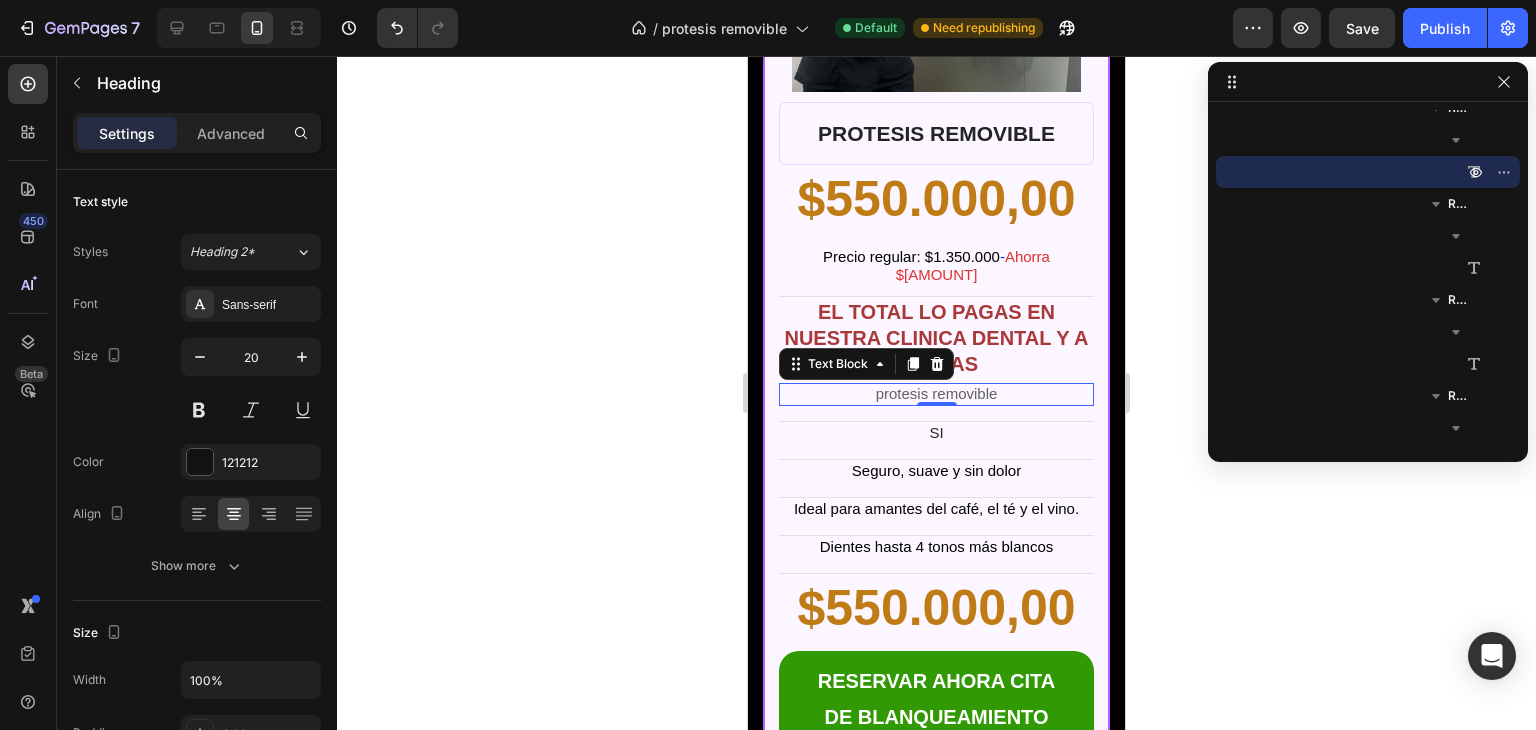 click on "protesis removible" at bounding box center [937, 393] 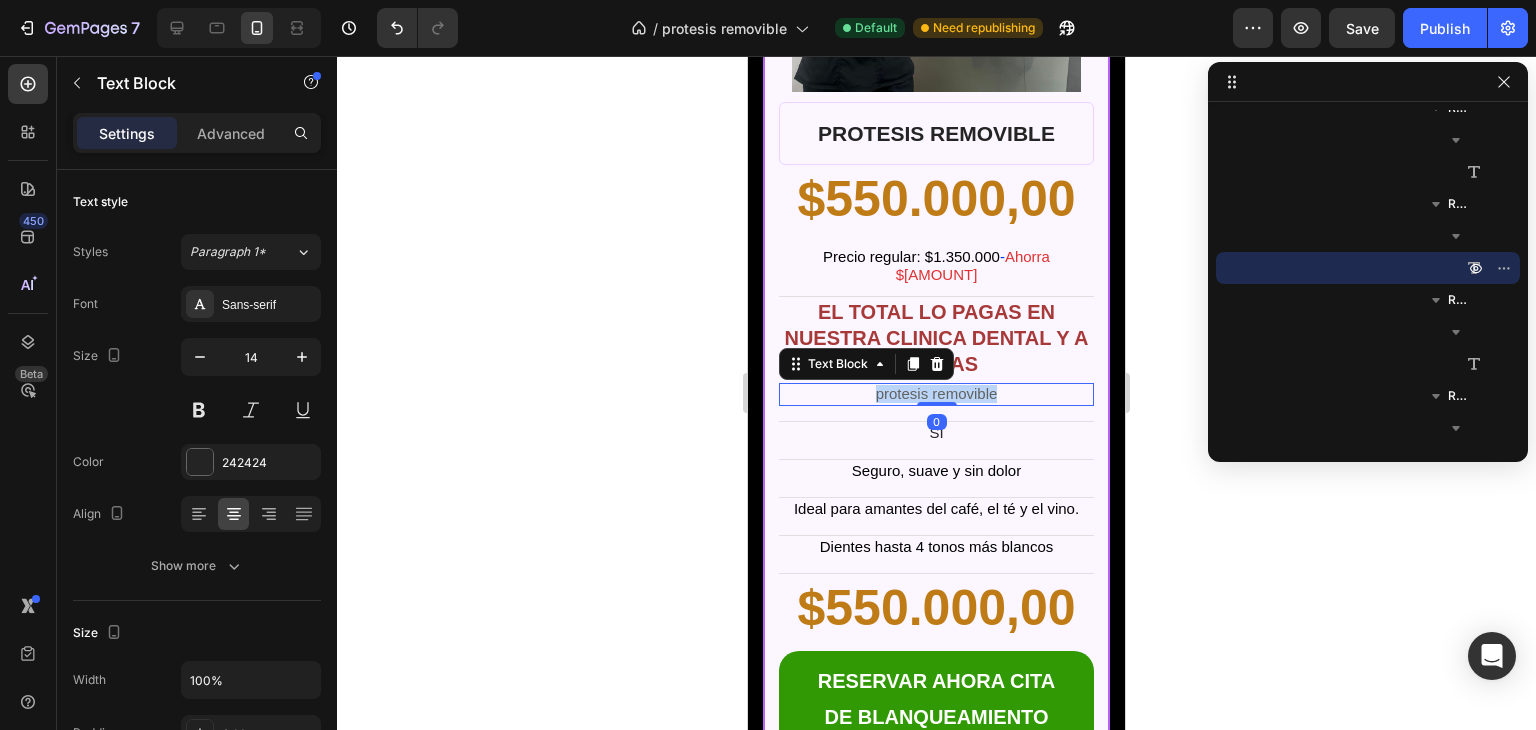 click on "protesis removible" at bounding box center [937, 393] 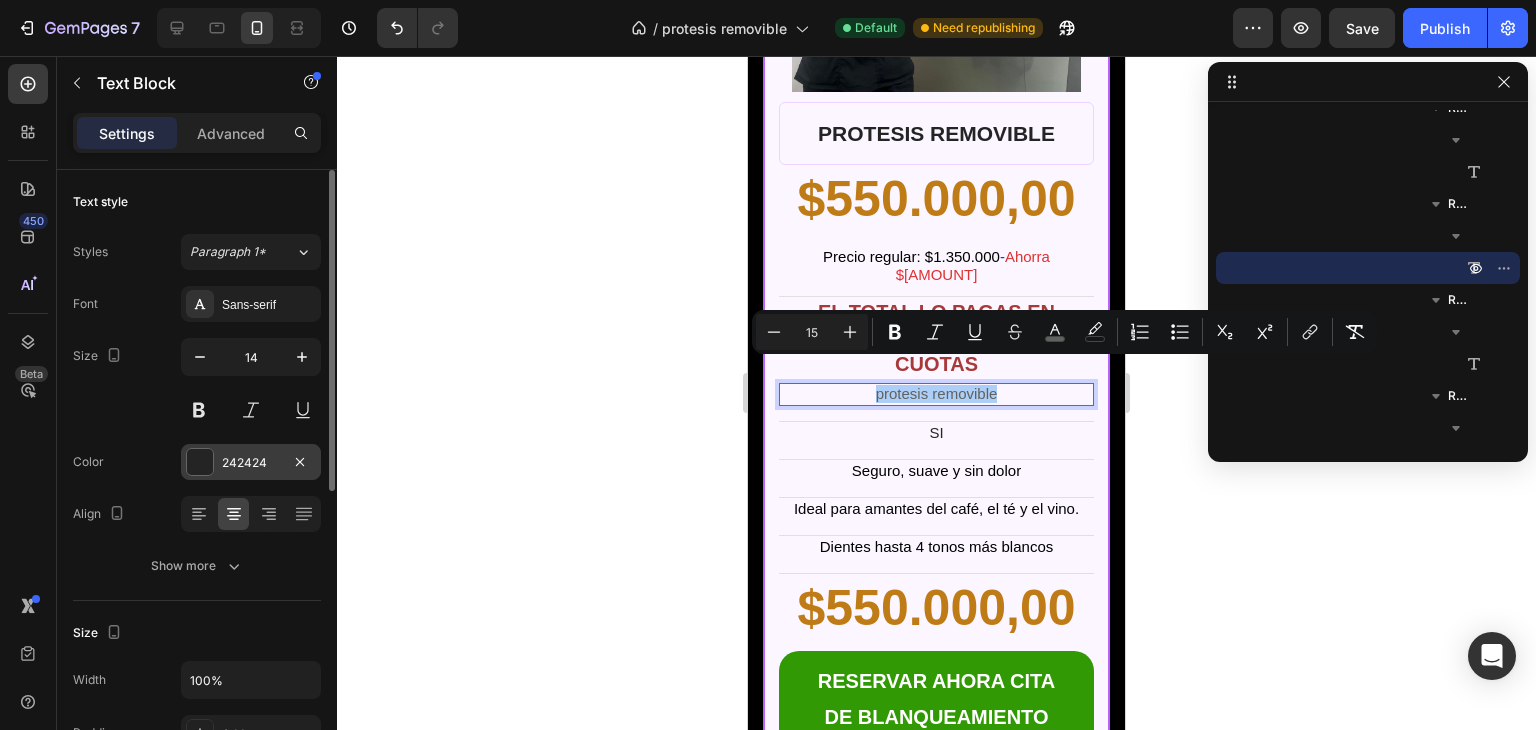 click at bounding box center [200, 462] 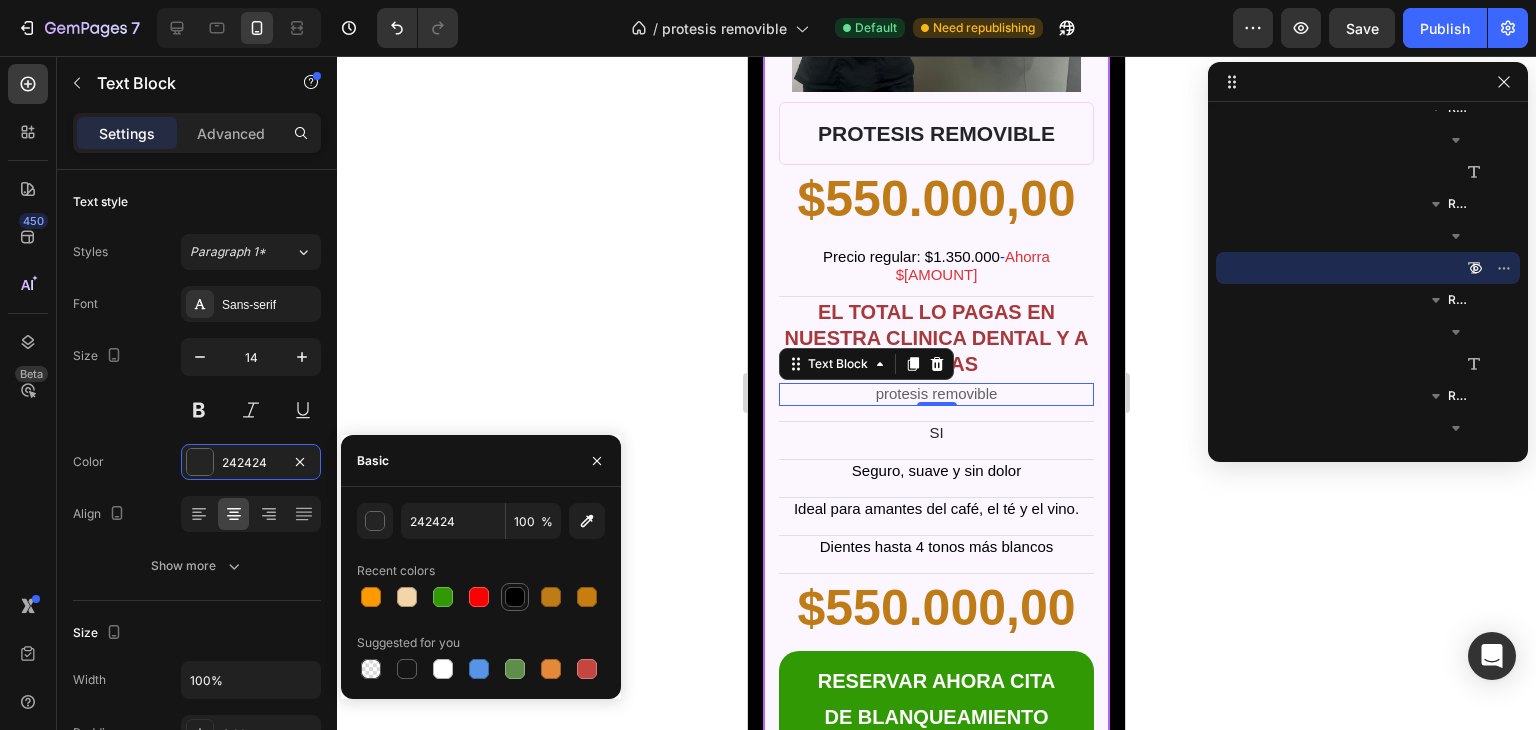 click at bounding box center (515, 597) 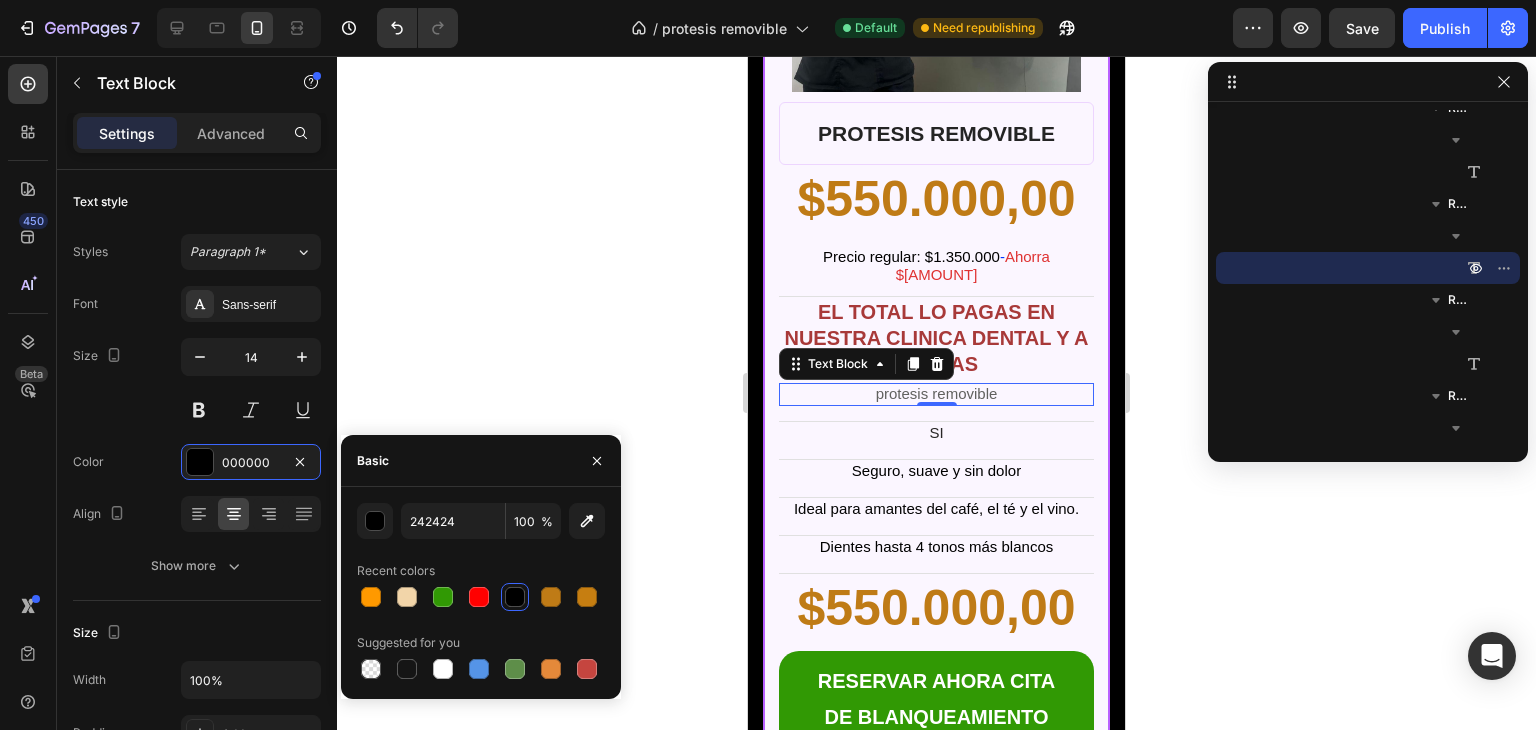 type on "000000" 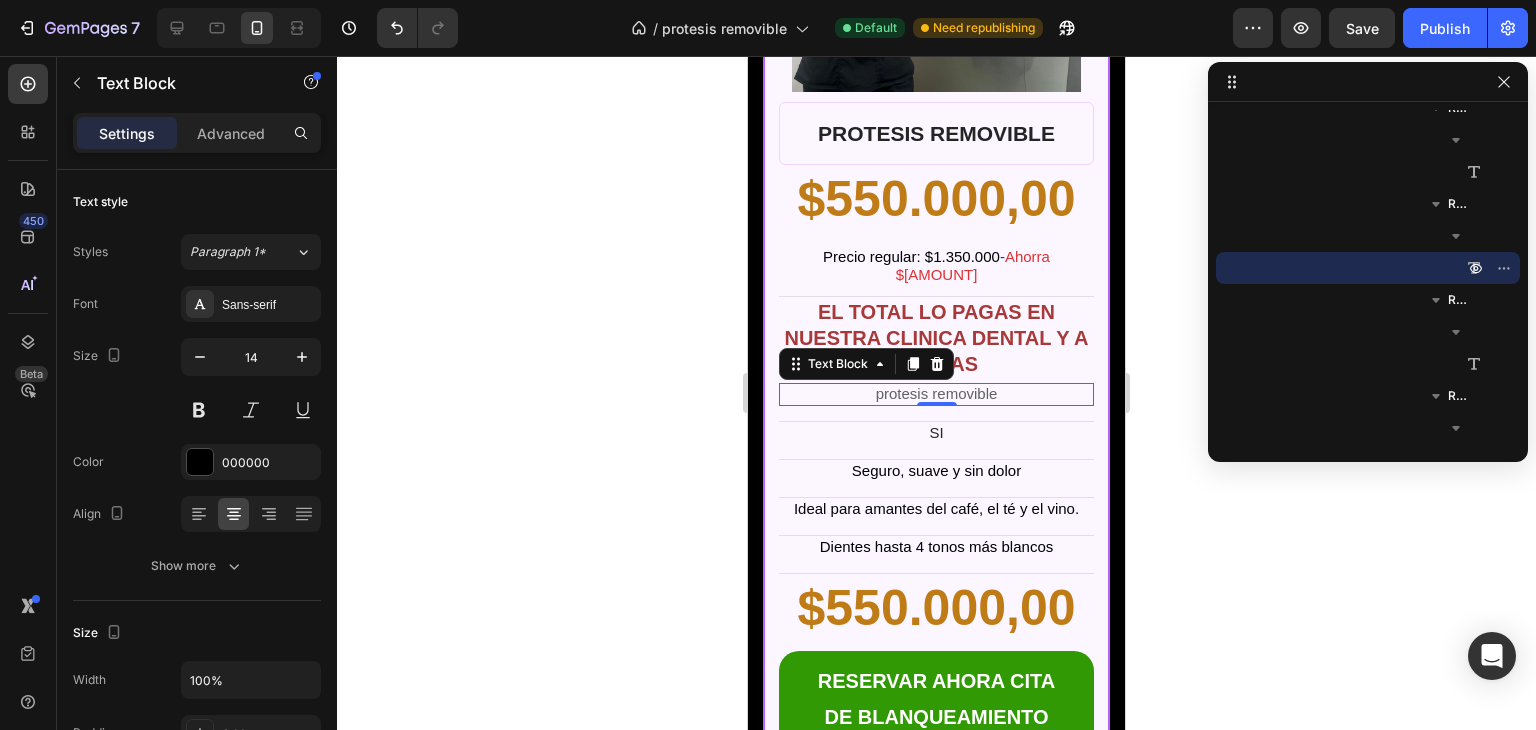 click on "protesis removible" at bounding box center (937, 393) 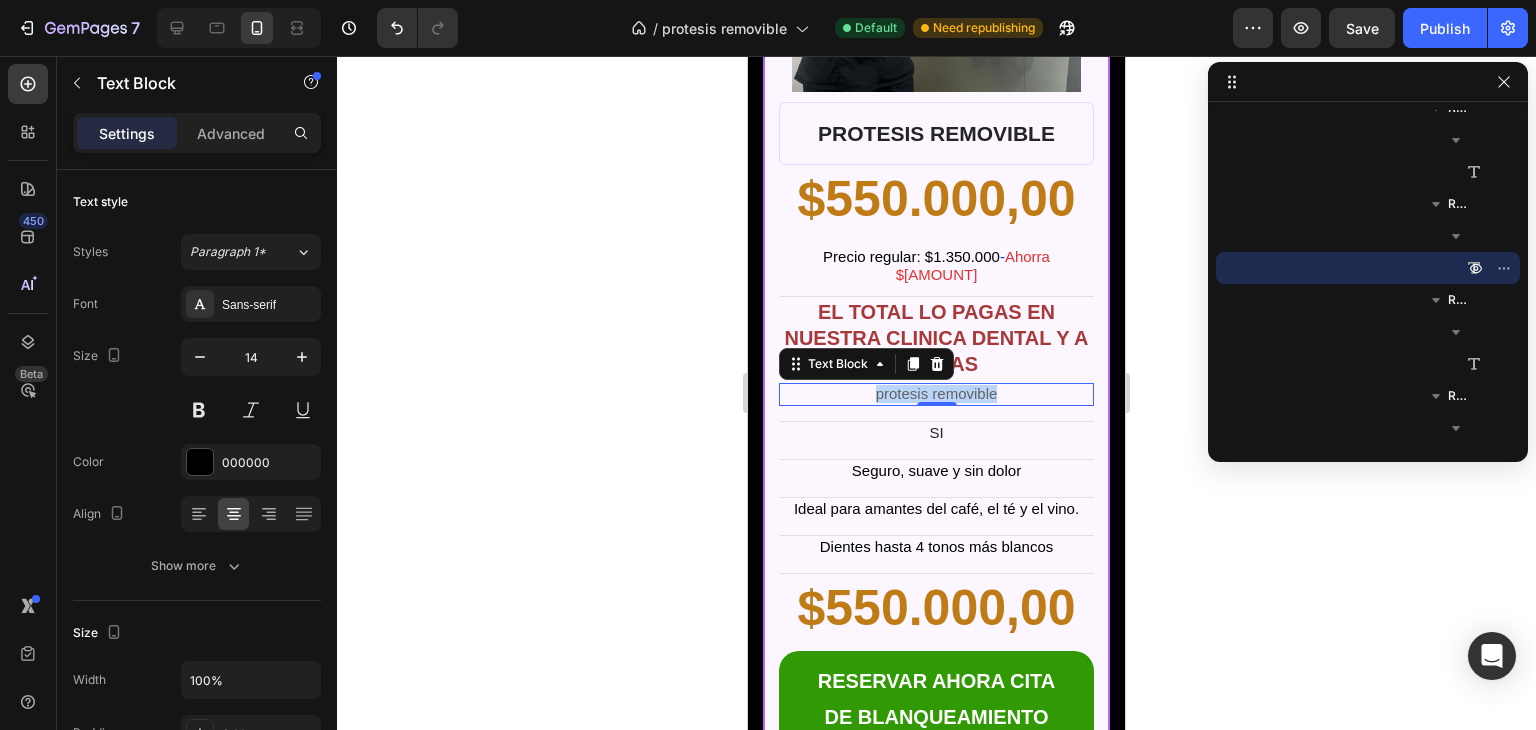 click on "protesis removible" at bounding box center (937, 393) 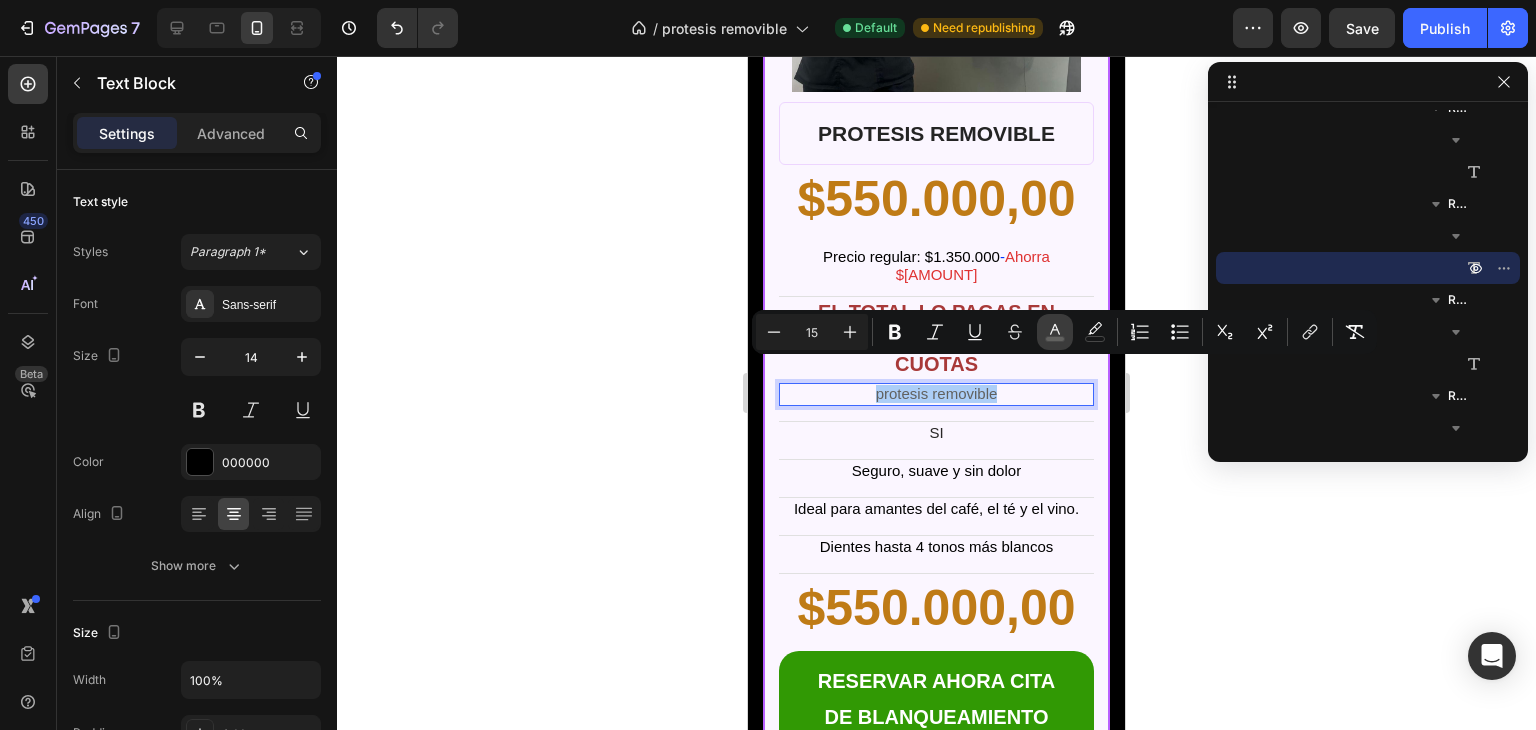 click 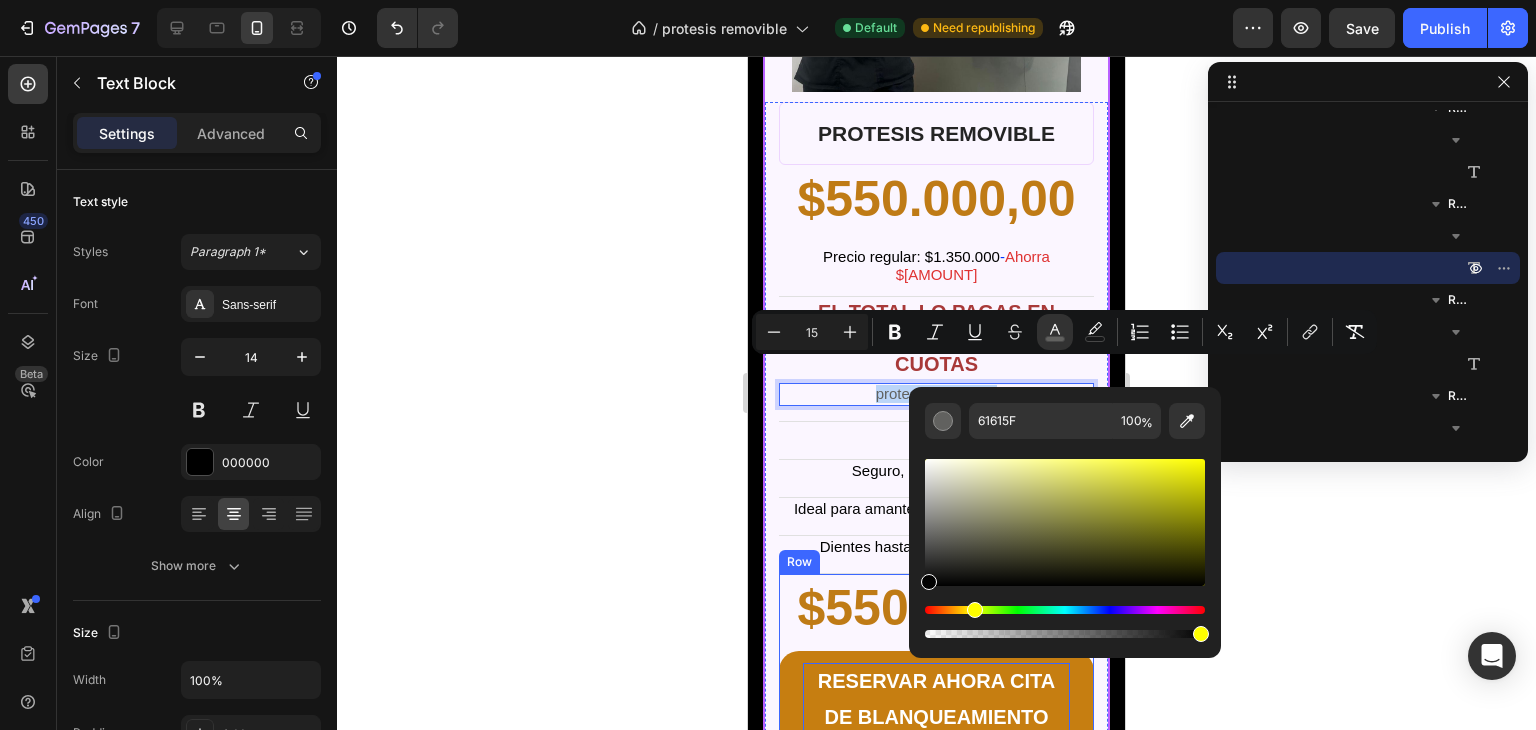 drag, startPoint x: 1692, startPoint y: 582, endPoint x: 878, endPoint y: 648, distance: 816.67126 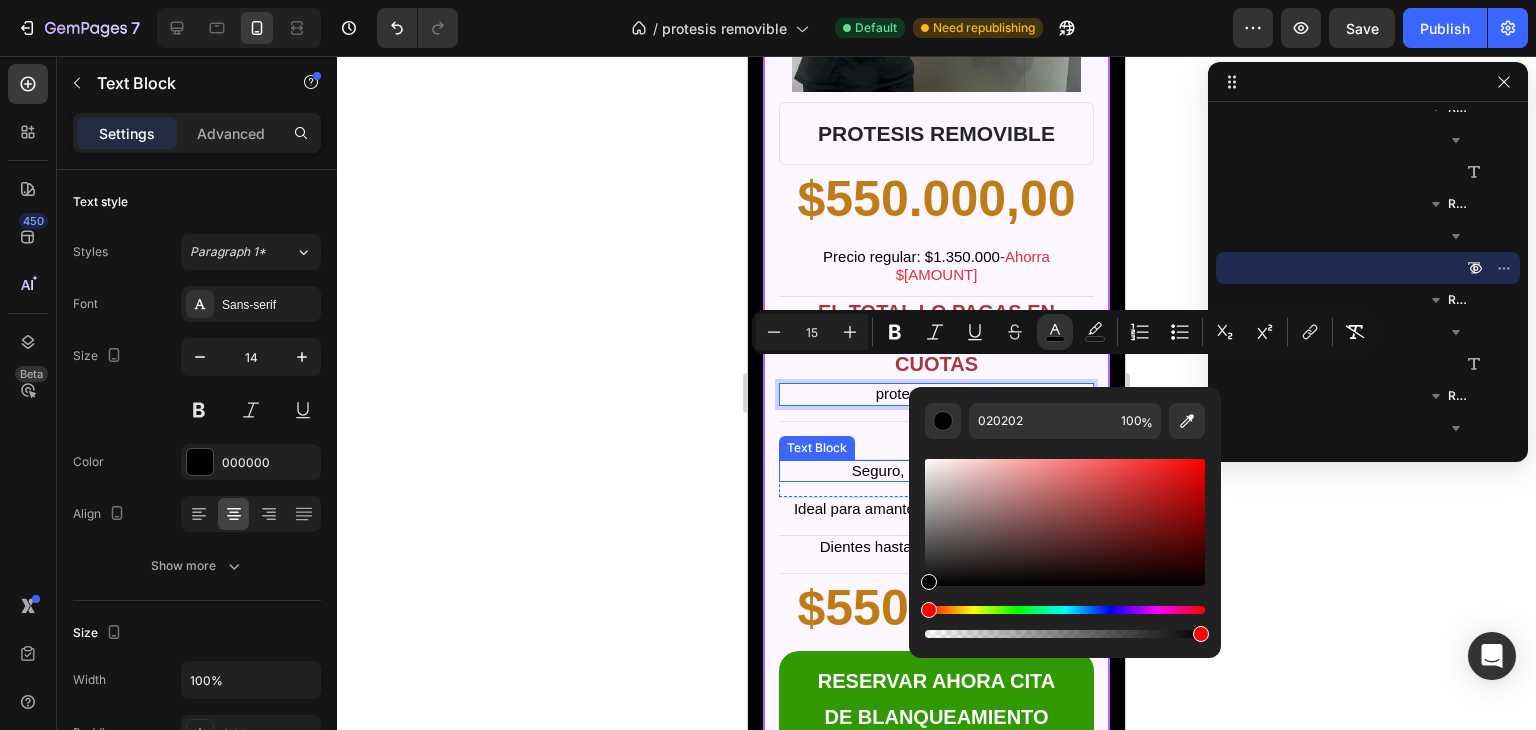 click on "SI" at bounding box center (936, 433) 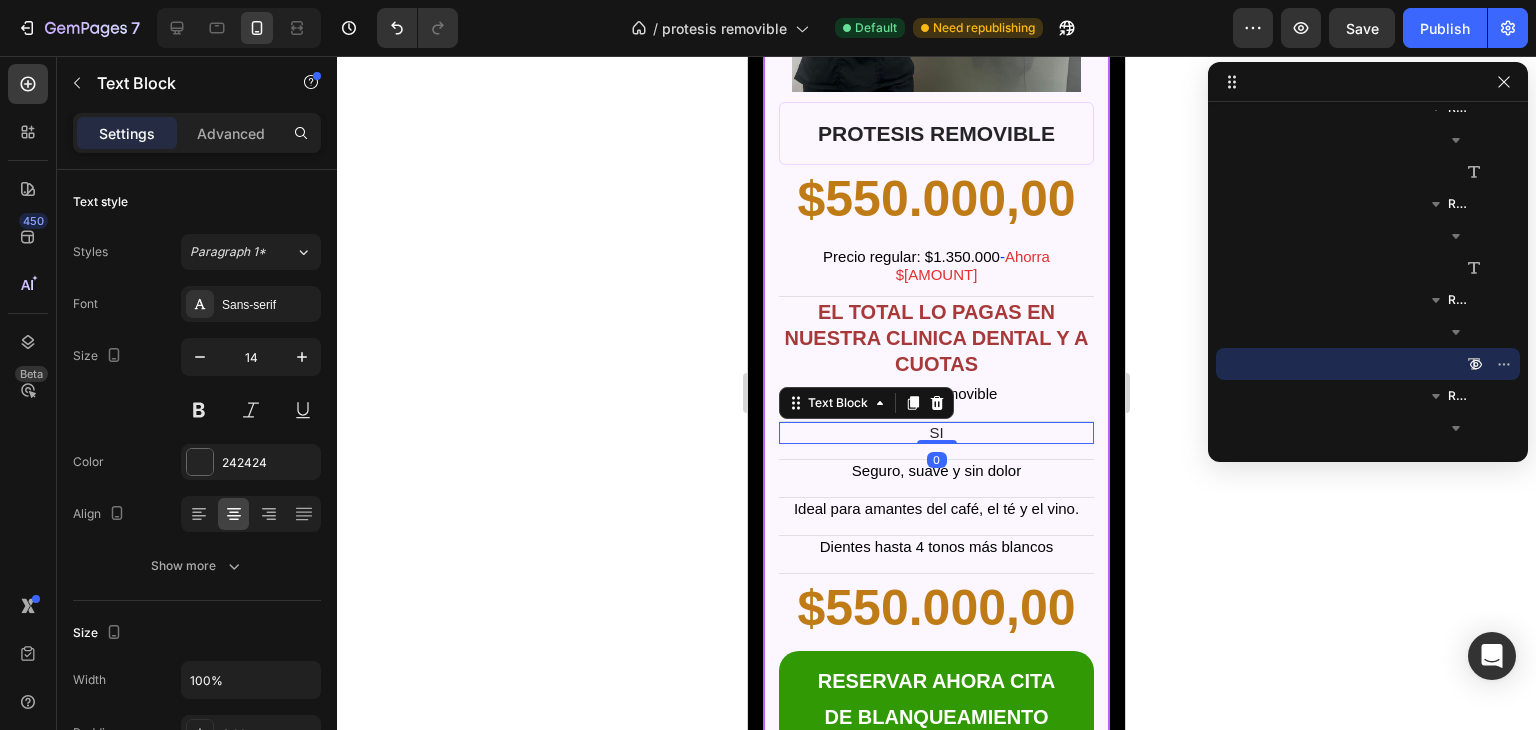 click on "SI" at bounding box center (936, 432) 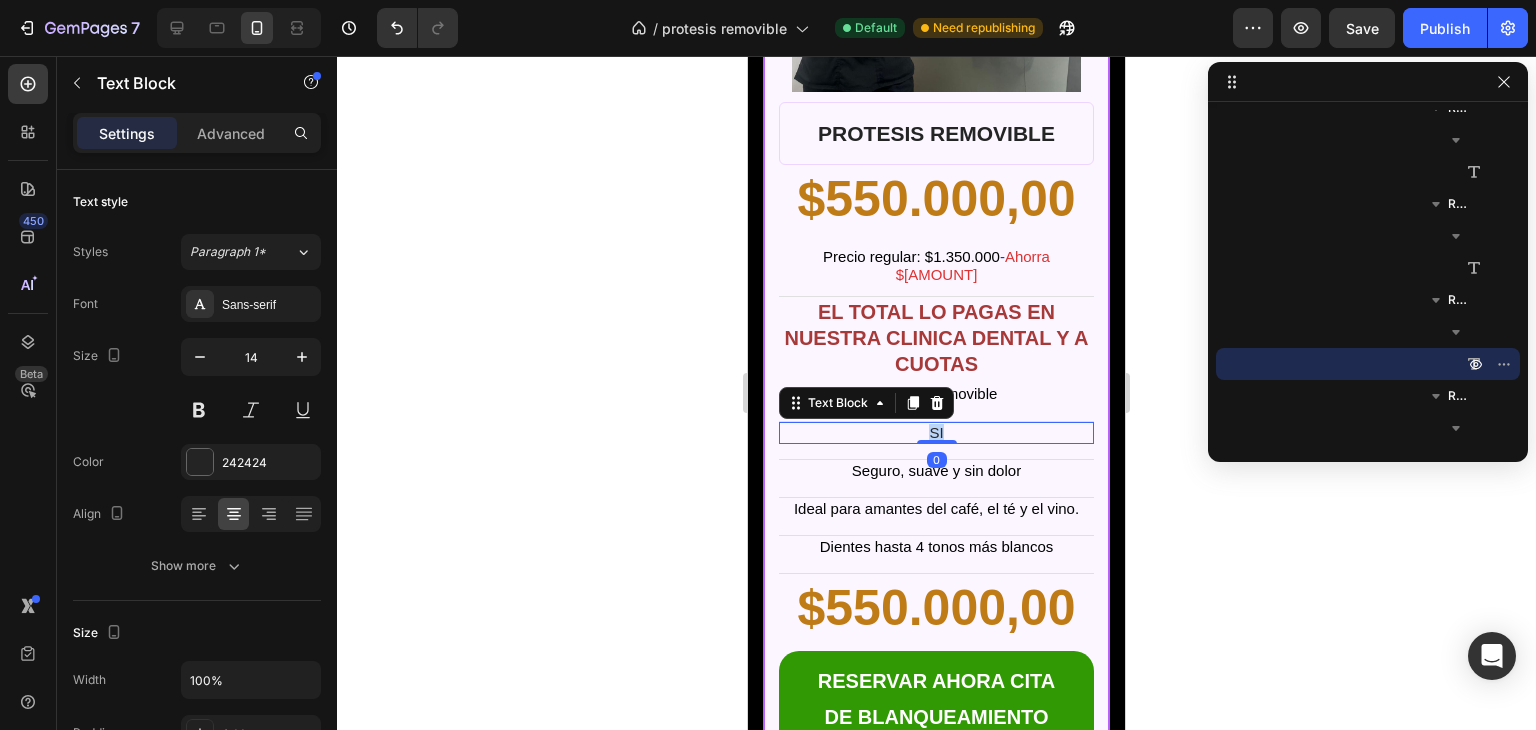 click on "SI" at bounding box center [936, 432] 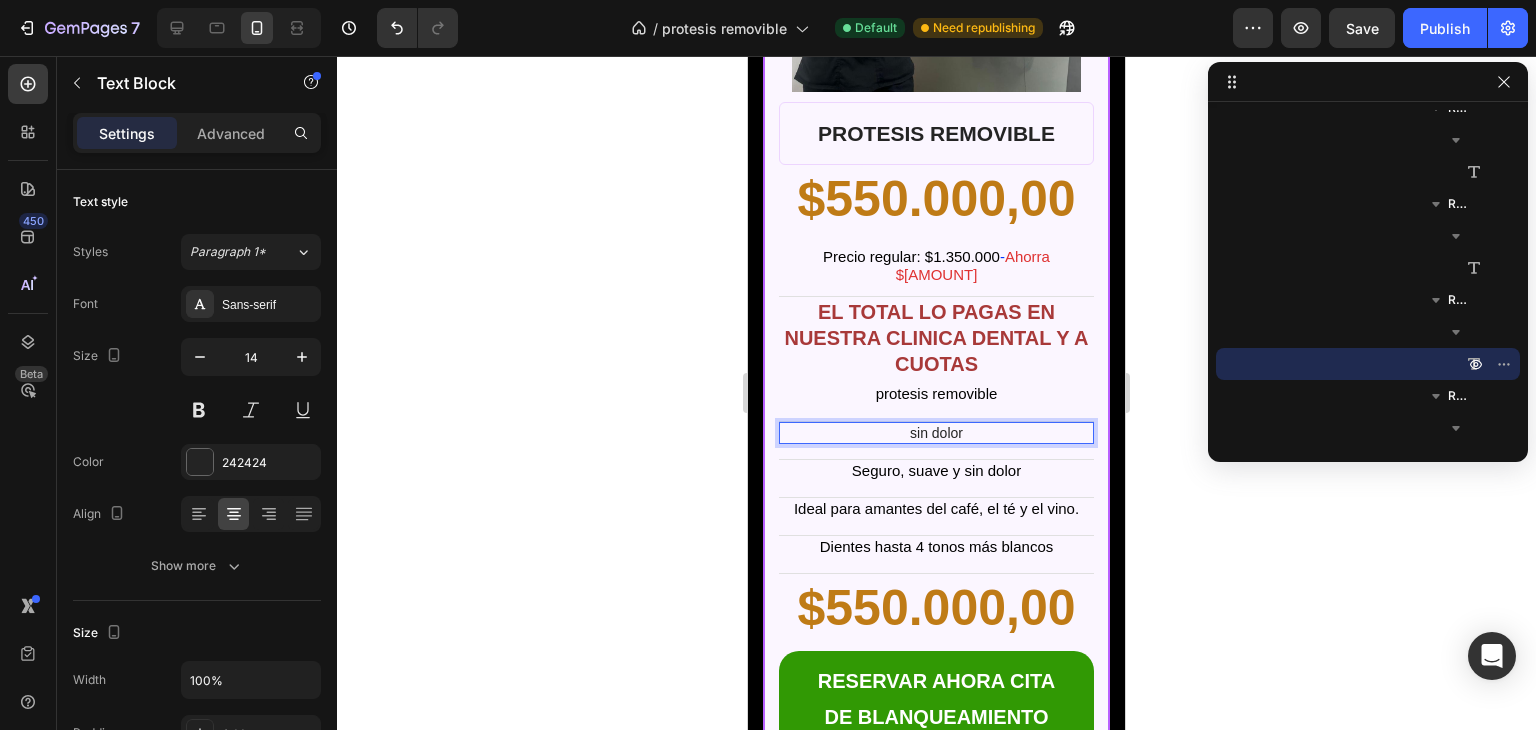 click on "sin dolor" at bounding box center [936, 433] 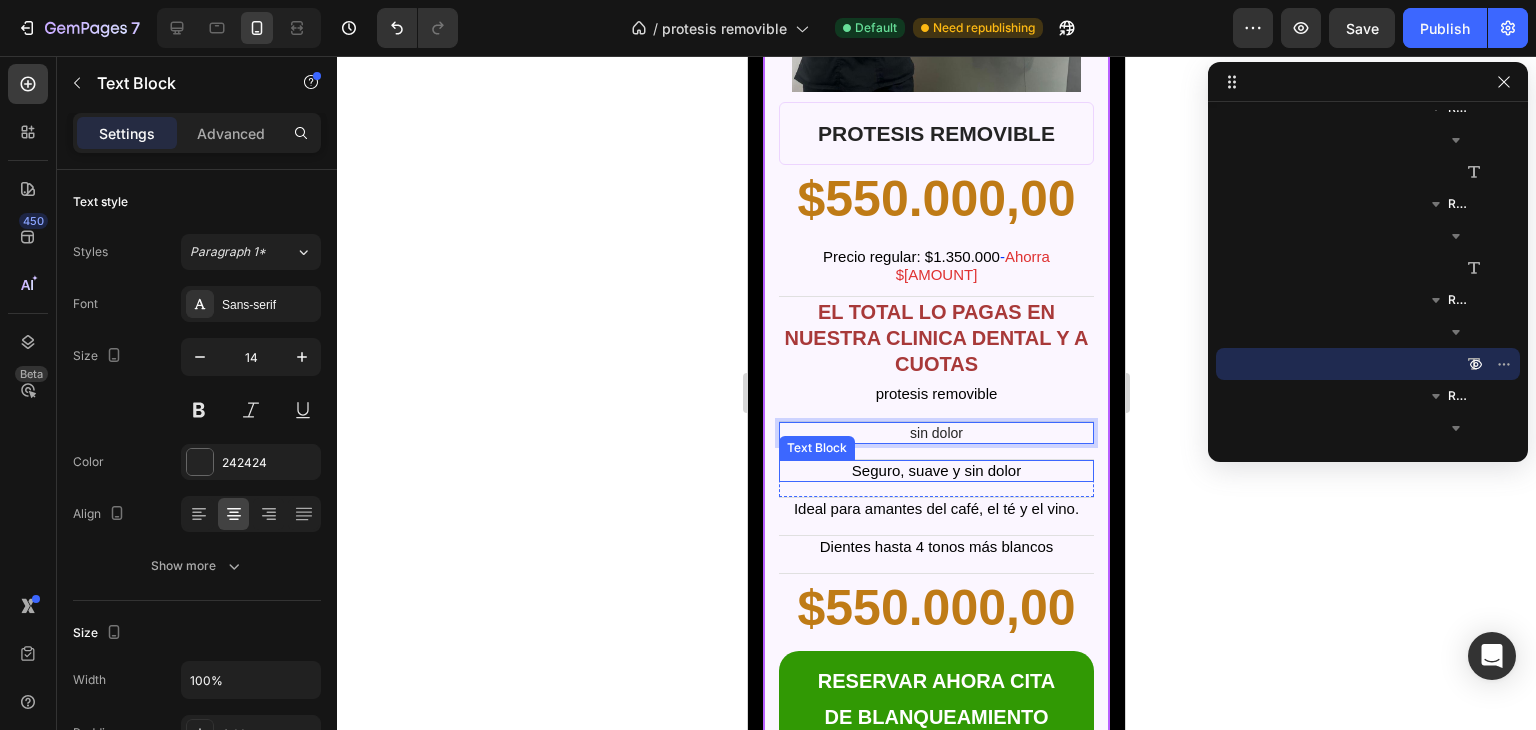 click on "Seguro, suave y sin dolor" at bounding box center (936, 470) 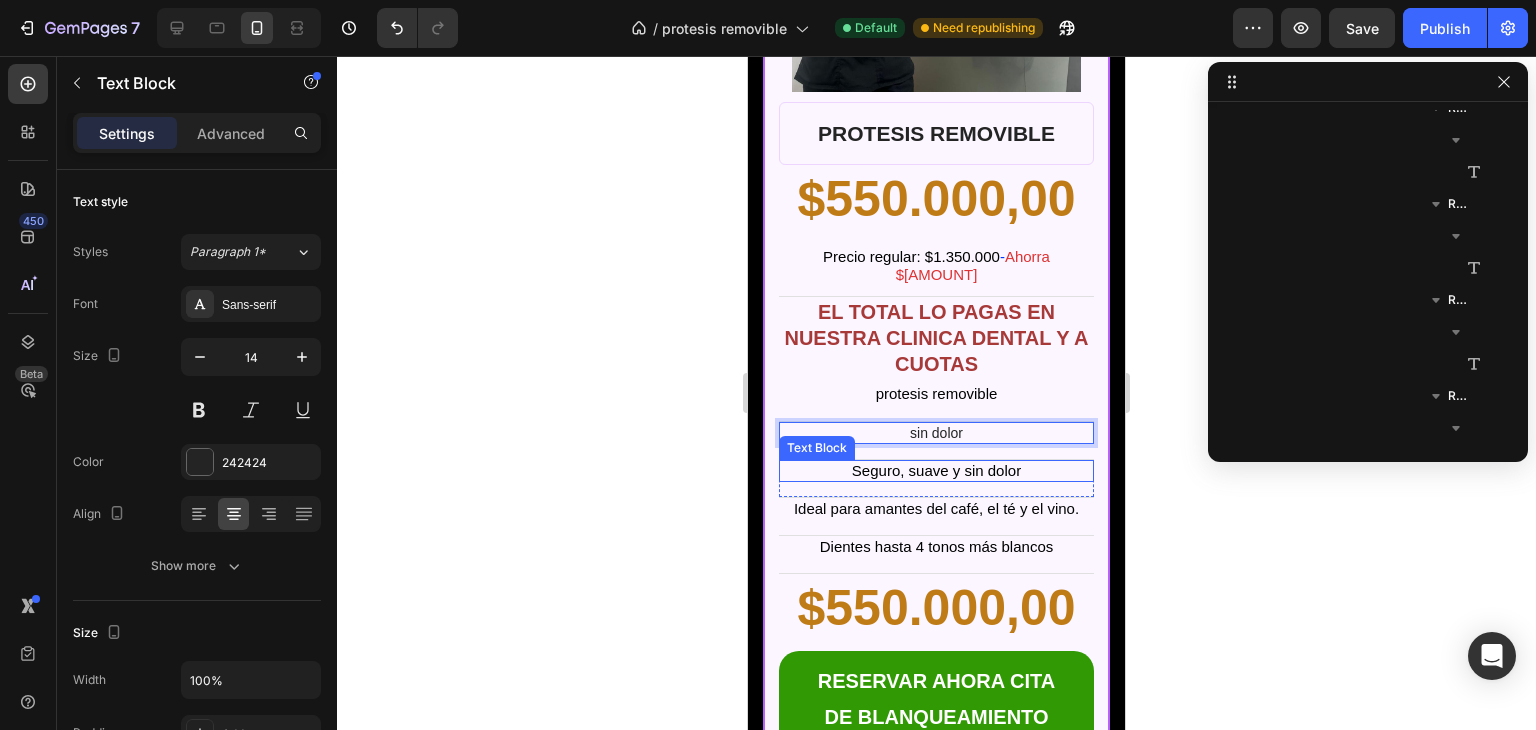 scroll, scrollTop: 2794, scrollLeft: 0, axis: vertical 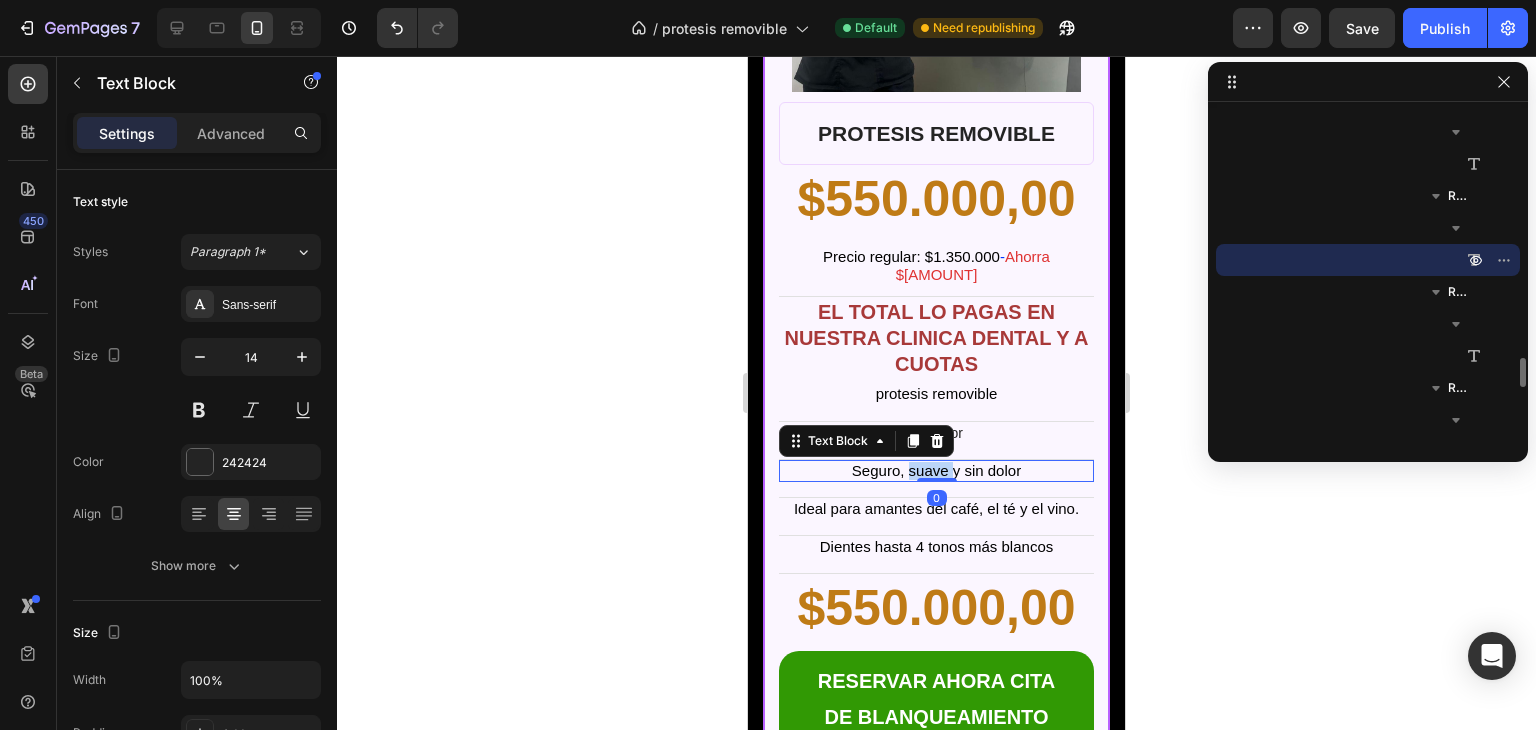 click on "Seguro, suave y sin dolor" at bounding box center [936, 470] 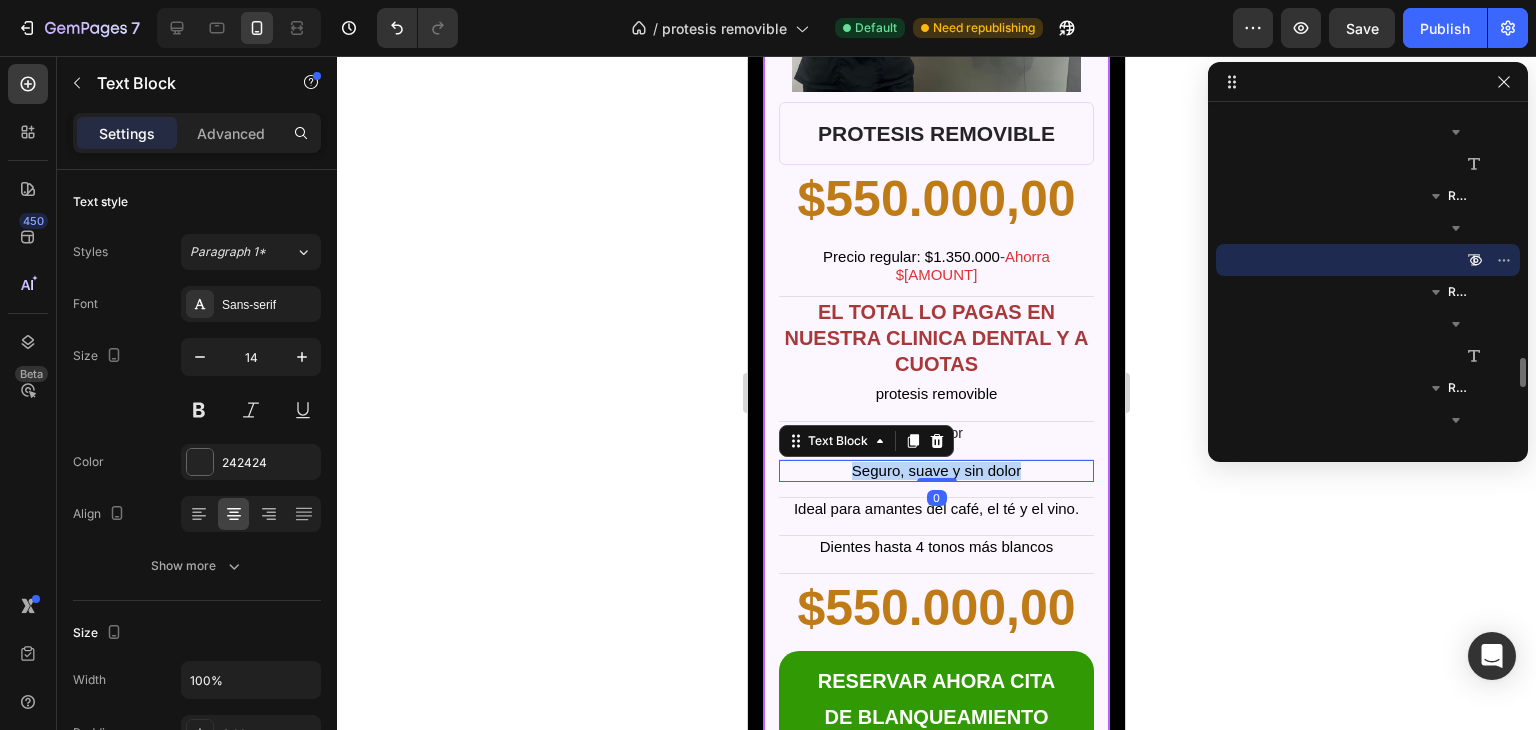 click on "Seguro, suave y sin dolor" at bounding box center [936, 470] 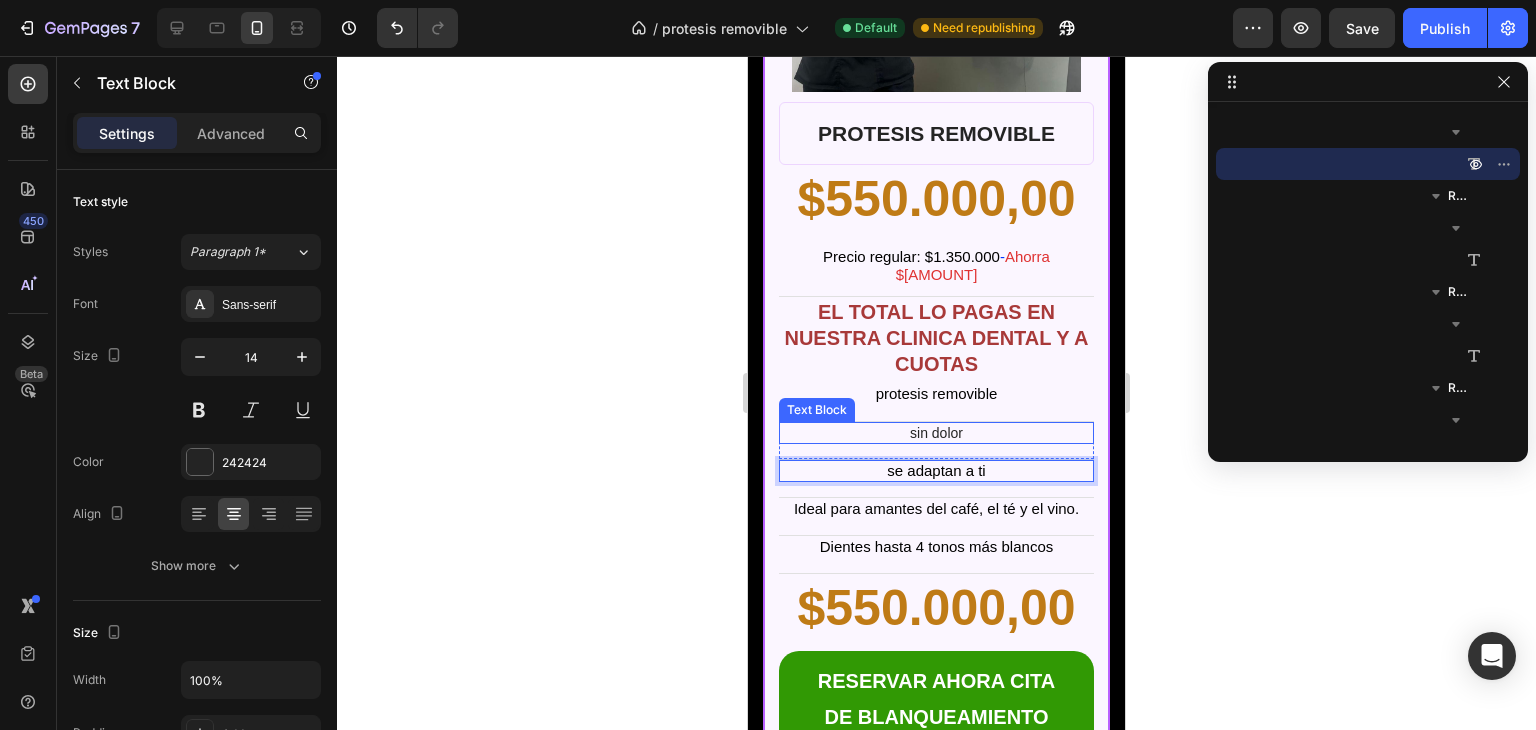 click on "sin dolor" at bounding box center [936, 433] 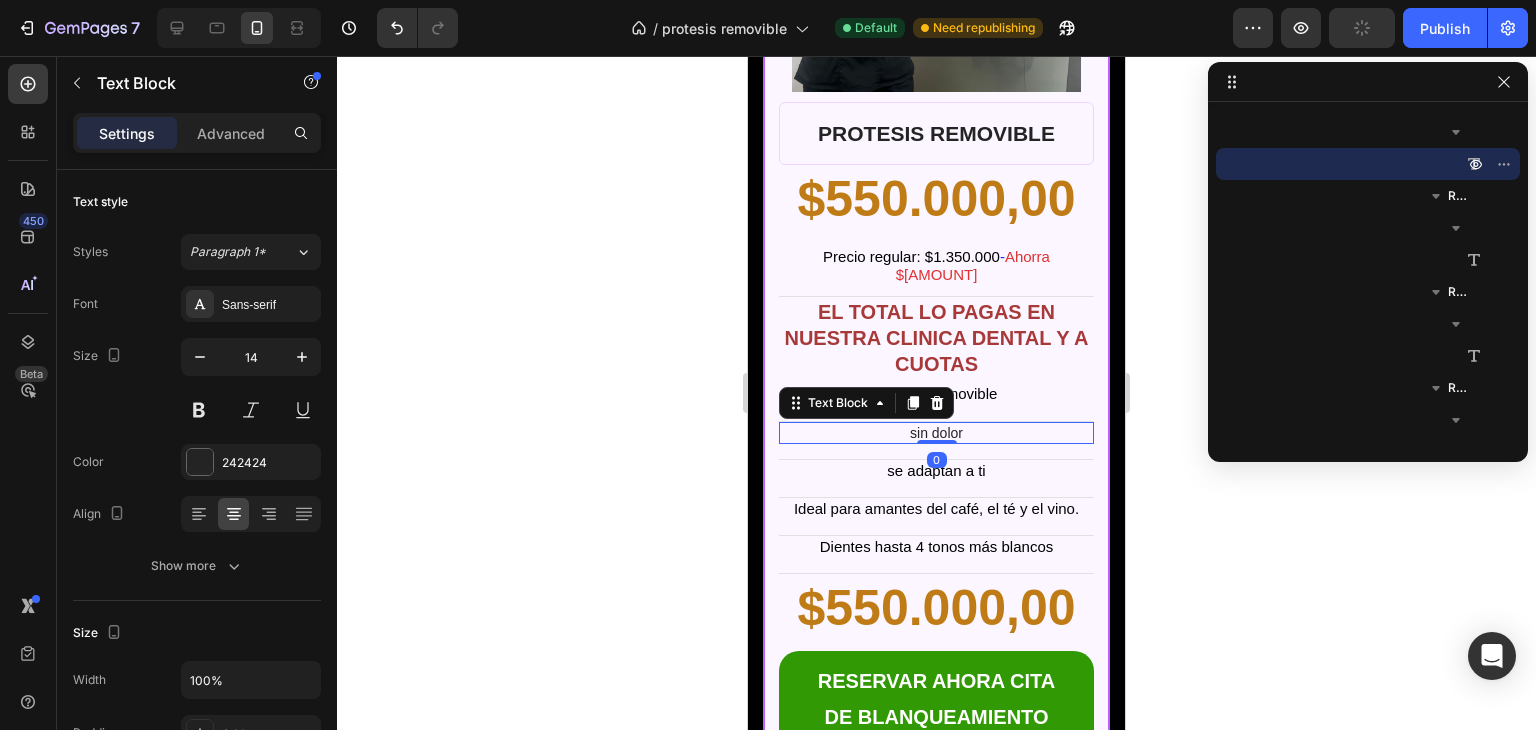 click on "sin dolor" at bounding box center [936, 433] 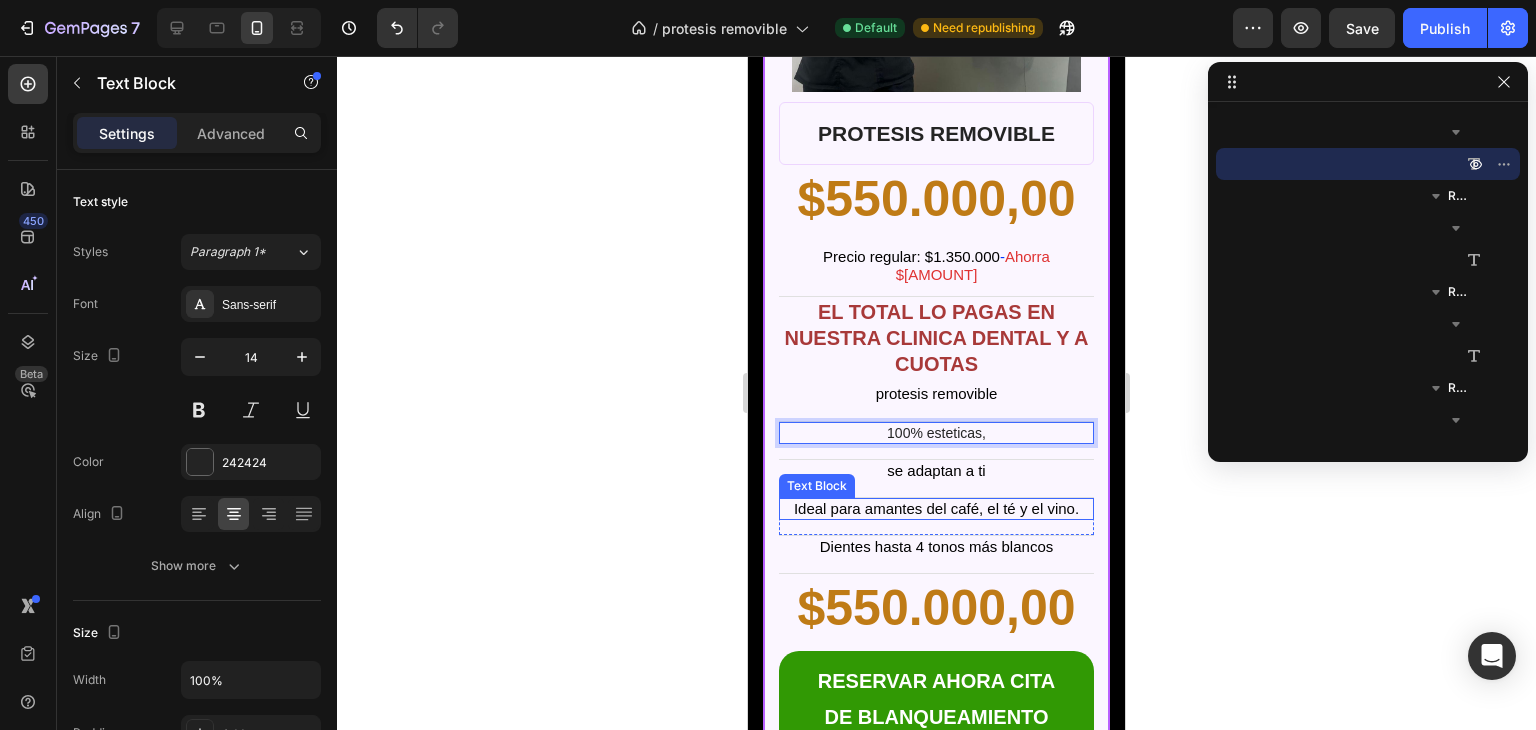 click on "Ideal para amantes del café, el té y el vino." at bounding box center (936, 508) 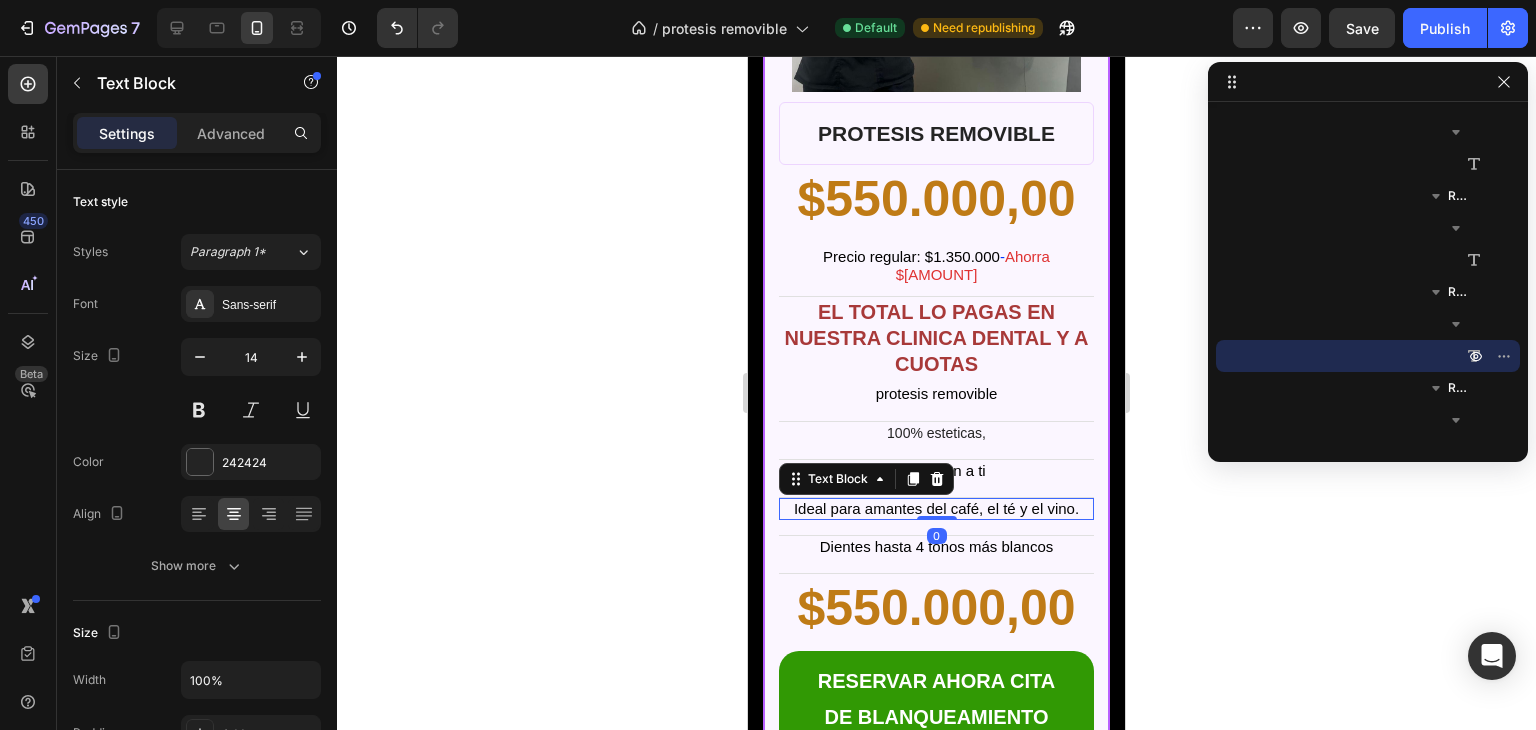 click on "Ideal para amantes del café, el té y el vino." at bounding box center (936, 508) 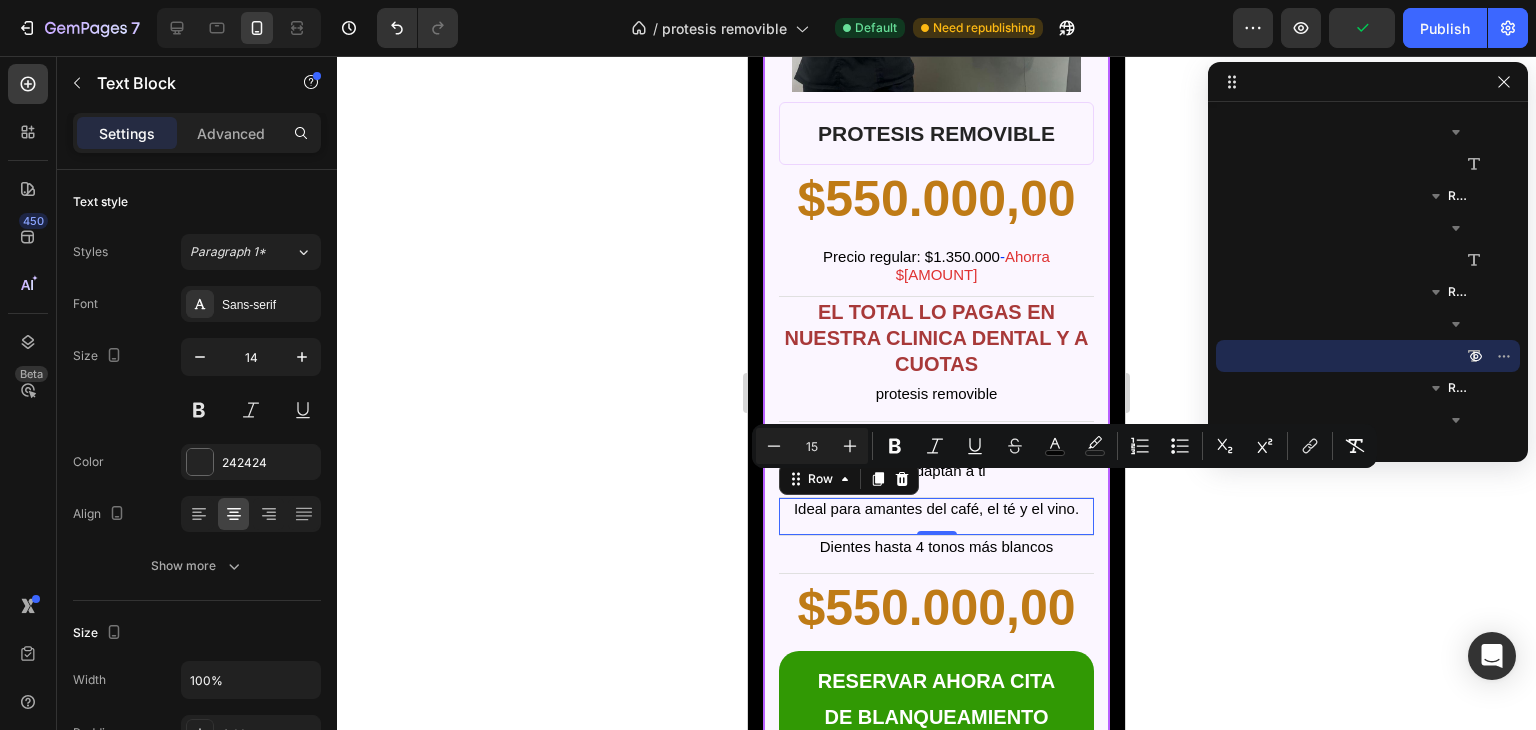 click on "Ideal para amantes del café, el té y el vino. Text Block Row   0" at bounding box center [936, 517] 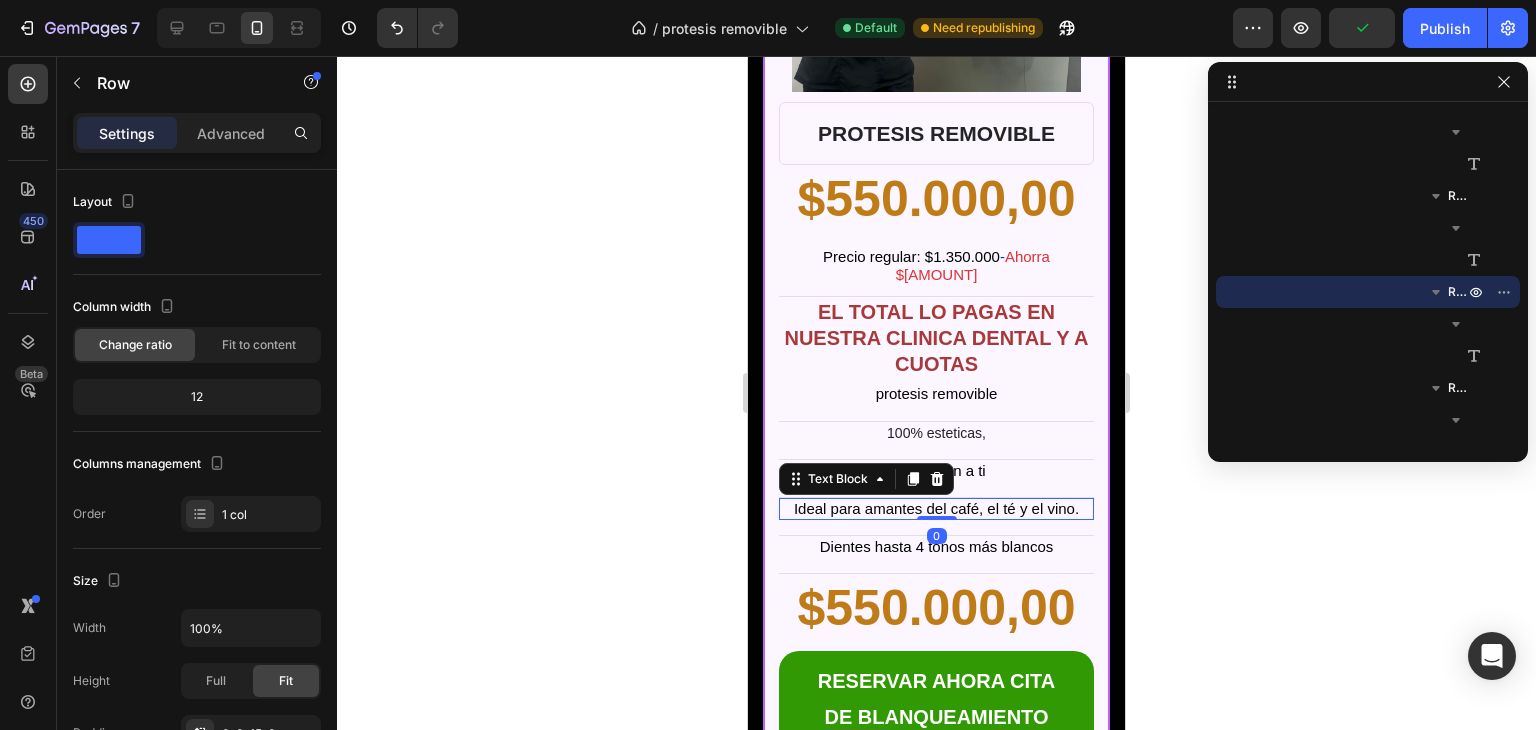 click on "Ideal para amantes del café, el té y el vino." at bounding box center (936, 508) 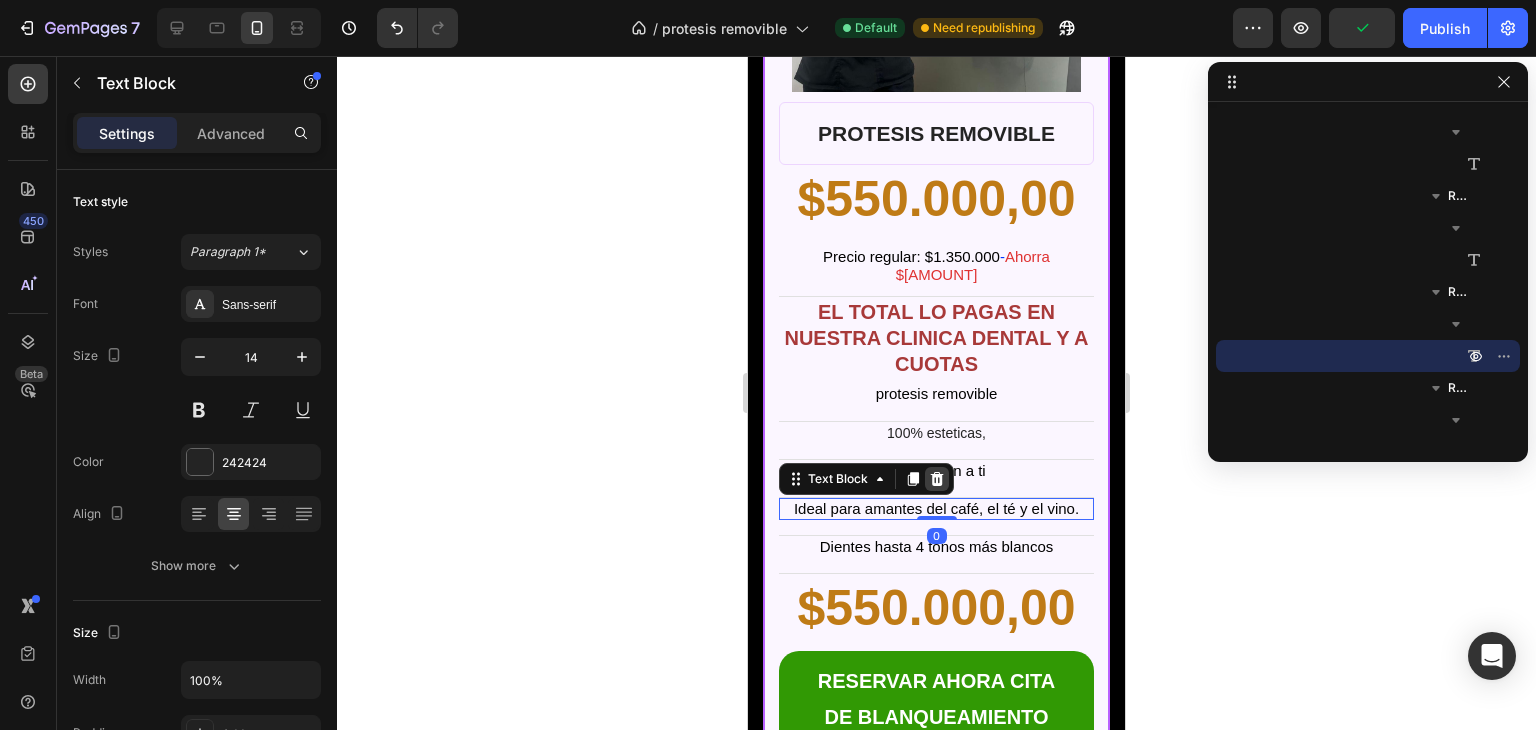 click at bounding box center [937, 479] 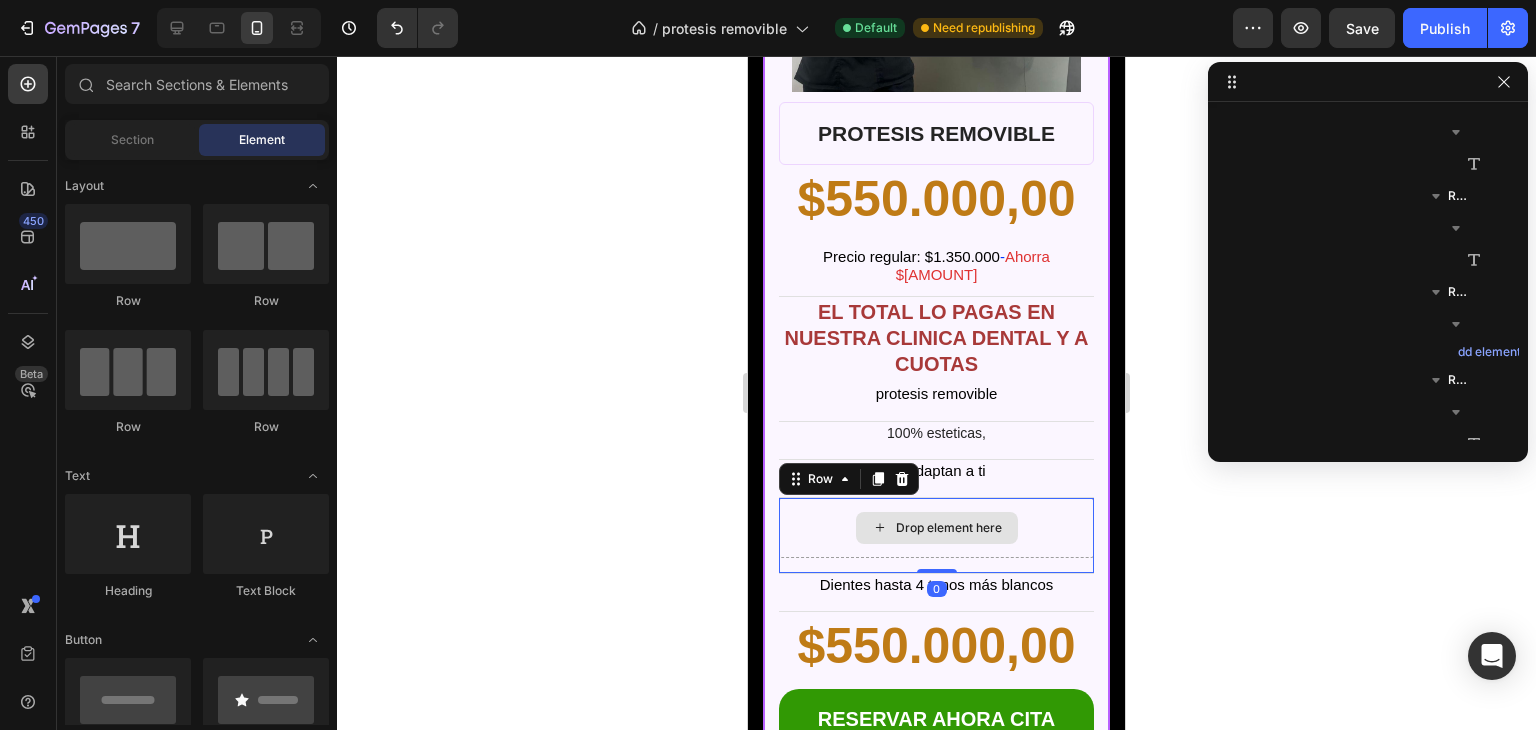 click on "Drop element here" at bounding box center (936, 528) 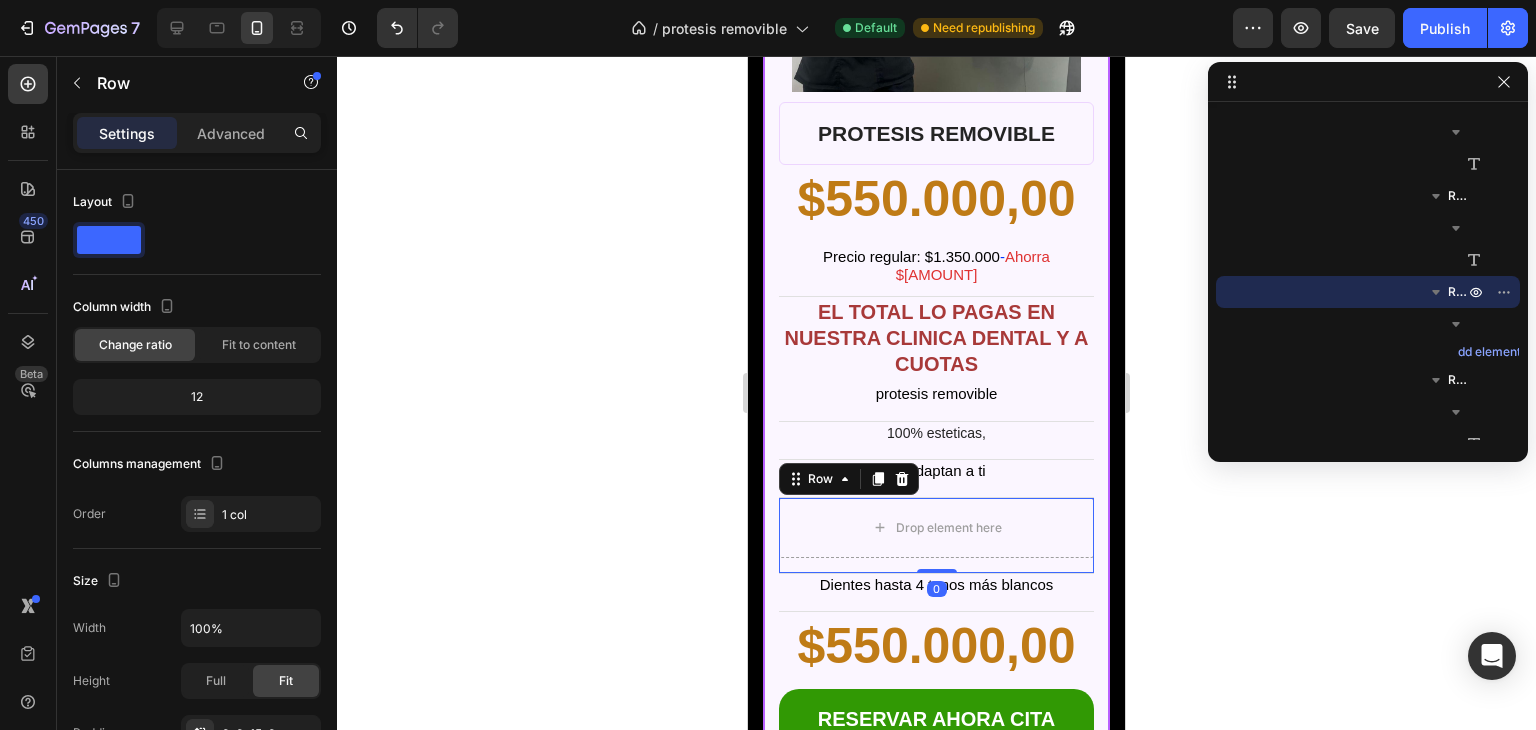 click 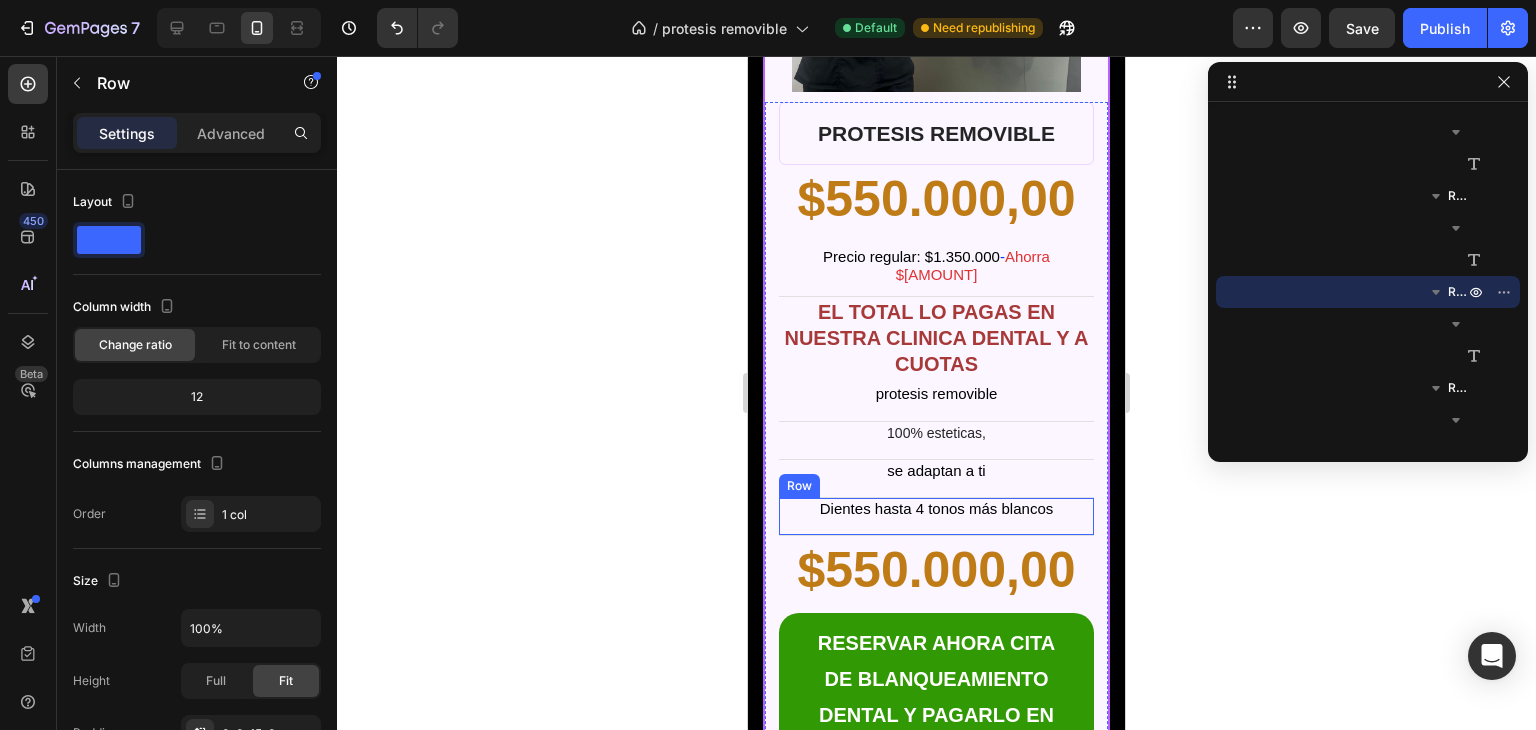 click on "Dientes hasta 4 tonos más blancos Text Block Row" at bounding box center (936, 517) 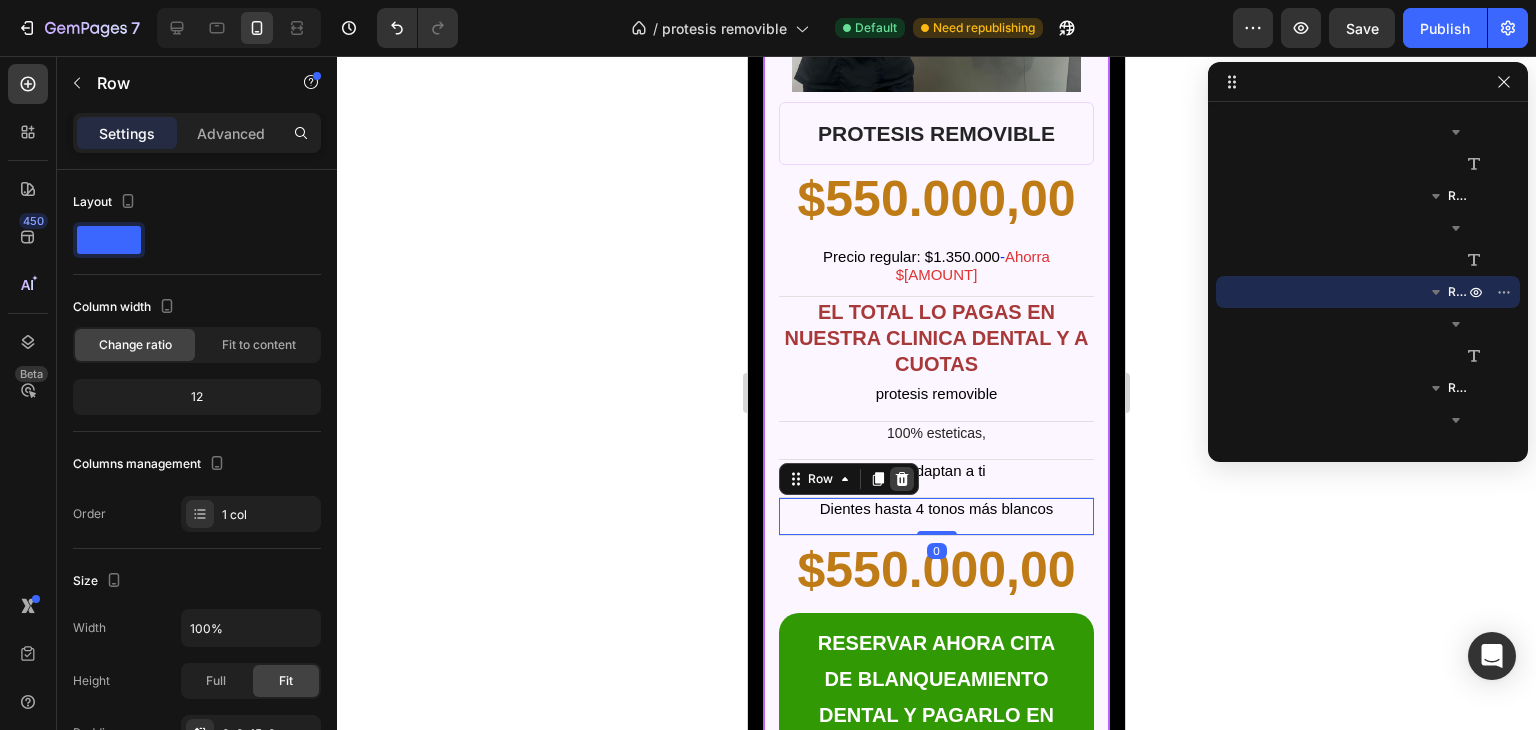 click at bounding box center [902, 479] 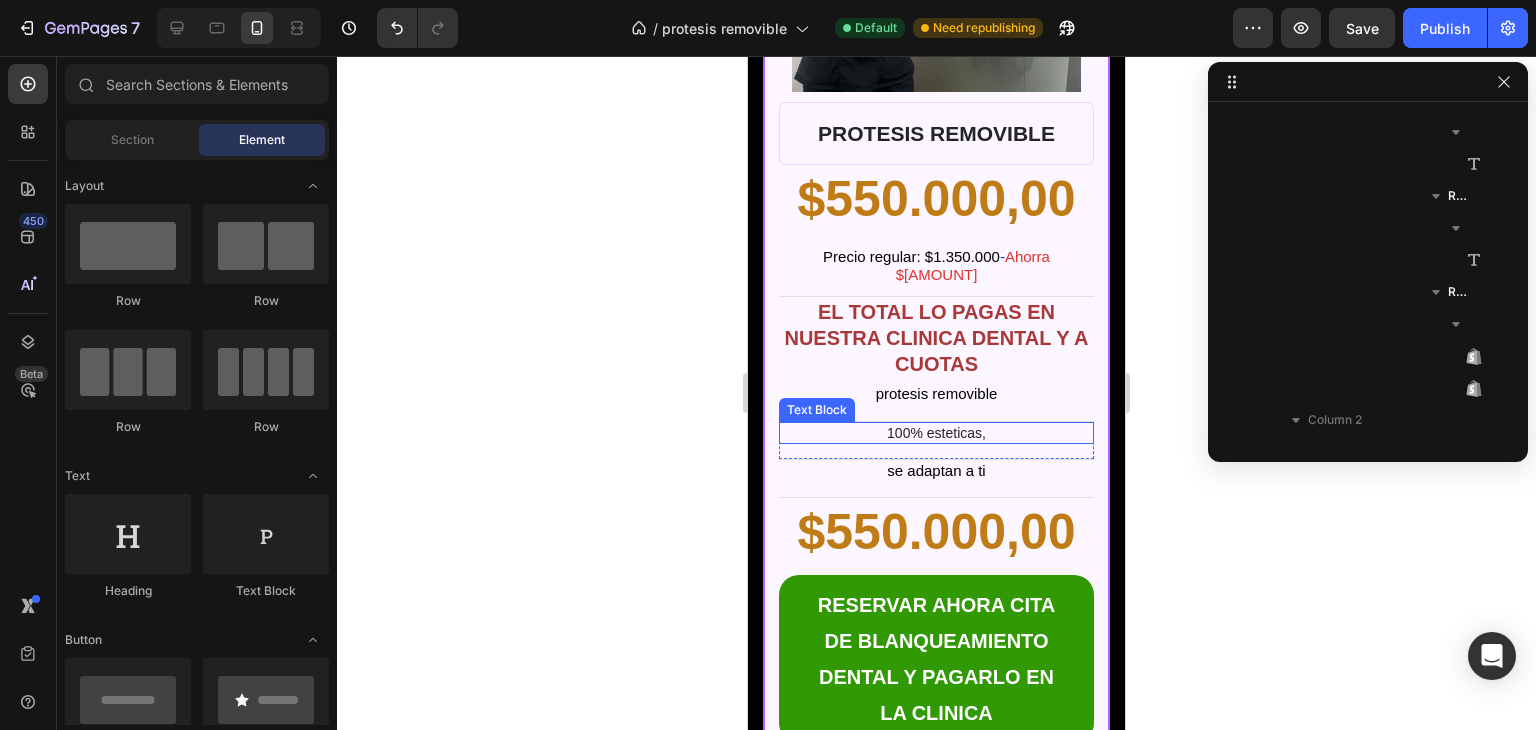 click on "100% esteticas," at bounding box center (936, 433) 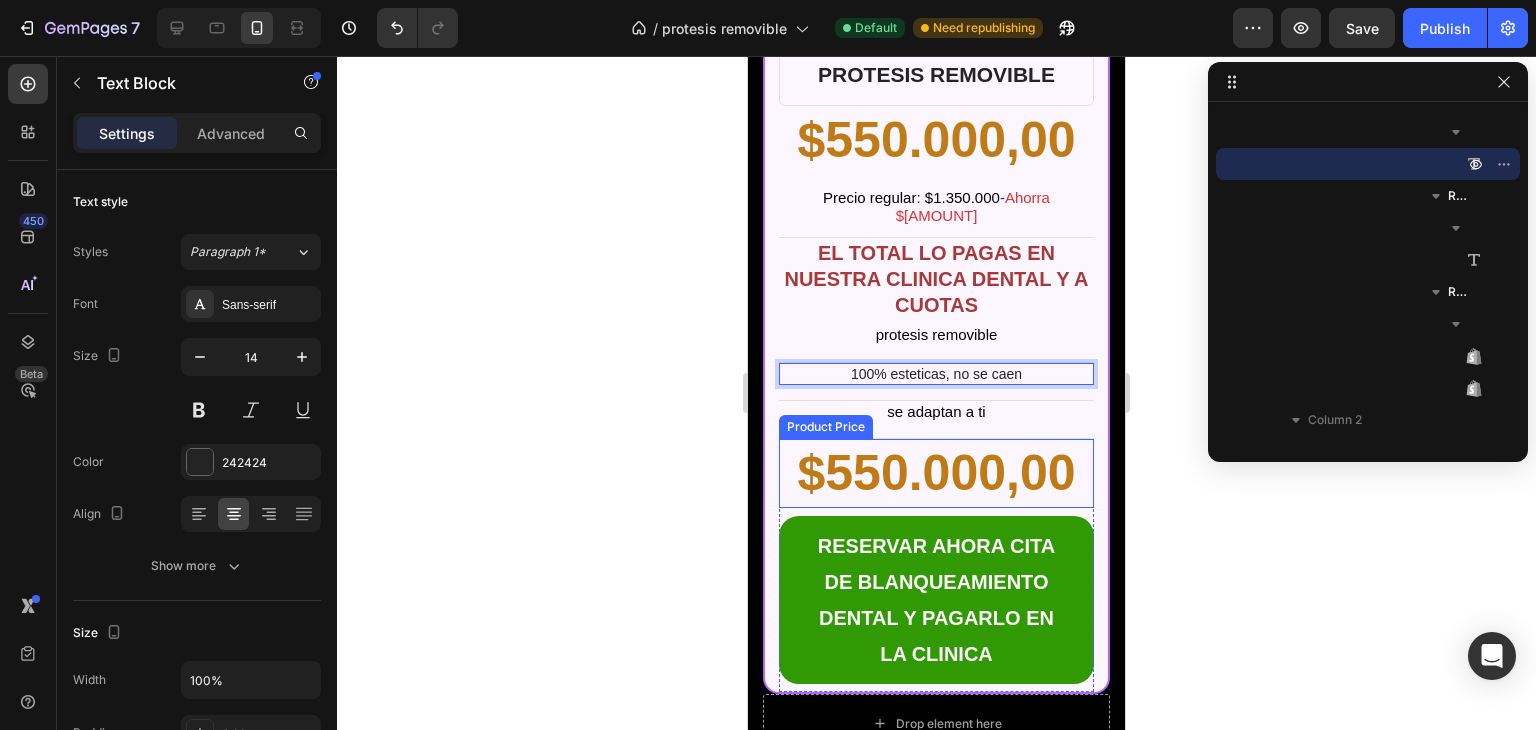 scroll, scrollTop: 9722, scrollLeft: 0, axis: vertical 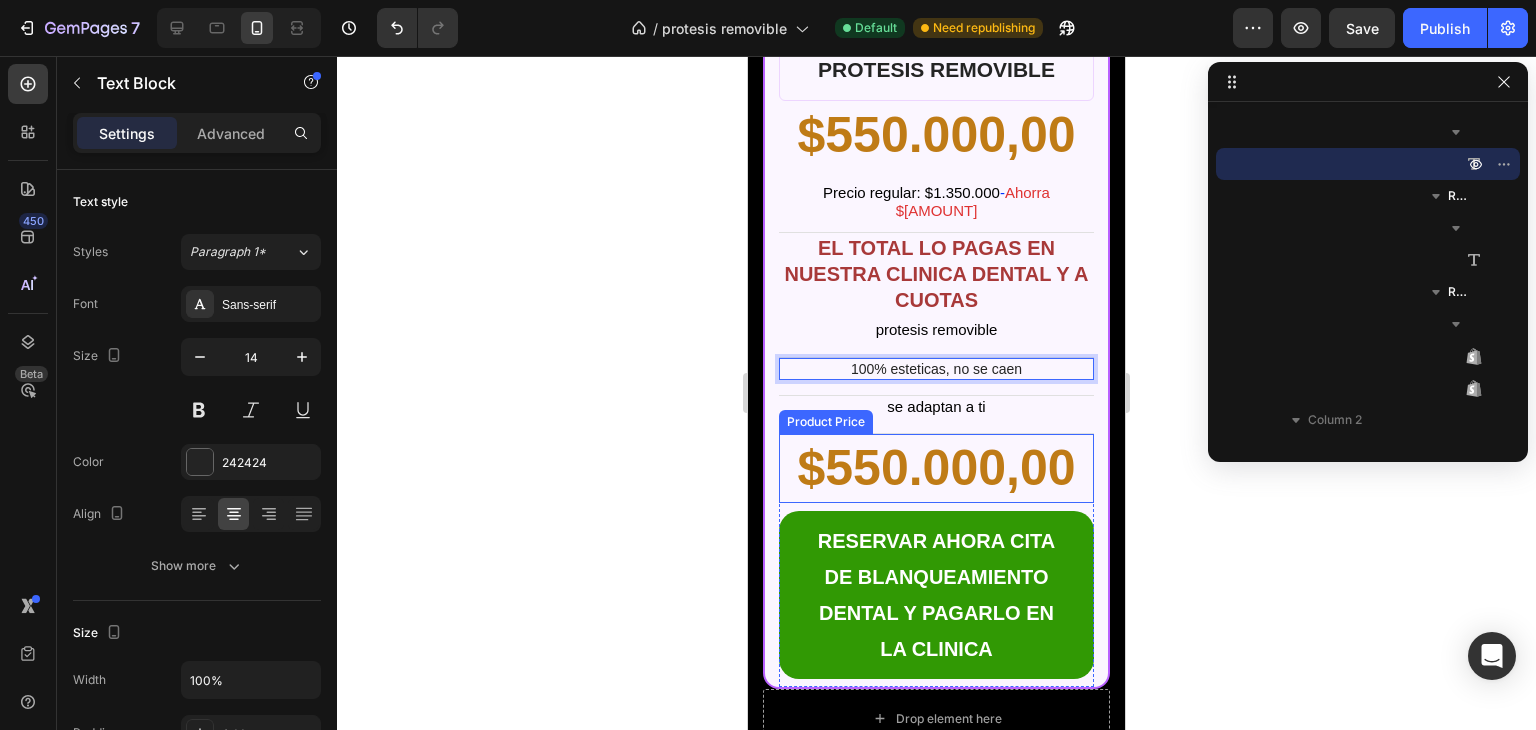 click on "RESERVAR AHORA CITA DE BLANQUEAMIENTO   DENTAL Y PAGARLO EN LA CLINICA" at bounding box center (936, 595) 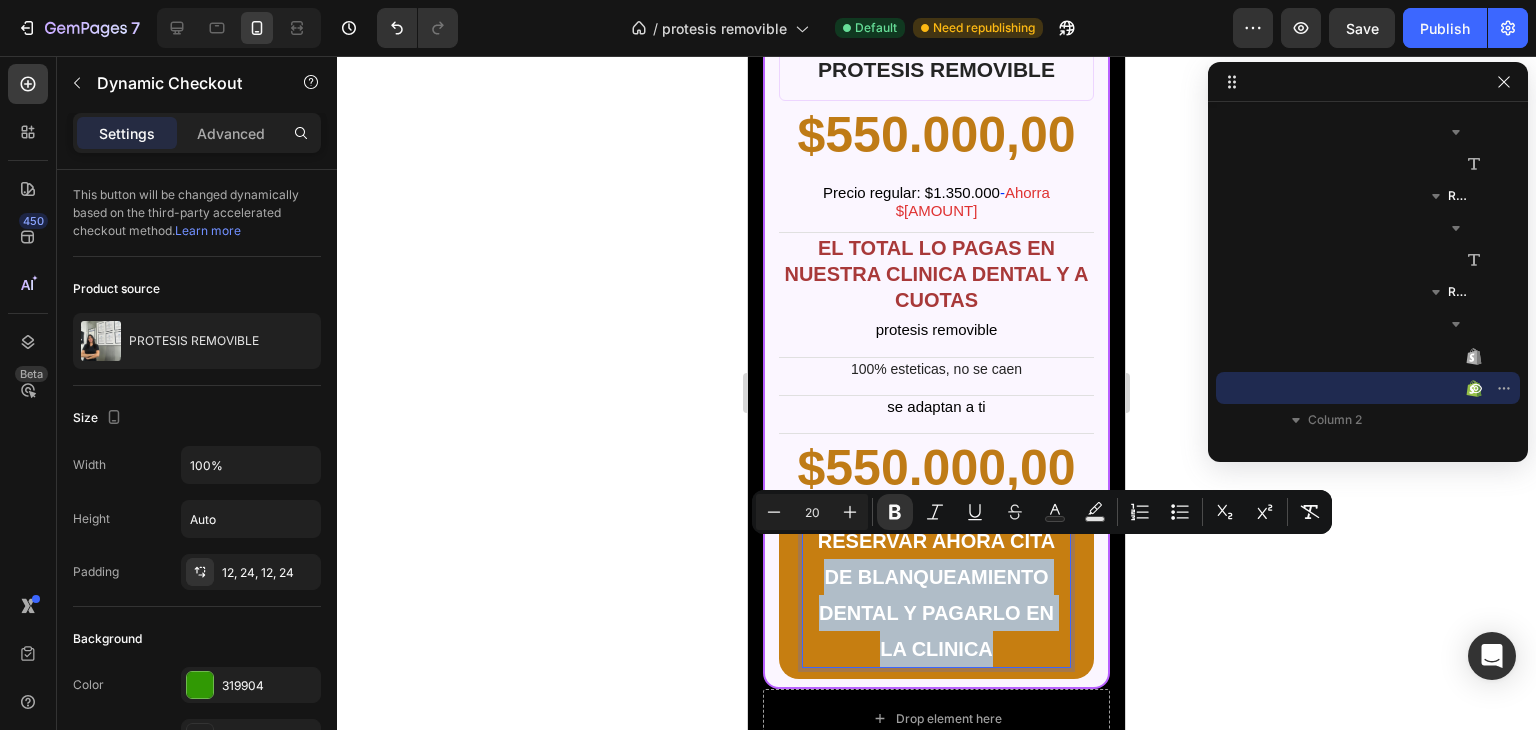 drag, startPoint x: 812, startPoint y: 552, endPoint x: 1062, endPoint y: 636, distance: 263.7347 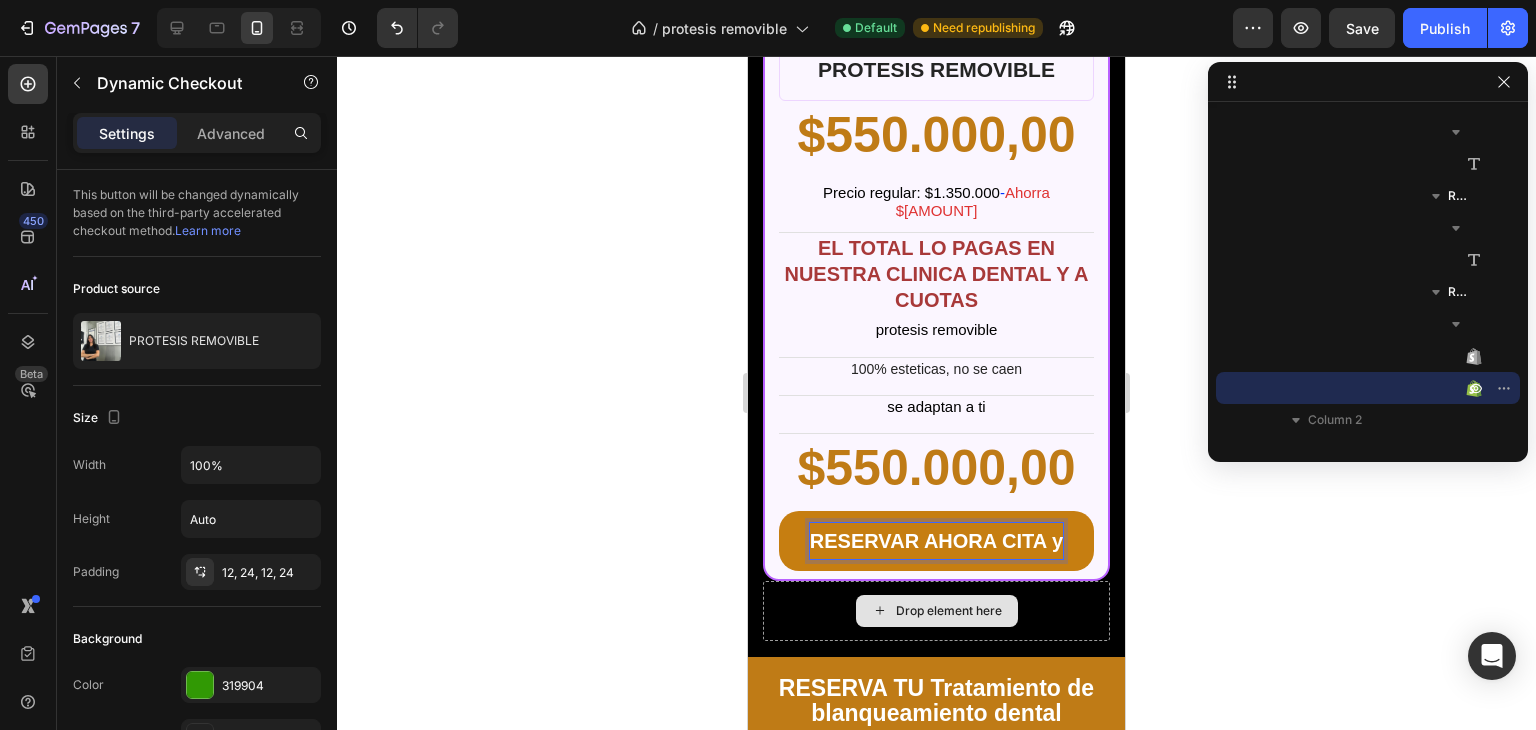 click on "RESERVAR AHORA CITA y" at bounding box center [936, 541] 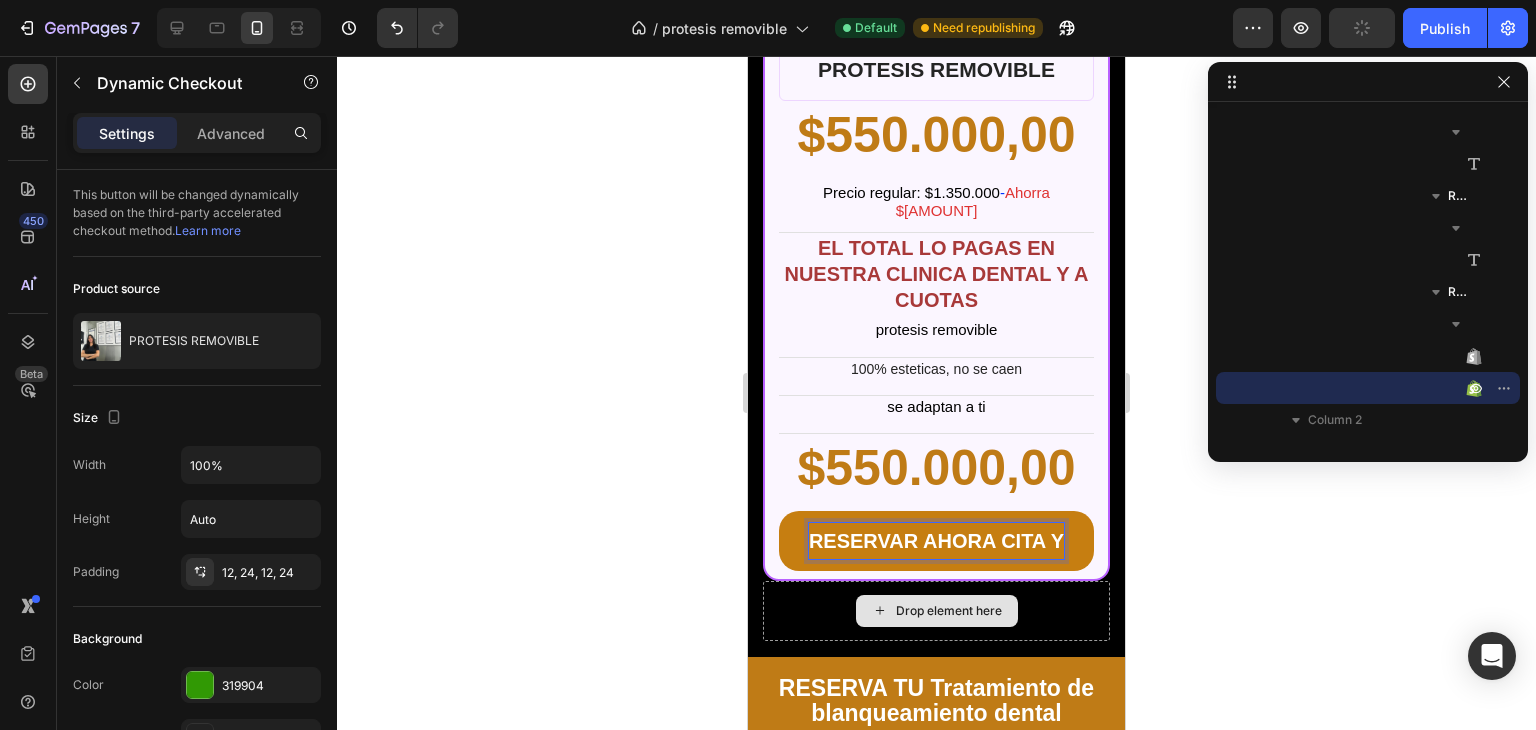 click on "RESERVAR AHORA CITA Y" at bounding box center [936, 541] 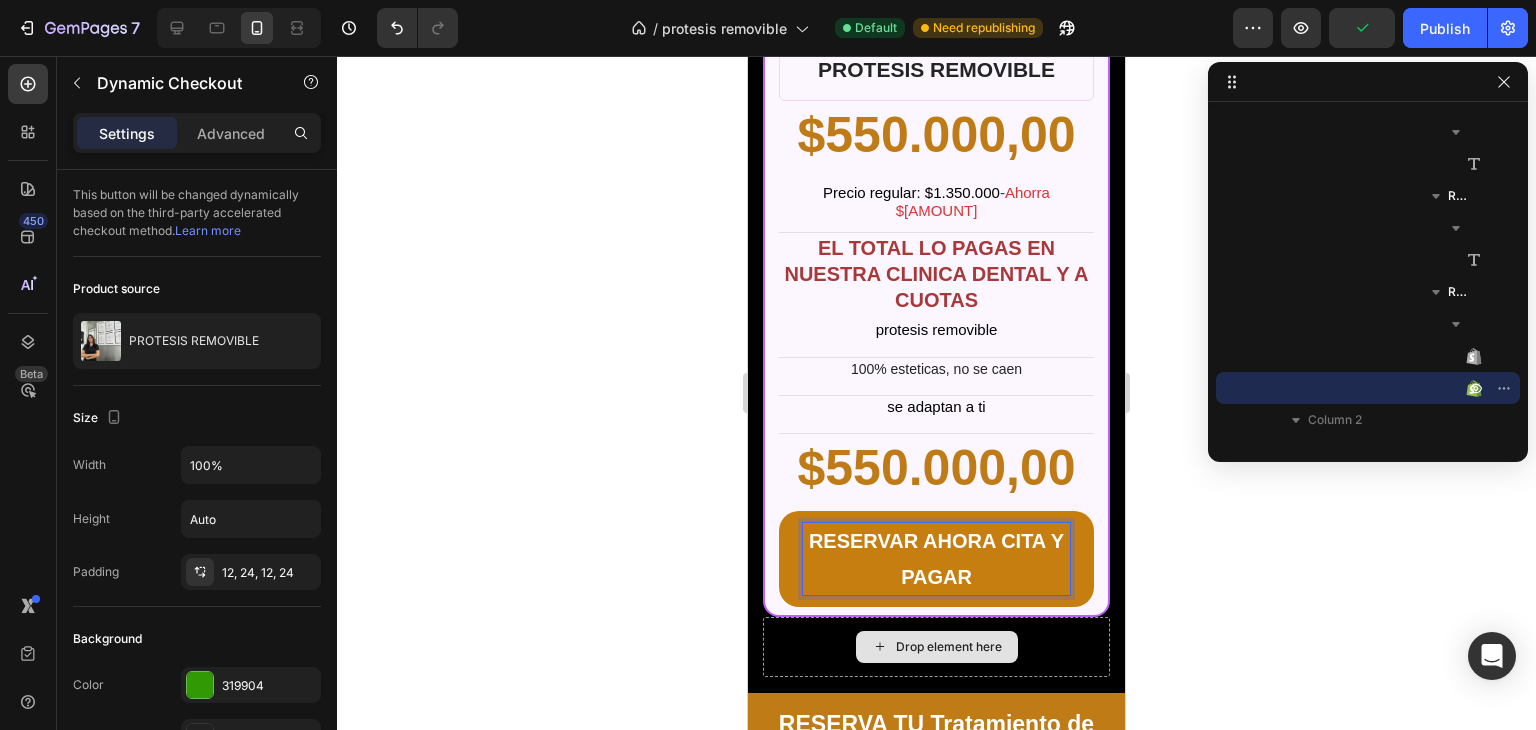 click on "RESERVAR AHORA CITA Y PAGAR" at bounding box center [936, 559] 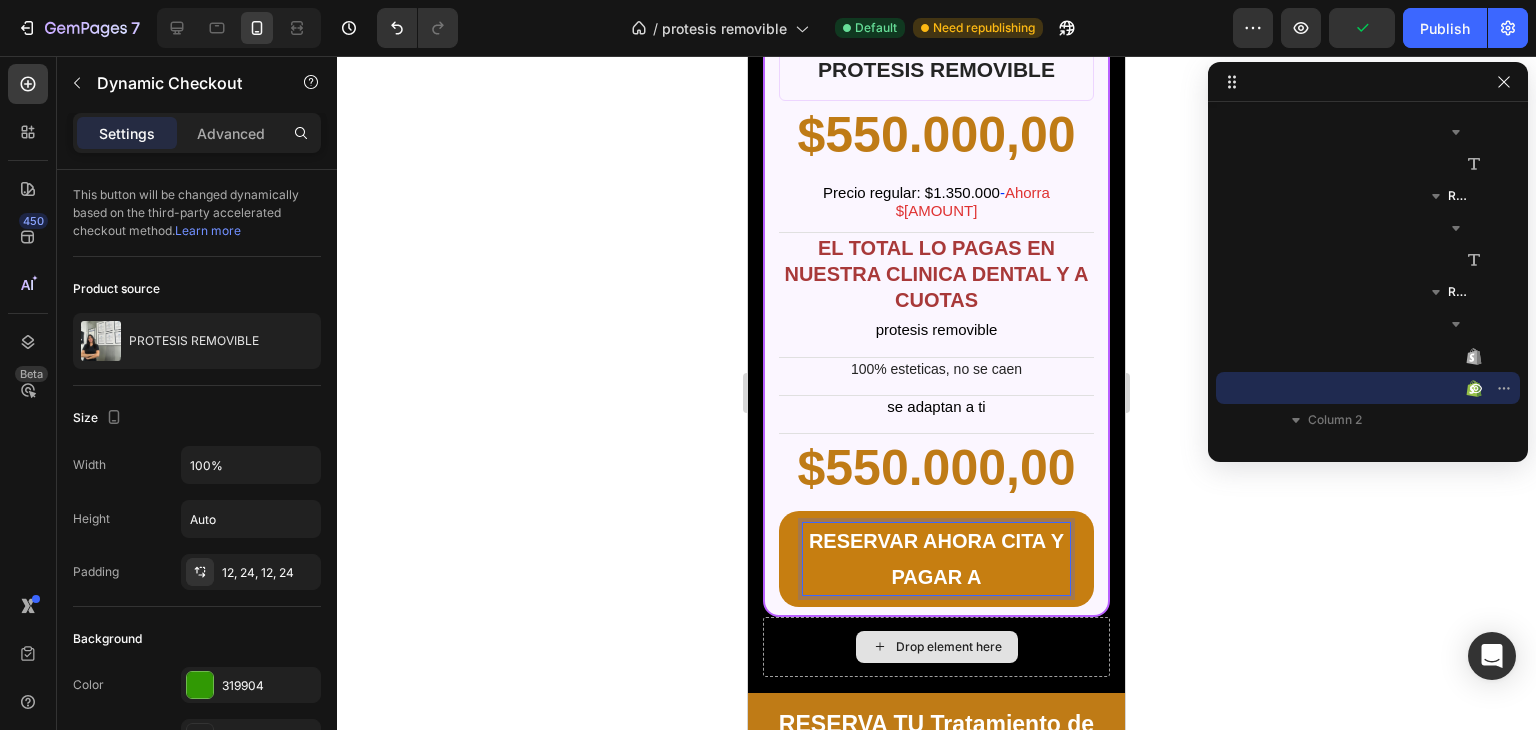 click on "RESERVAR AHORA CITA Y PAGAR A" at bounding box center (936, 559) 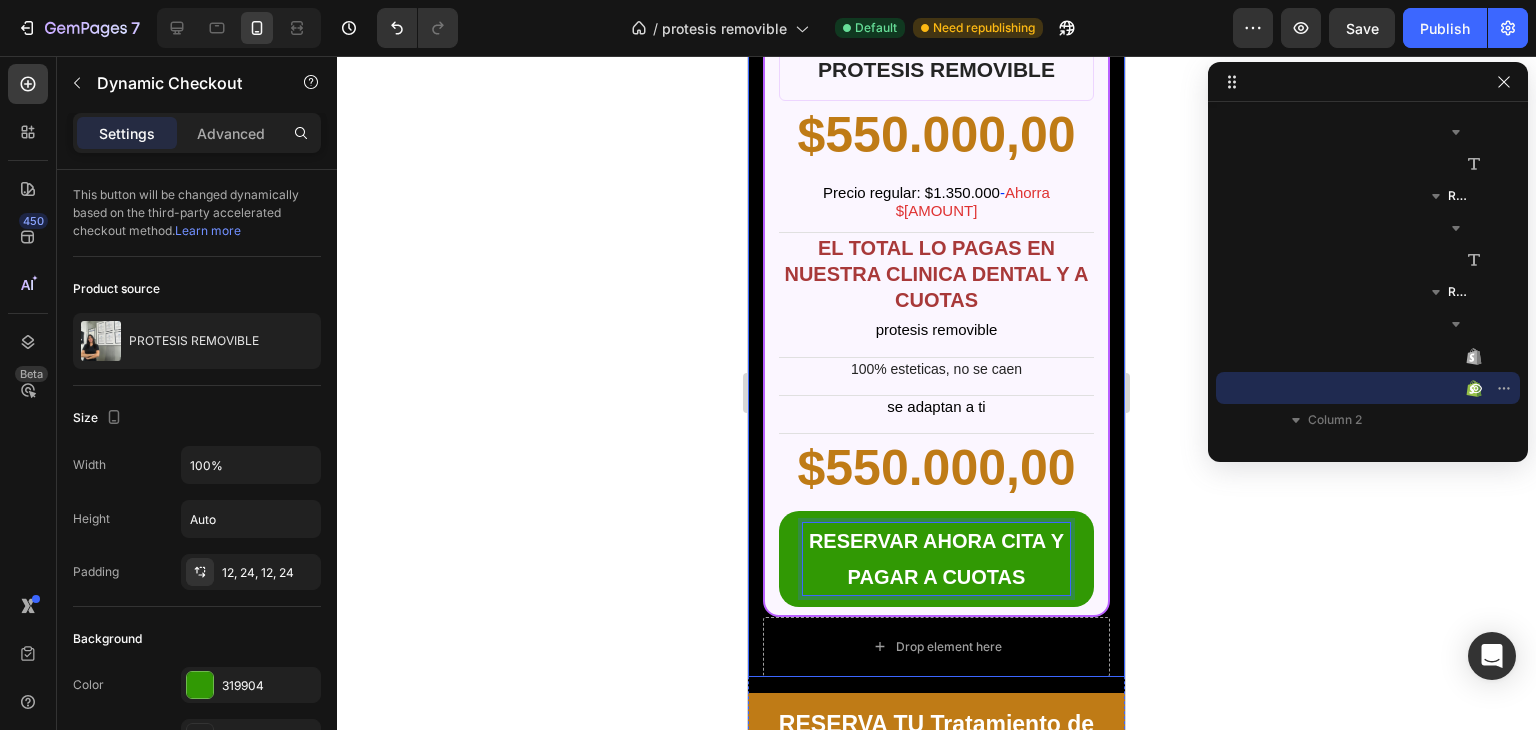 scroll, scrollTop: 10234, scrollLeft: 0, axis: vertical 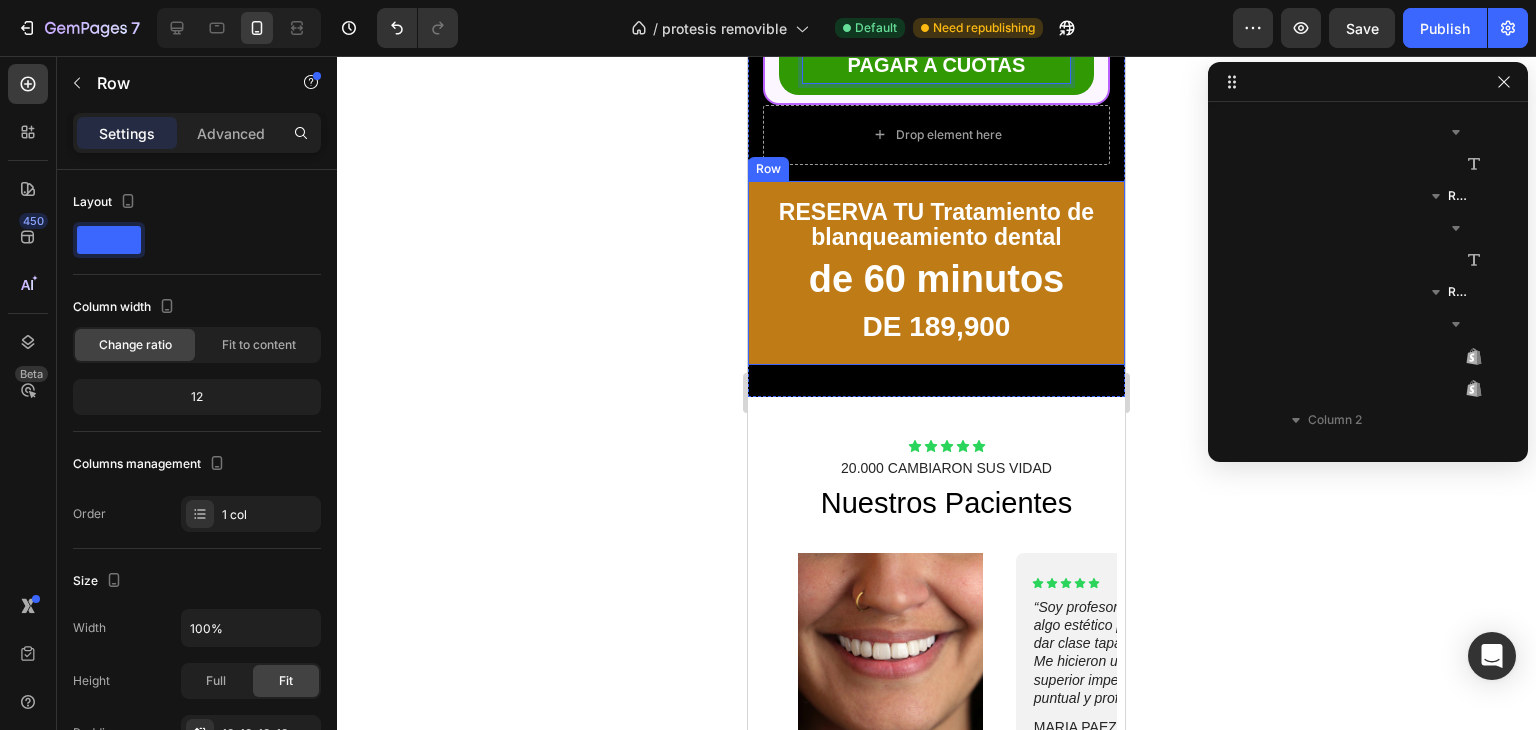 click on "RESERVA TU Tratamiento de blanqueamiento dental Text Block de 60 minutos Text Block DE 189,900 Text Block Row" at bounding box center [936, 273] 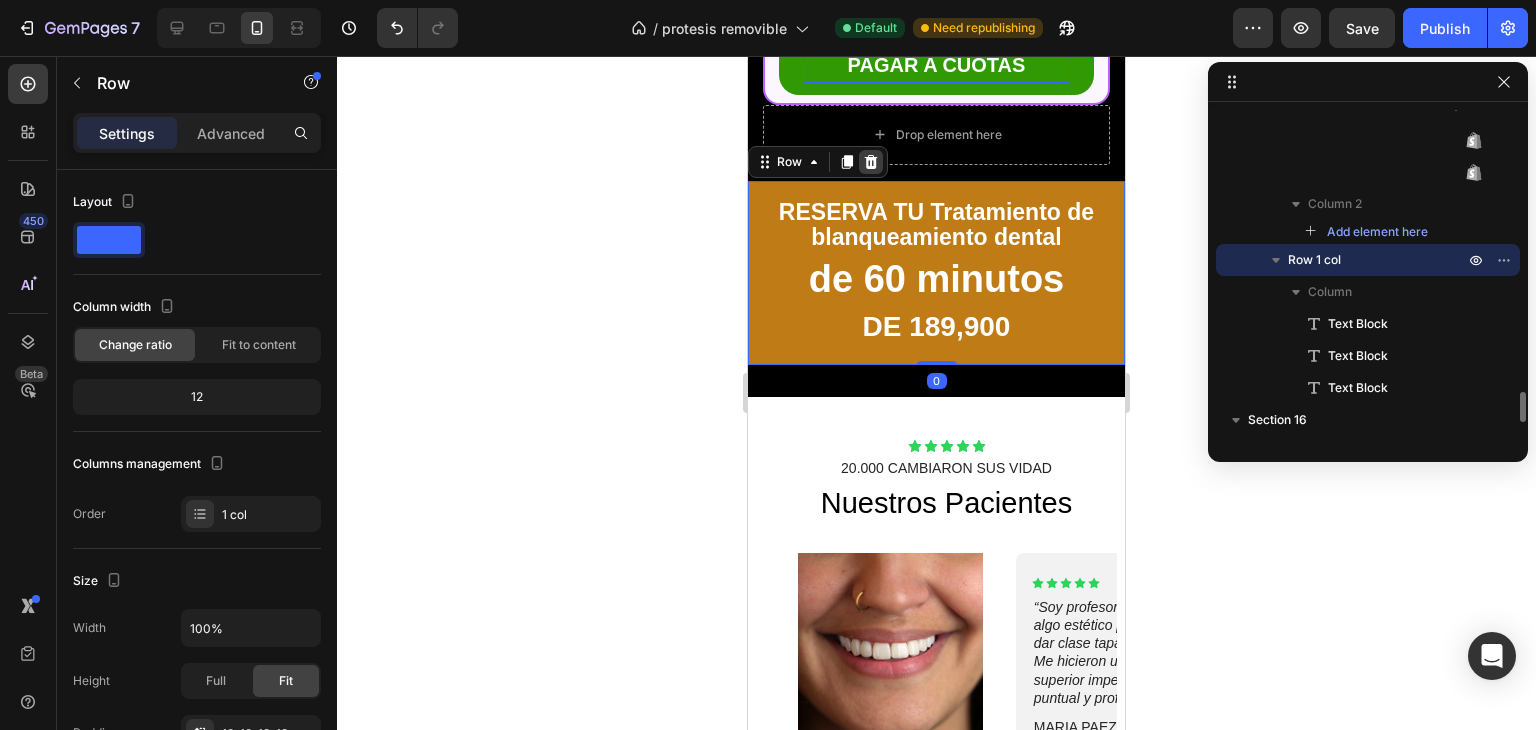click 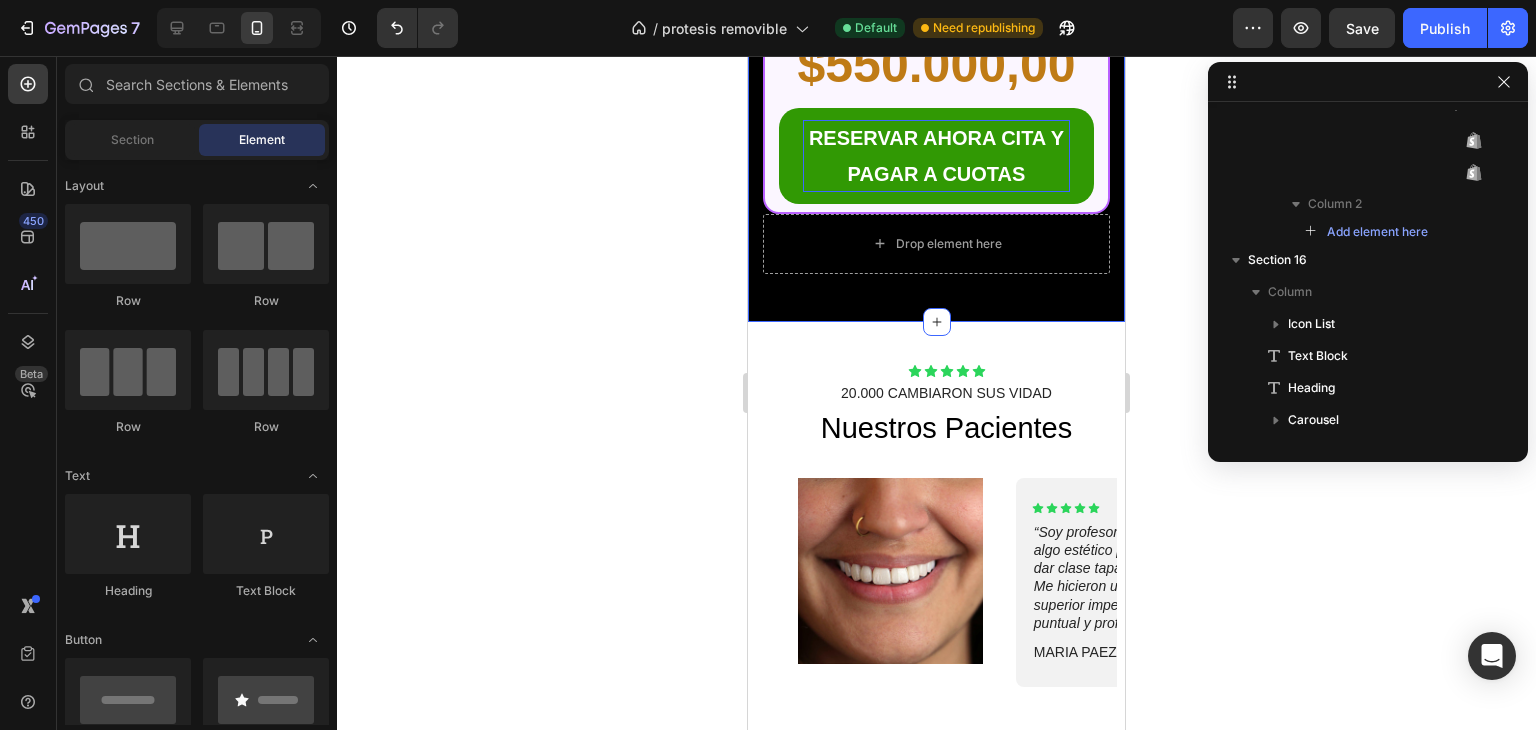 scroll, scrollTop: 10124, scrollLeft: 0, axis: vertical 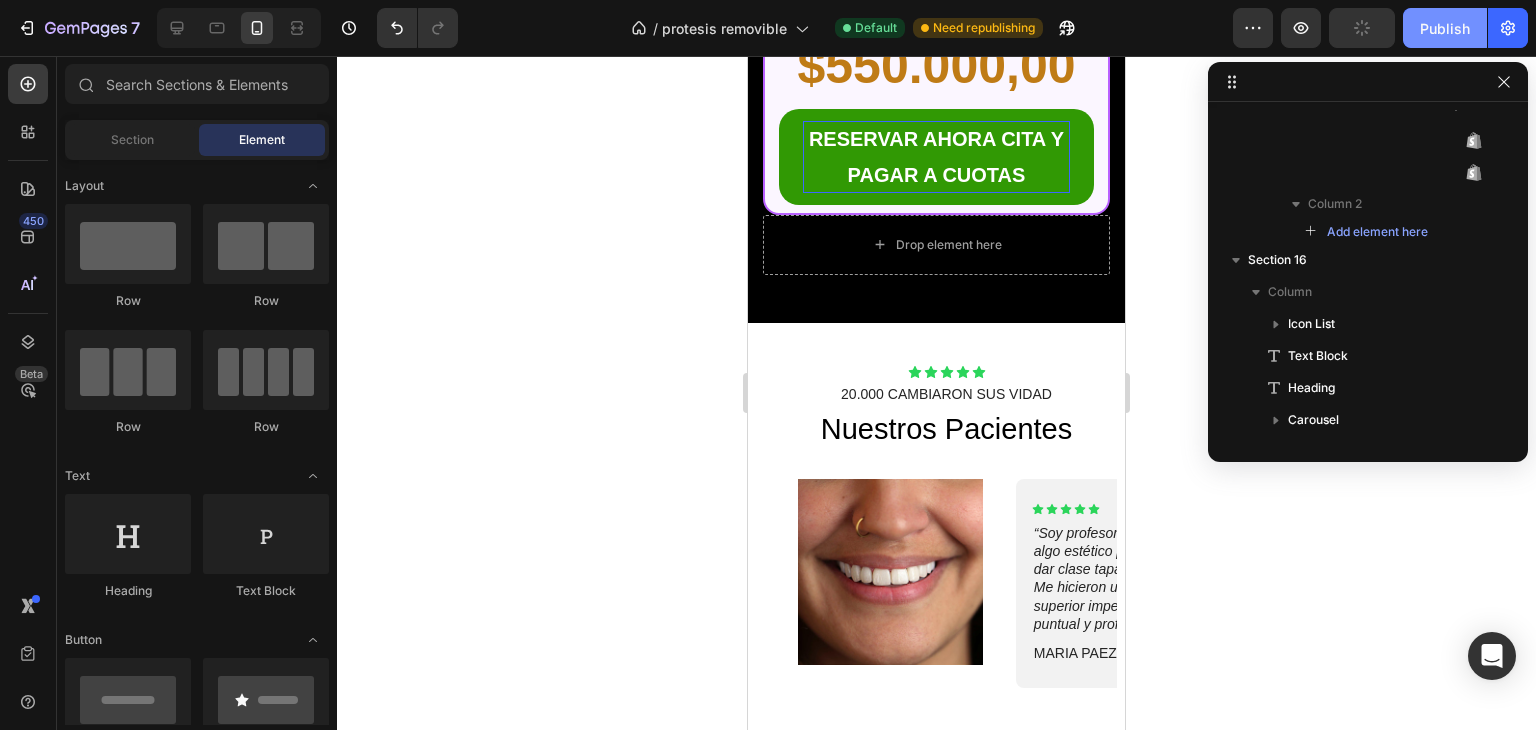 click on "Publish" at bounding box center [1445, 28] 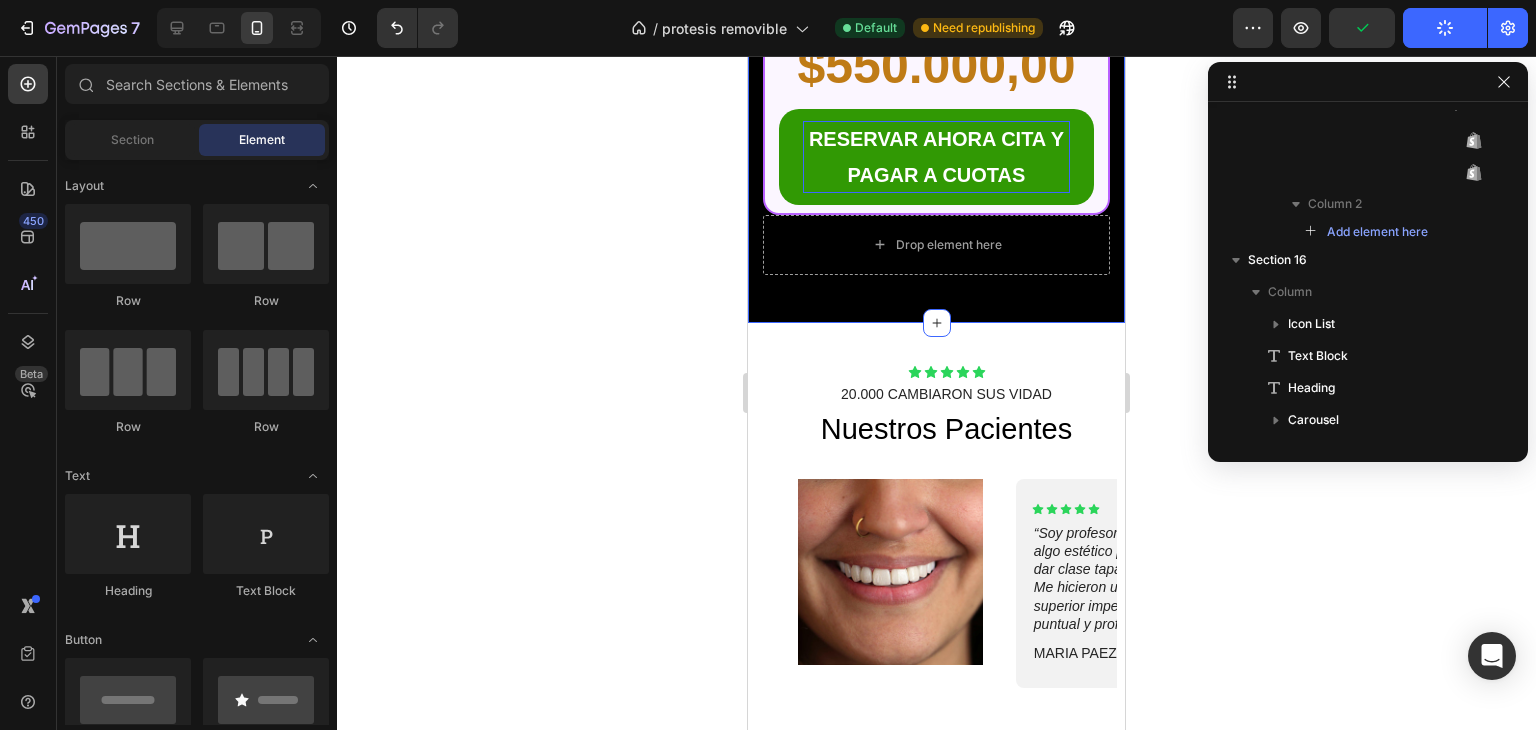 click on "RESERVA SUS PROTESIS DENTALES AHORA Text Block Row Product Images Row PROTESIS REMOVIBLE Product Title $550.000,00 Product Price Product Price Row Precio regular: $1.350.000  -  Ahorra $880.000 Text Block ⁠⁠⁠⁠⁠⁠⁠ EL TOTAL LO PAGAS EN NUESTRA CLINICA DENTAL Y A CUOTAS Heading Row protesis removible Text Block Row 100% esteticas, no se caen Text Block Row se adaptan a ti  Text Block Row $550.000,00 Product Price Product Price RESERVAR AHORA CITA Y PAGAR A CUOTAS Dynamic Checkout Row Row Product Row
Drop element here Row Section 15   You can create reusable sections Create Theme Section AI Content Write with GemAI What would you like to describe here? Tone and Voice Persuasive Product Show more Generate" at bounding box center [936, -286] 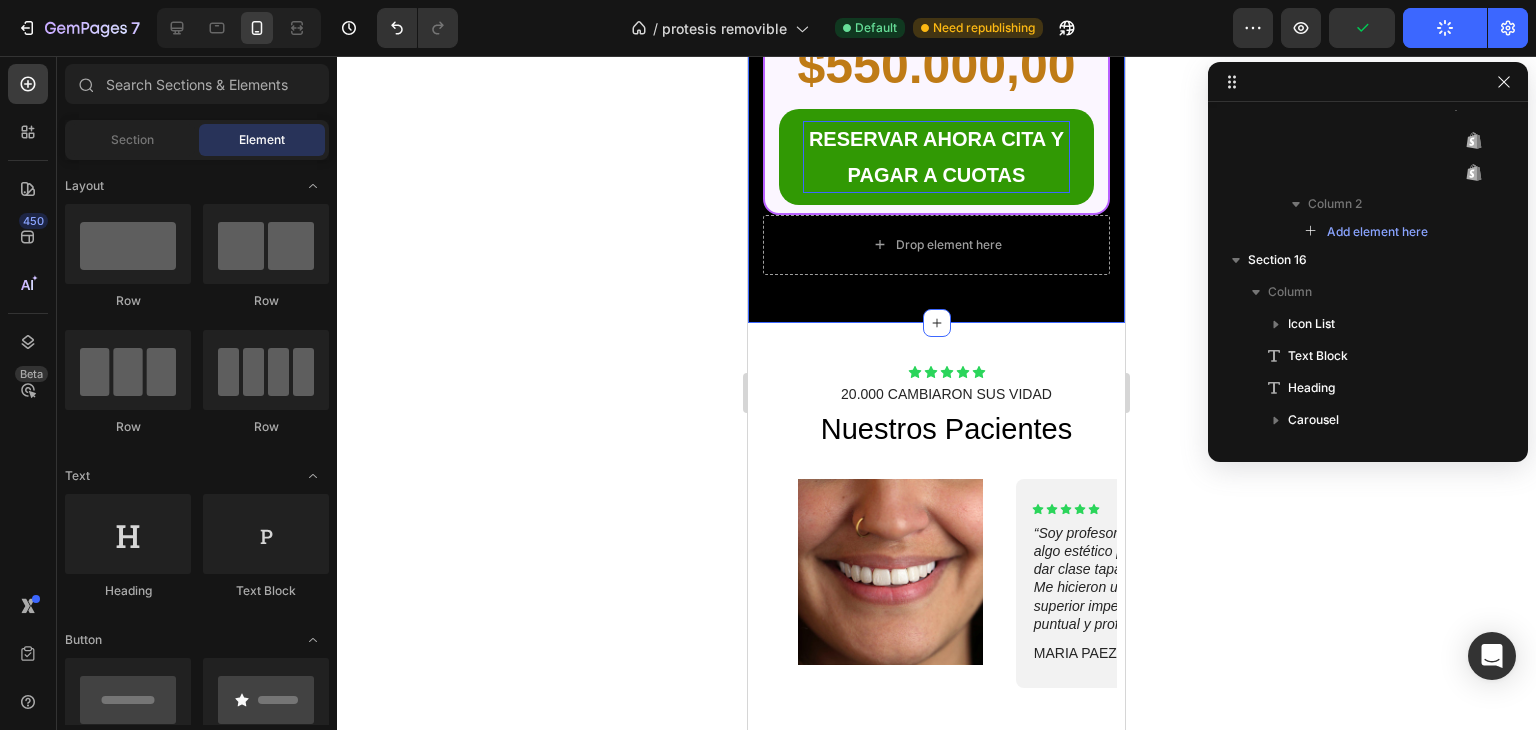 scroll, scrollTop: 1770, scrollLeft: 0, axis: vertical 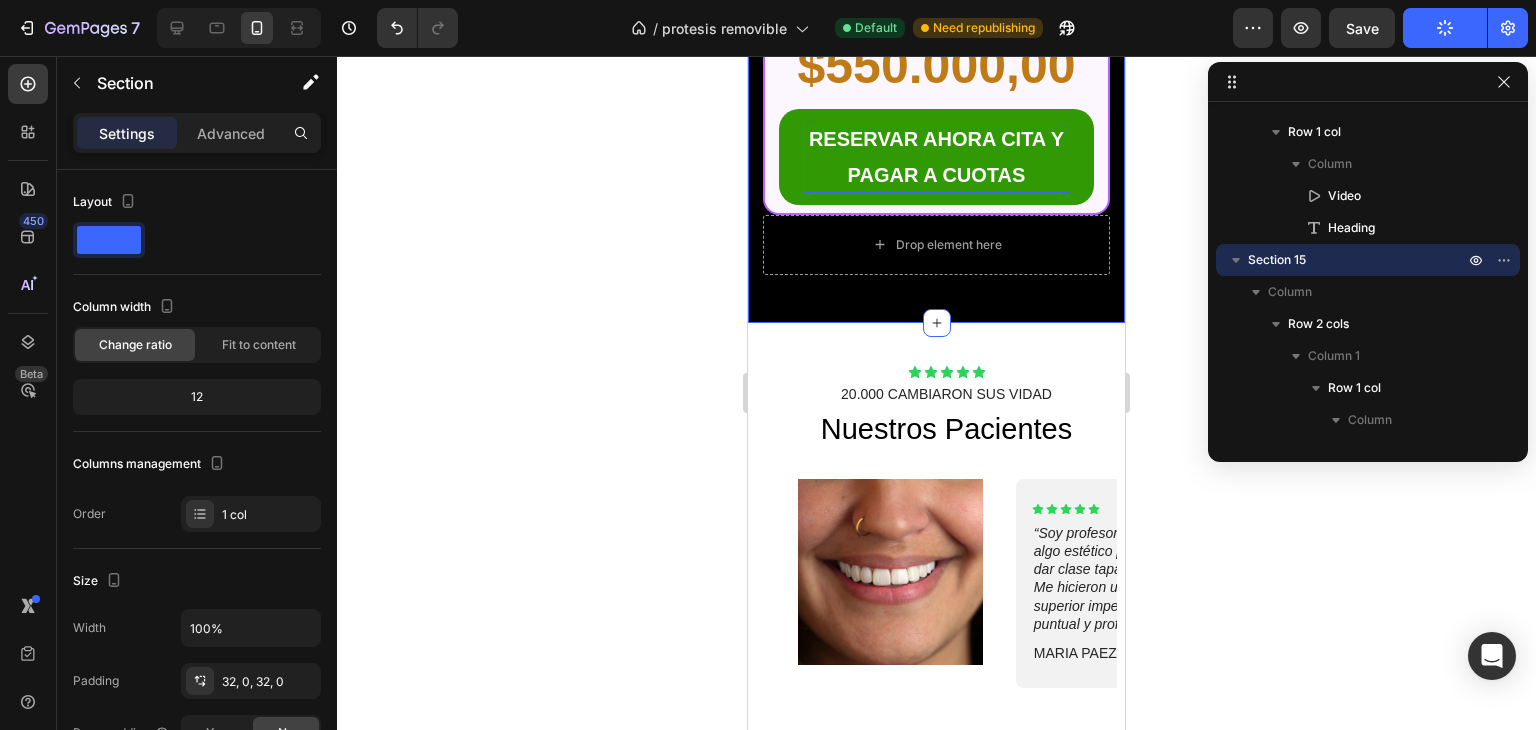 click on "Settings Advanced" at bounding box center (197, 133) 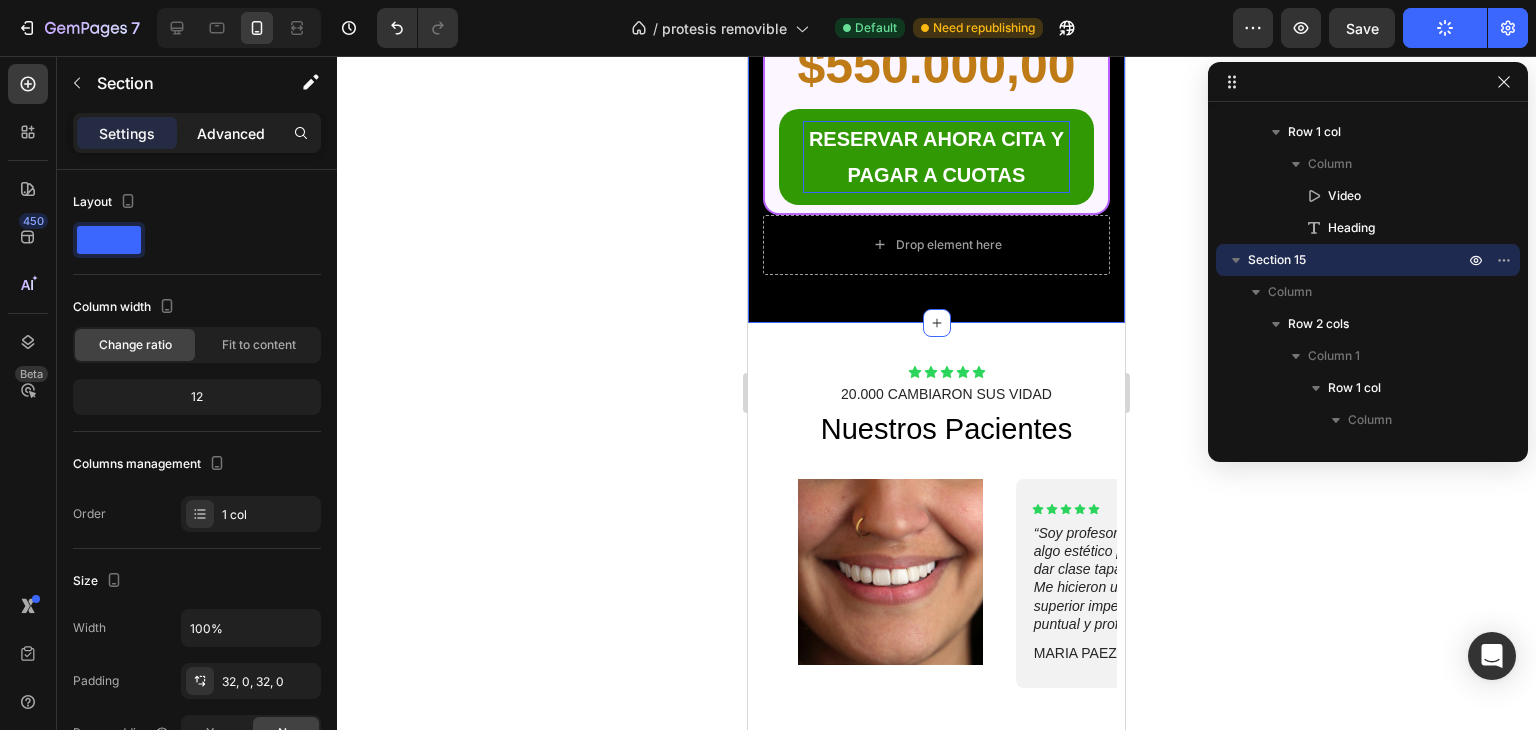 click on "Advanced" at bounding box center [231, 133] 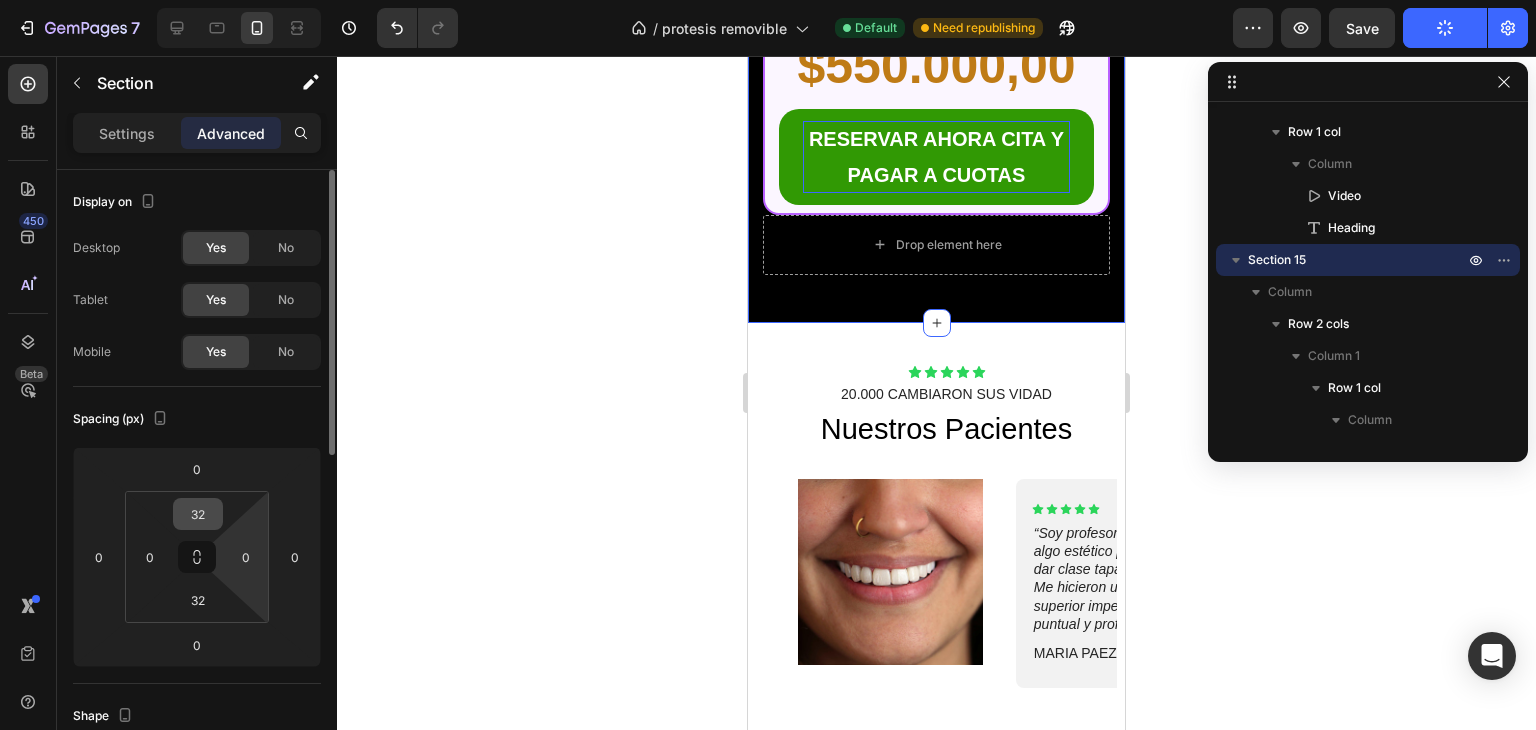 click on "32" at bounding box center (198, 514) 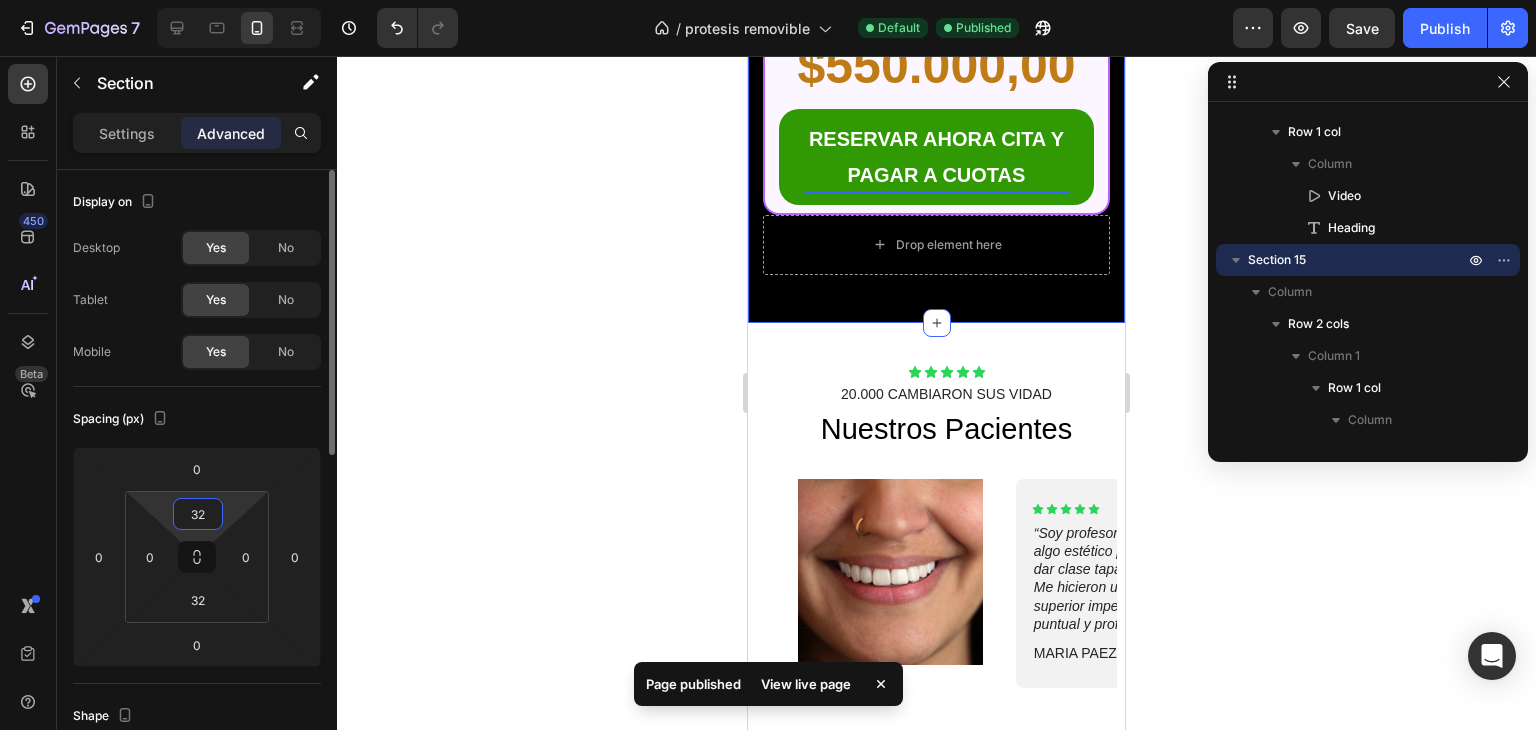 click on "32" at bounding box center (198, 514) 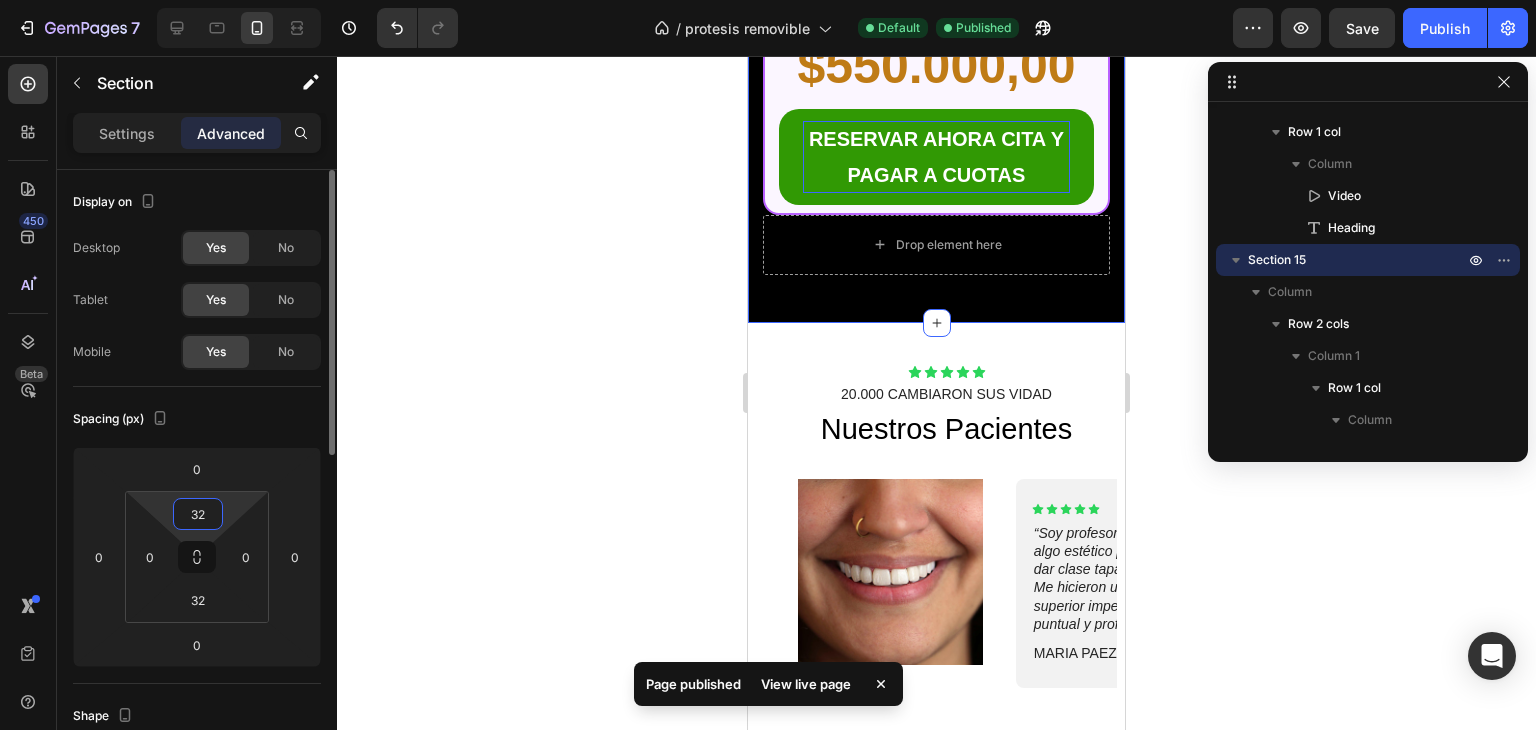 click on "32" at bounding box center [198, 514] 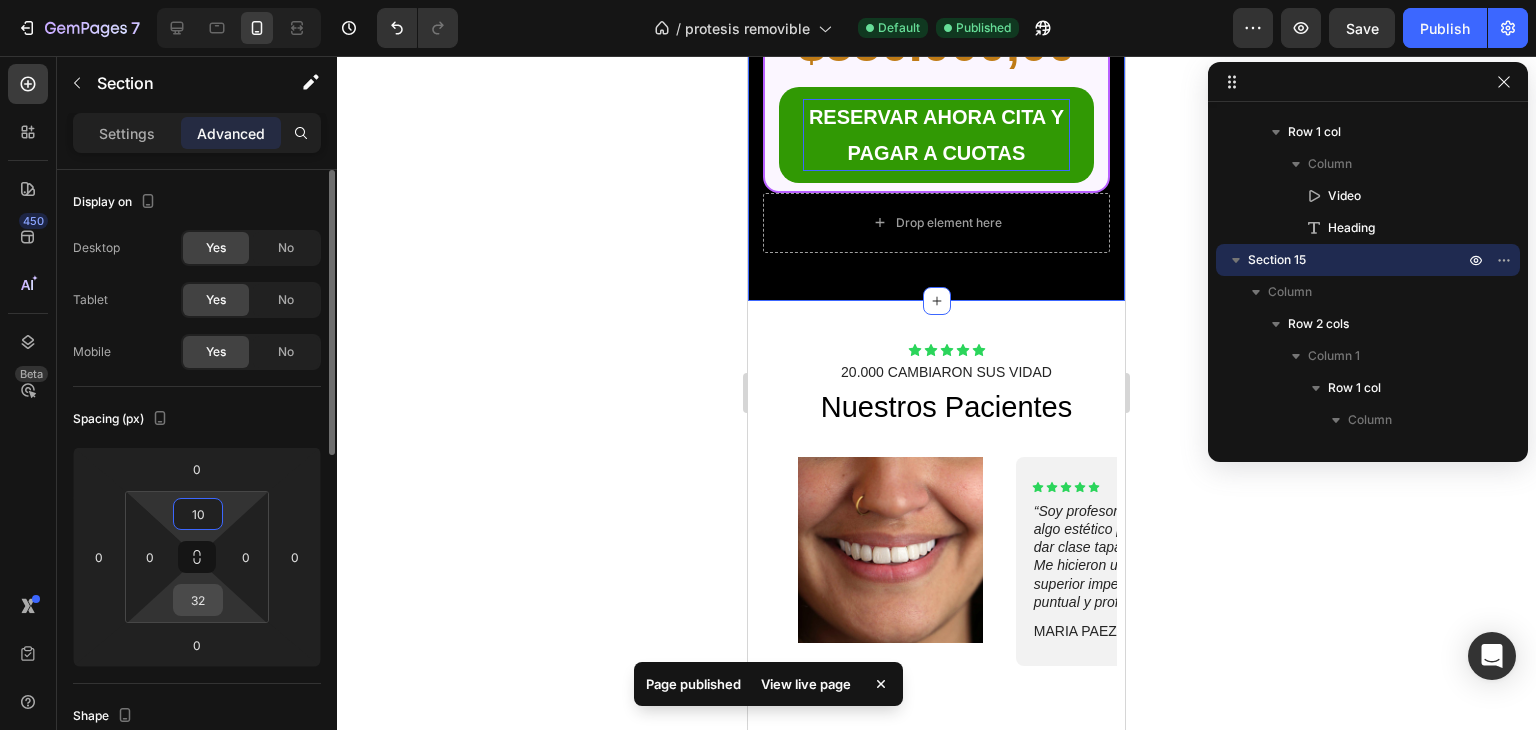 type on "10" 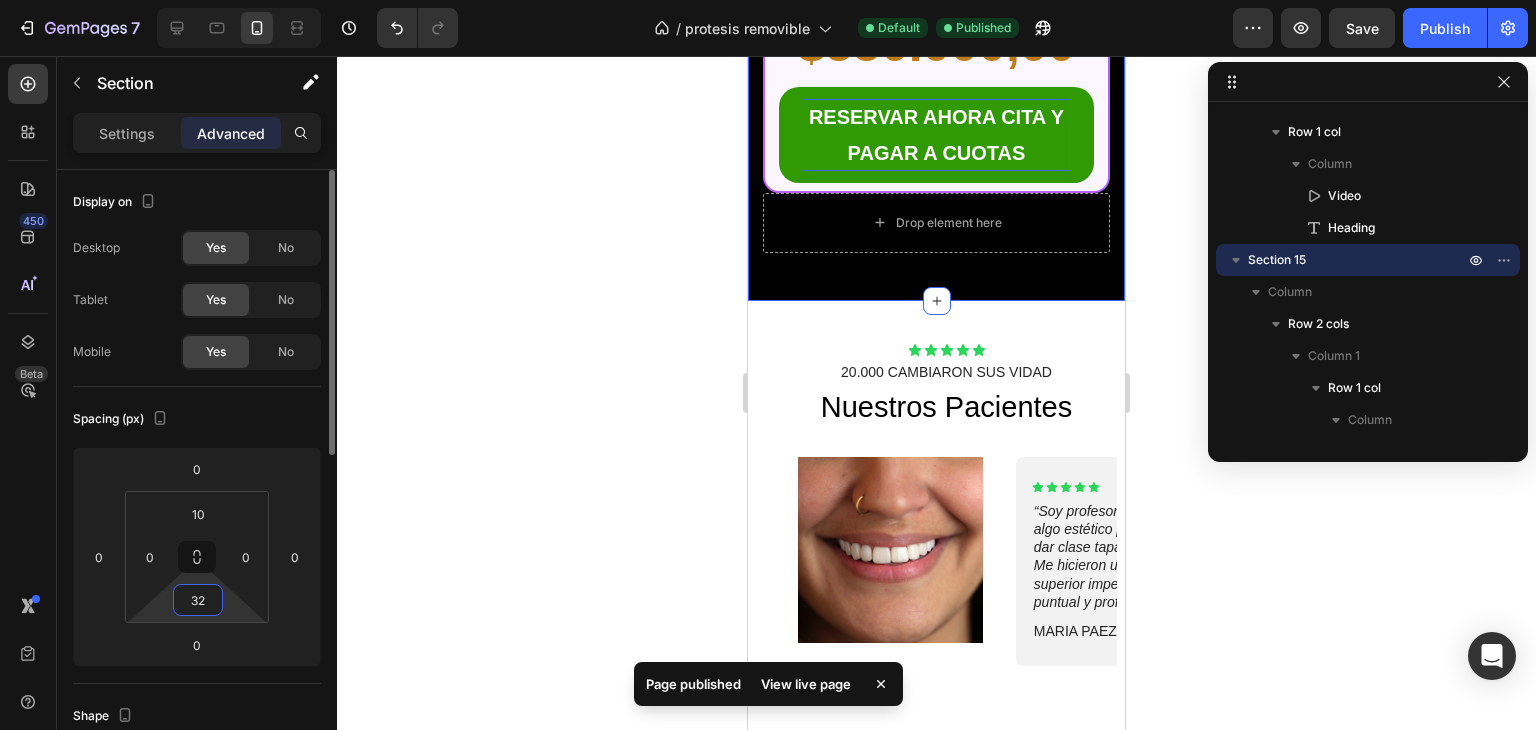 click on "32" at bounding box center (198, 600) 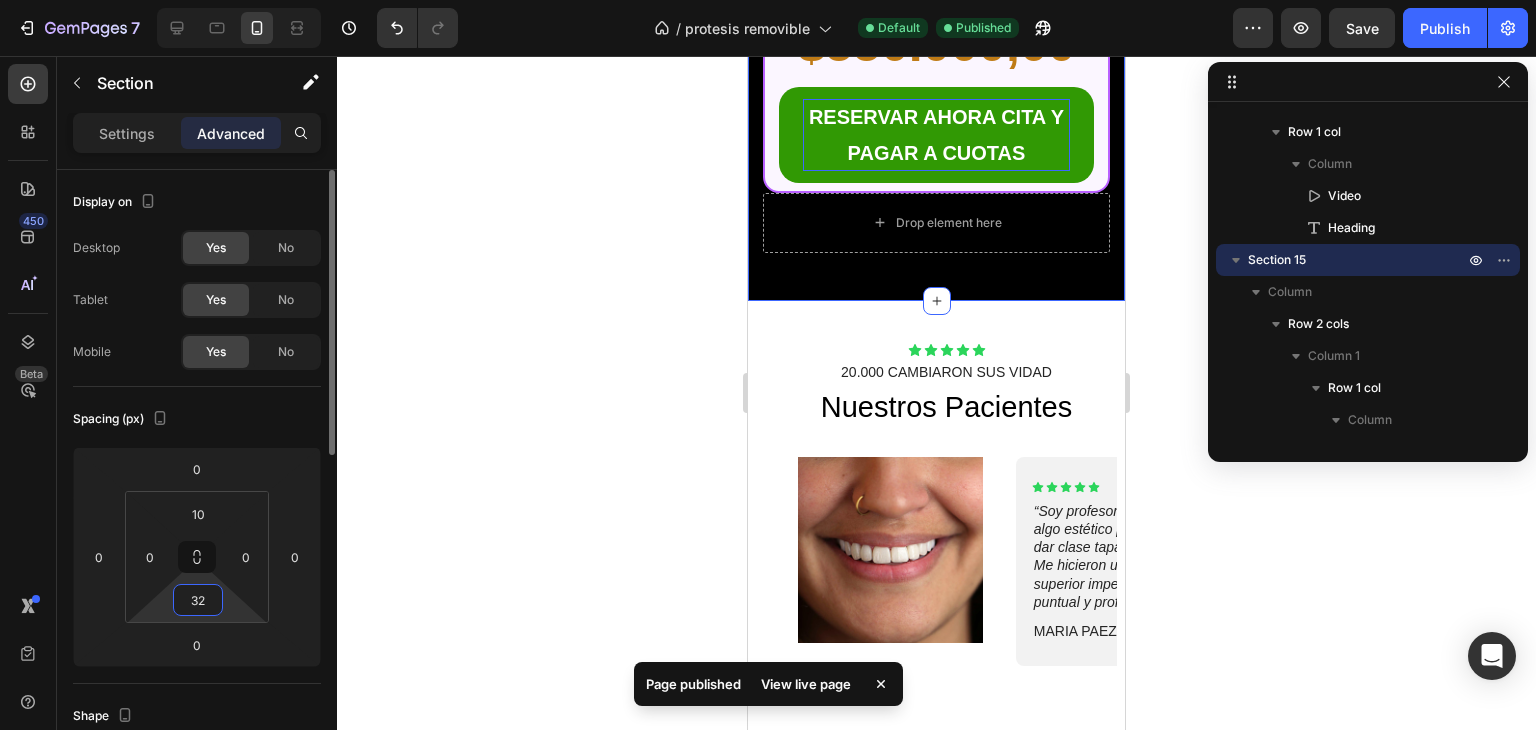 click on "32" at bounding box center [198, 600] 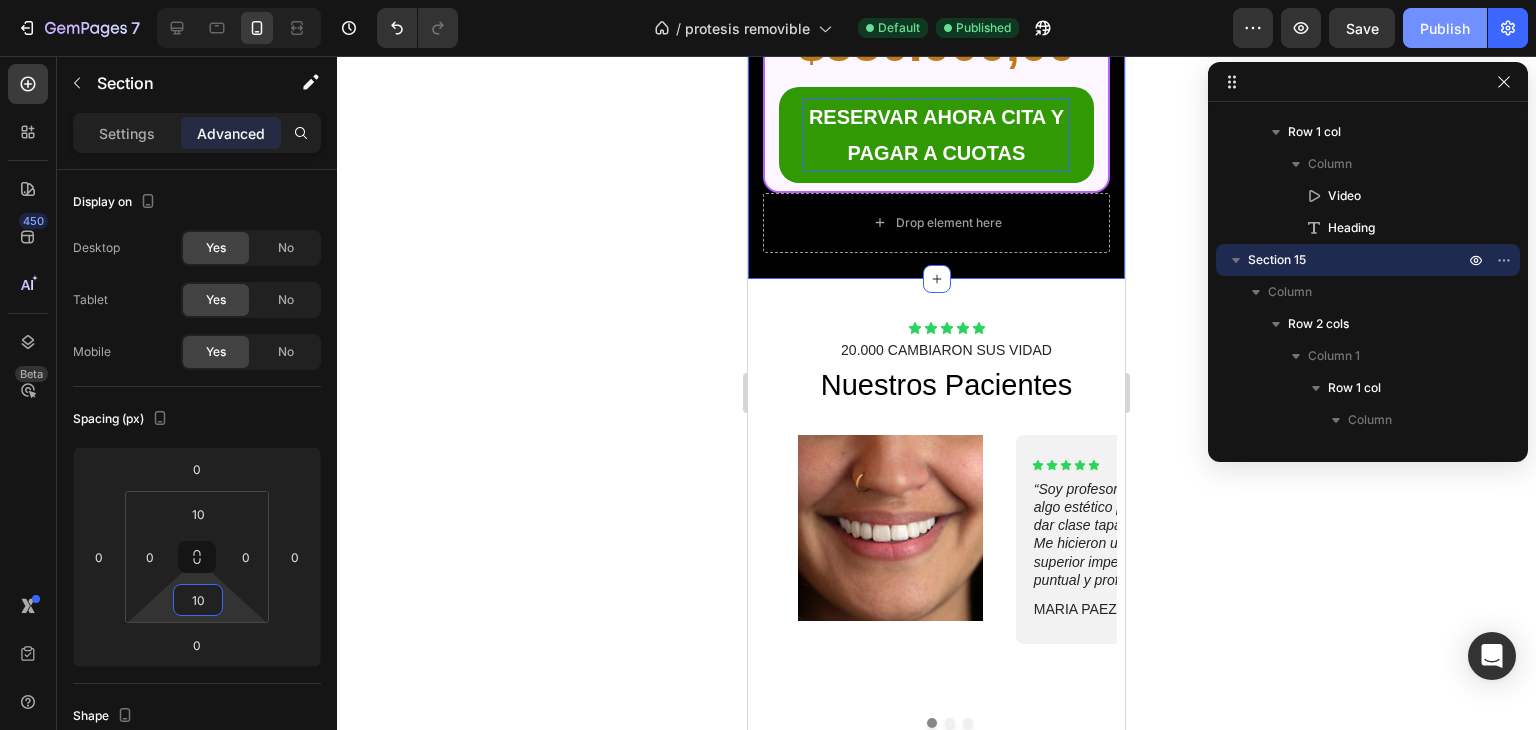 type on "10" 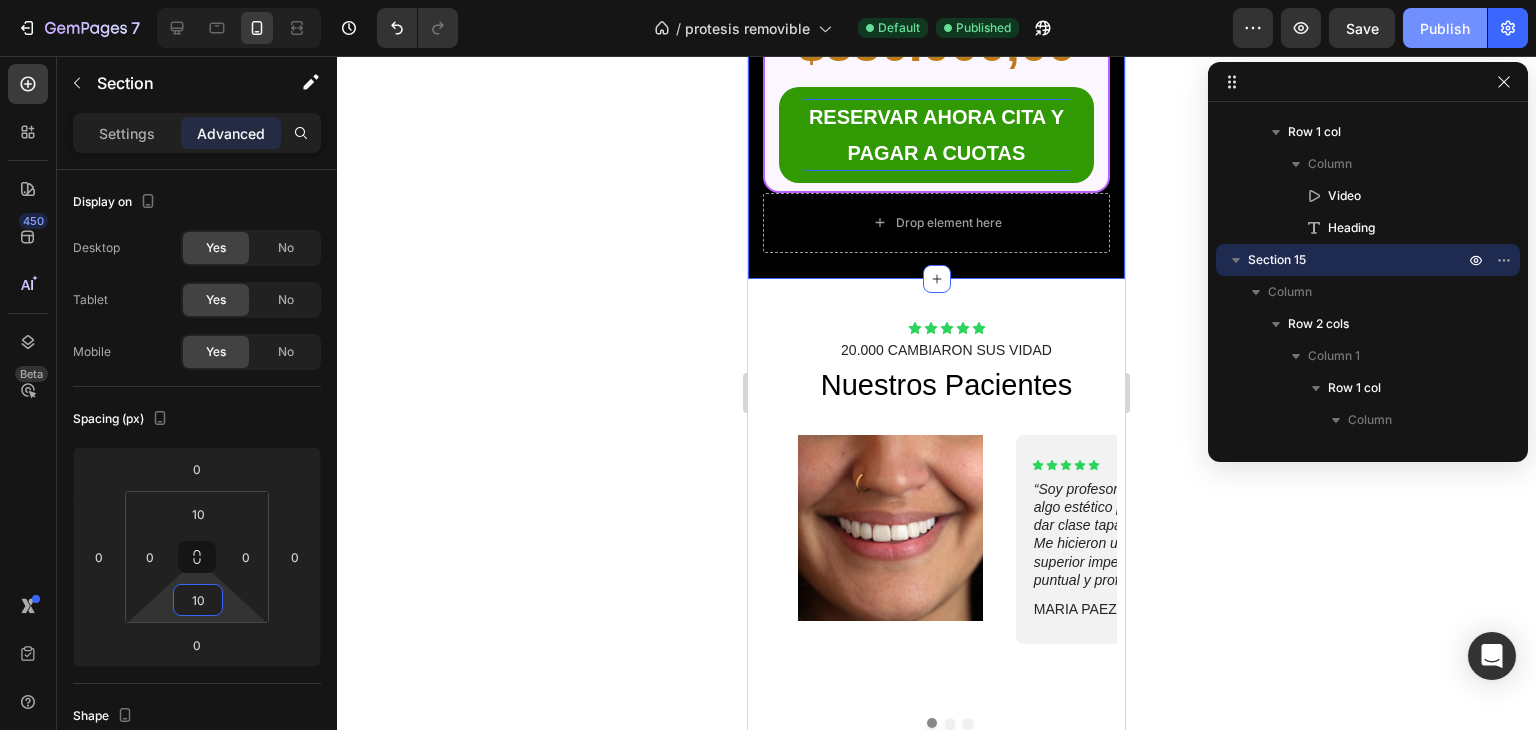 click on "Publish" 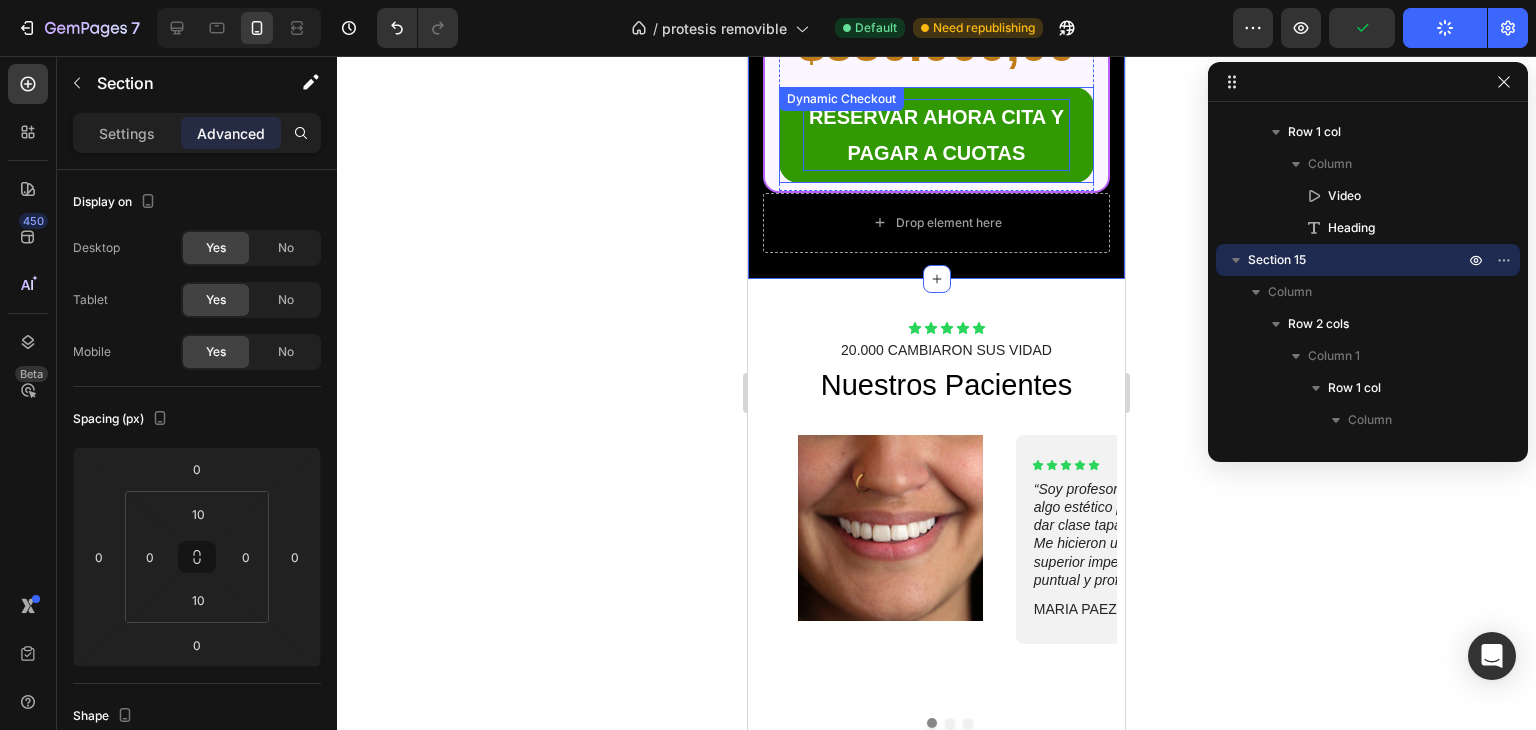 click on "RESERVAR AHORA CITA Y PAGAR A CUOTAS" at bounding box center [936, 135] 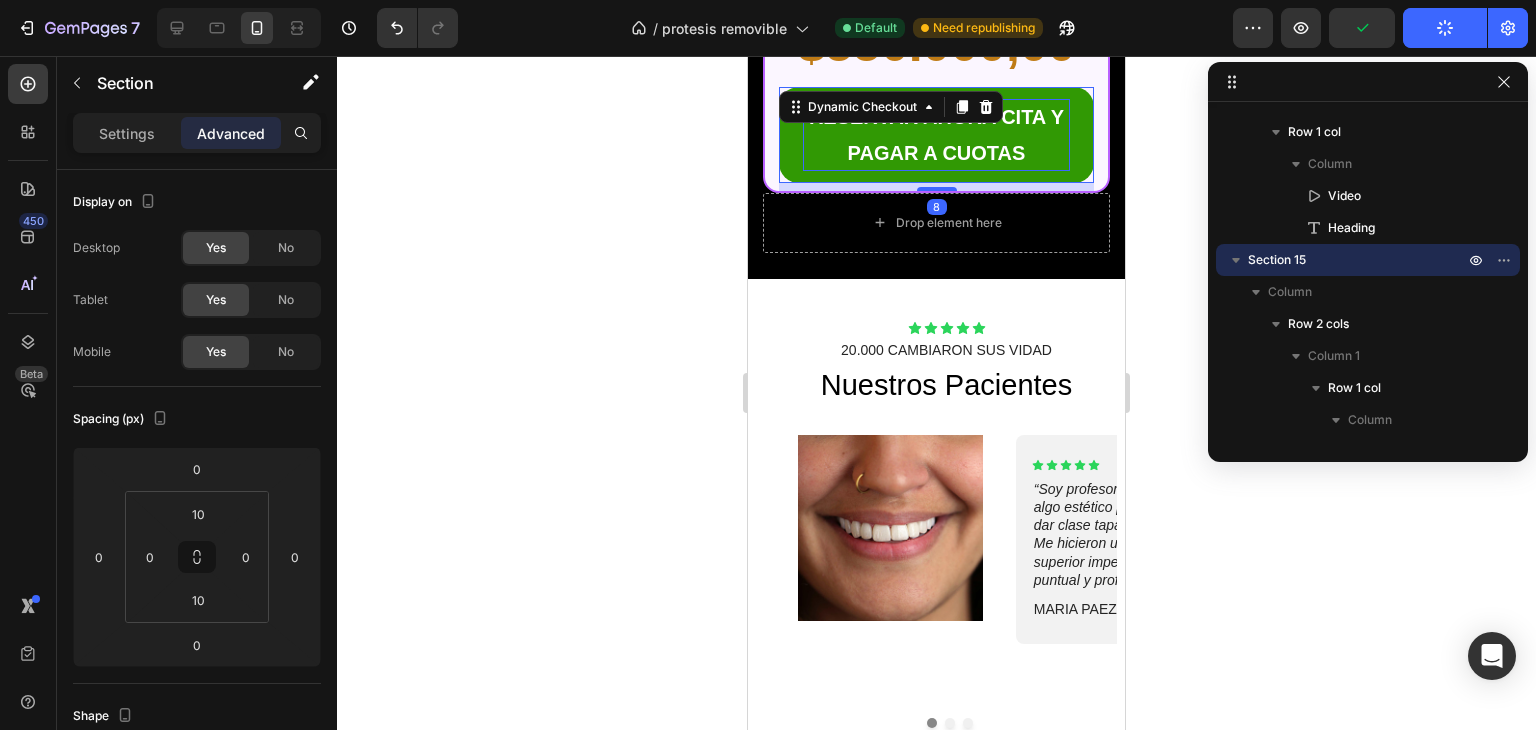 scroll, scrollTop: 2922, scrollLeft: 0, axis: vertical 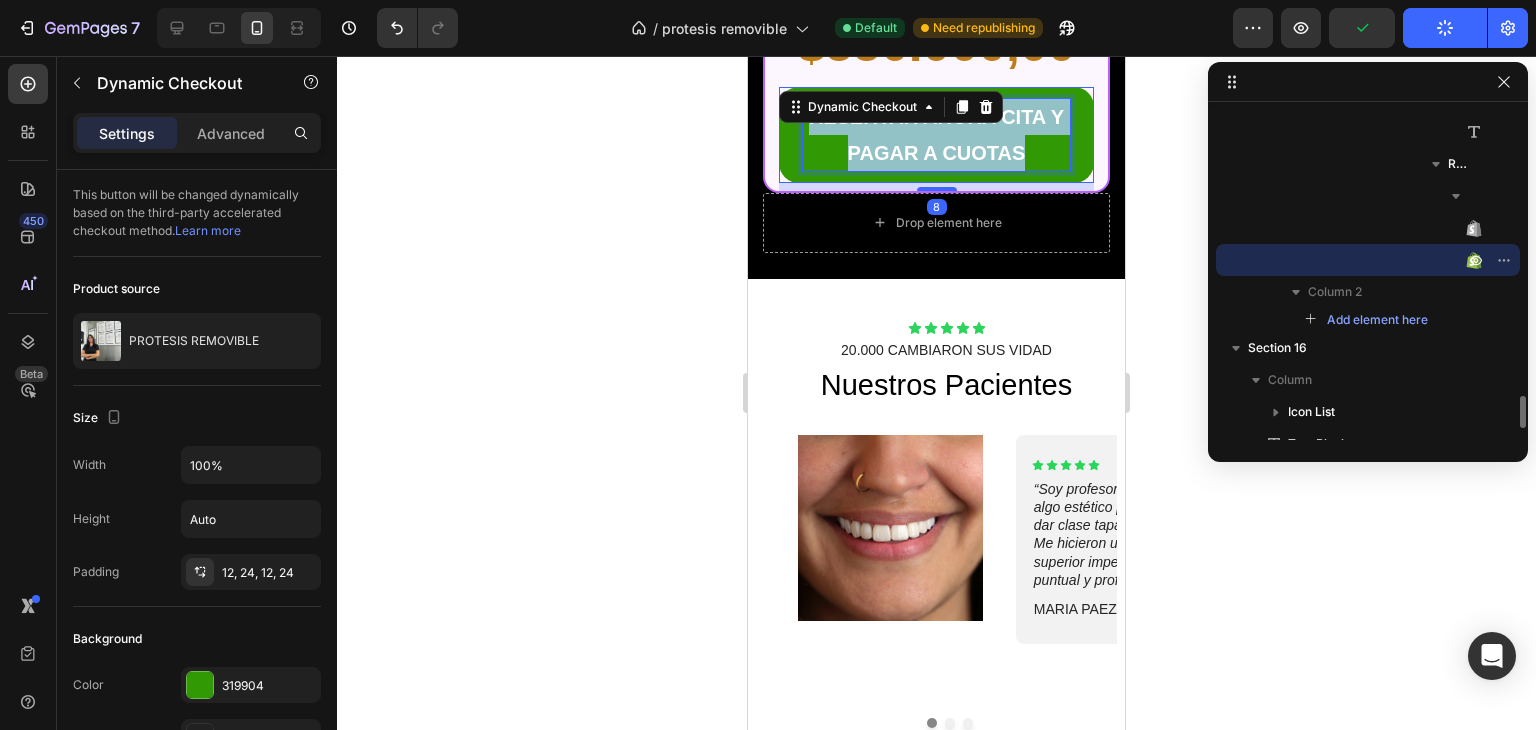 click on "RESERVAR AHORA CITA Y PAGAR A CUOTAS" at bounding box center [936, 135] 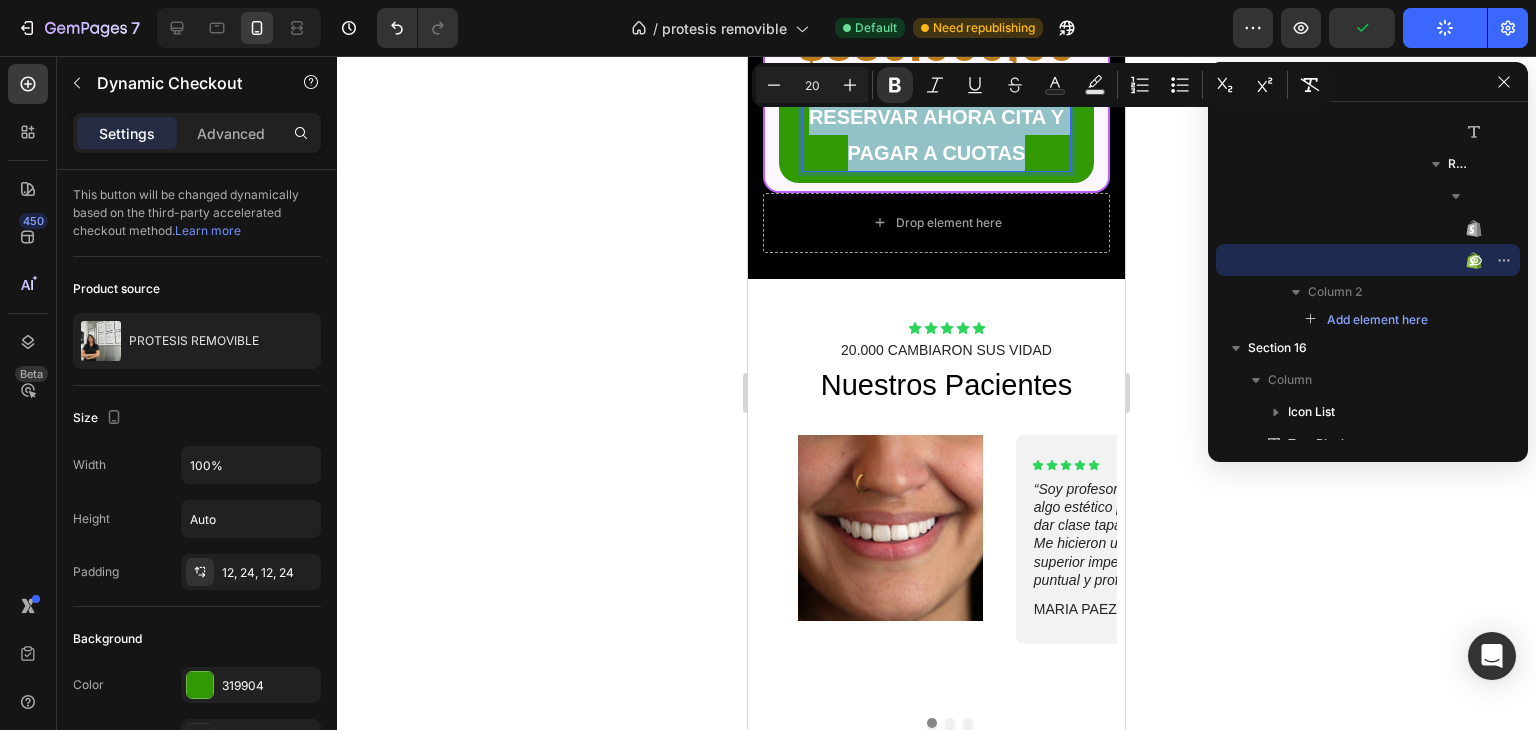 copy on "RESERVAR AHORA CITA Y PAGAR A CUOTAS" 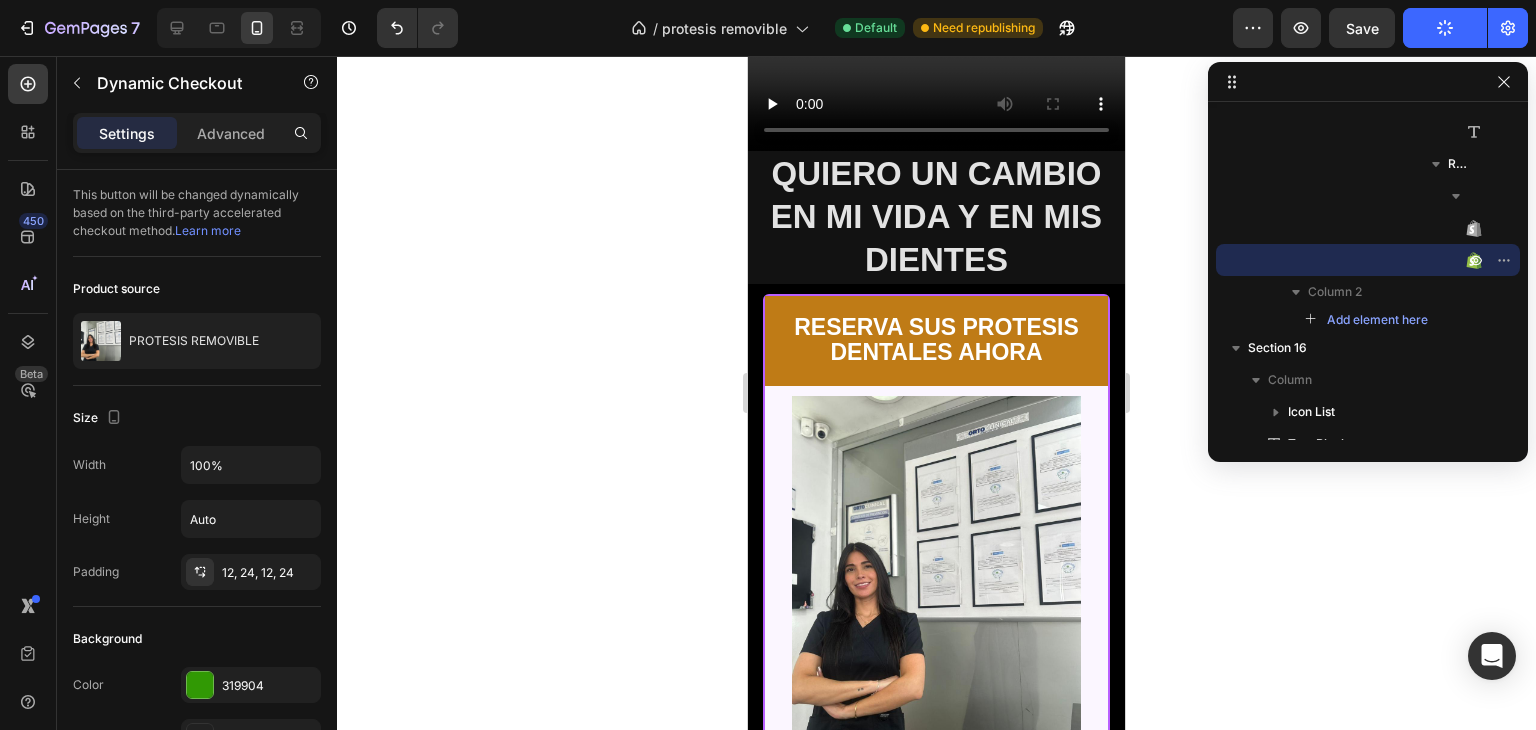 type on "16" 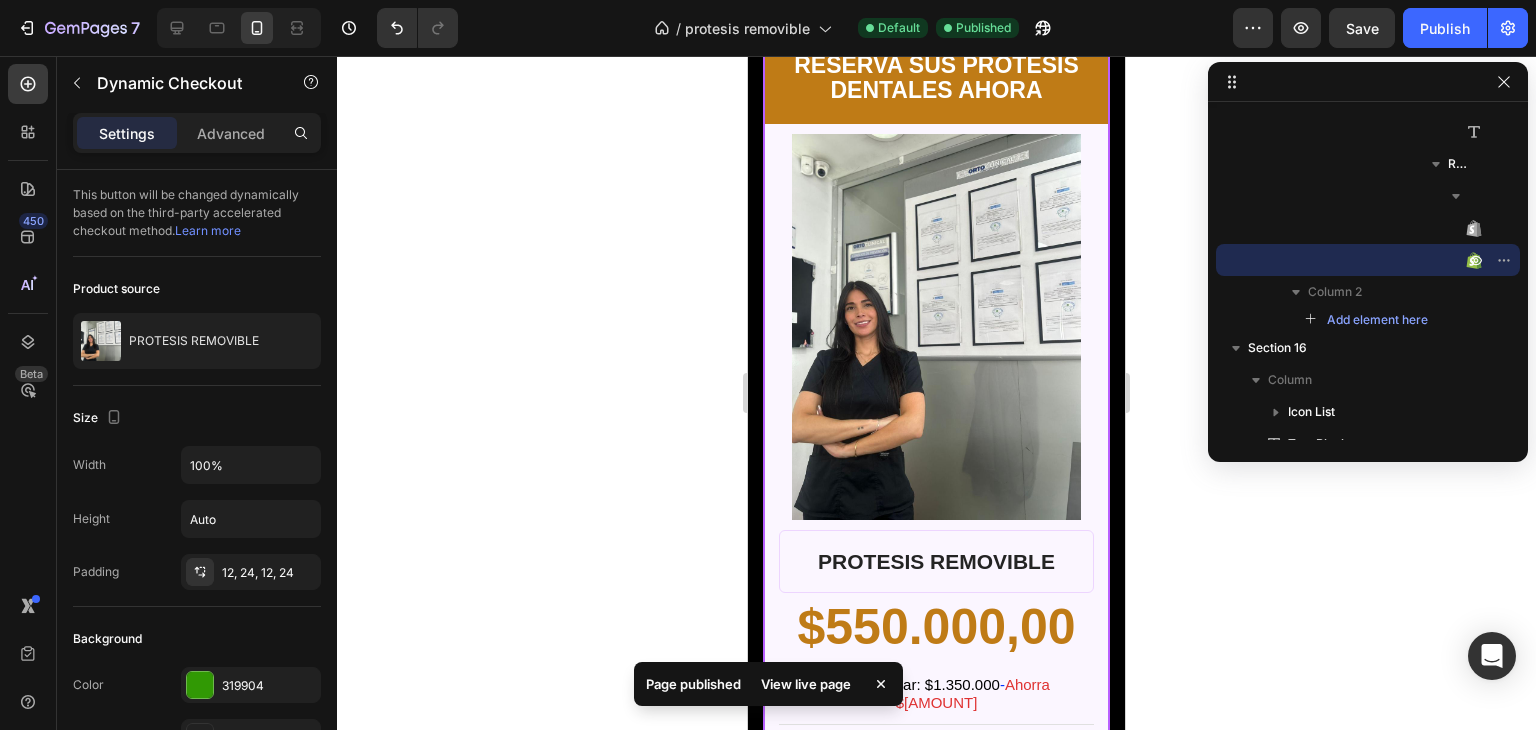scroll, scrollTop: 9192, scrollLeft: 0, axis: vertical 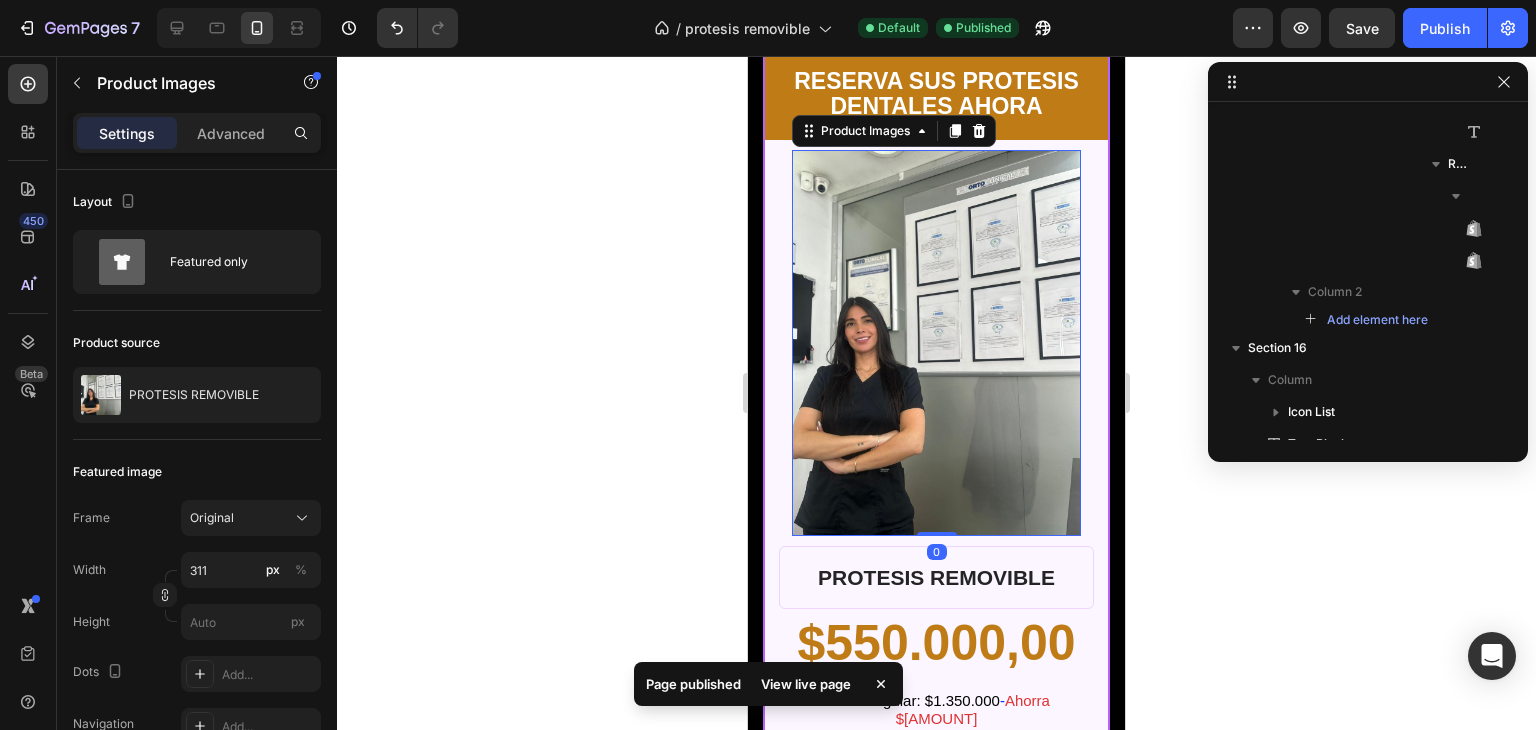 click at bounding box center [936, 342] 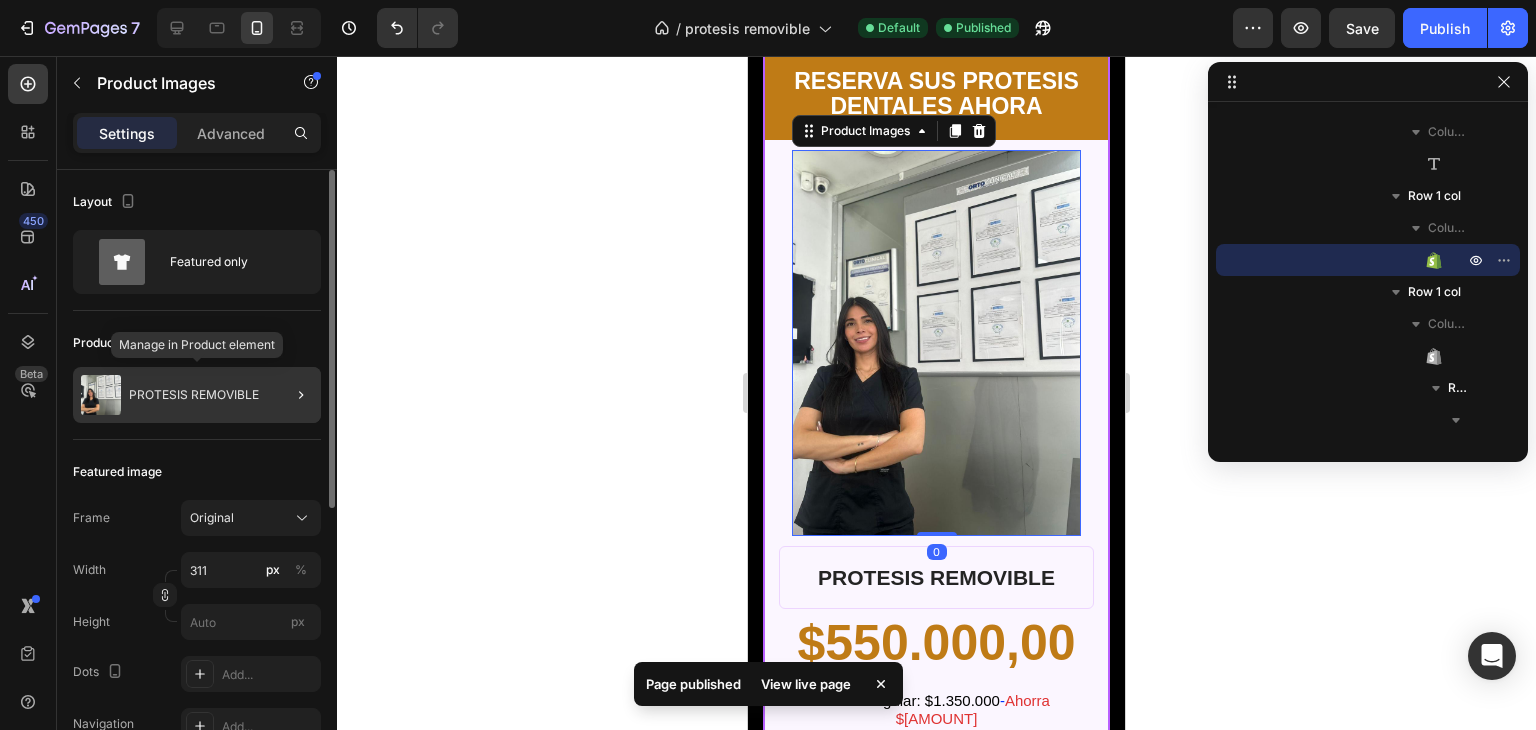 click on "PROTESIS REMOVIBLE" 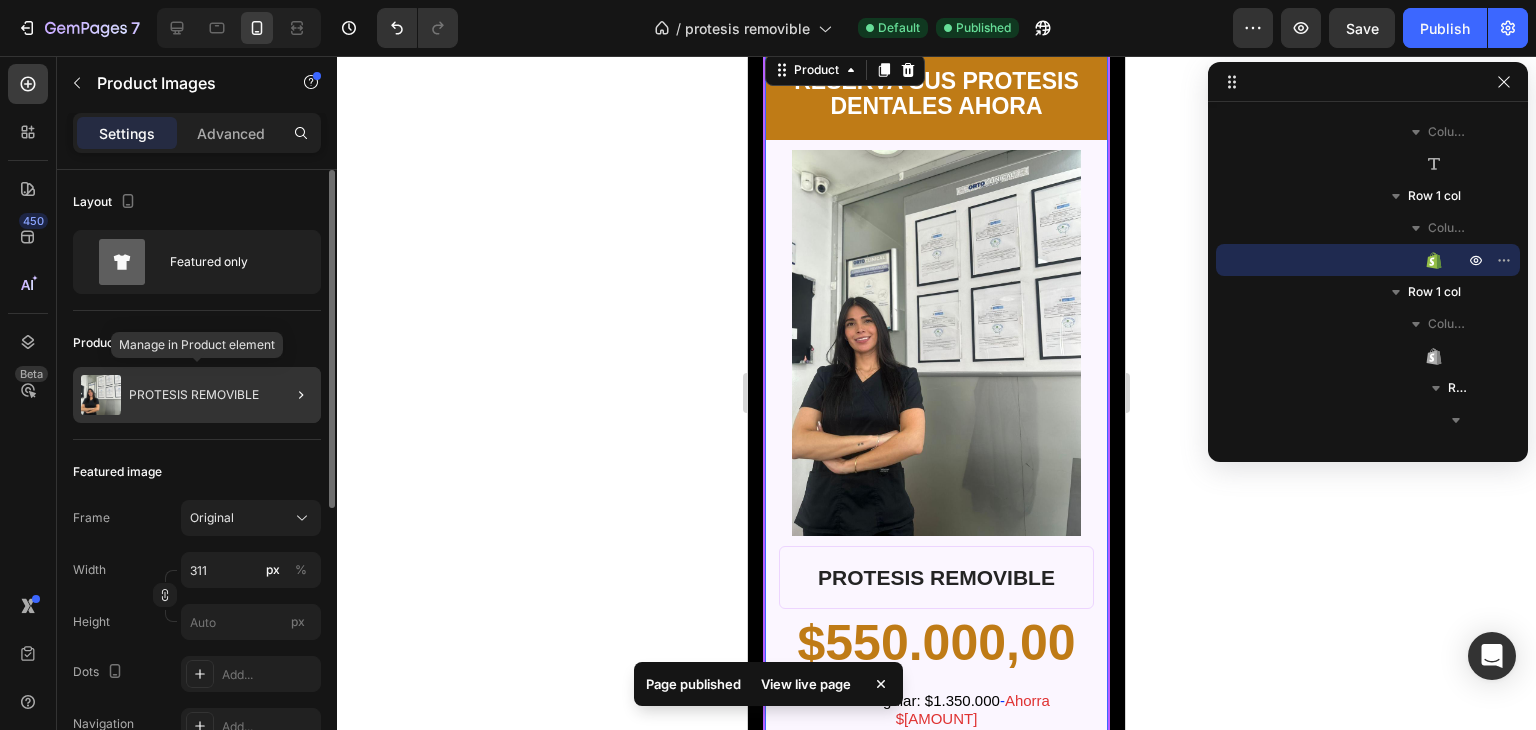 scroll, scrollTop: 1962, scrollLeft: 0, axis: vertical 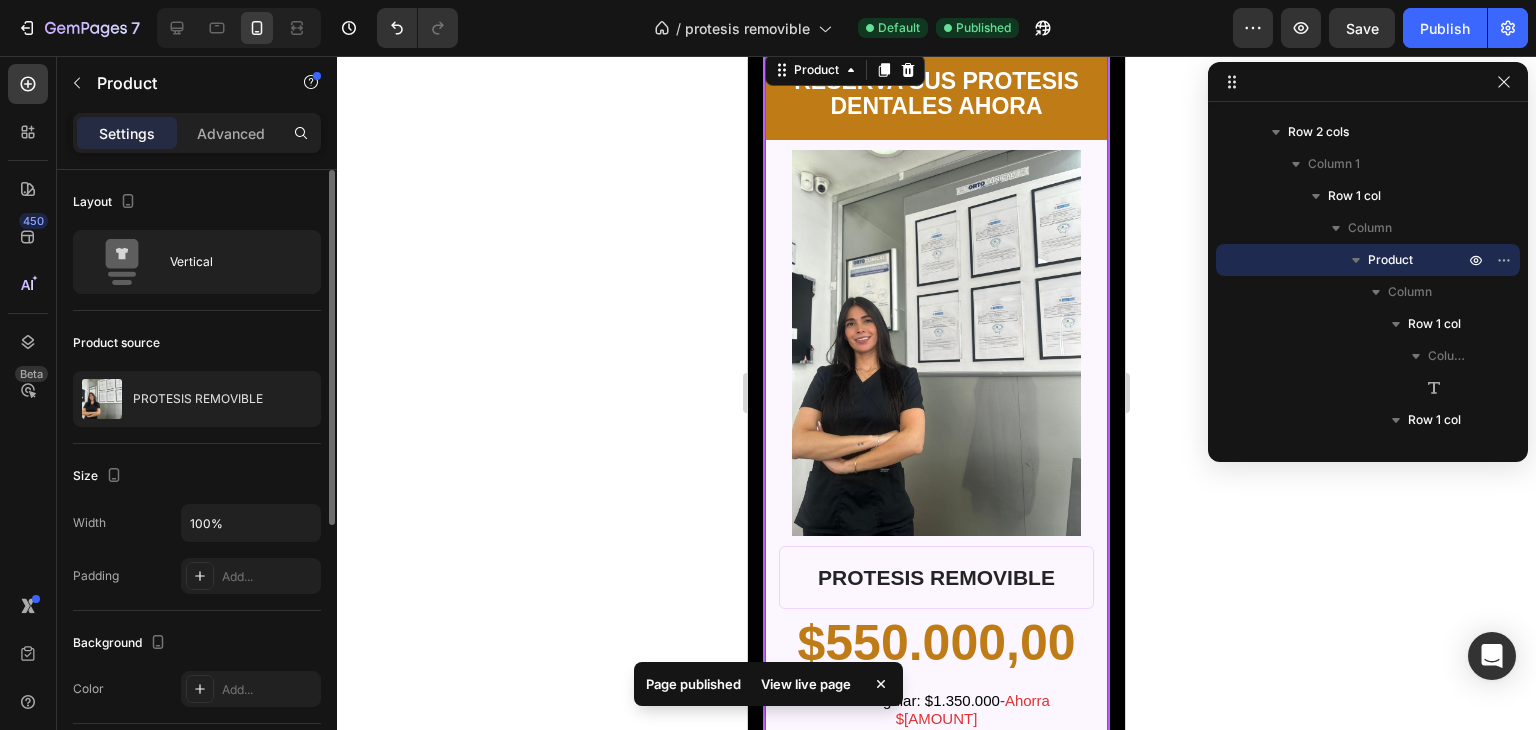 click on "Product Images Row" at bounding box center [936, 342] 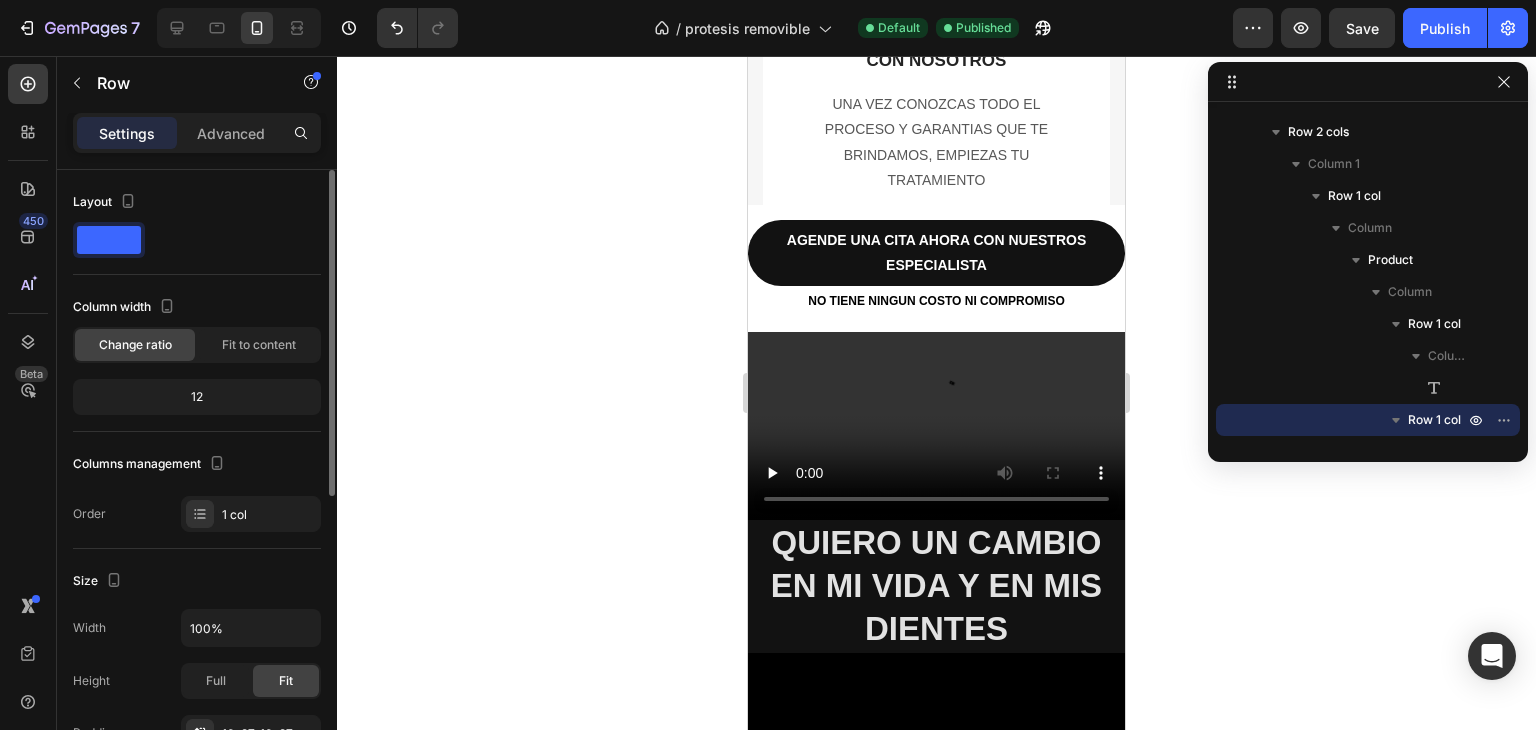 scroll, scrollTop: 8128, scrollLeft: 0, axis: vertical 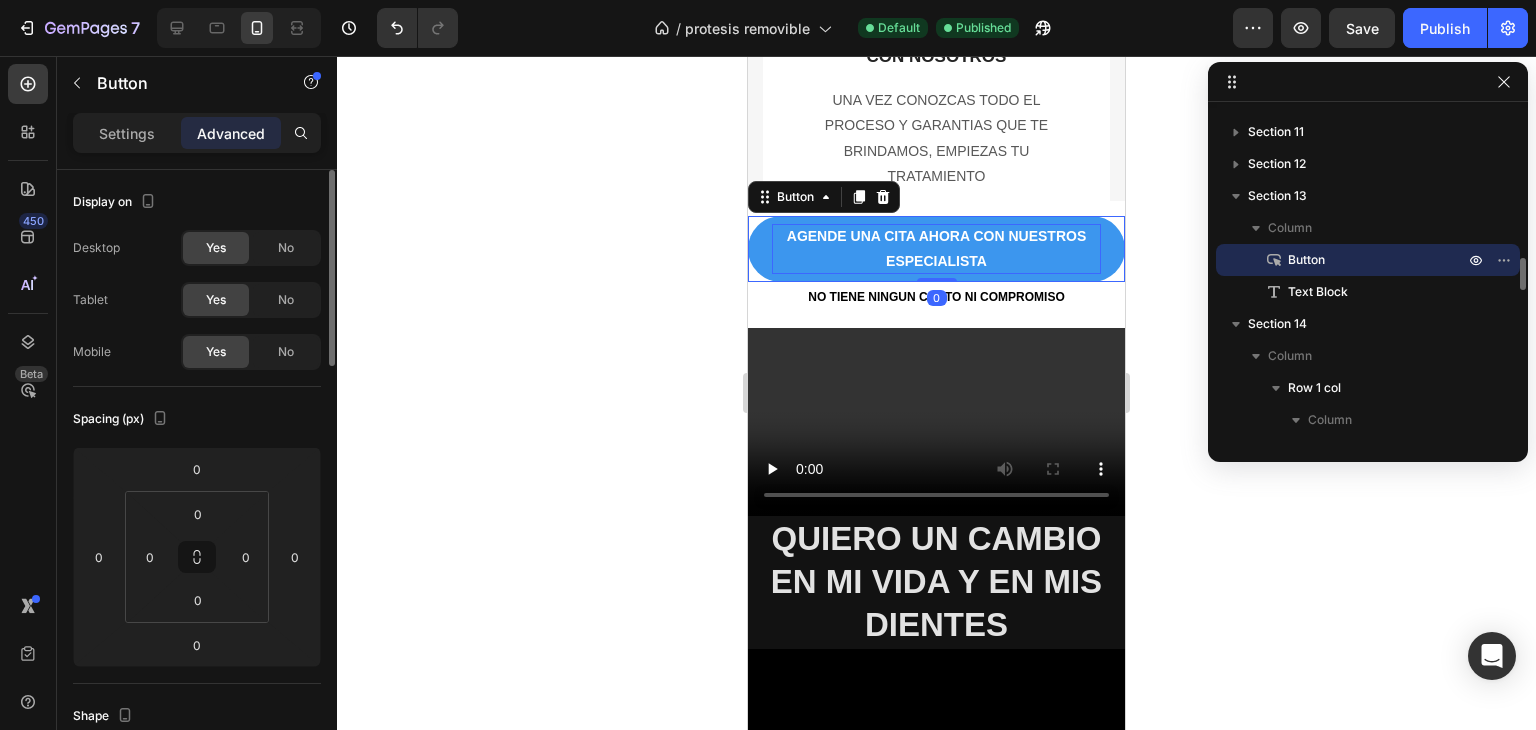 click on "AGENDE UNA CITA   AHORA CON NUESTROS ESPECIALISTA" at bounding box center (936, 249) 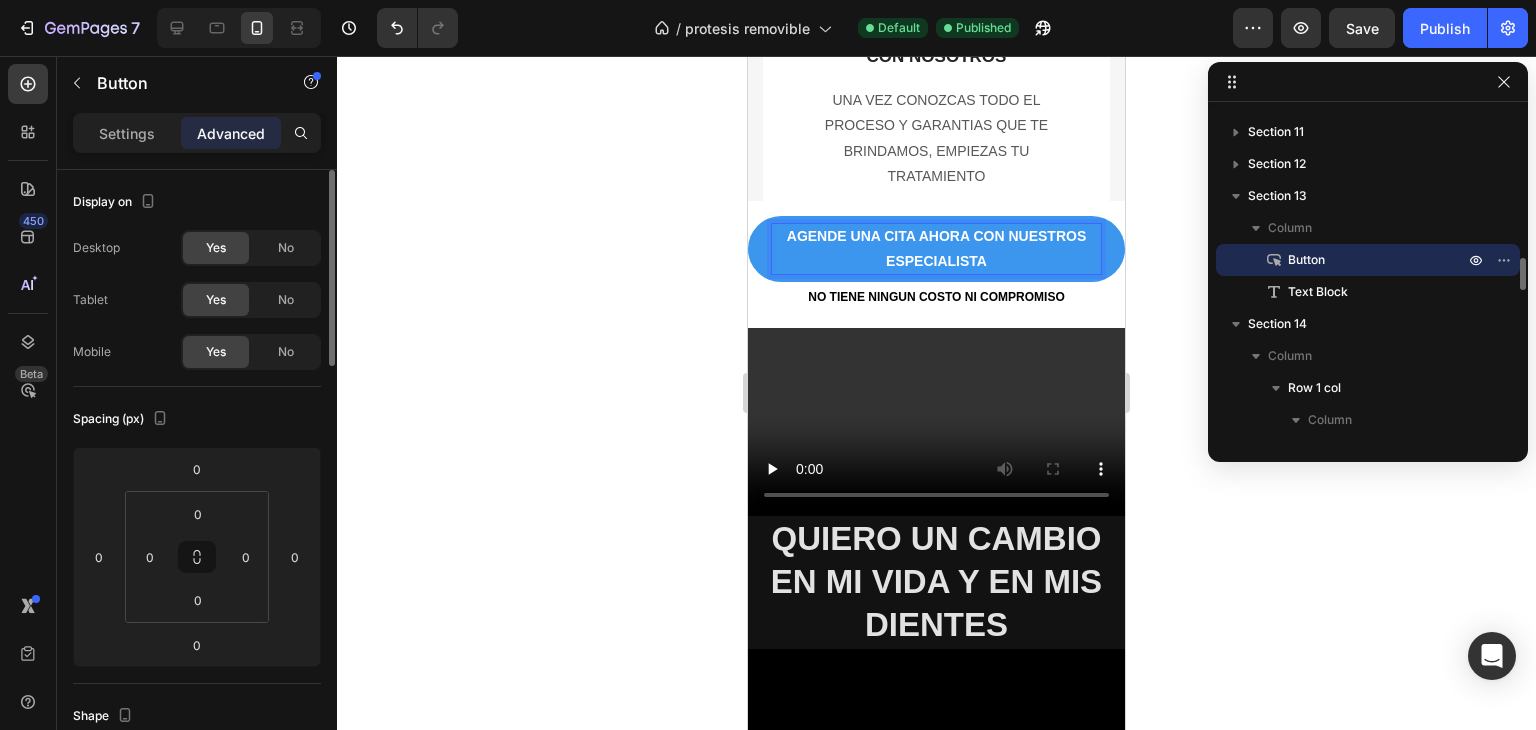 click on "AGENDE UNA CITA AHORA CON NUESTROS ESPECIALISTA" at bounding box center [936, 249] 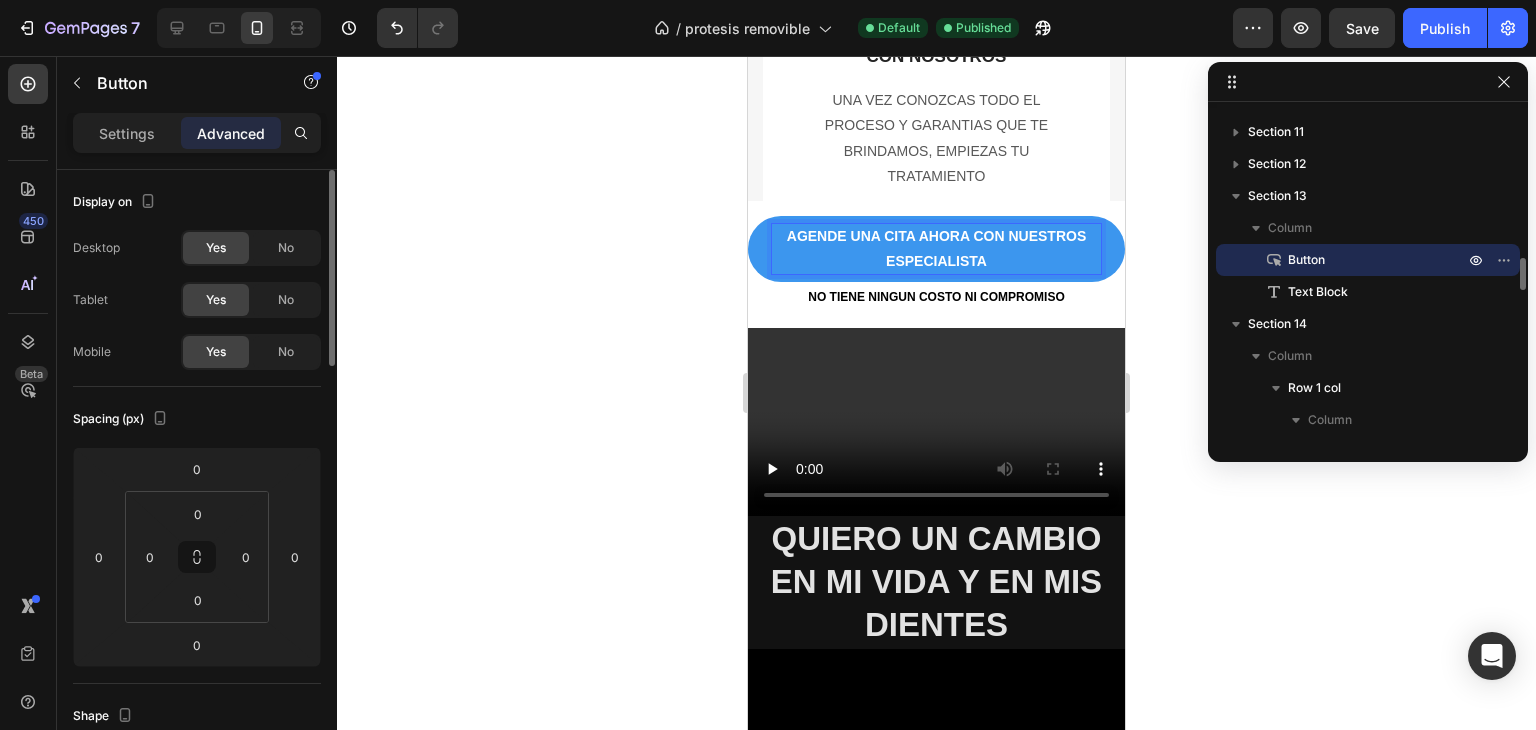 click on "AGENDE UNA CITA AHORA CON NUESTROS ESPECIALISTA" at bounding box center [936, 249] 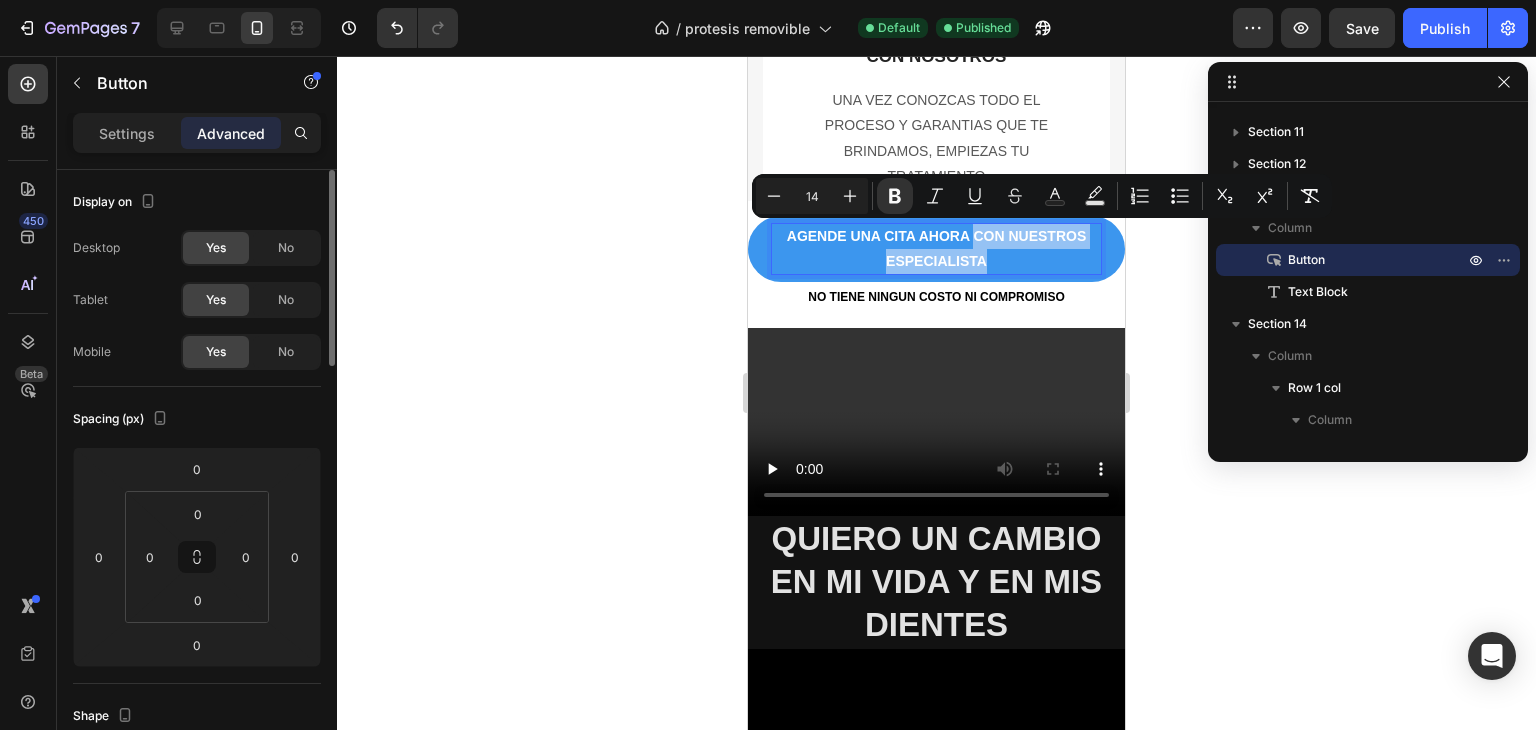 drag, startPoint x: 992, startPoint y: 252, endPoint x: 968, endPoint y: 232, distance: 31.241 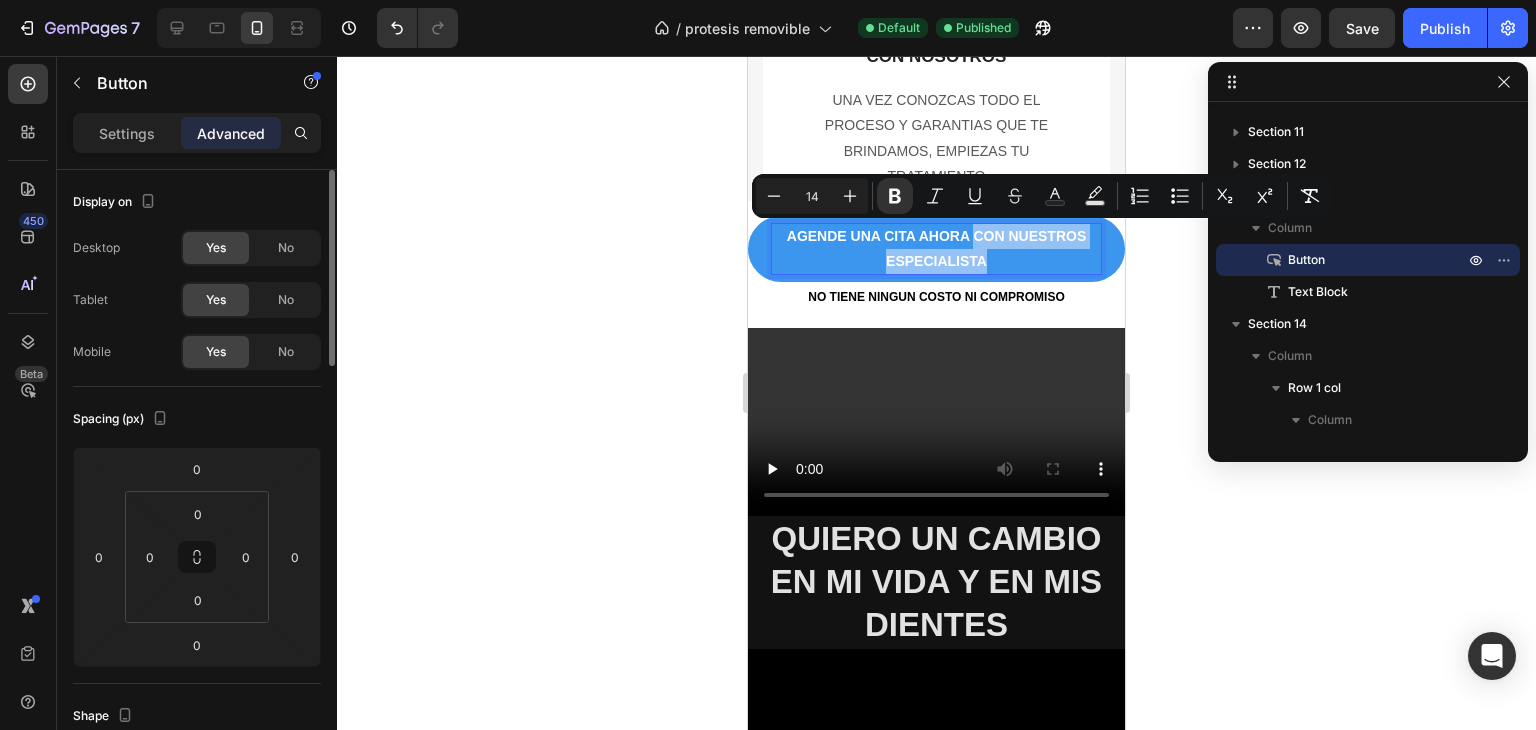 click on "AGENDE UNA CITA AHORA CON NUESTROS ESPECIALISTA" at bounding box center (936, 249) 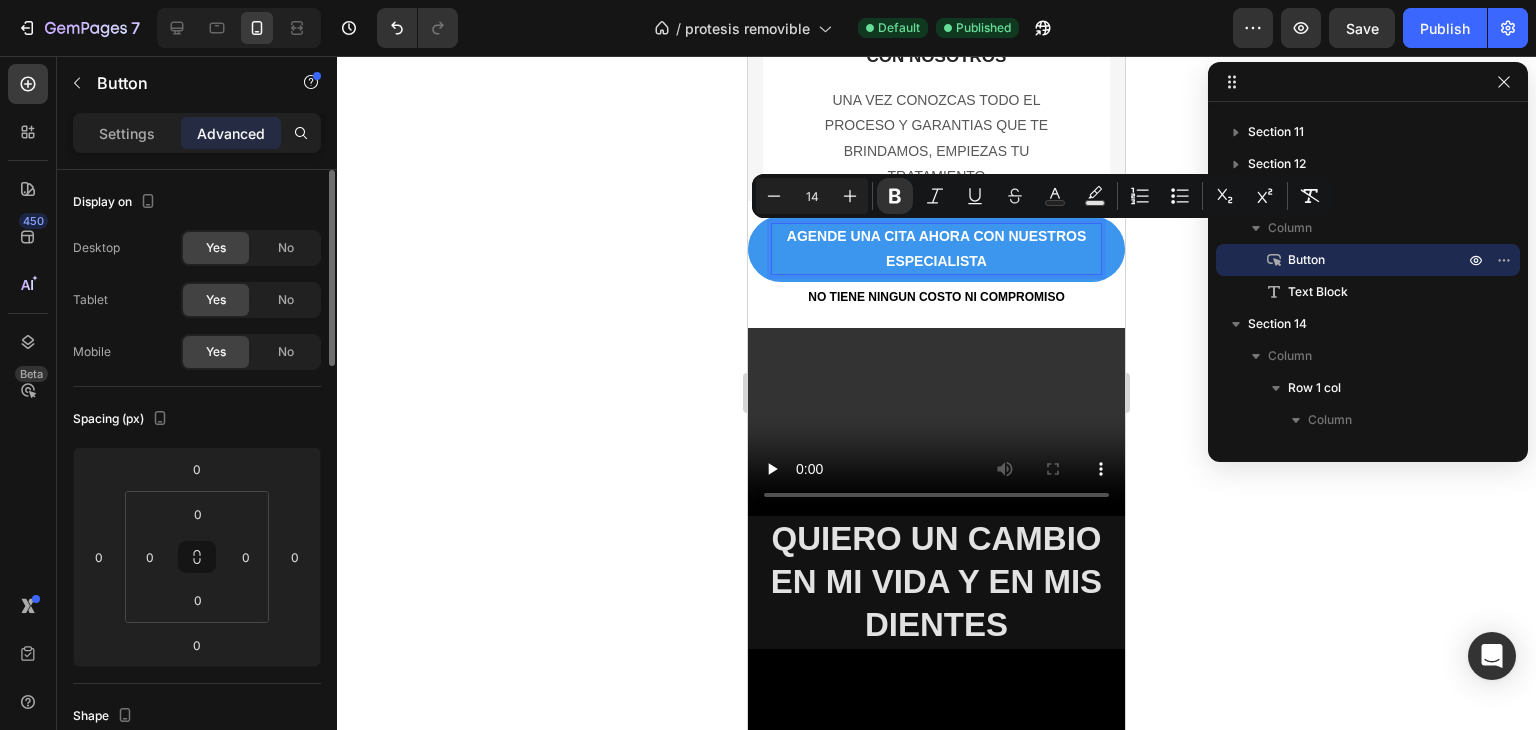 click on "AGENDE UNA CITA AHORA CON NUESTROS ESPECIALISTA" at bounding box center [936, 249] 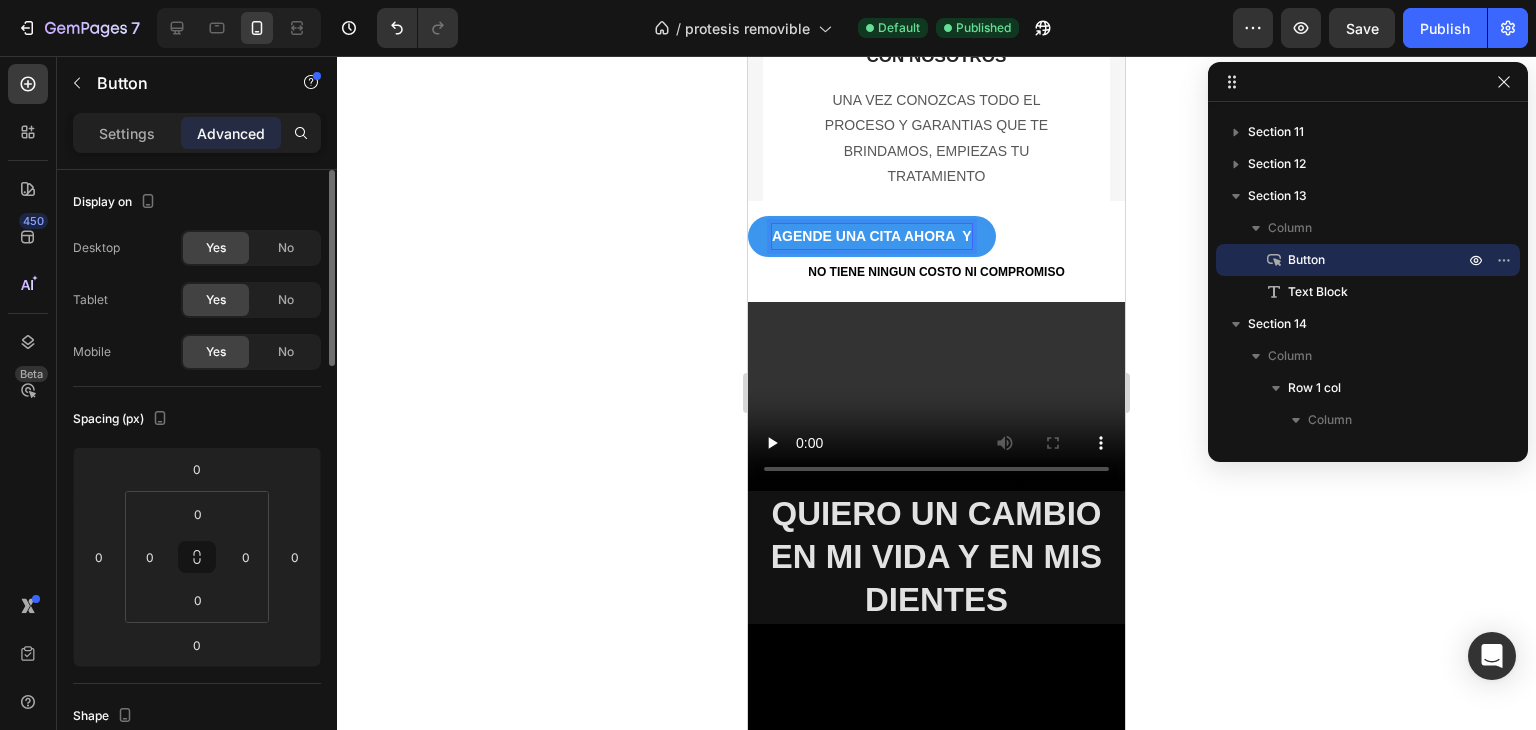 click on "AGENDE UNA CITA AHORA  Y" at bounding box center [872, 236] 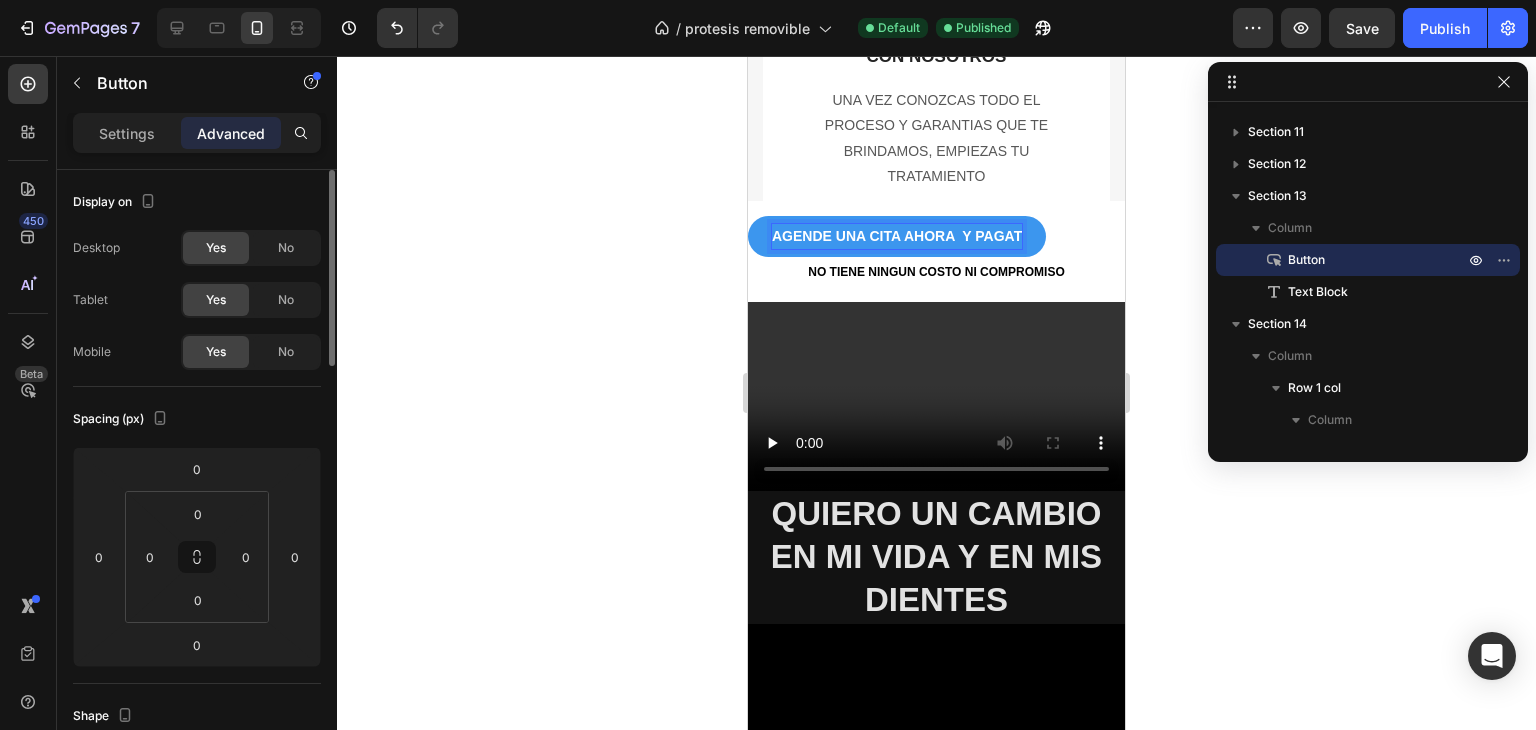 click on "AGENDE UNA CITA AHORA  Y PAGAT" at bounding box center (897, 236) 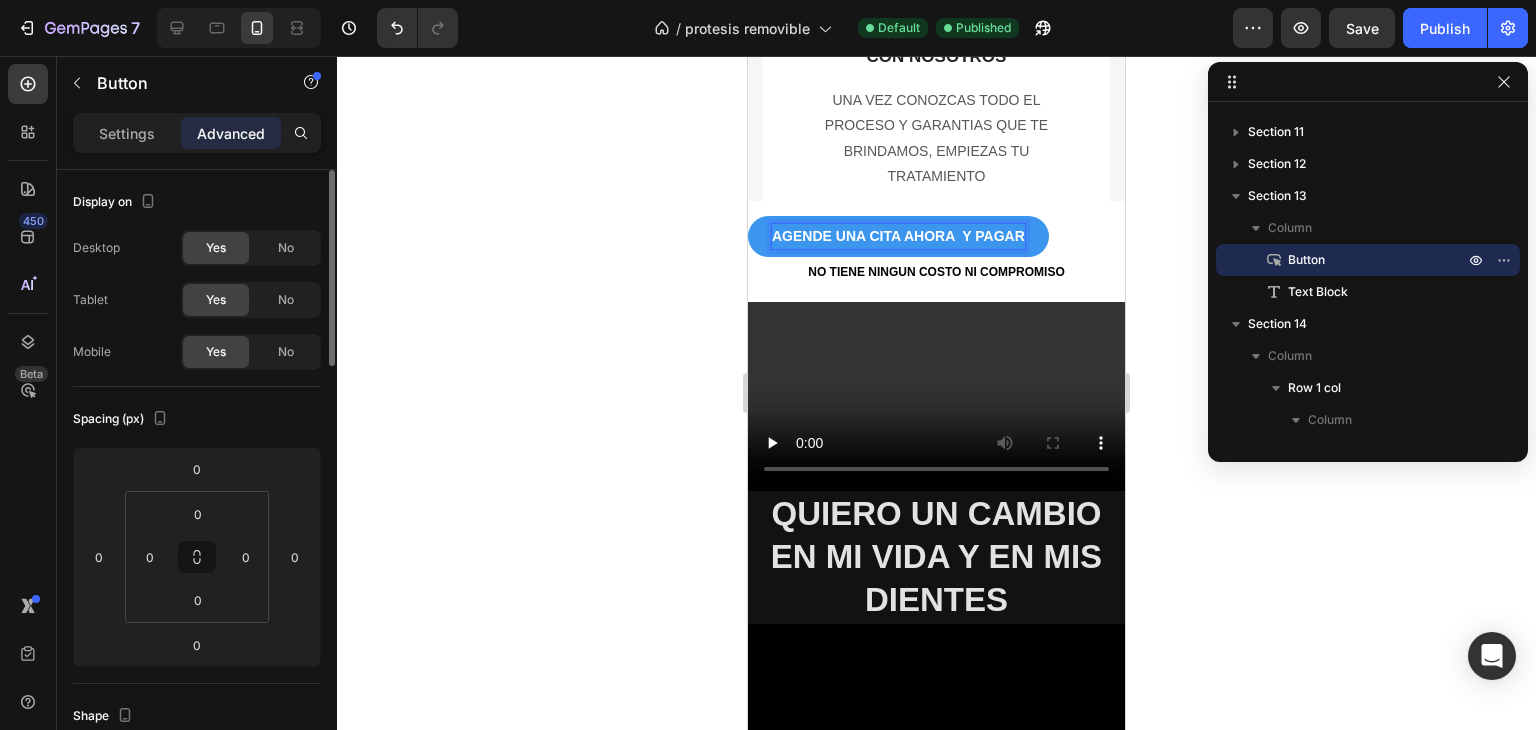 click on "AGENDE UNA CITA AHORA  Y PAGAR" at bounding box center (898, 236) 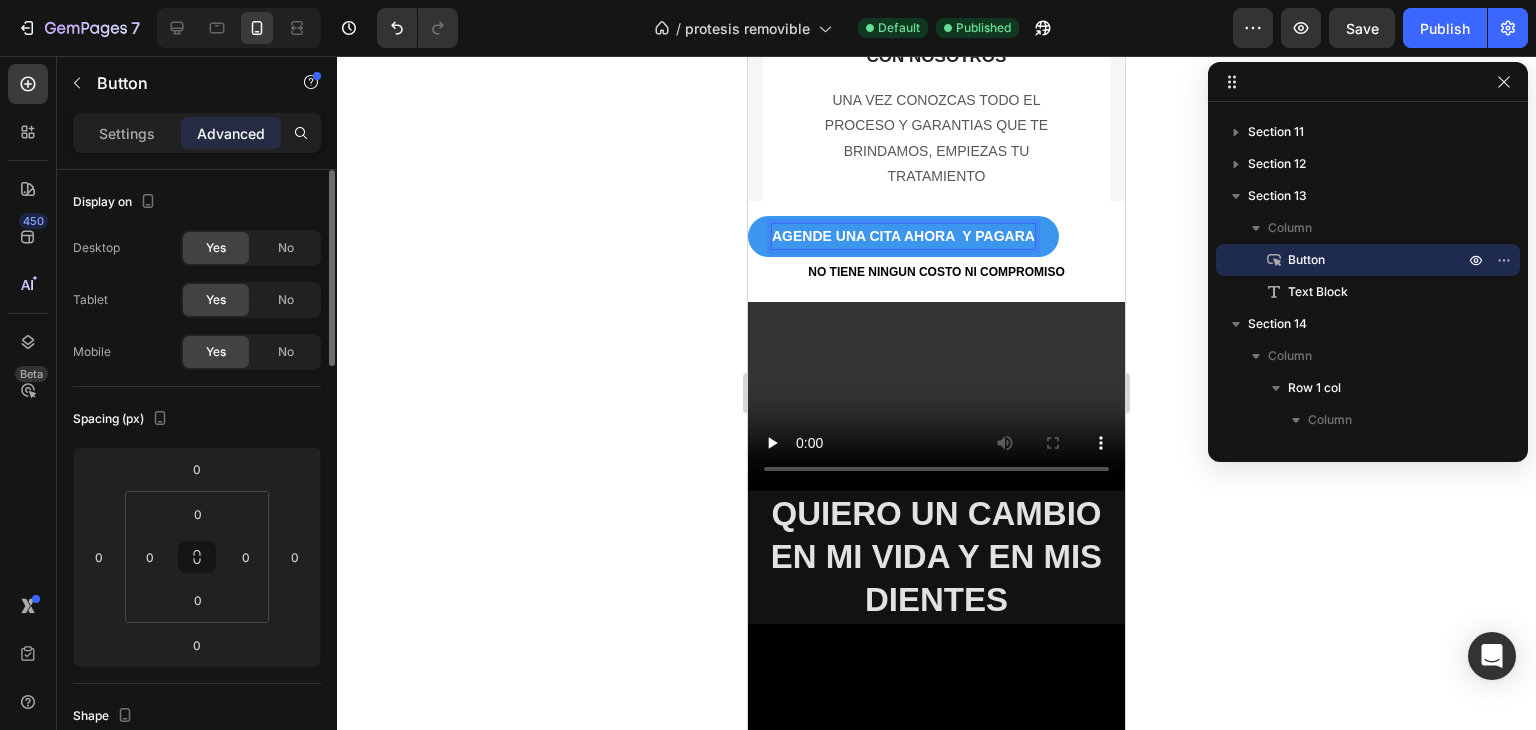 click on "AGENDE UNA CITA AHORA  Y PAGARA" at bounding box center [903, 236] 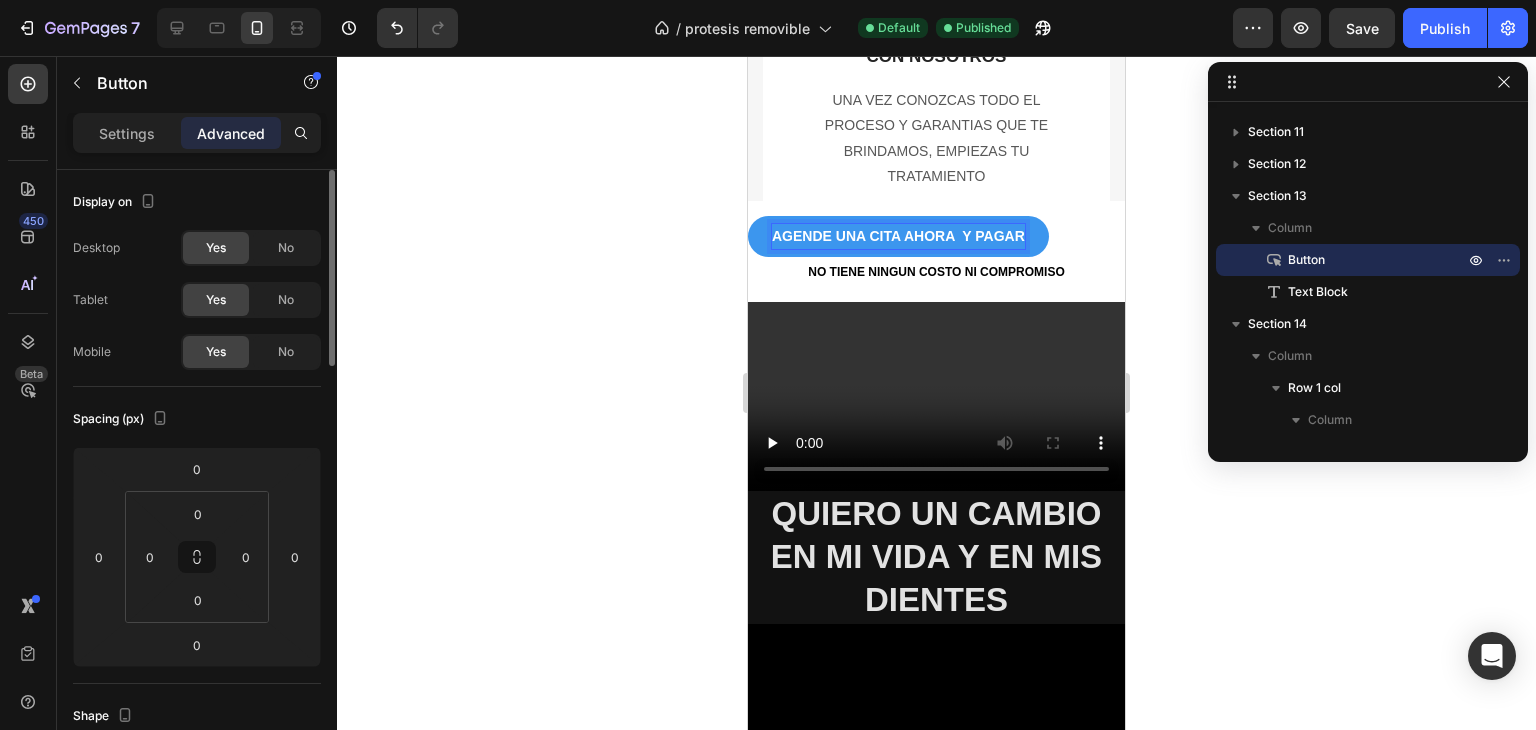 click on "AGENDE UNA CITA AHORA  Y PAGAR" at bounding box center (898, 236) 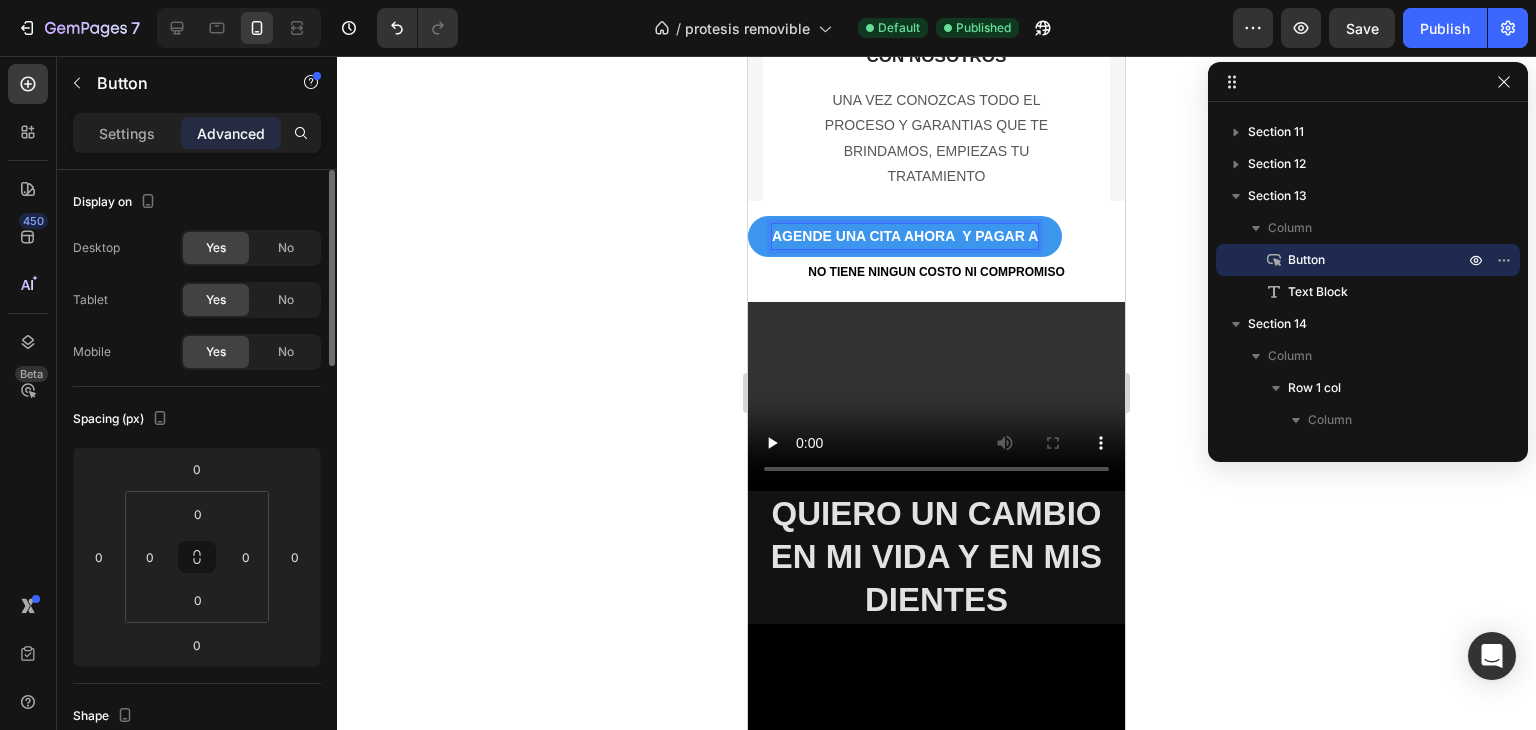 click on "AGENDE UNA CITA AHORA  Y PAGAR A" at bounding box center (905, 236) 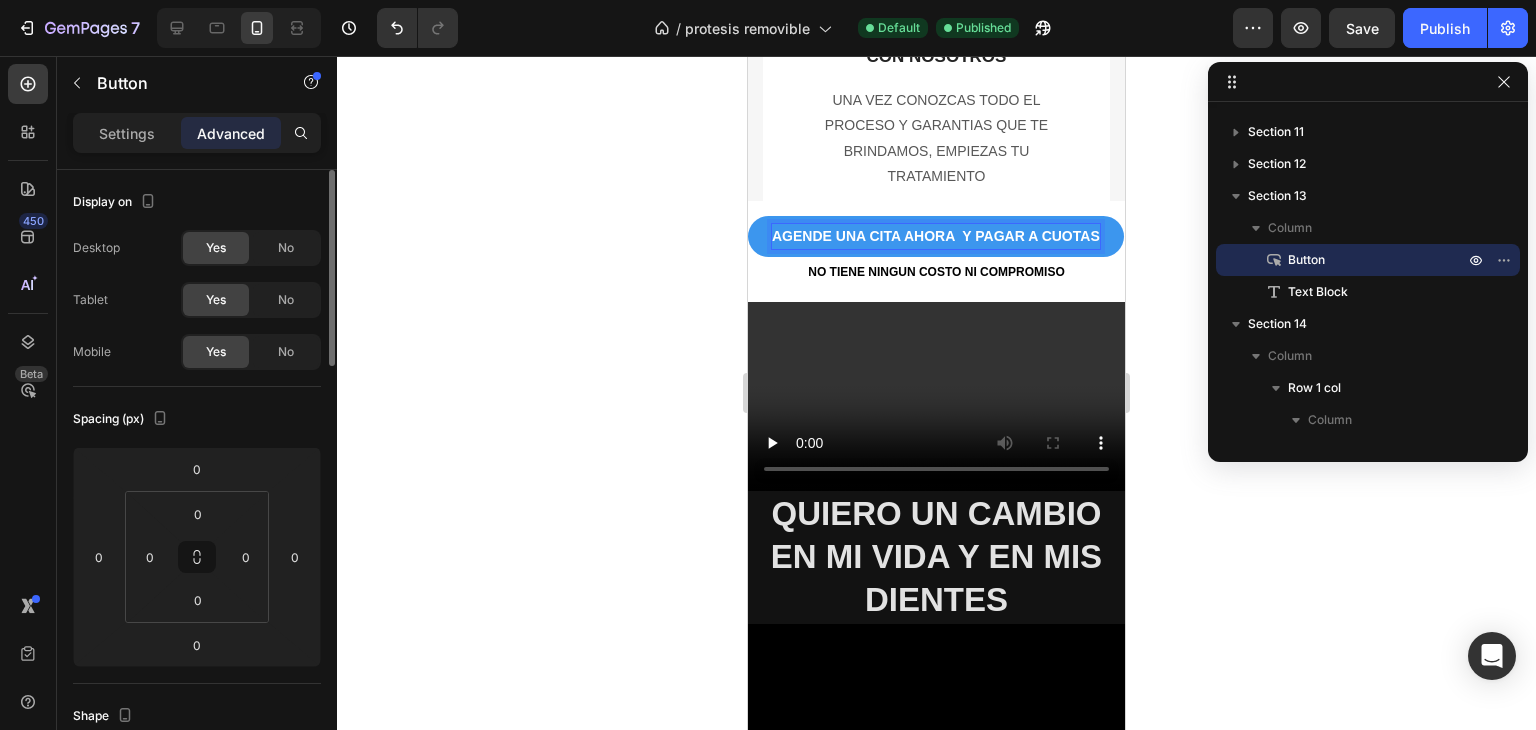 click on "AGENDE UNA CITA AHORA  Y PAGAR A CUOTAS" at bounding box center (936, 236) 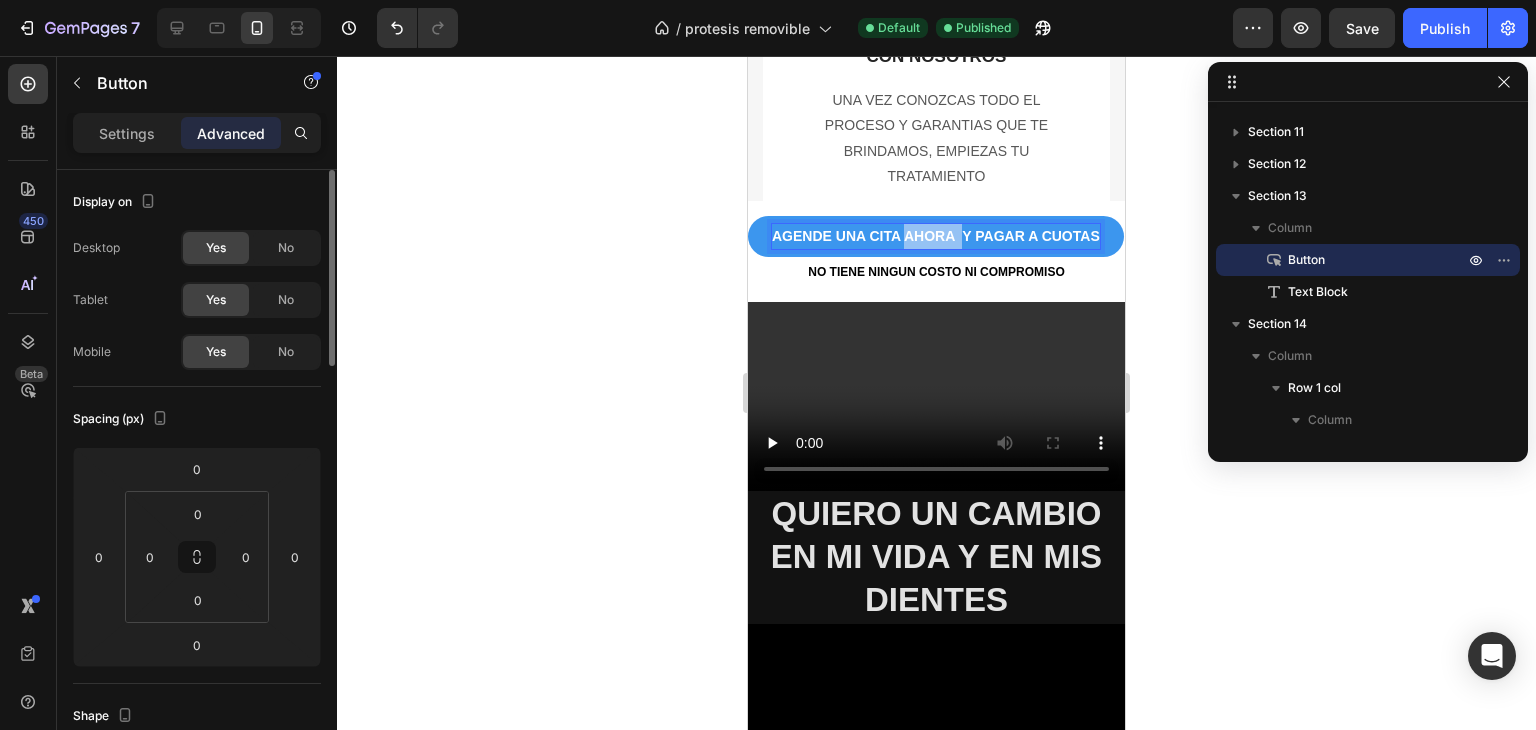 click on "AGENDE UNA CITA AHORA  Y PAGAR A CUOTAS" at bounding box center (936, 236) 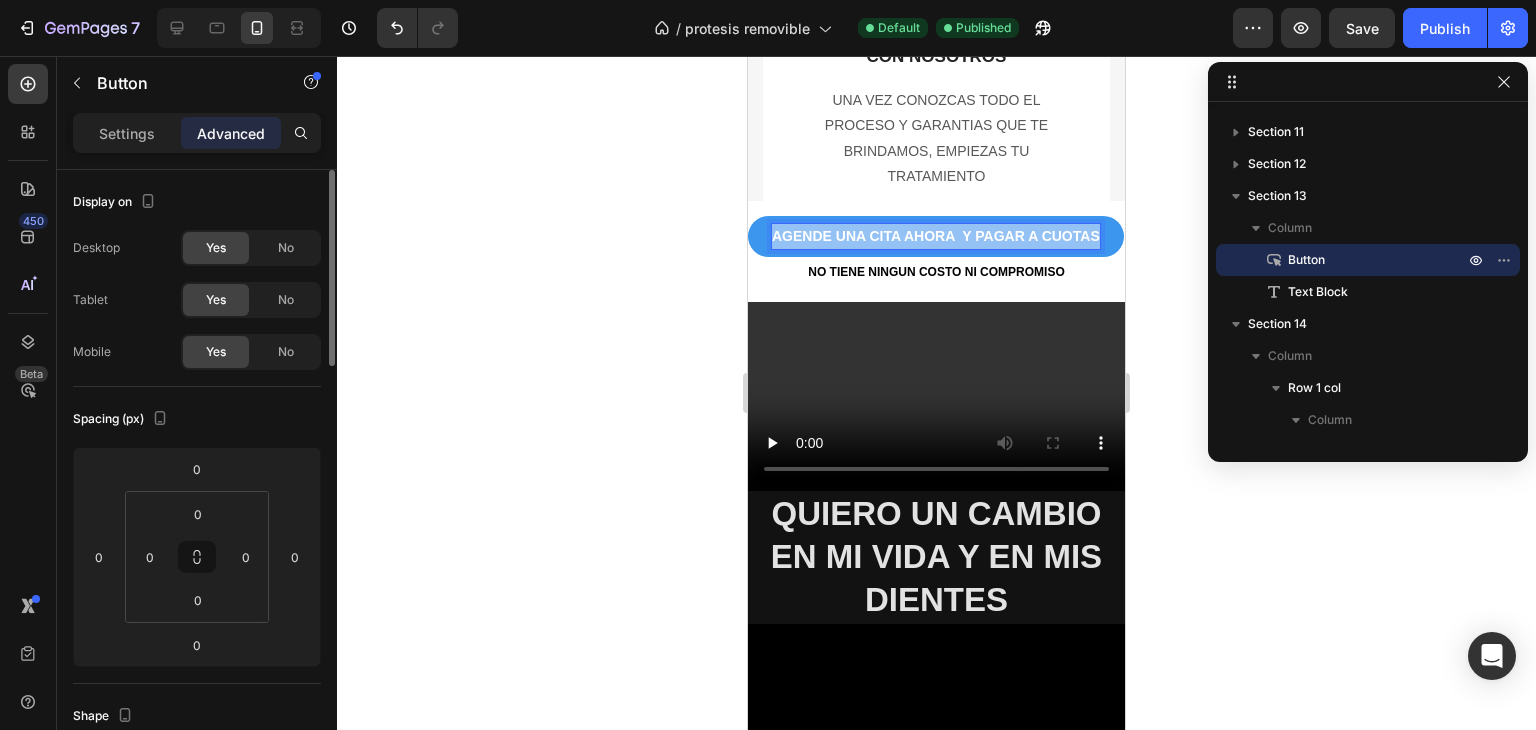 click on "AGENDE UNA CITA AHORA  Y PAGAR A CUOTAS" at bounding box center (936, 236) 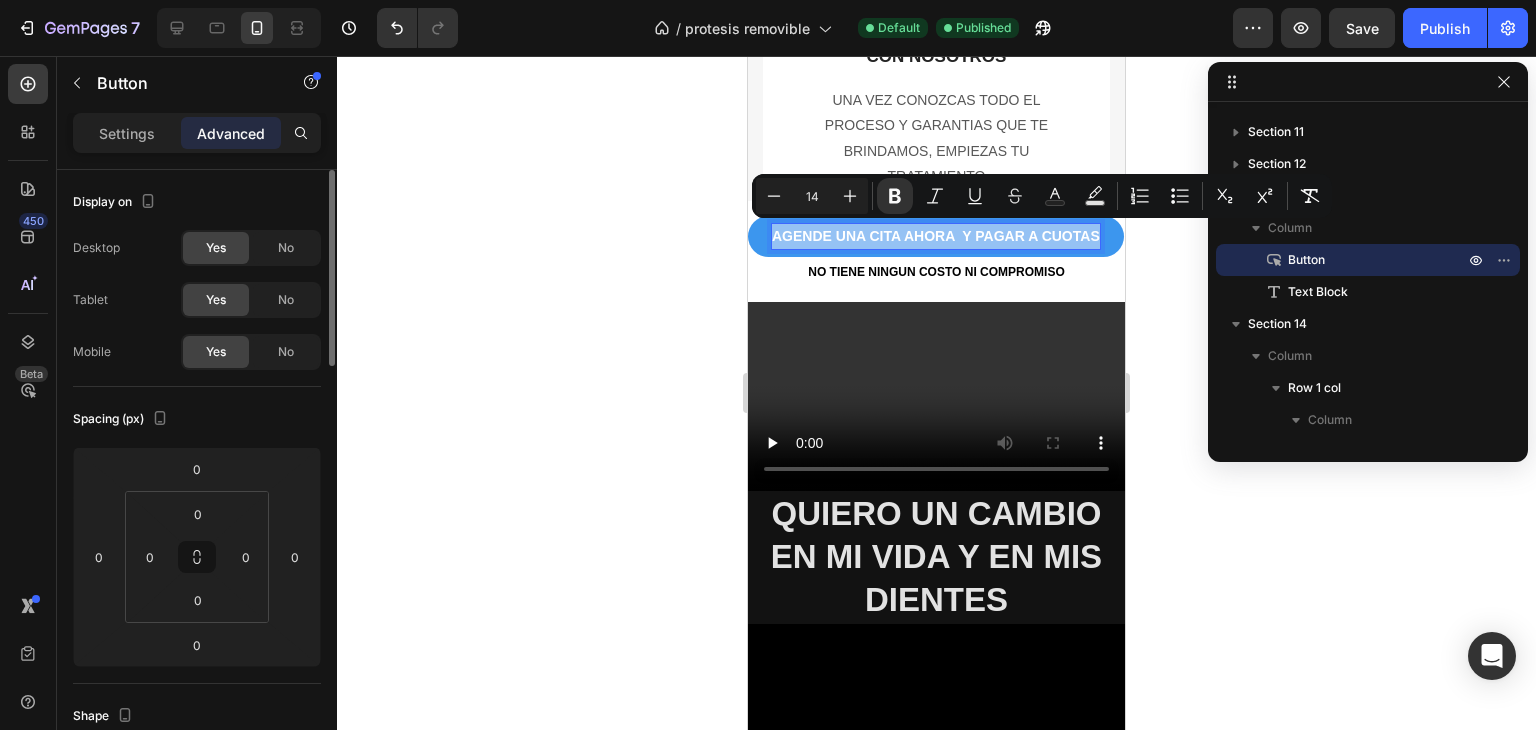 copy on "AGENDE UNA CITA AHORA  Y PAGAR A CUOTAS" 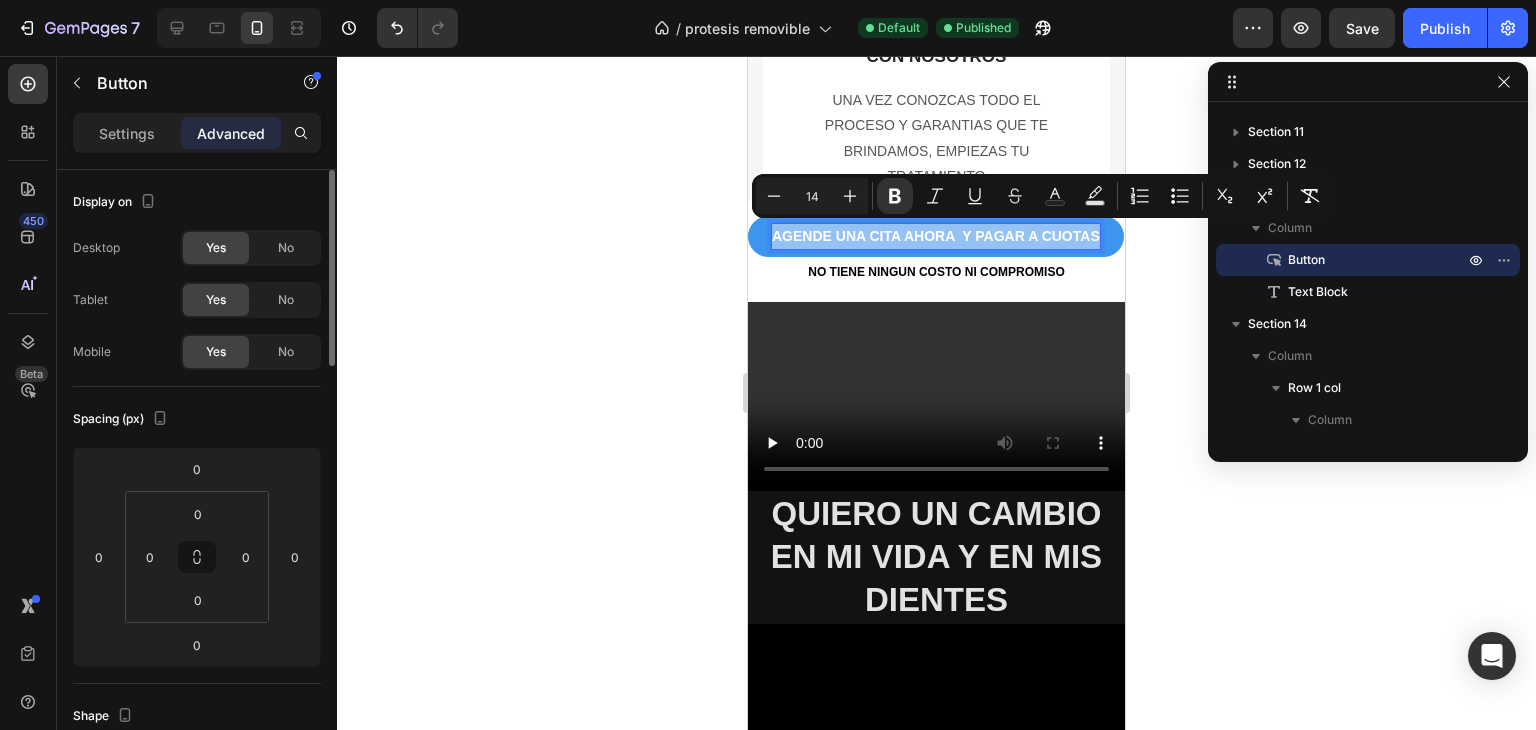 click on "AGENDE UNA CITA AHORA  Y PAGAR A CUOTAS" at bounding box center (936, 236) 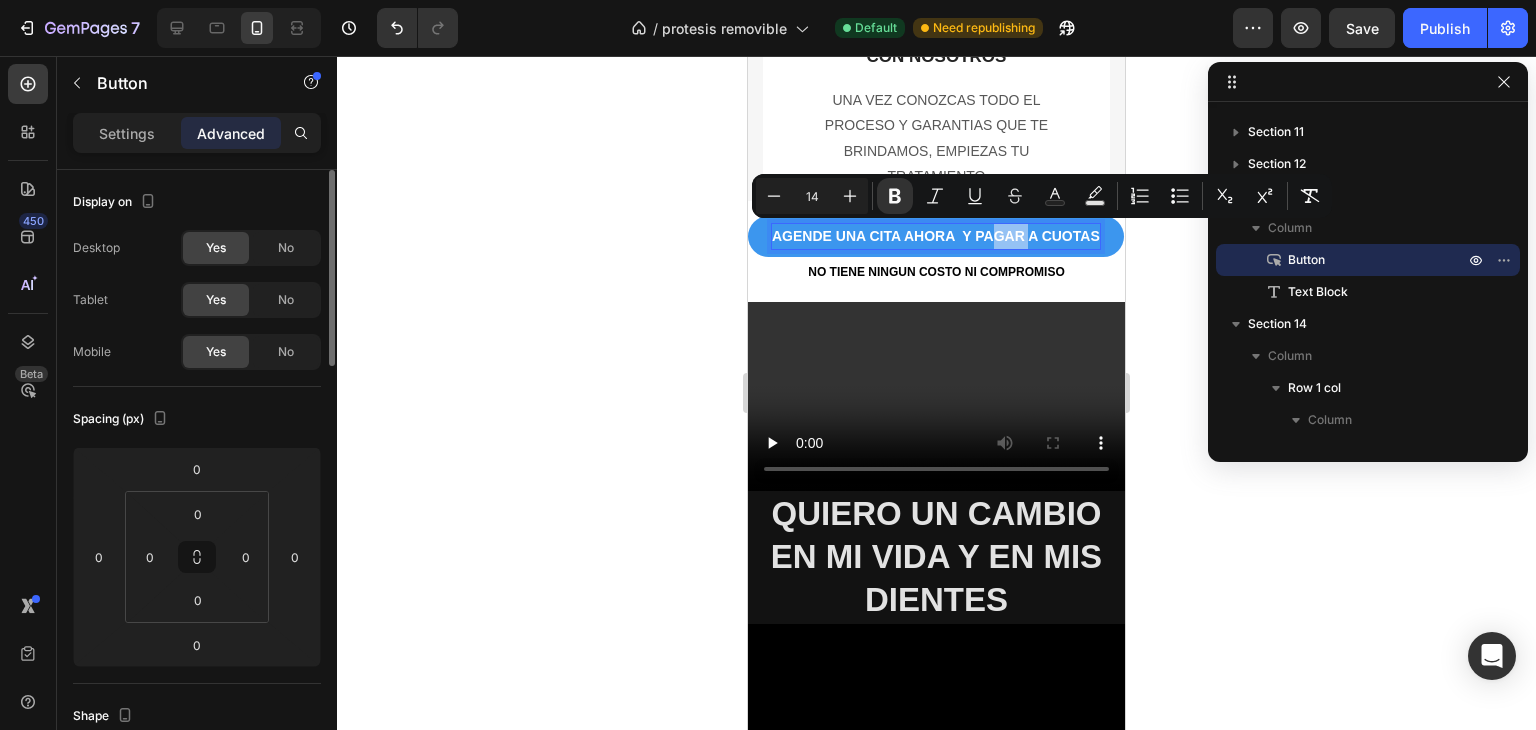 drag, startPoint x: 1052, startPoint y: 238, endPoint x: 1012, endPoint y: 243, distance: 40.311287 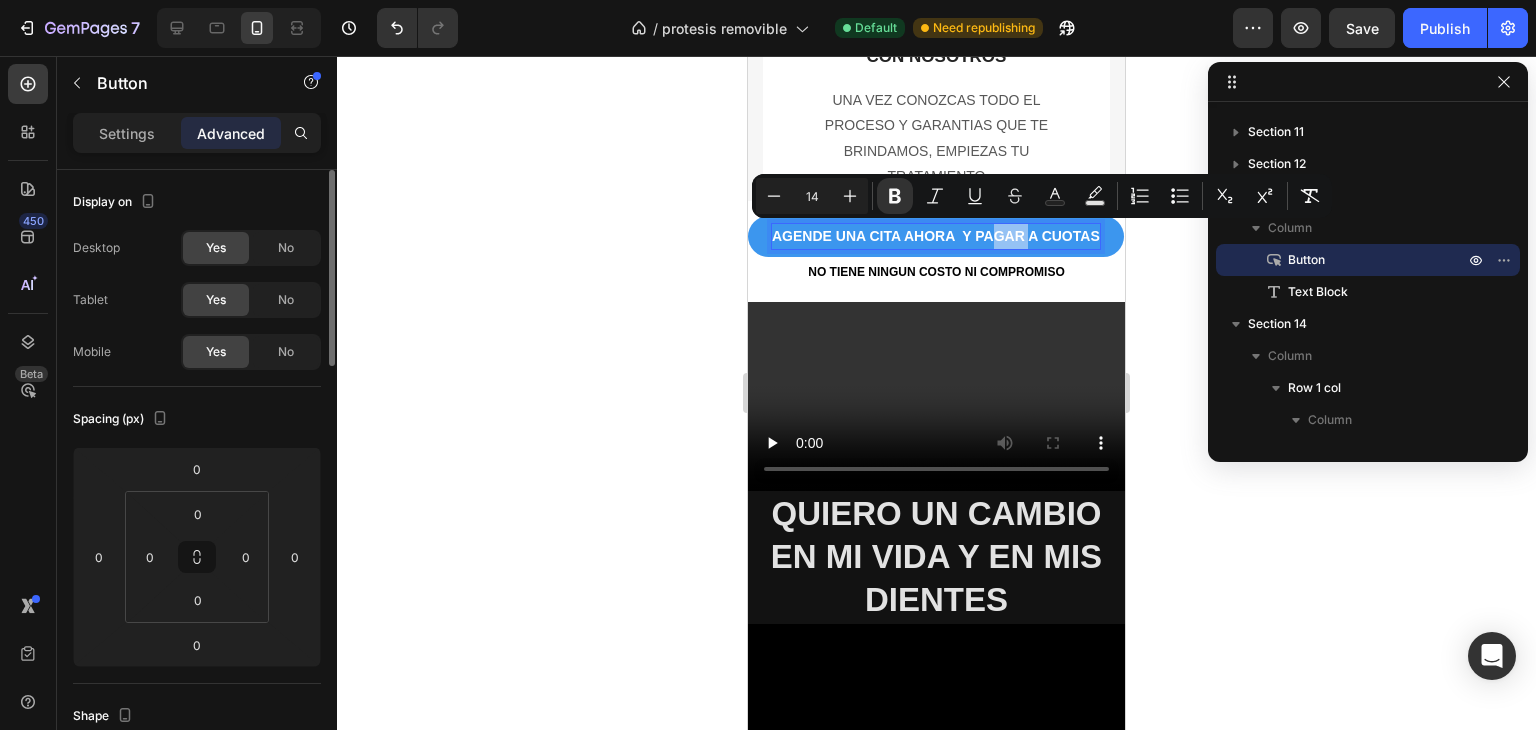 click on "AGENDE UNA CITA AHORA  Y PAGAR A CUOTAS" at bounding box center (936, 236) 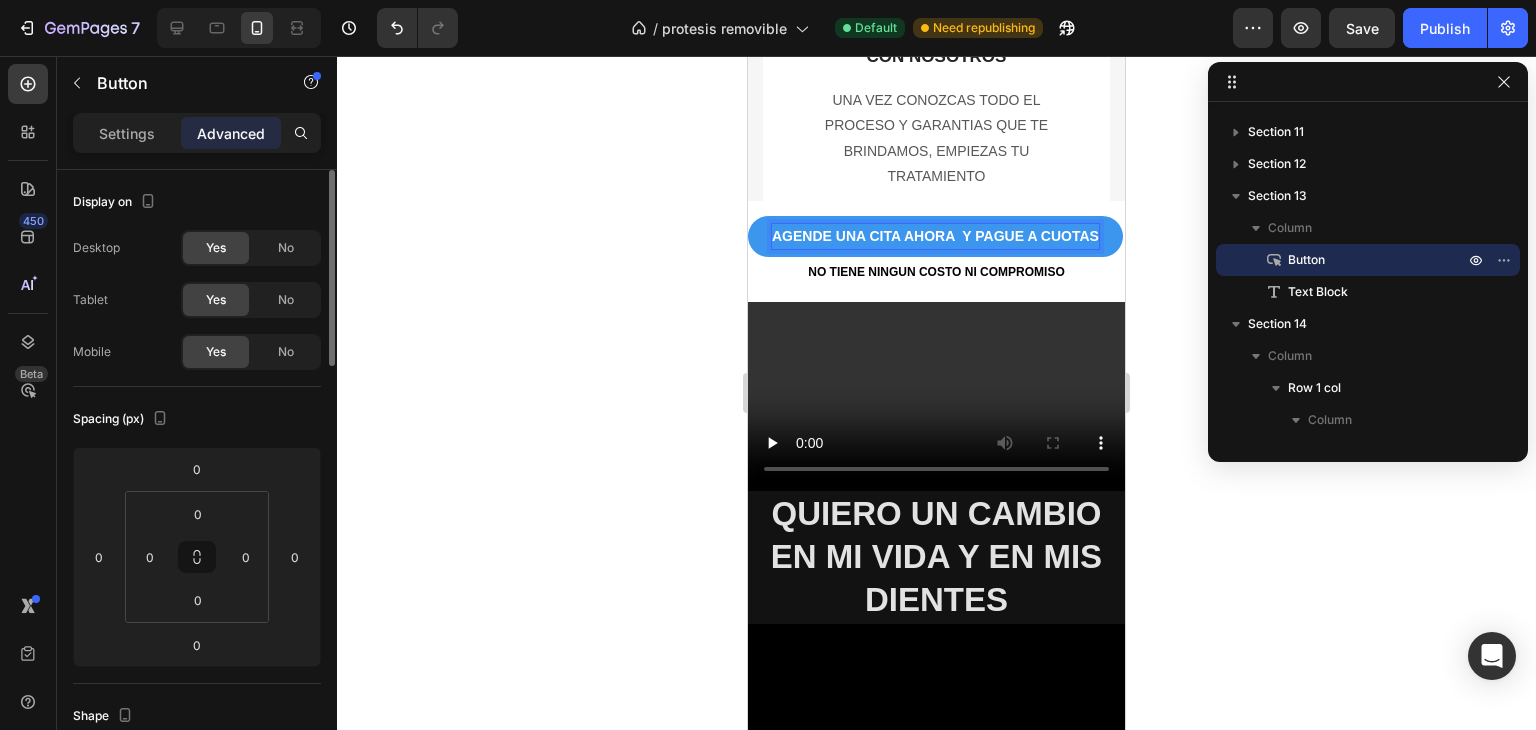 click on "AGENDE UNA CITA AHORA  Y PAGUE A CUOTAS" at bounding box center (935, 236) 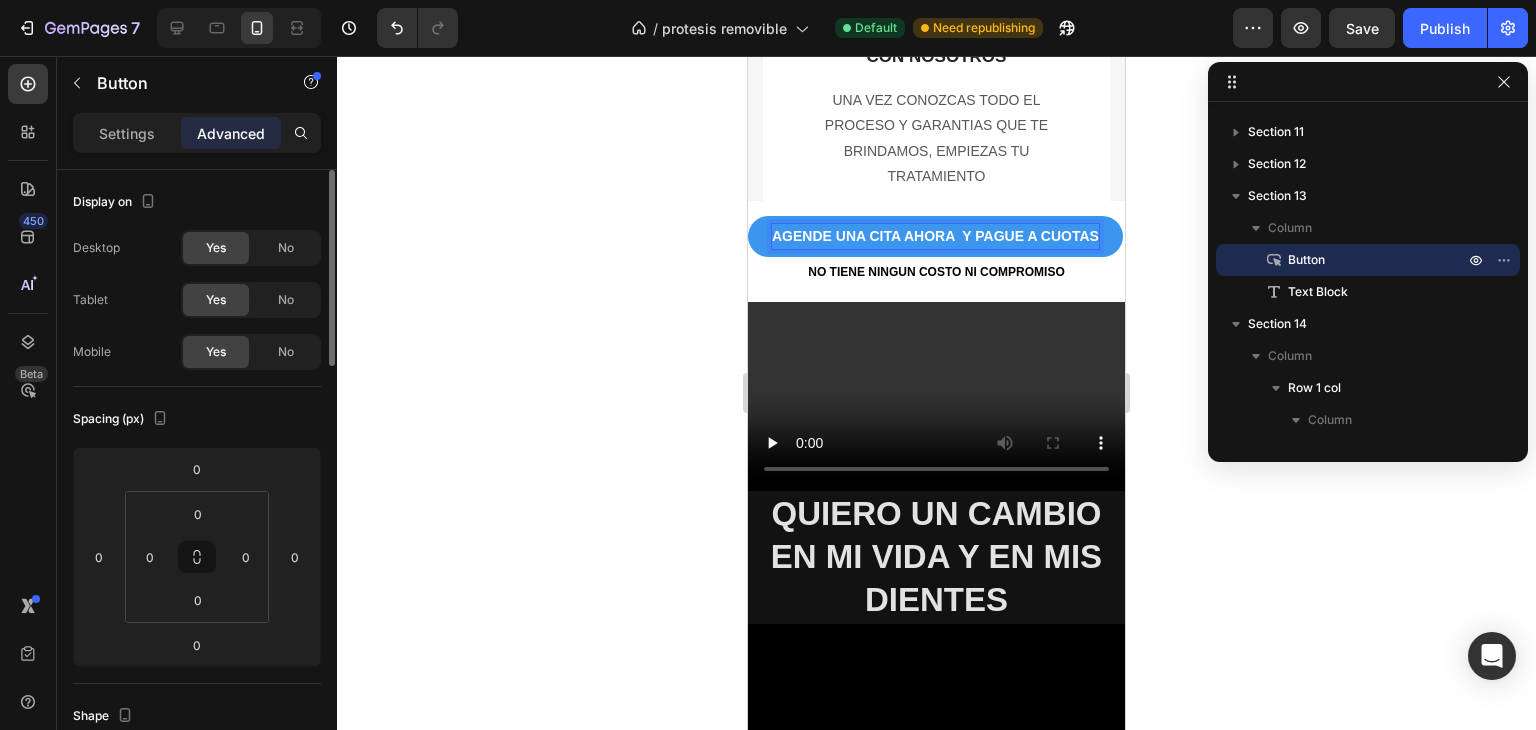 click on "AGENDE UNA CITA AHORA  Y PAGUE A CUOTAS" at bounding box center (935, 236) 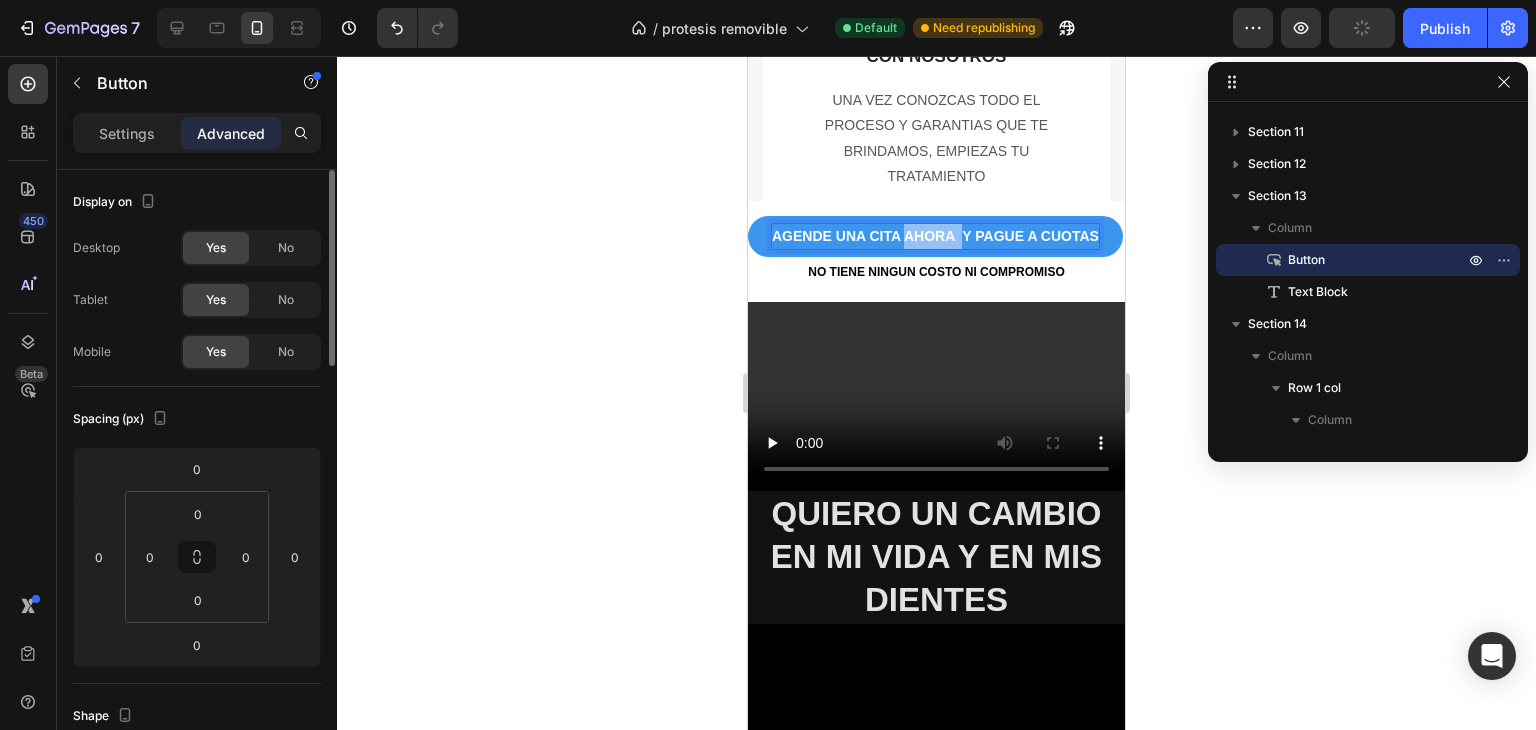 click on "AGENDE UNA CITA AHORA  Y PAGUE A CUOTAS" at bounding box center (935, 236) 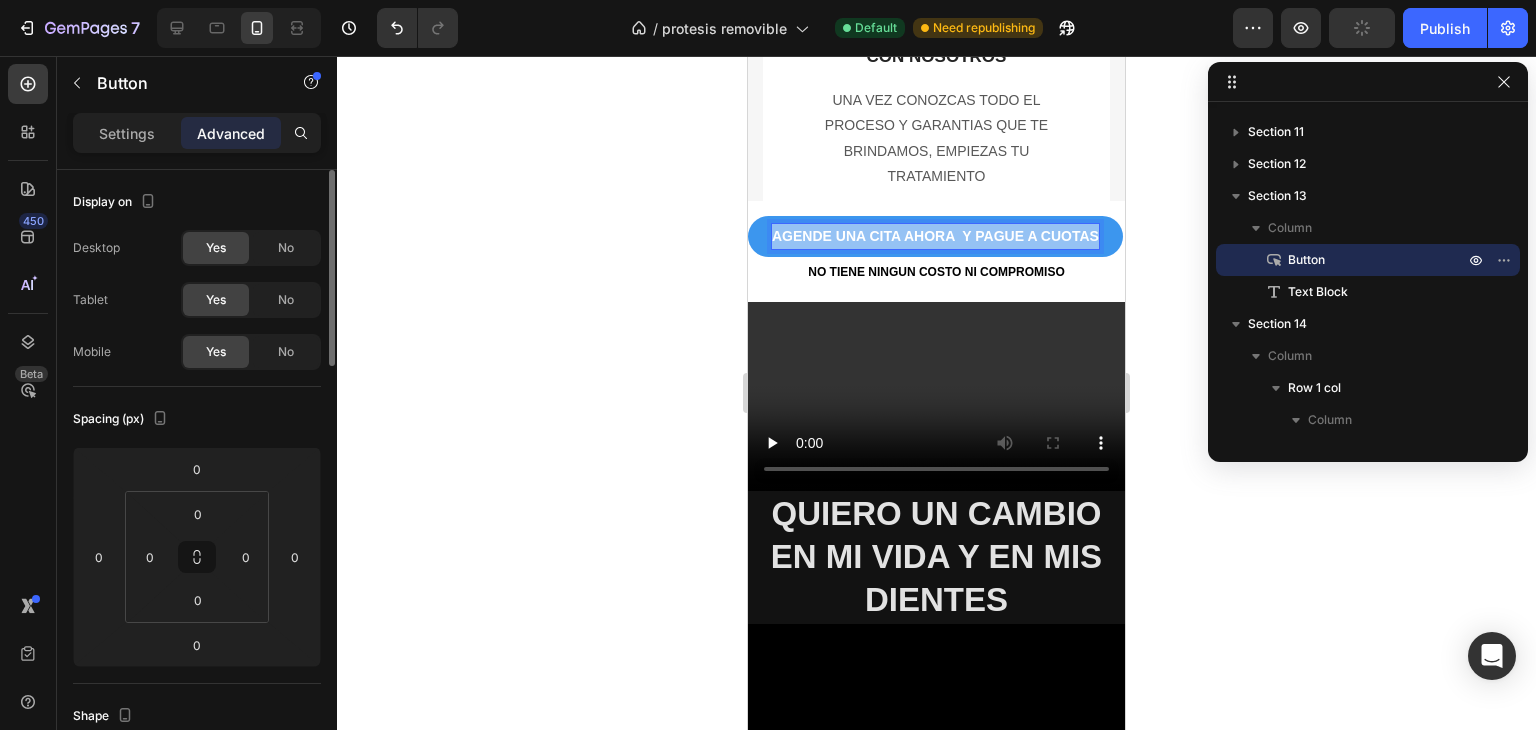 click on "AGENDE UNA CITA AHORA  Y PAGUE A CUOTAS" at bounding box center [935, 236] 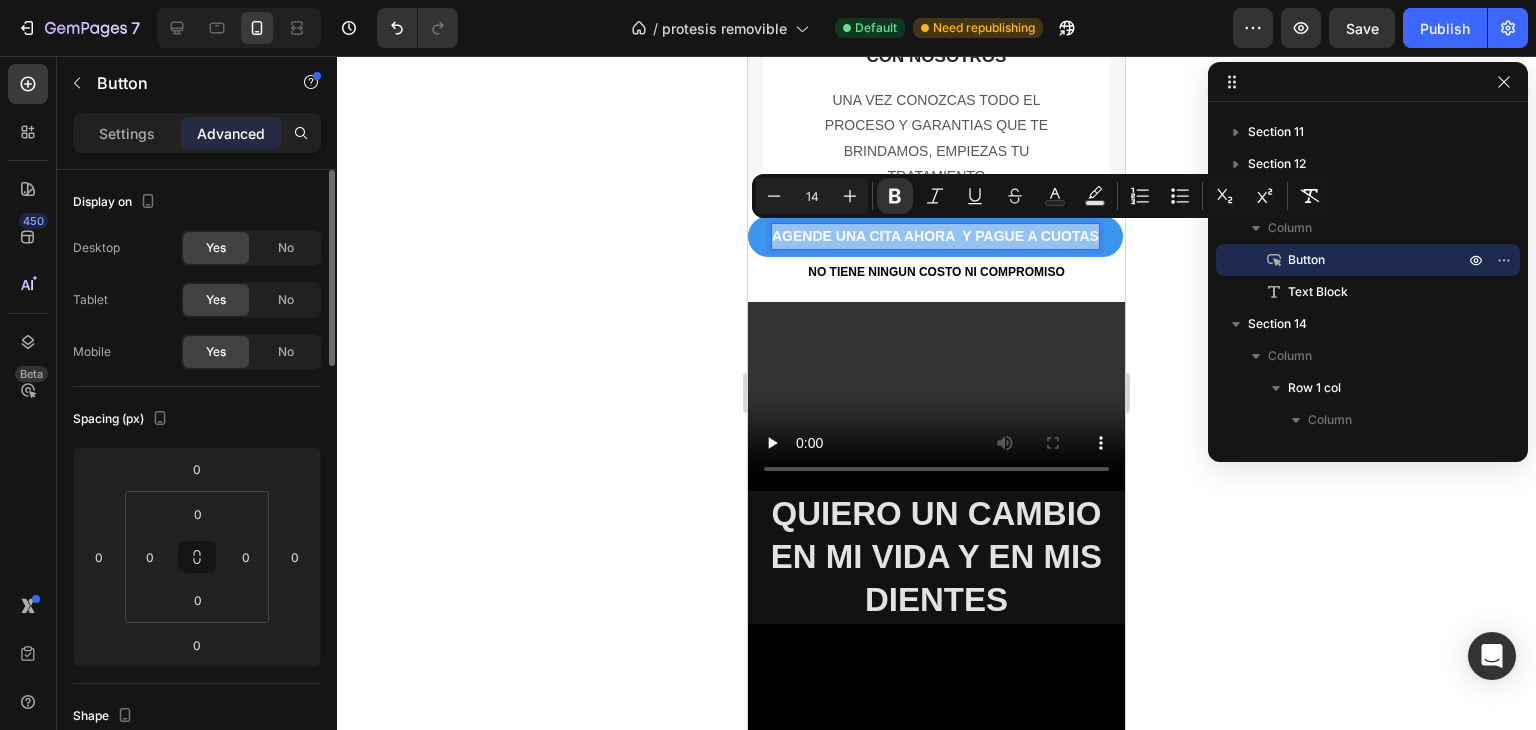 copy on "AGENDE UNA CITA AHORA  Y PAGUE A CUOTAS" 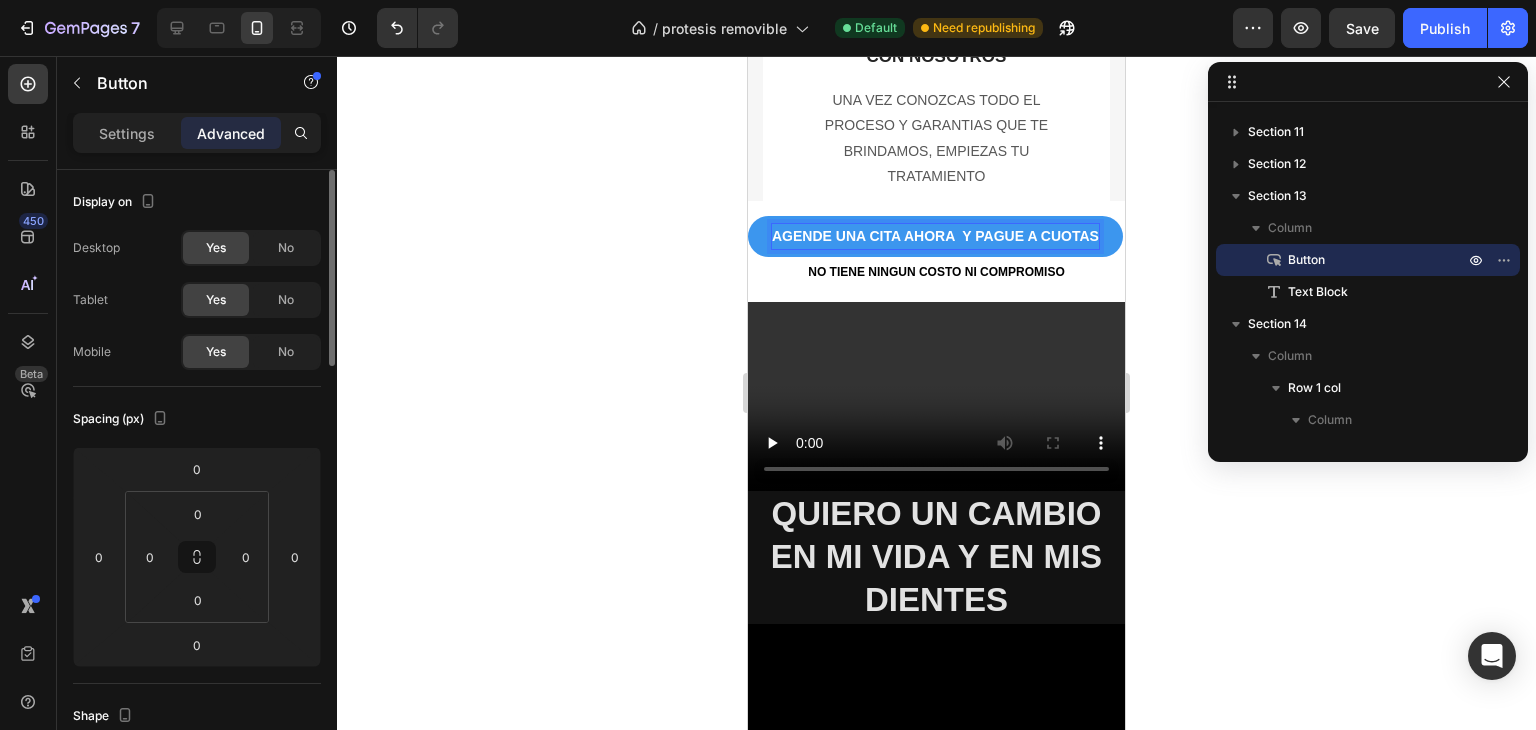 click on "AGENDE UNA CITA AHORA  Y PAGUE A CUOTAS" at bounding box center [935, 236] 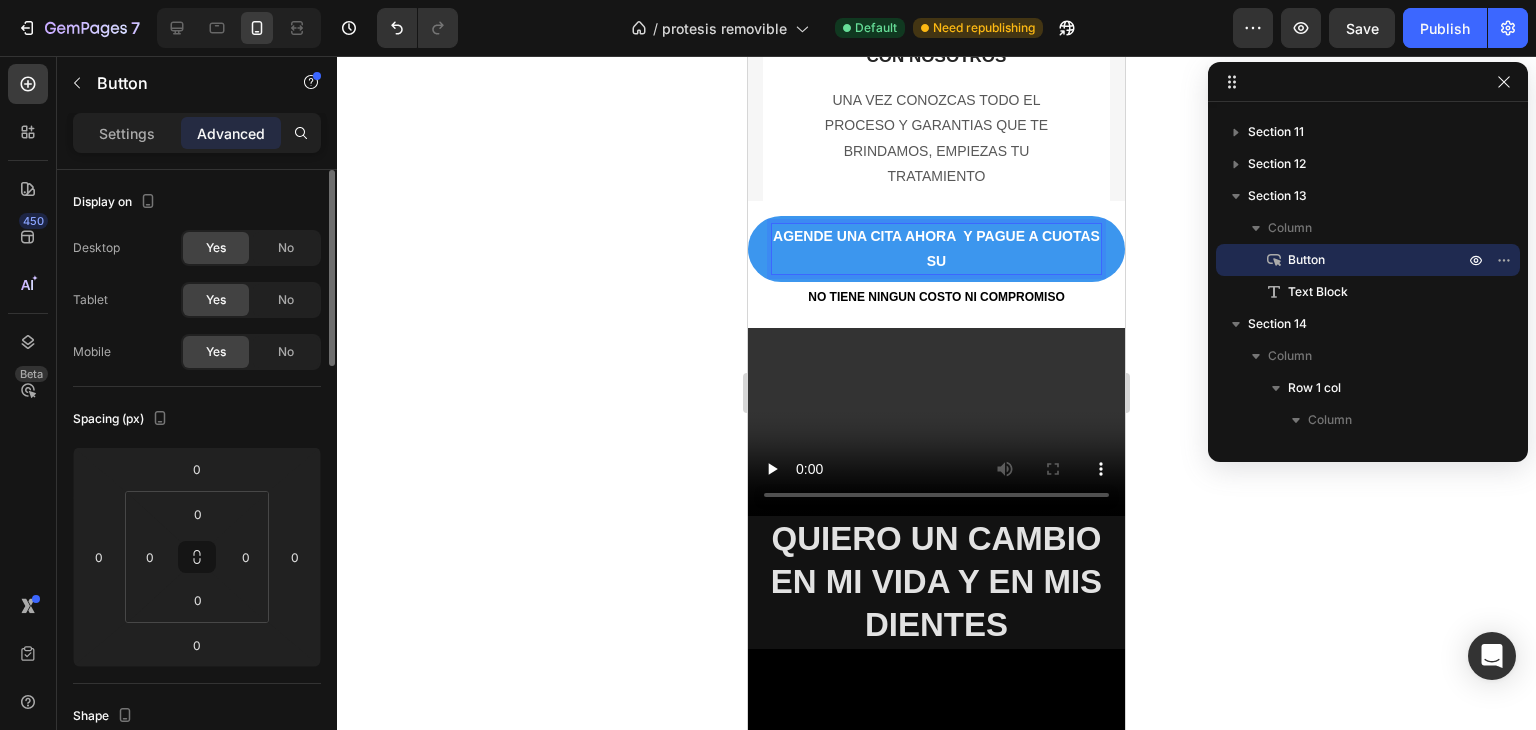 click on "AGENDE UNA CITA AHORA  Y PAGUE A CUOTAS SU" at bounding box center (936, 249) 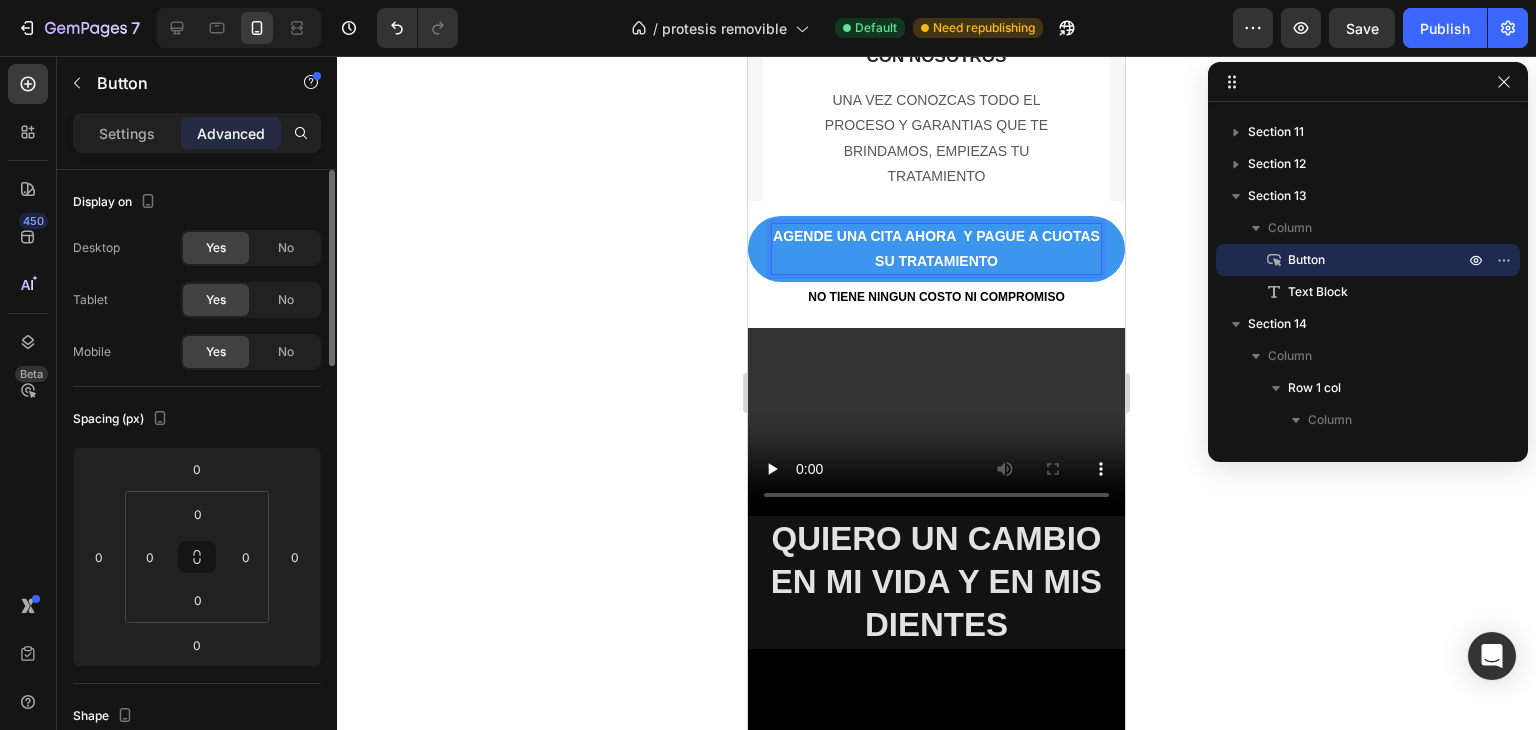 click on "AGENDE UNA CITA AHORA  Y PAGUE A CUOTAS SU TRATAMIENTO" at bounding box center (936, 249) 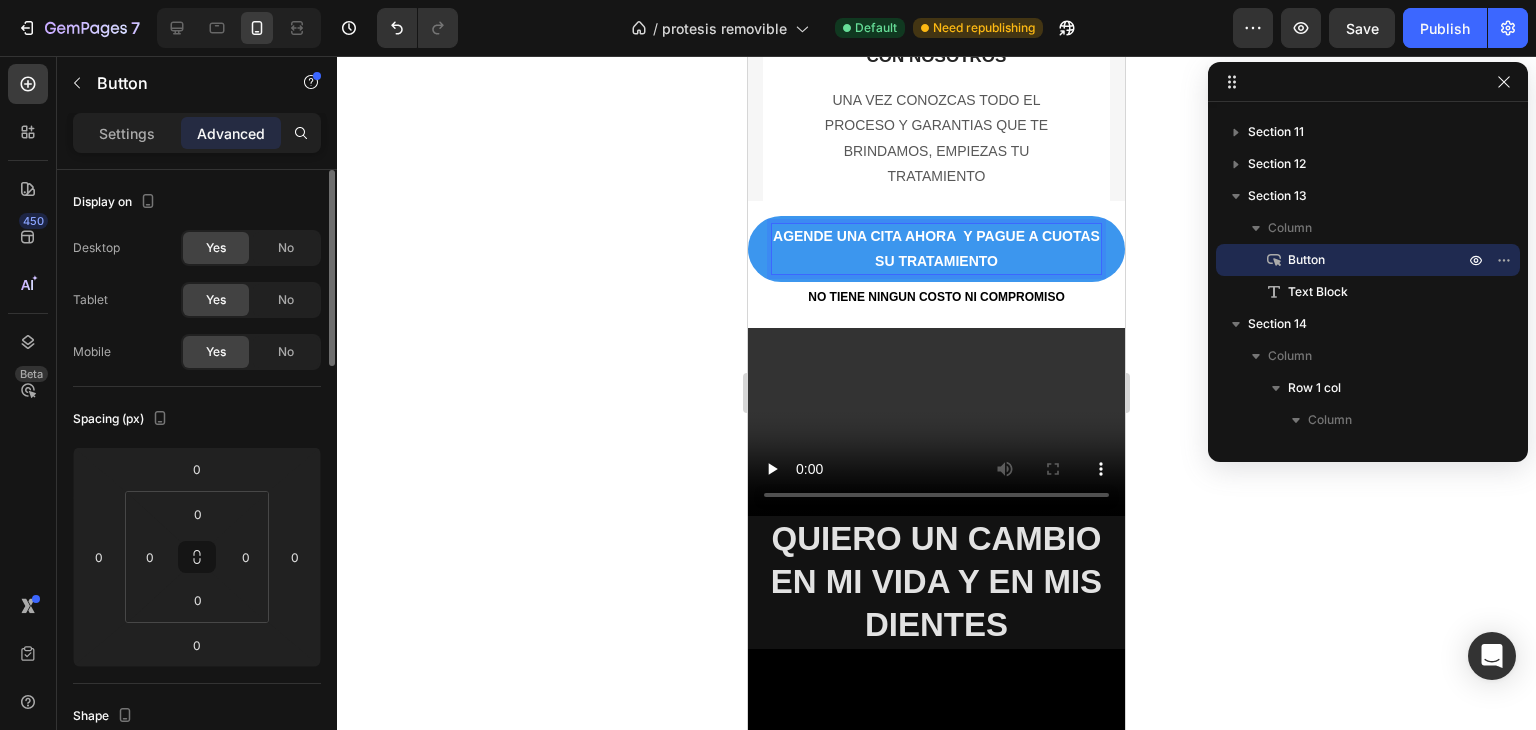 click on "AGENDE UNA CITA AHORA  Y PAGUE A CUOTAS SU TRATAMIENTO" at bounding box center (936, 249) 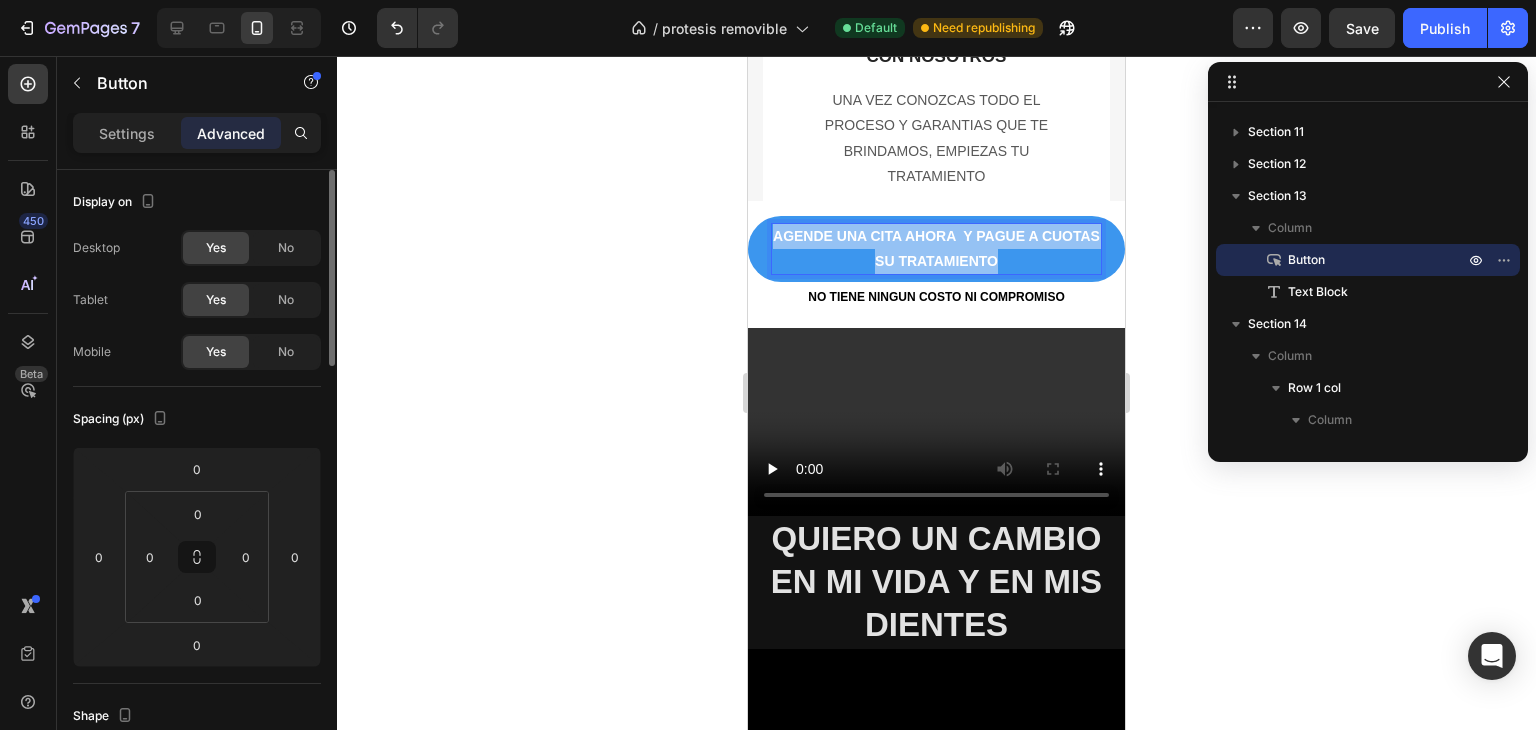 click on "AGENDE UNA CITA AHORA  Y PAGUE A CUOTAS SU TRATAMIENTO" at bounding box center [936, 249] 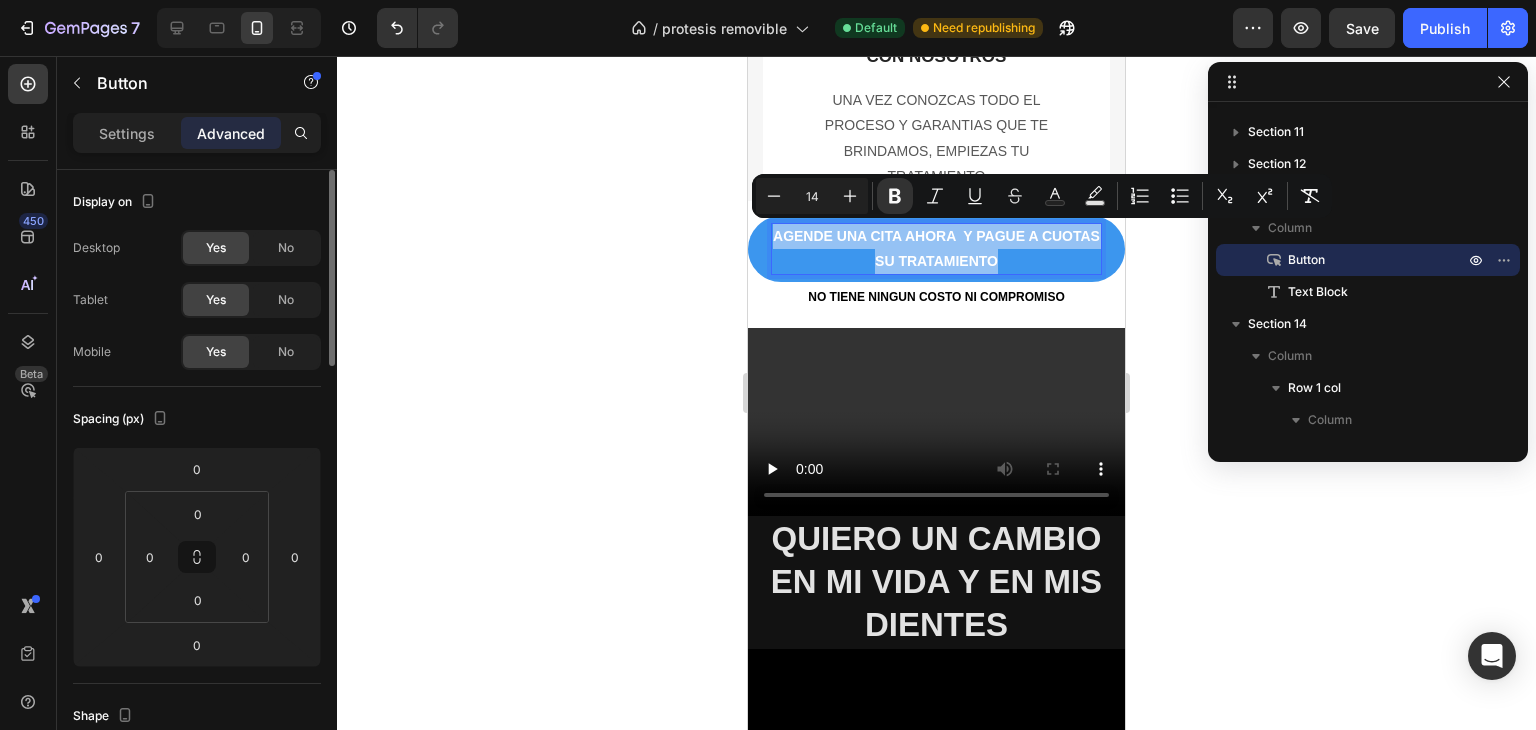 copy on "AGENDE UNA CITA AHORA  Y PAGUE A CUOTAS SU TRATAMIENTO" 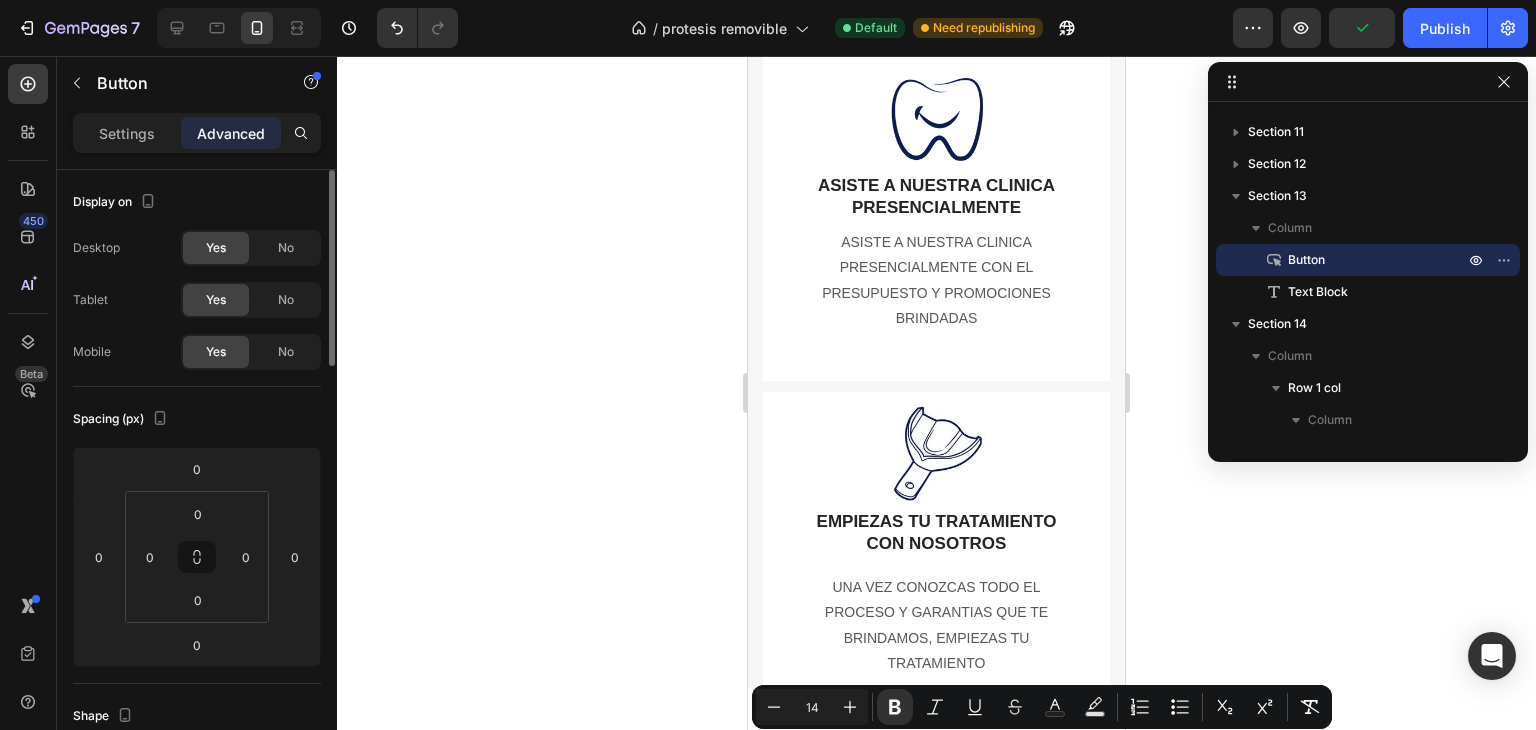type on "16" 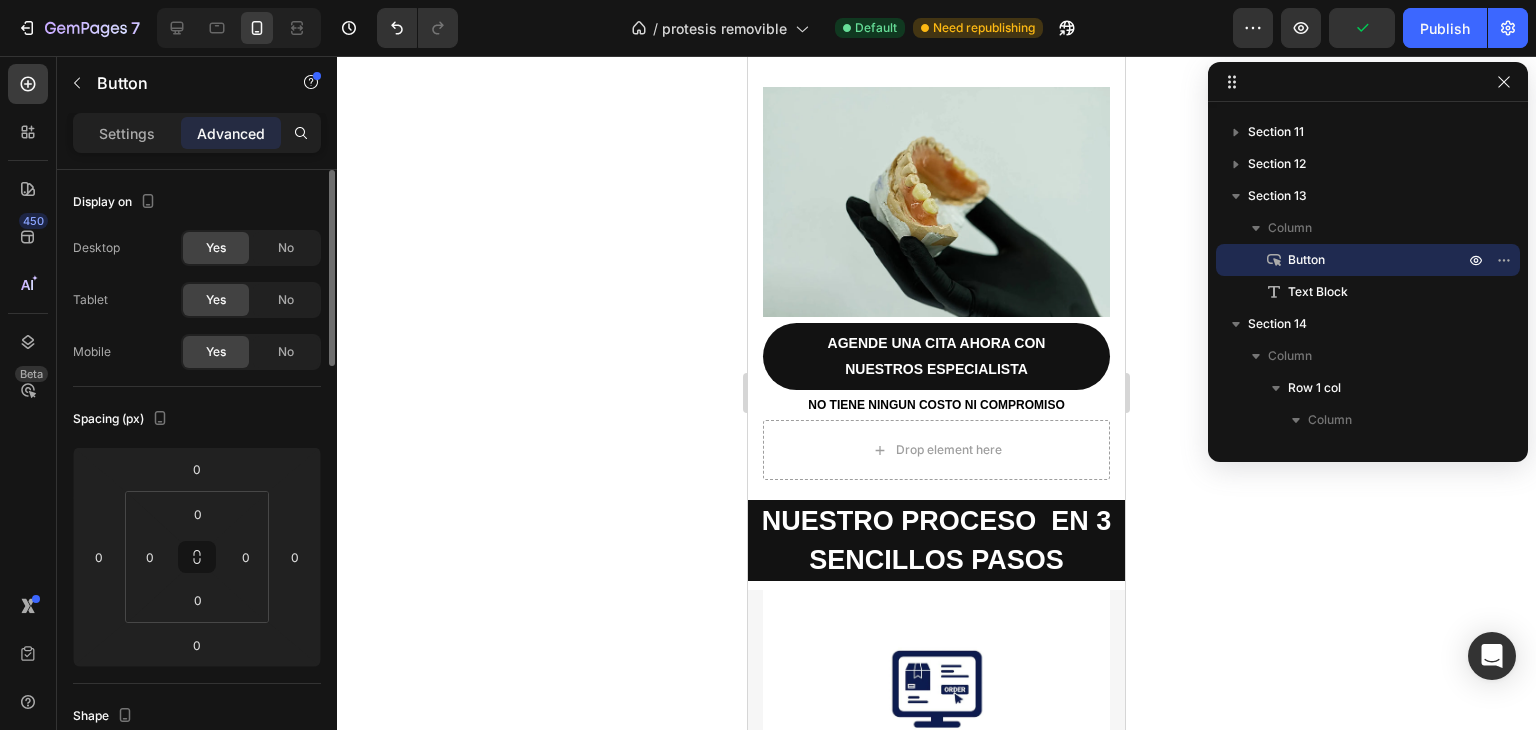 scroll, scrollTop: 6674, scrollLeft: 0, axis: vertical 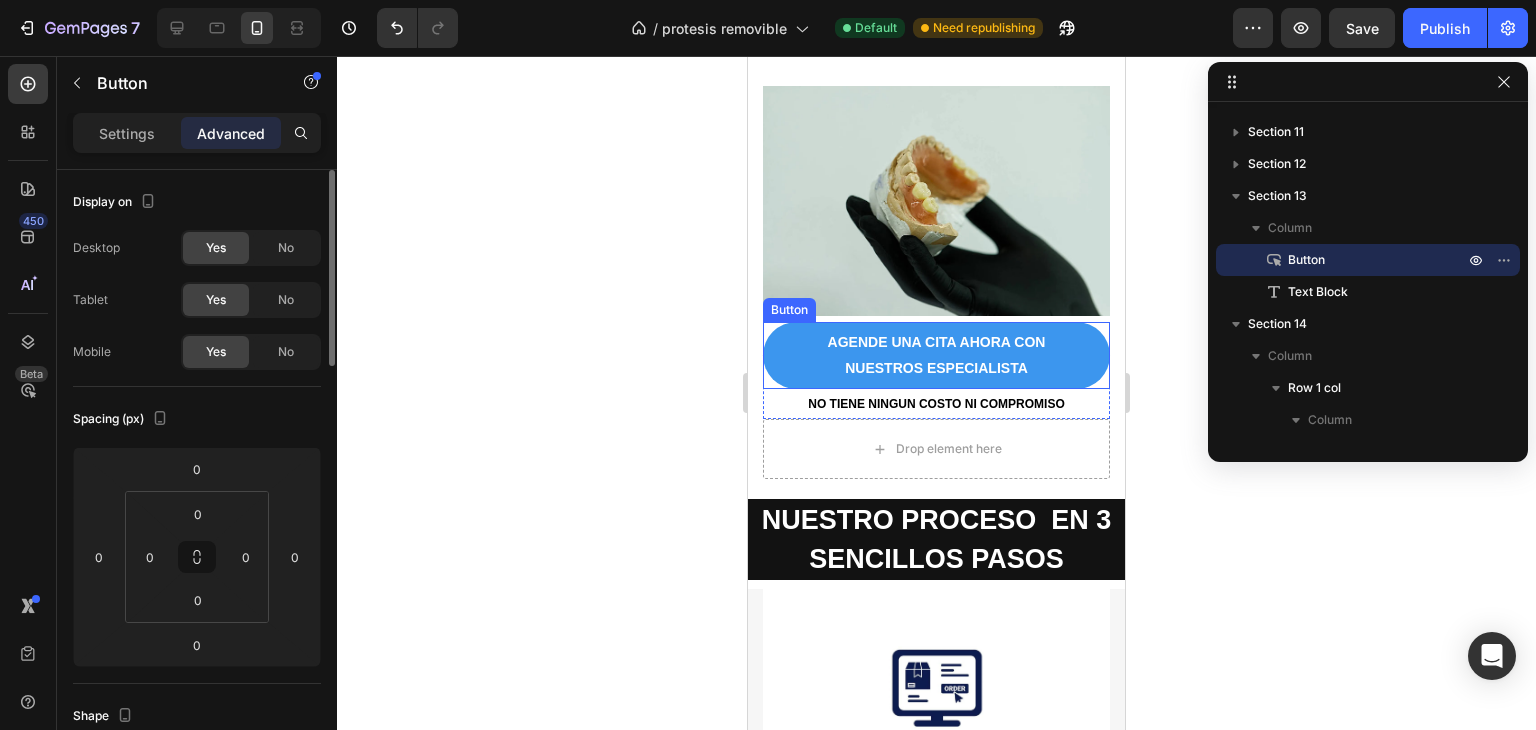 click on "AGENDE UNA CITA   AHORA CON NUESTROS ESPECIALISTA" at bounding box center (936, 355) 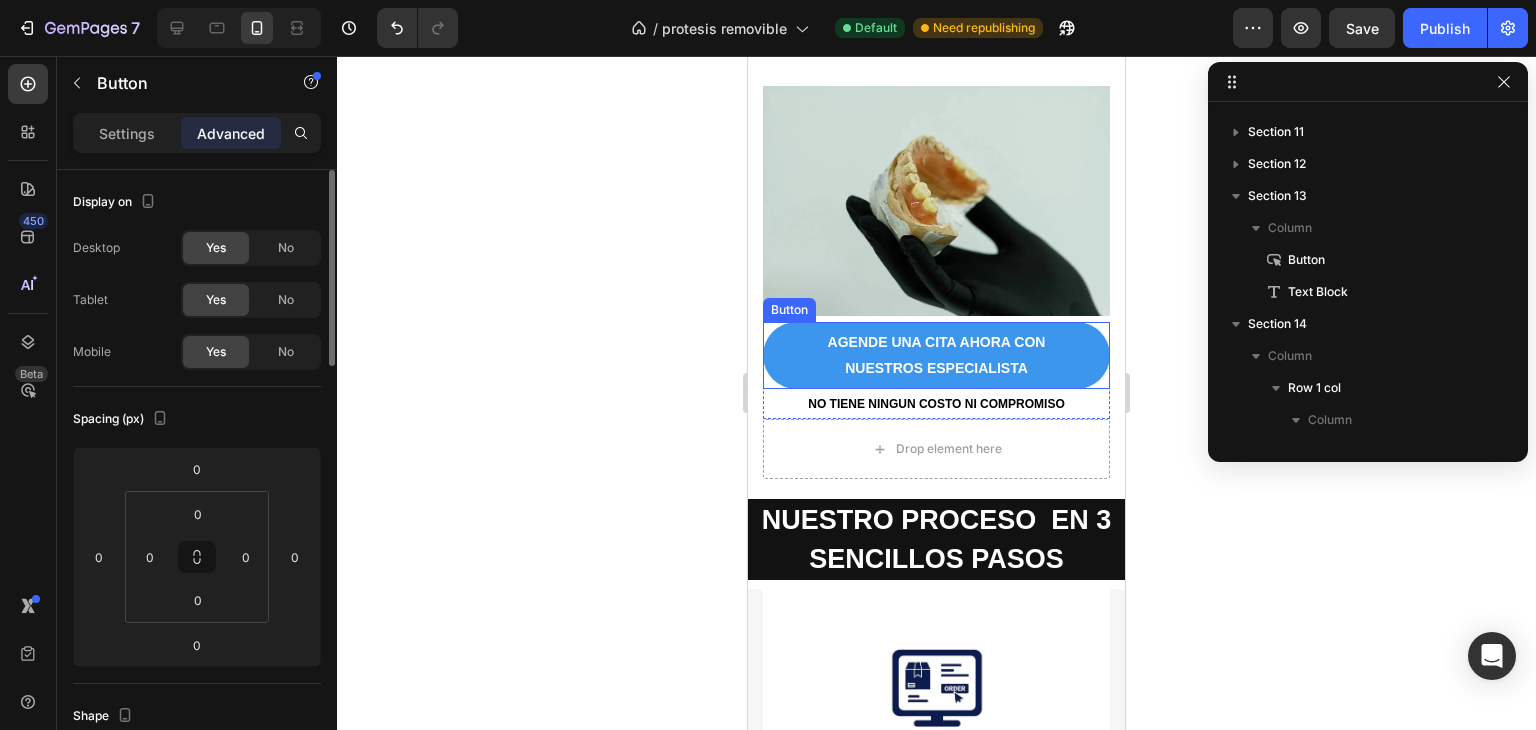 scroll, scrollTop: 1234, scrollLeft: 0, axis: vertical 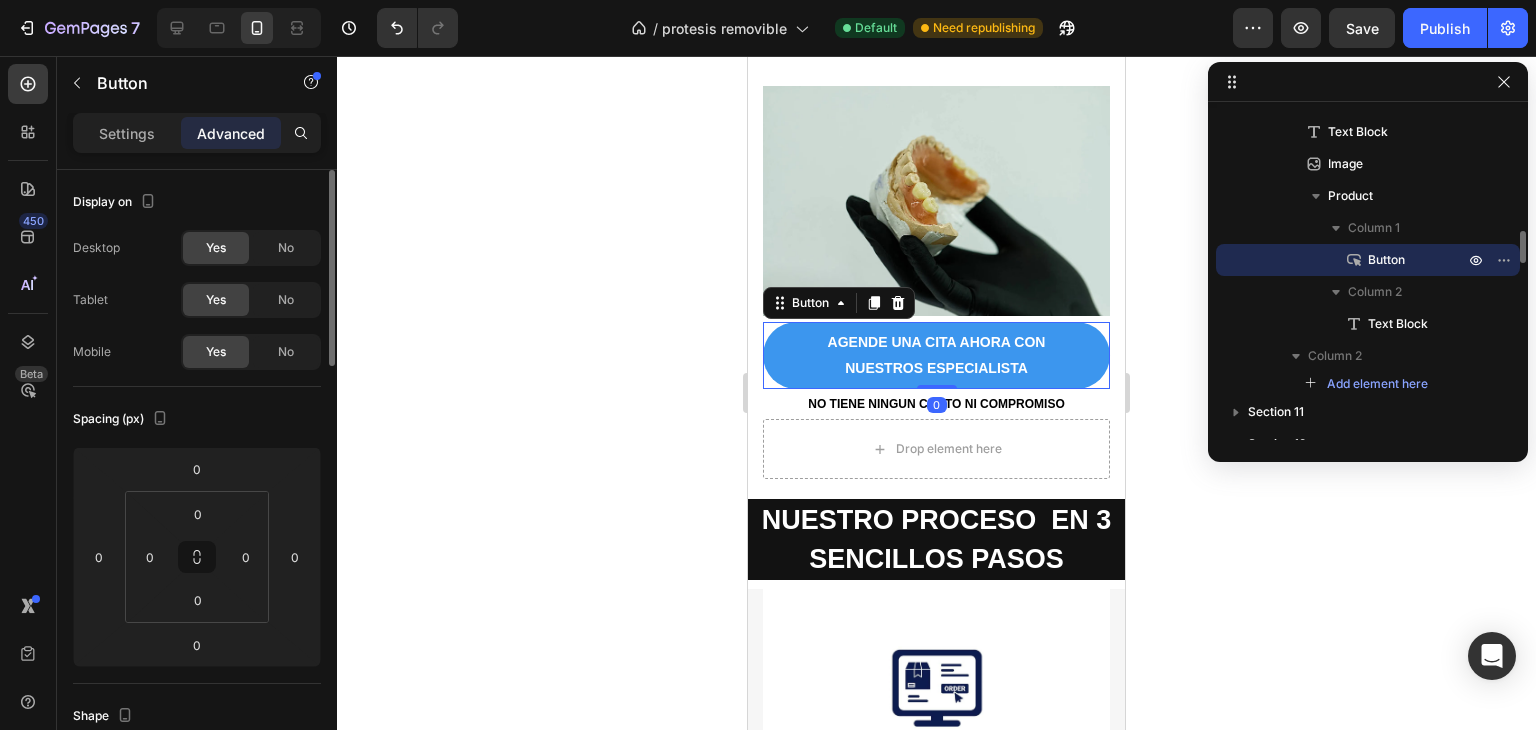 click on "AGENDE UNA CITA   AHORA CON NUESTROS ESPECIALISTA" at bounding box center [936, 355] 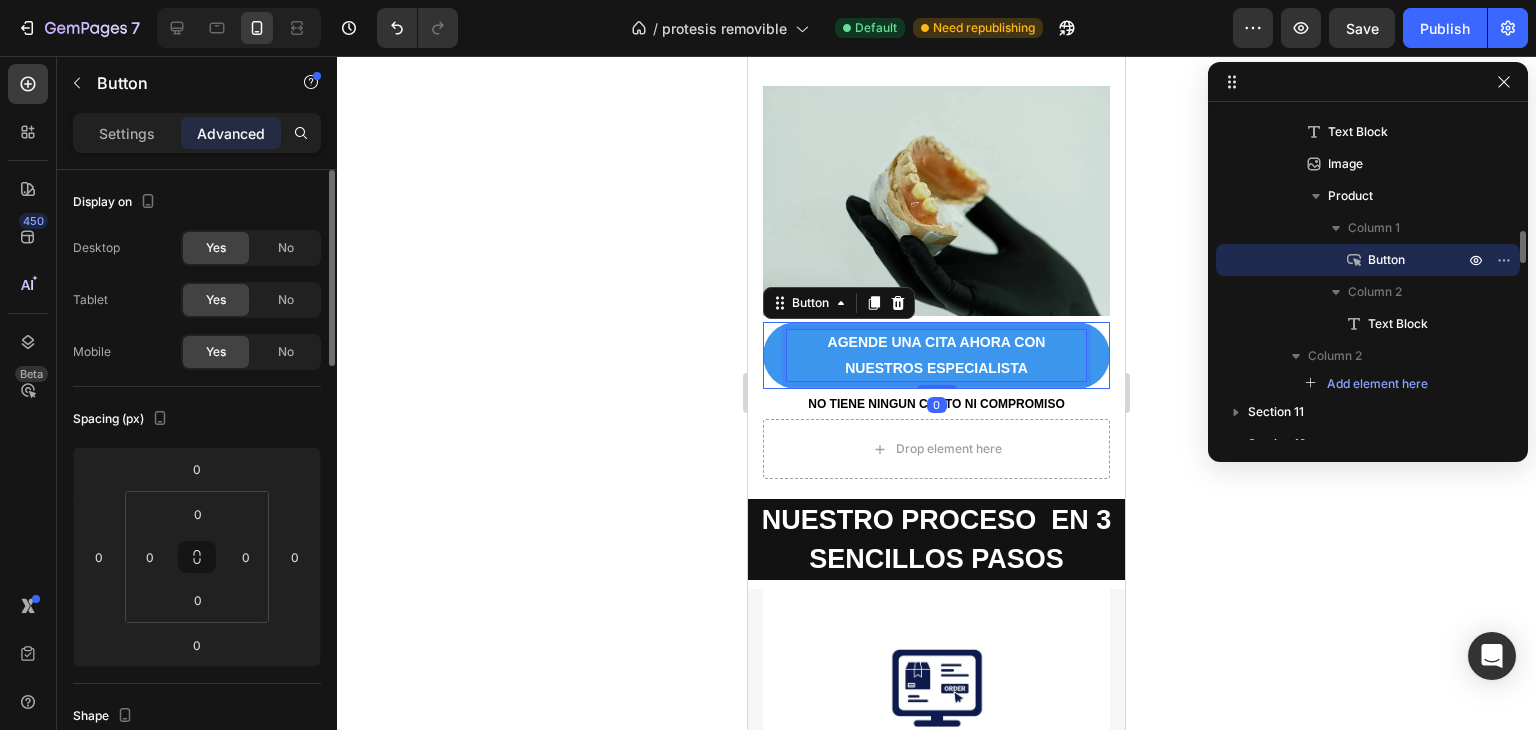 click on "AGENDE UNA CITA AHORA CON NUESTROS ESPECIALISTA" at bounding box center (936, 355) 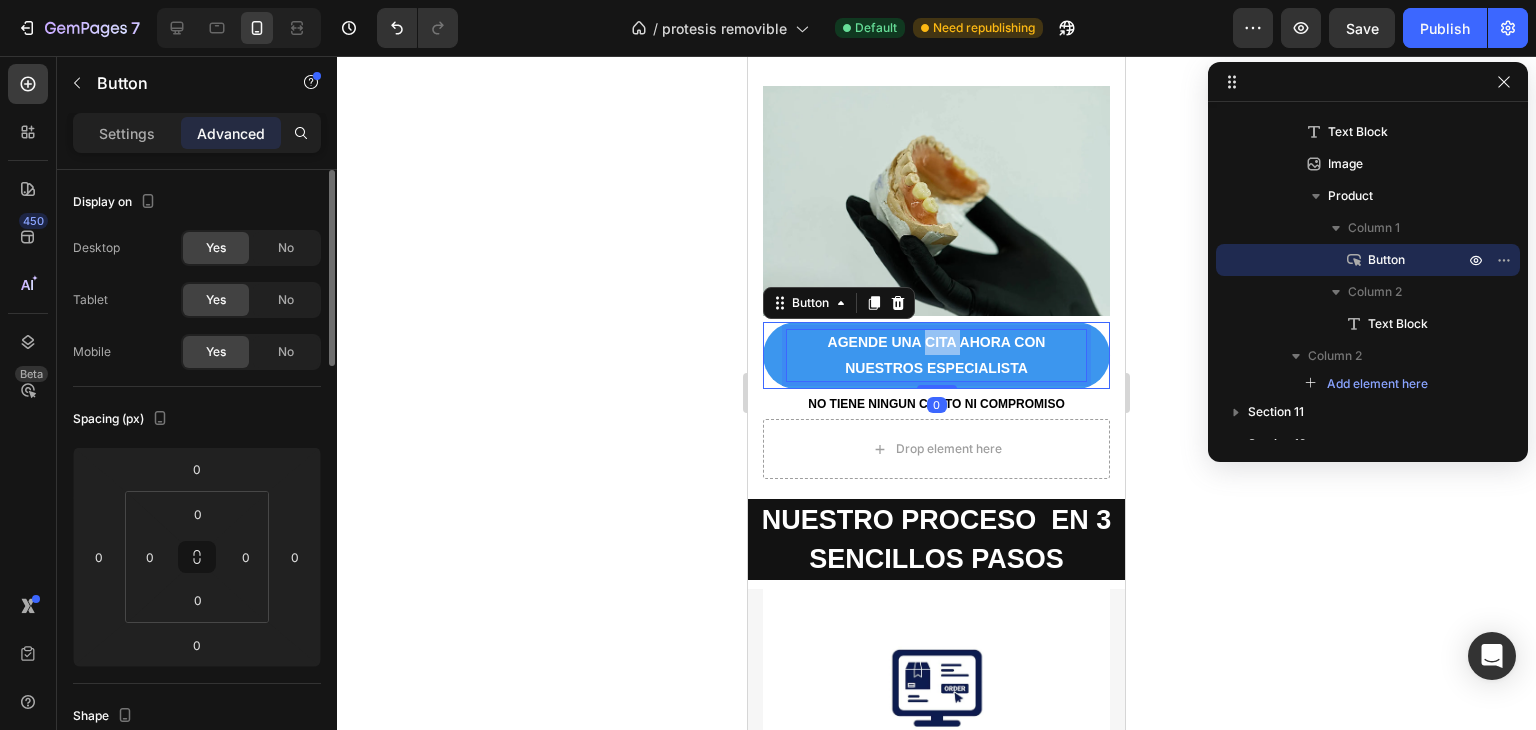 click on "AGENDE UNA CITA AHORA CON NUESTROS ESPECIALISTA" at bounding box center (936, 355) 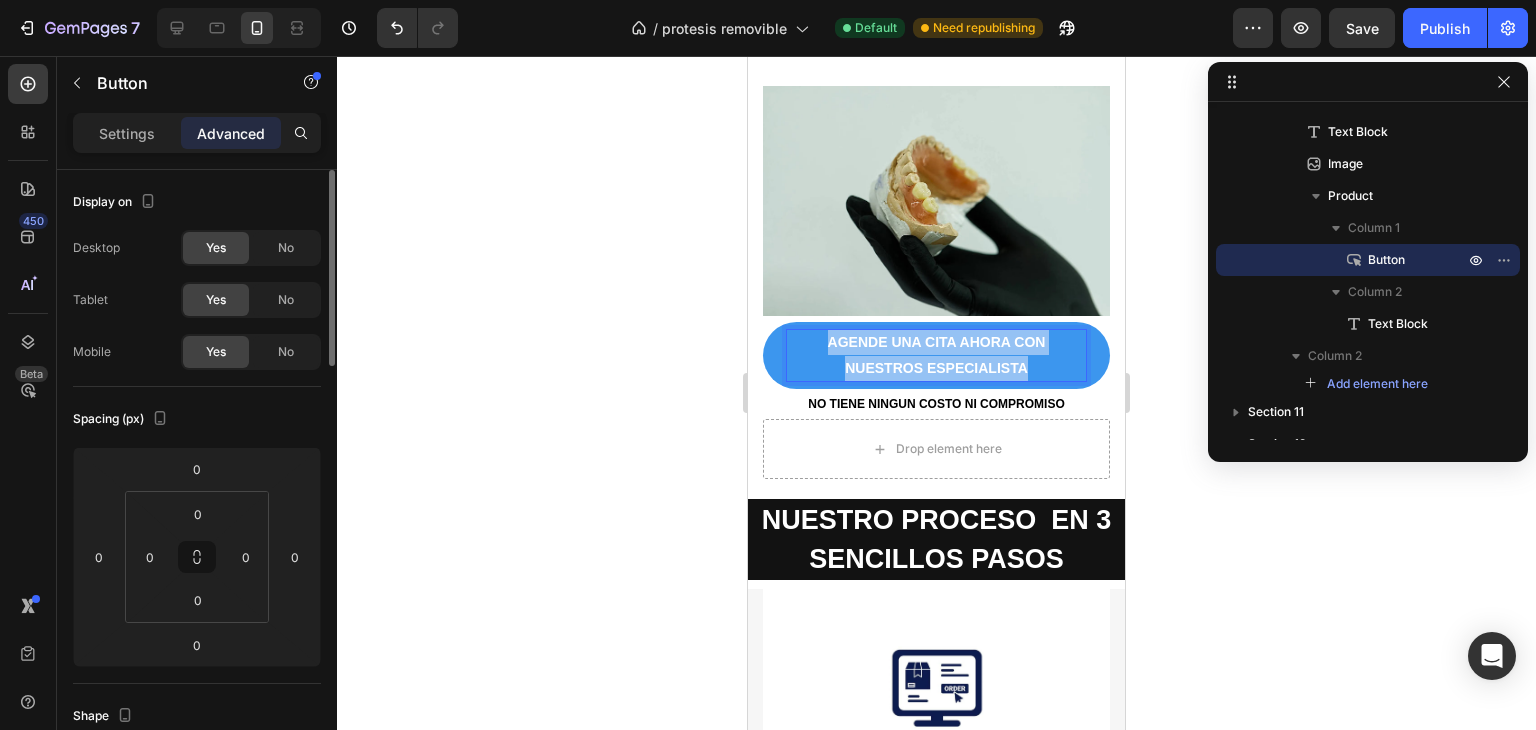 click on "AGENDE UNA CITA AHORA CON NUESTROS ESPECIALISTA" at bounding box center (936, 355) 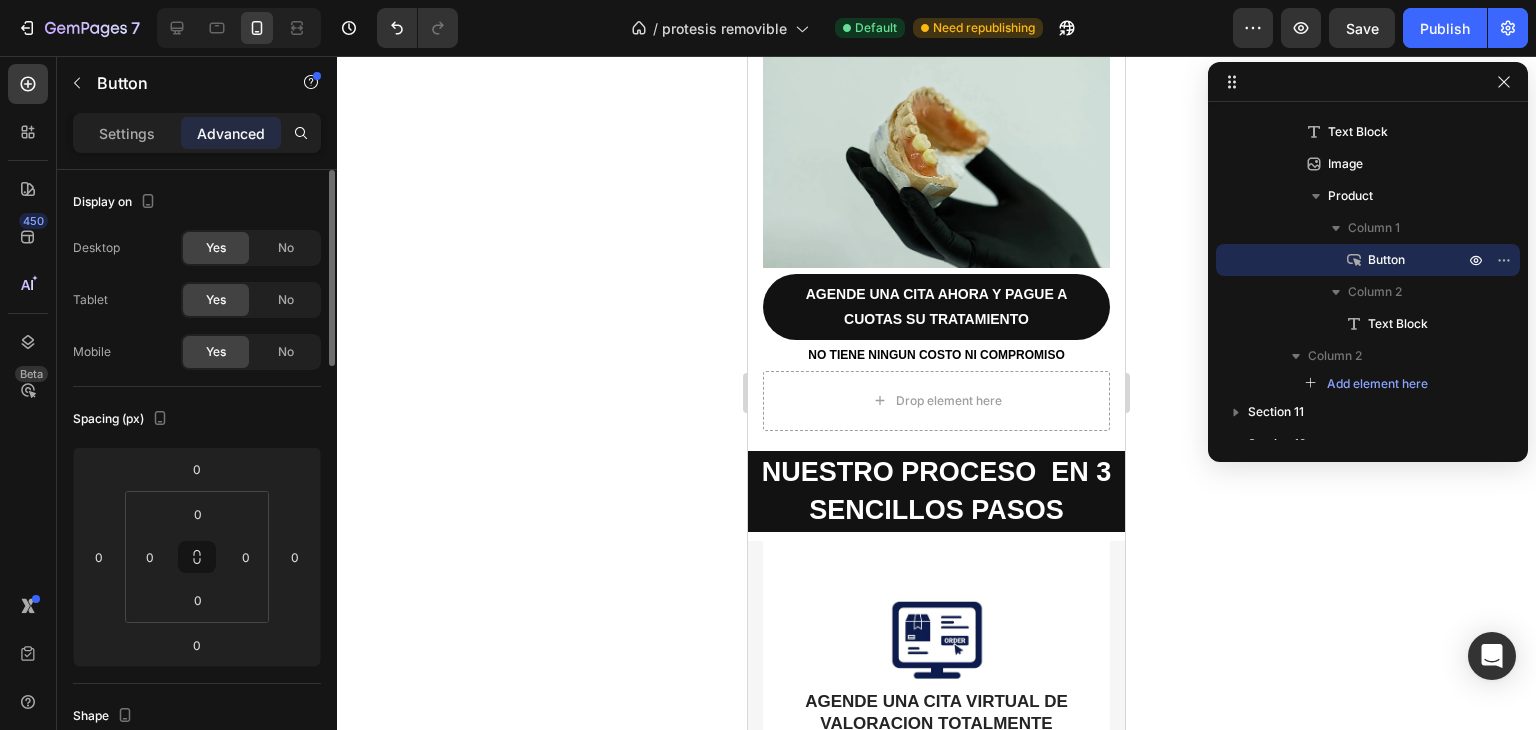 scroll, scrollTop: 5225, scrollLeft: 0, axis: vertical 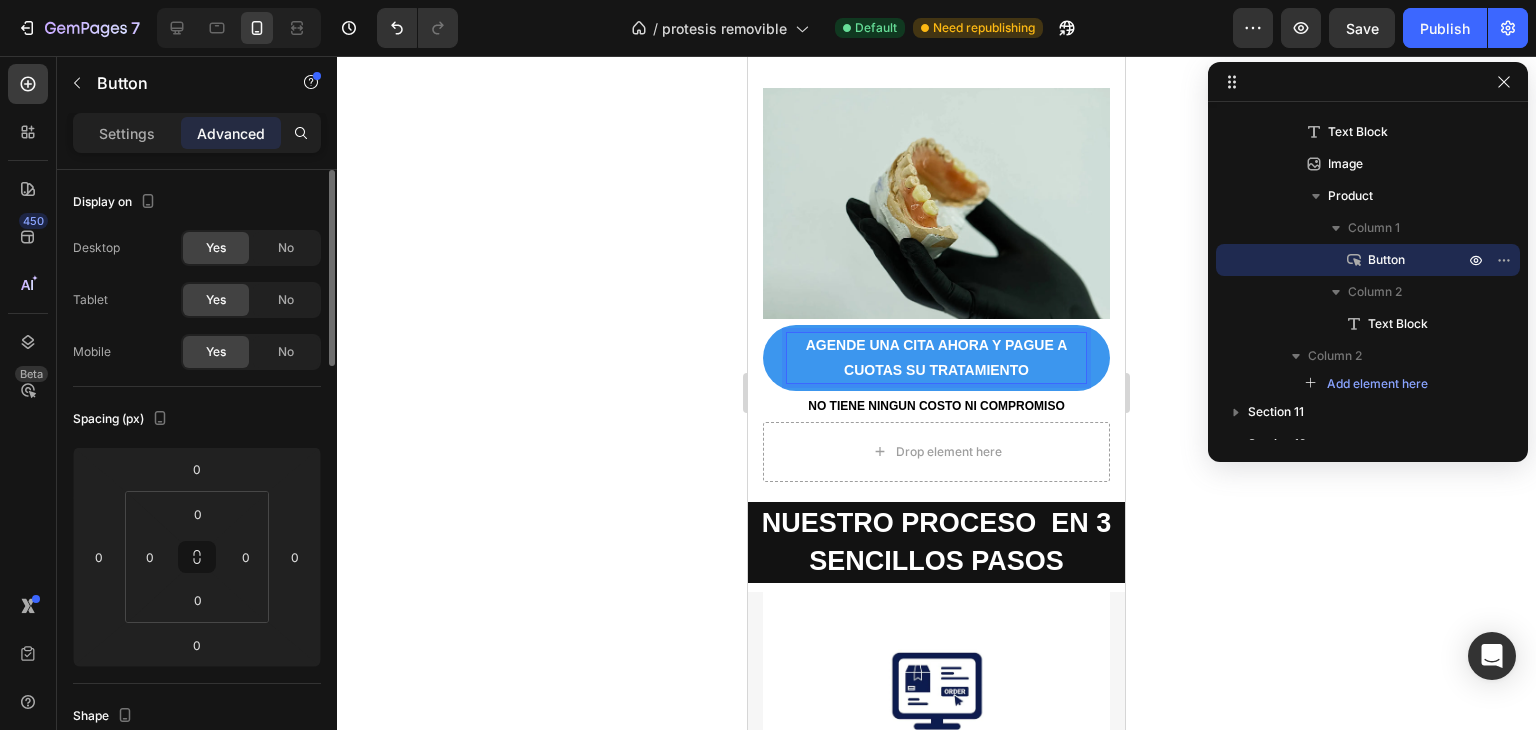 click on "AGENDE UNA CITA AHORA Y PAGUE A CUOTAS SU TRATAMIENTO" at bounding box center (936, 358) 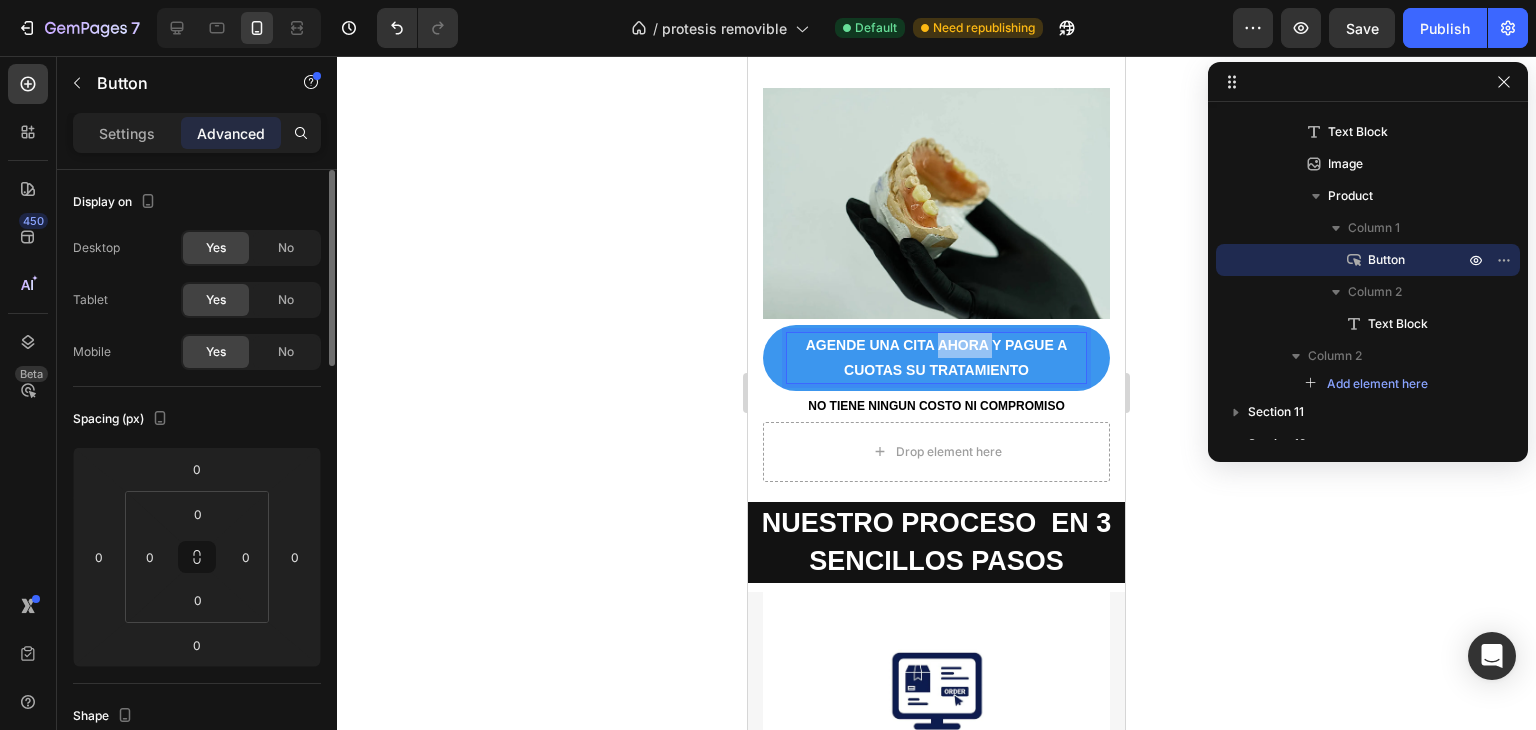 click on "AGENDE UNA CITA AHORA Y PAGUE A CUOTAS SU TRATAMIENTO" at bounding box center [936, 358] 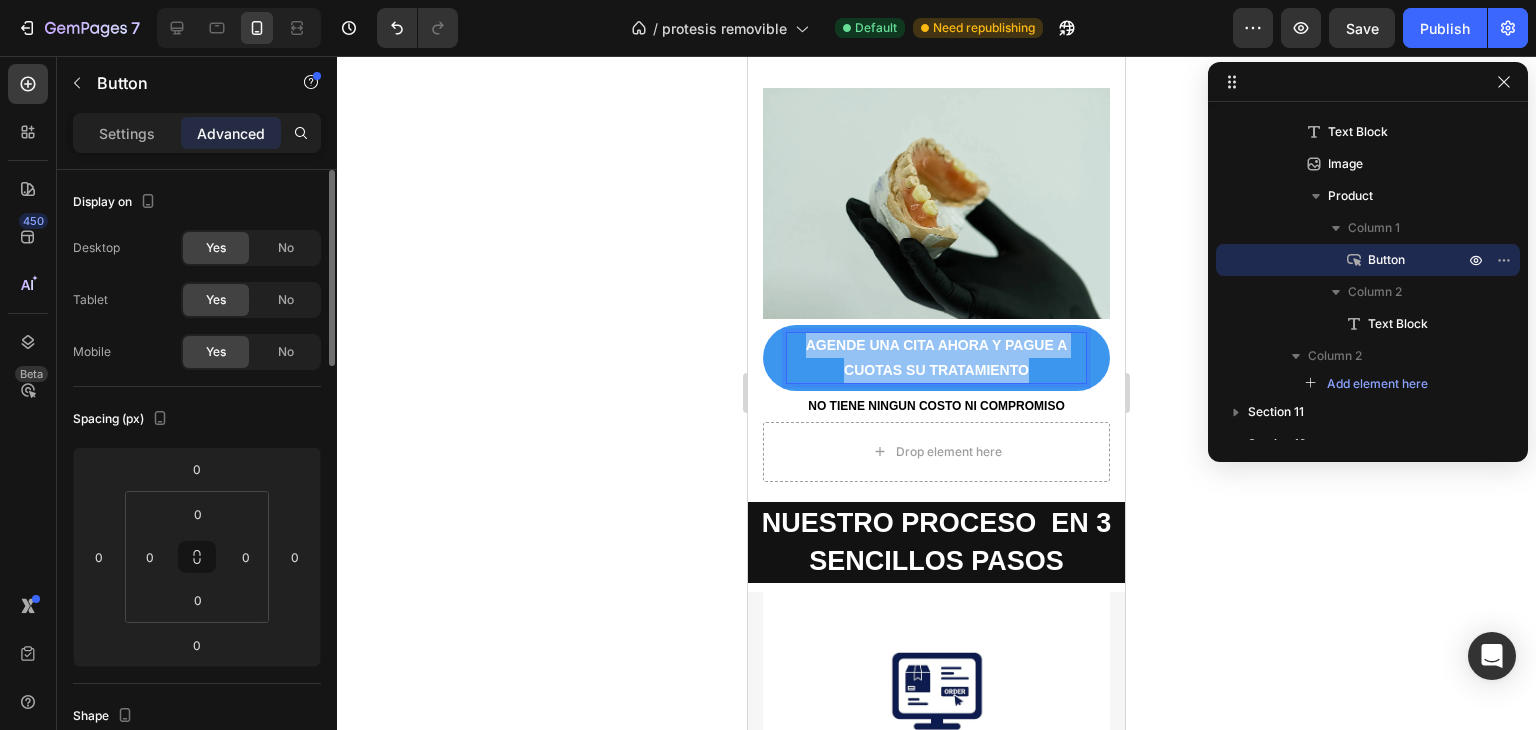 click on "AGENDE UNA CITA AHORA Y PAGUE A CUOTAS SU TRATAMIENTO" at bounding box center [936, 358] 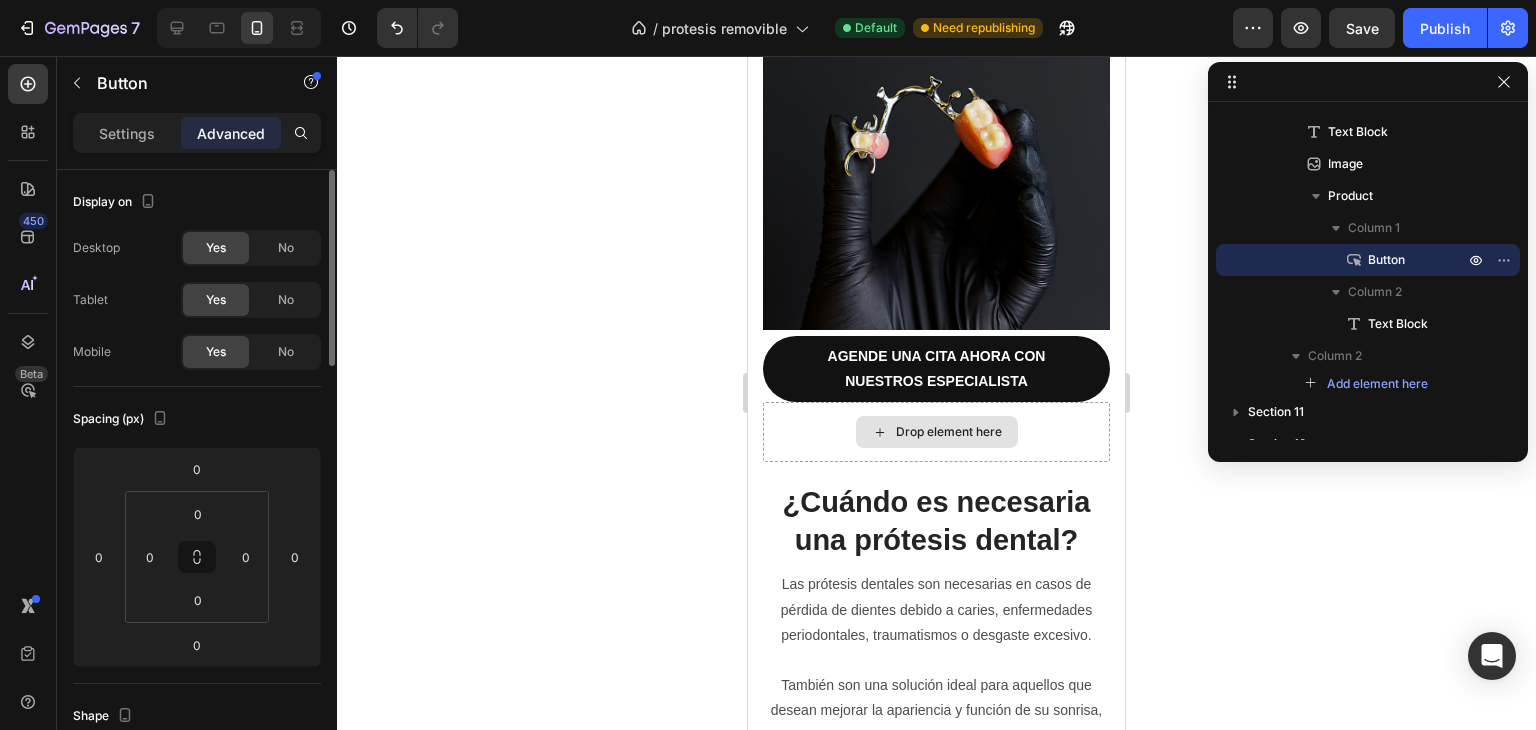 scroll, scrollTop: 3621, scrollLeft: 0, axis: vertical 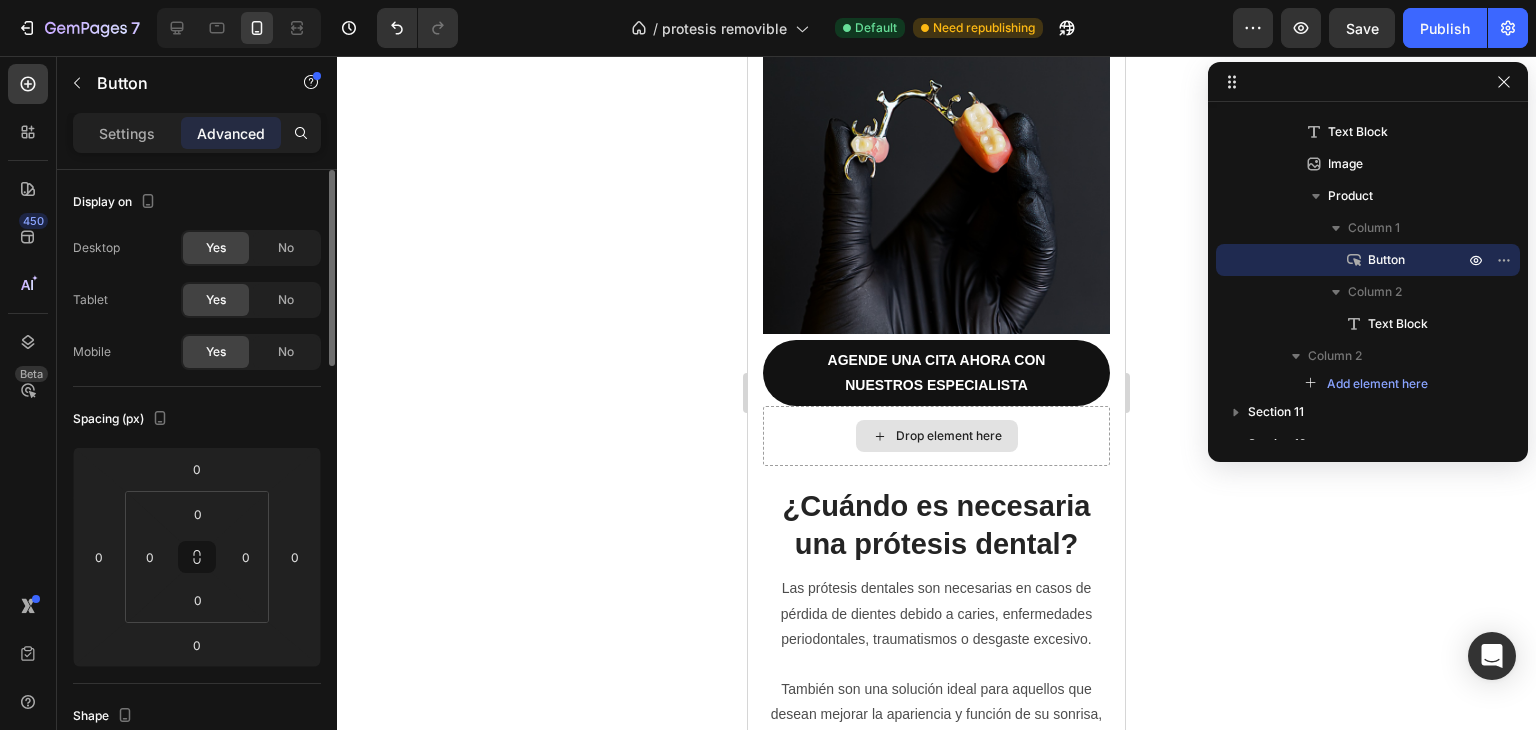 click on "AGENDE UNA CITA   AHORA CON NUESTROS ESPECIALISTA" at bounding box center (937, 372) 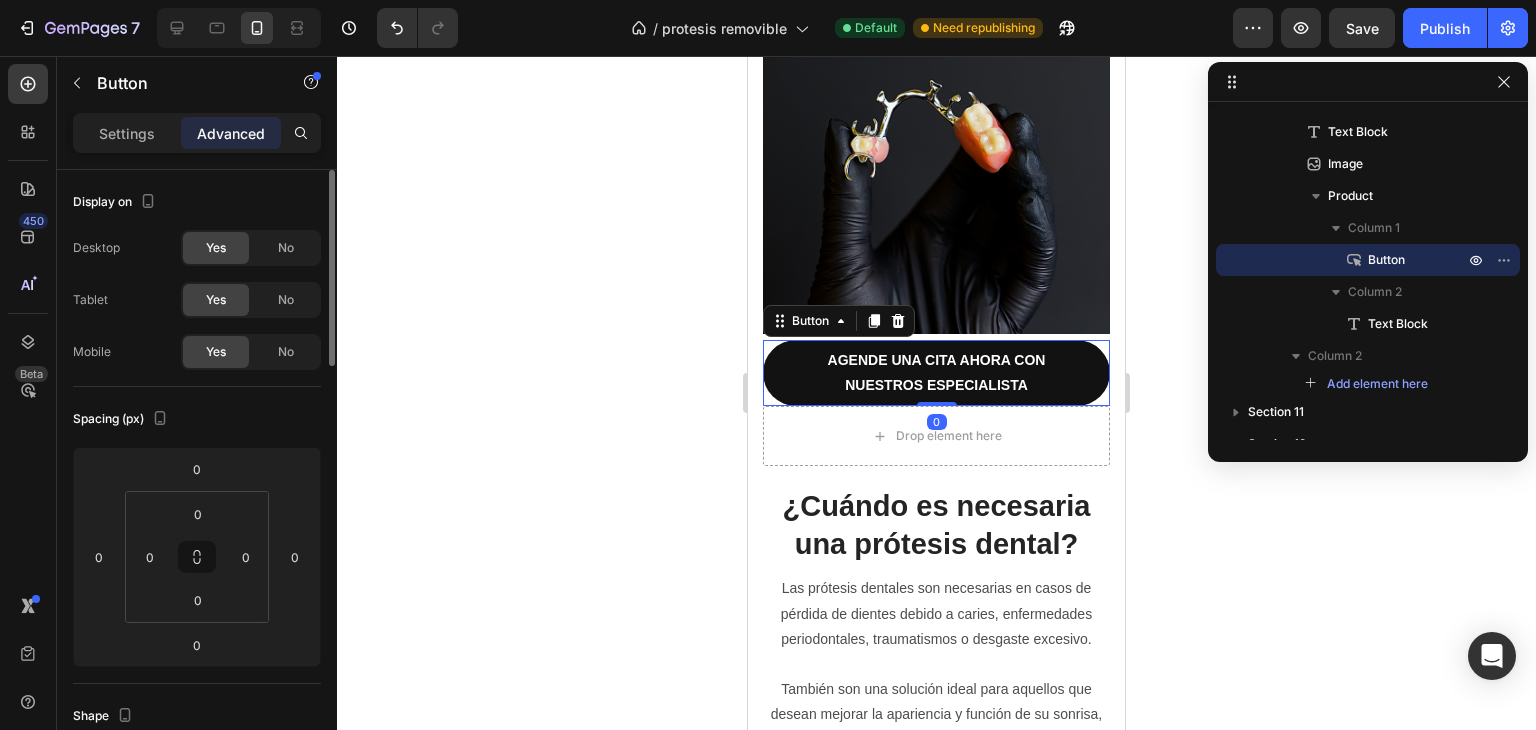 scroll, scrollTop: 794, scrollLeft: 0, axis: vertical 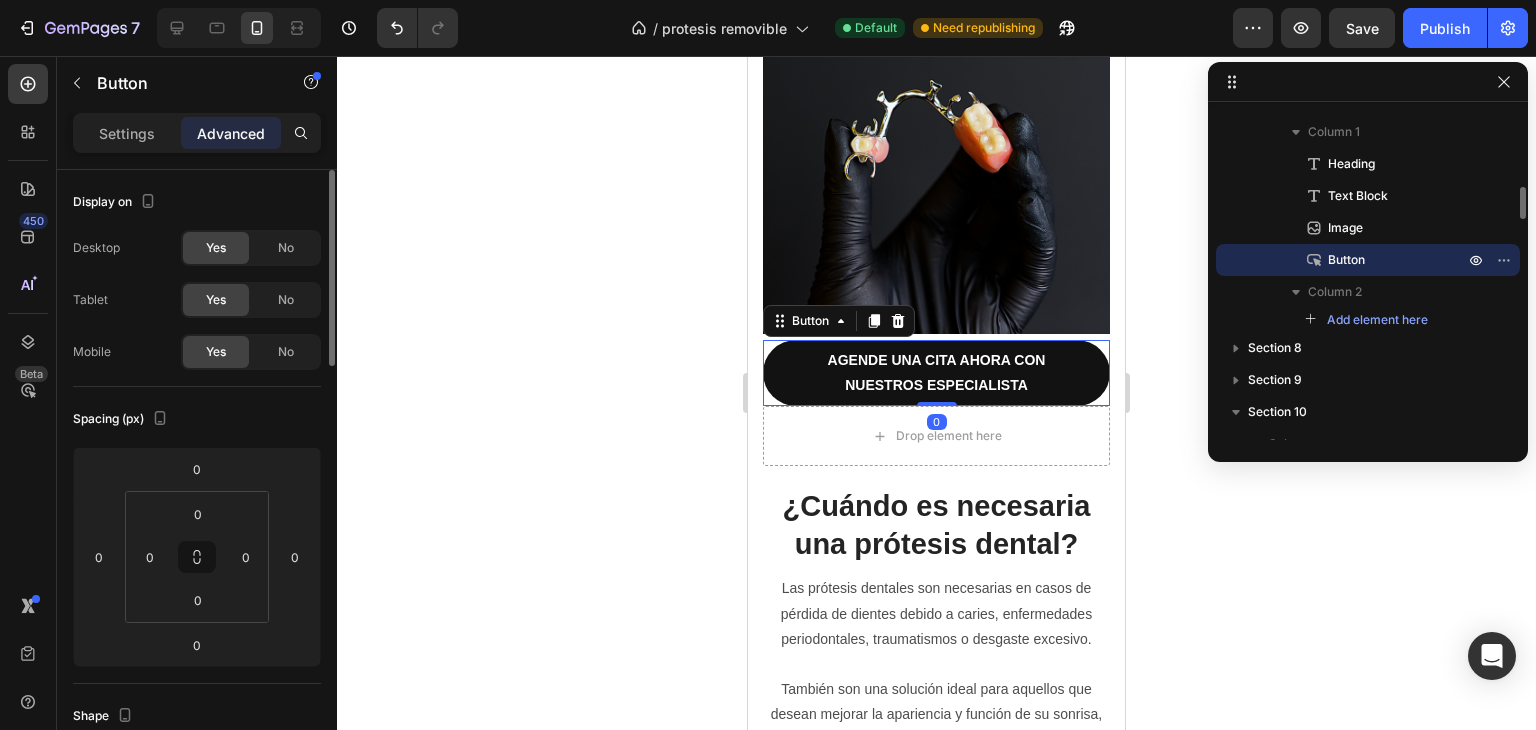 click on "AGENDE UNA CITA   AHORA CON NUESTROS ESPECIALISTA" at bounding box center (937, 372) 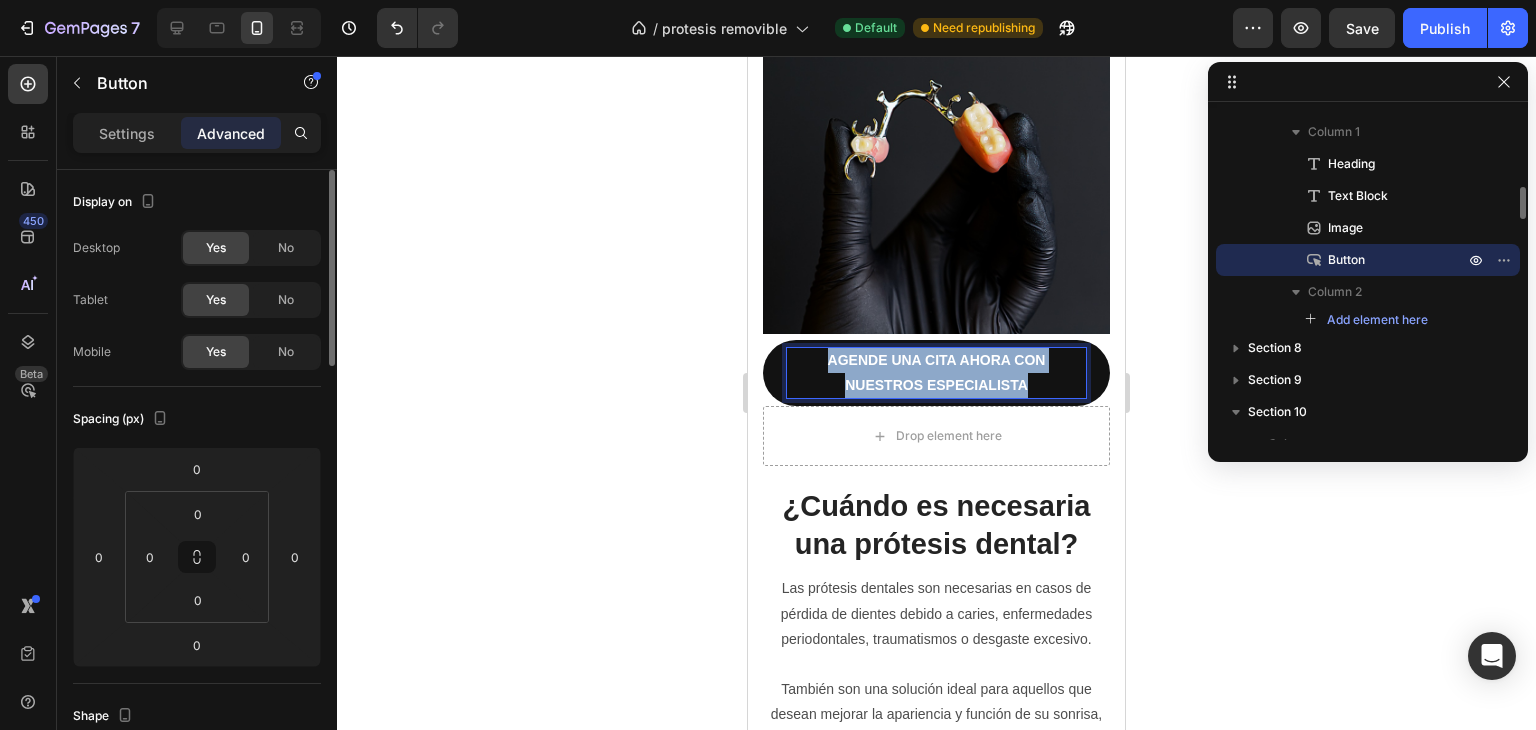 click on "AGENDE UNA CITA AHORA CON NUESTROS ESPECIALISTA" at bounding box center [937, 372] 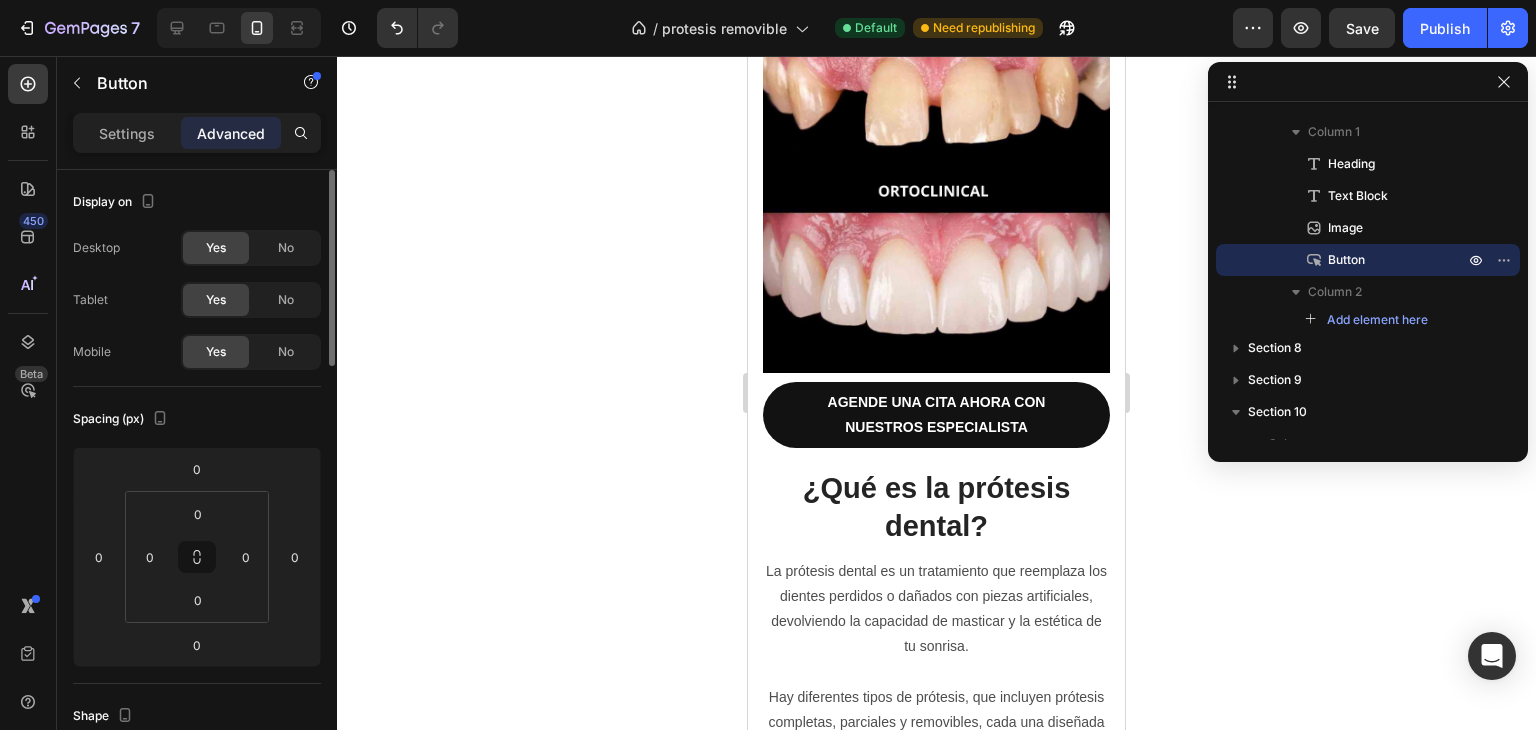 scroll, scrollTop: 2748, scrollLeft: 0, axis: vertical 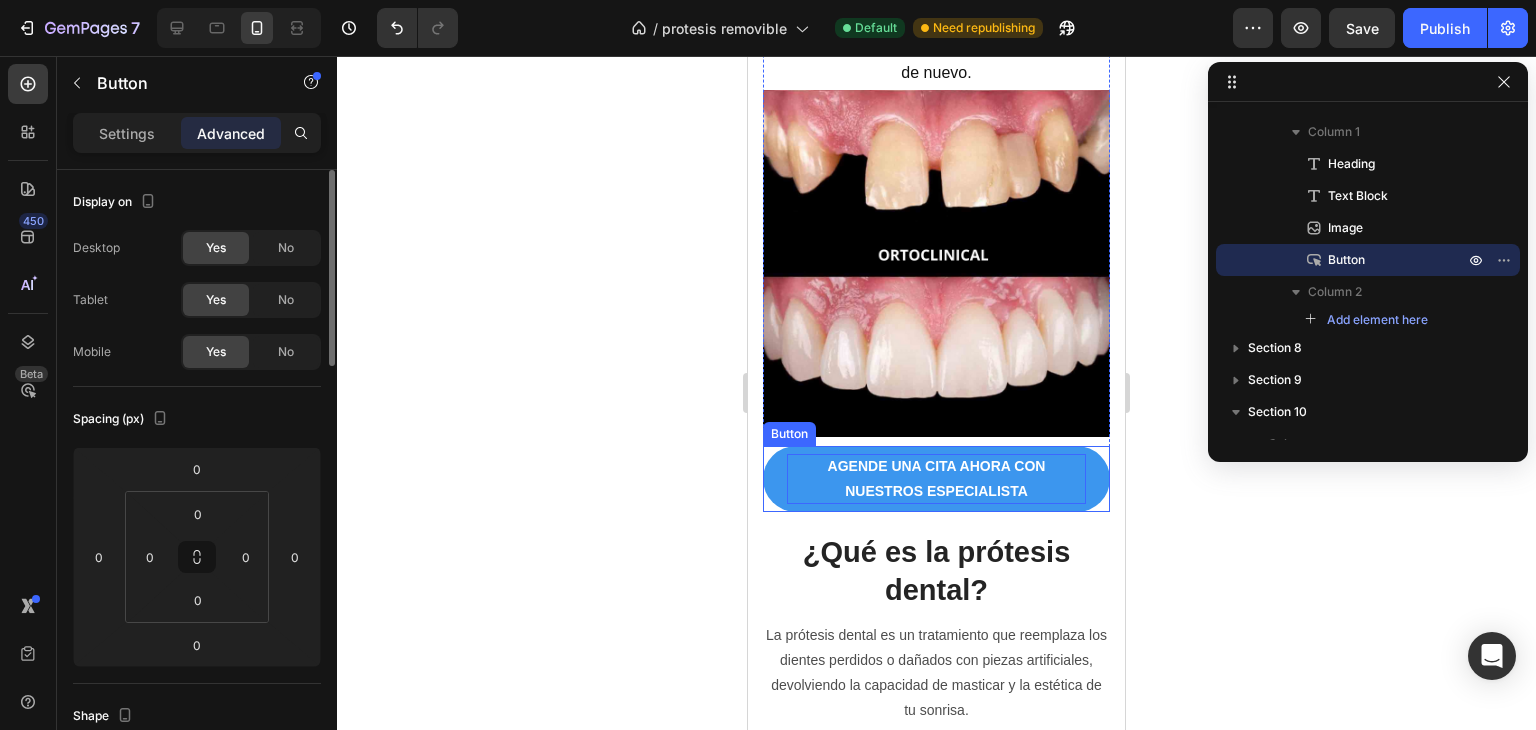 click on "AGENDE UNA CITA   AHORA CON NUESTROS ESPECIALISTA" at bounding box center (936, 479) 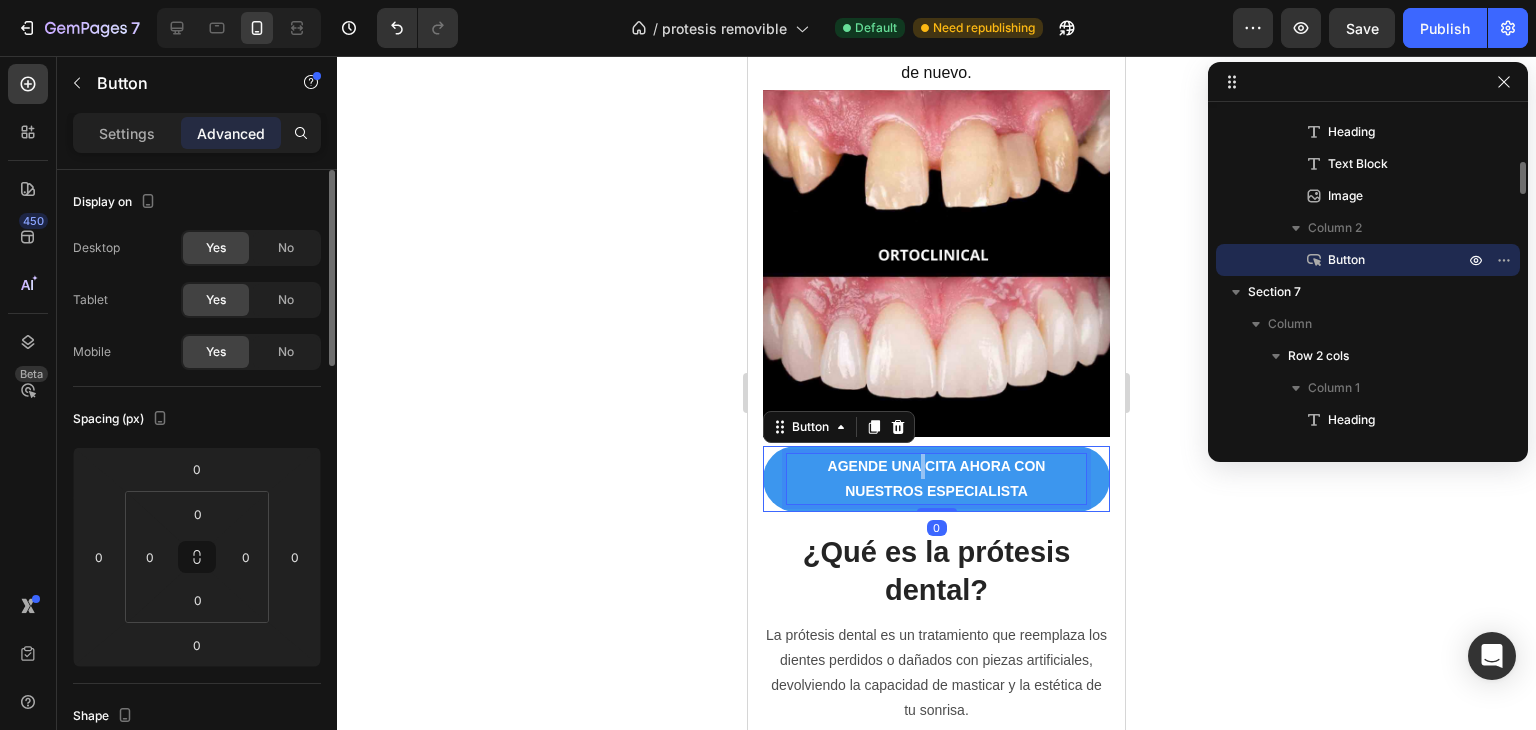 click on "AGENDE UNA CITA AHORA CON NUESTROS ESPECIALISTA" at bounding box center (936, 479) 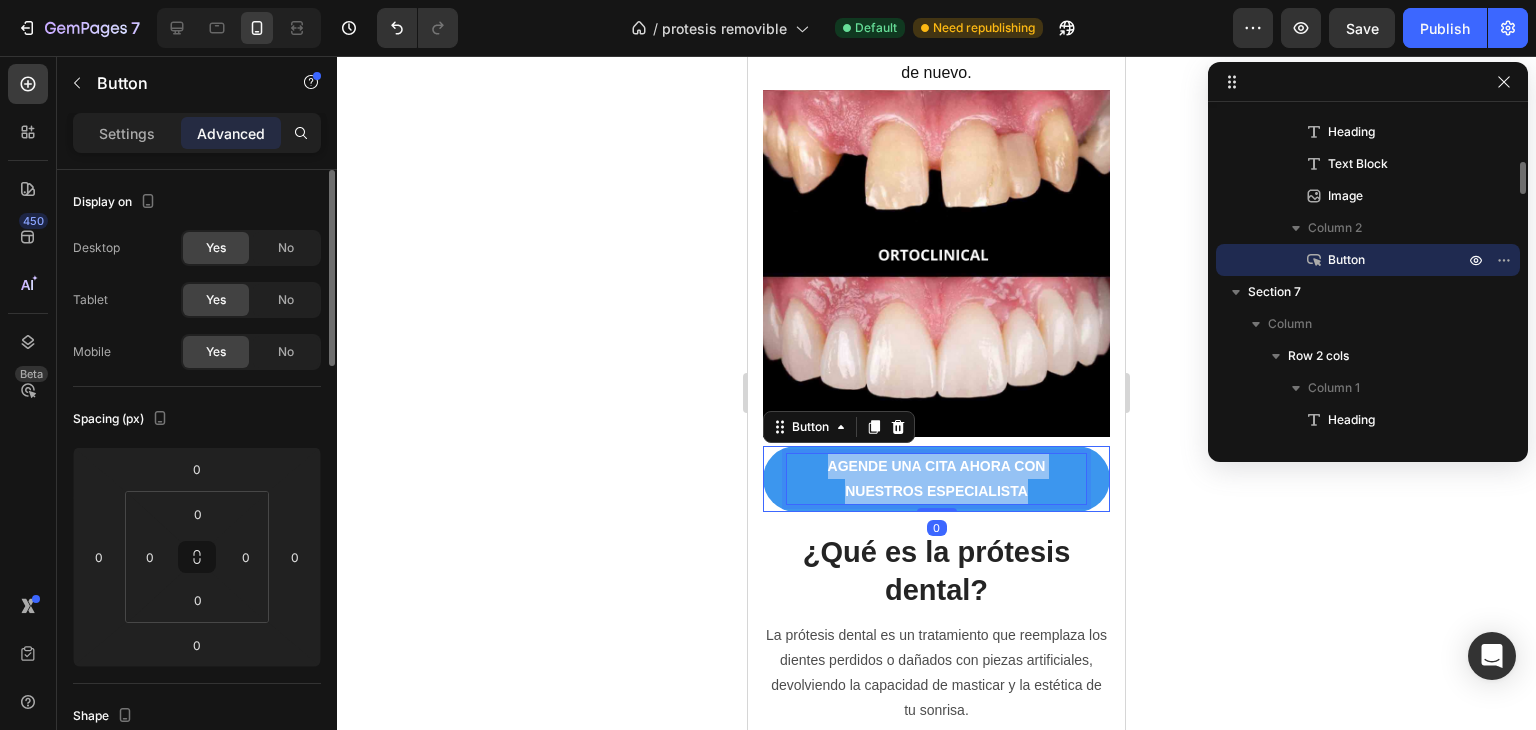 click on "AGENDE UNA CITA AHORA CON NUESTROS ESPECIALISTA" at bounding box center [936, 479] 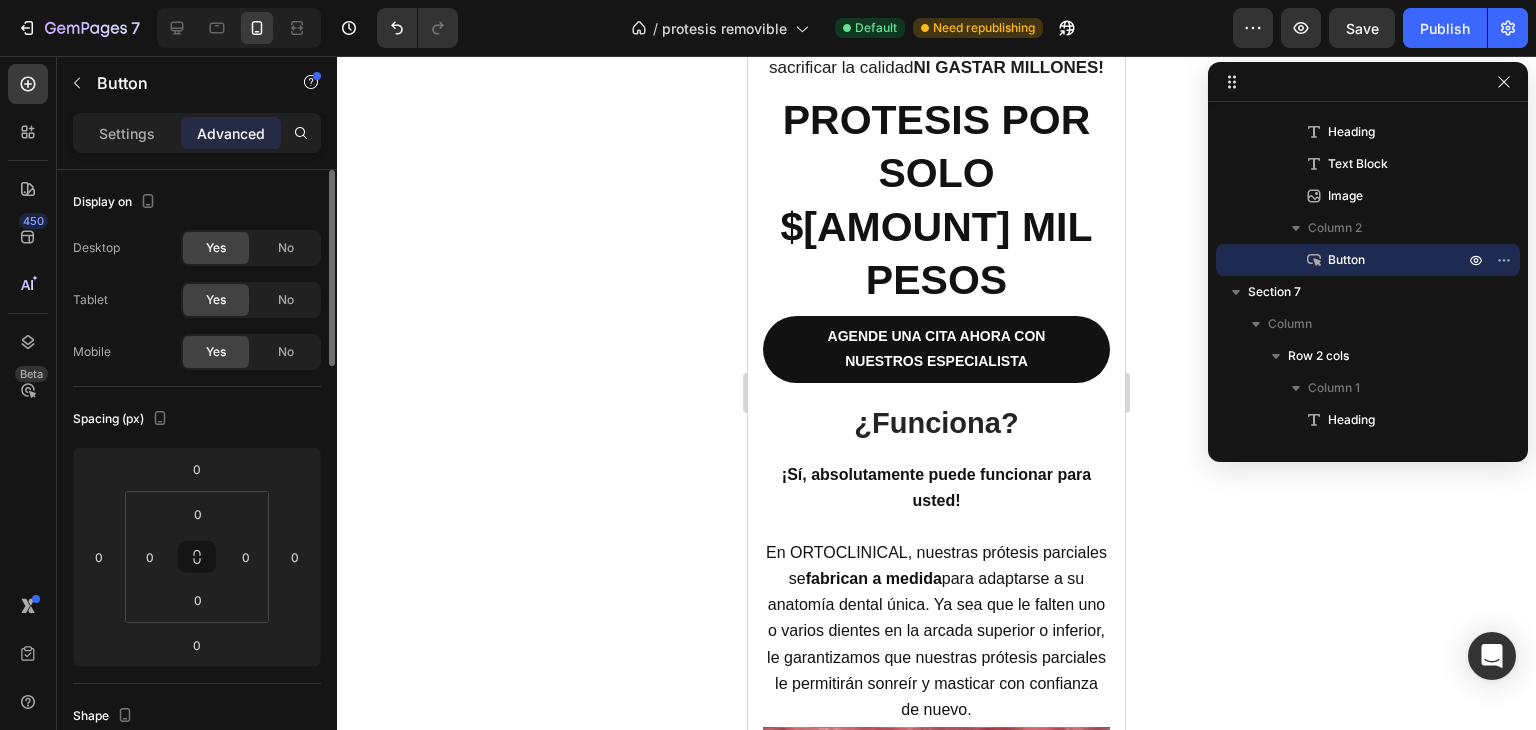 scroll, scrollTop: 2085, scrollLeft: 0, axis: vertical 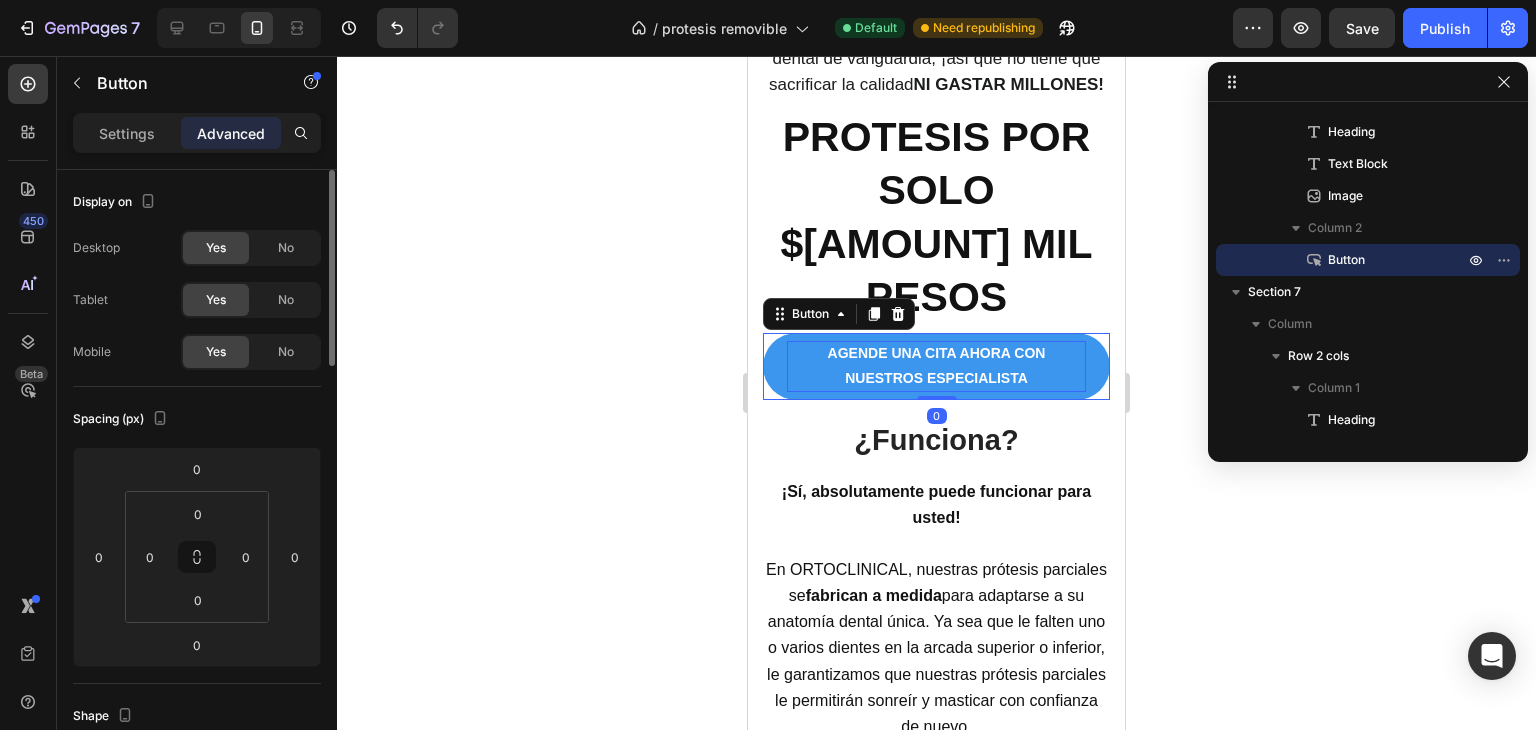 click on "AGENDE UNA CITA   AHORA CON NUESTROS ESPECIALISTA" at bounding box center [937, 365] 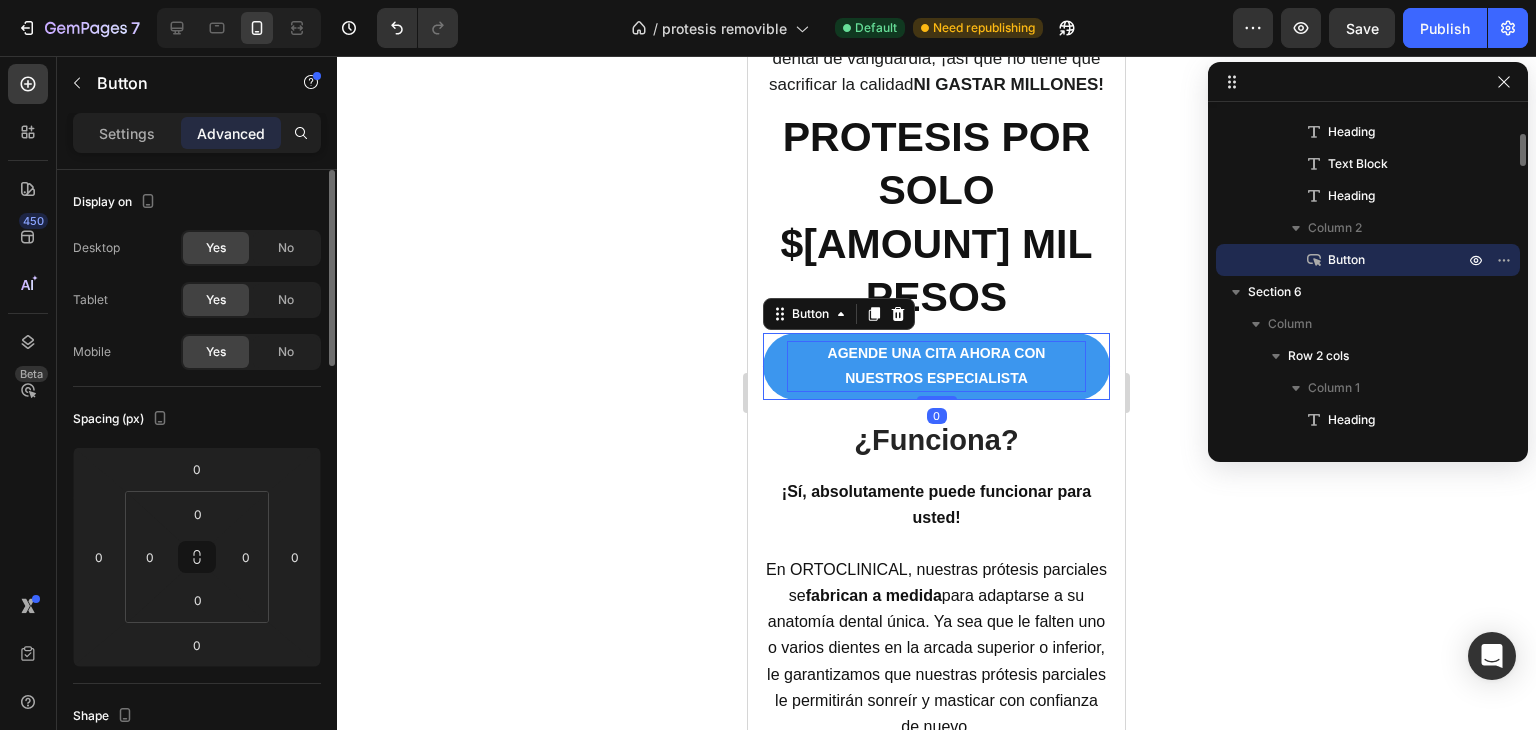 click on "AGENDE UNA CITA   AHORA CON NUESTROS ESPECIALISTA" at bounding box center (937, 365) 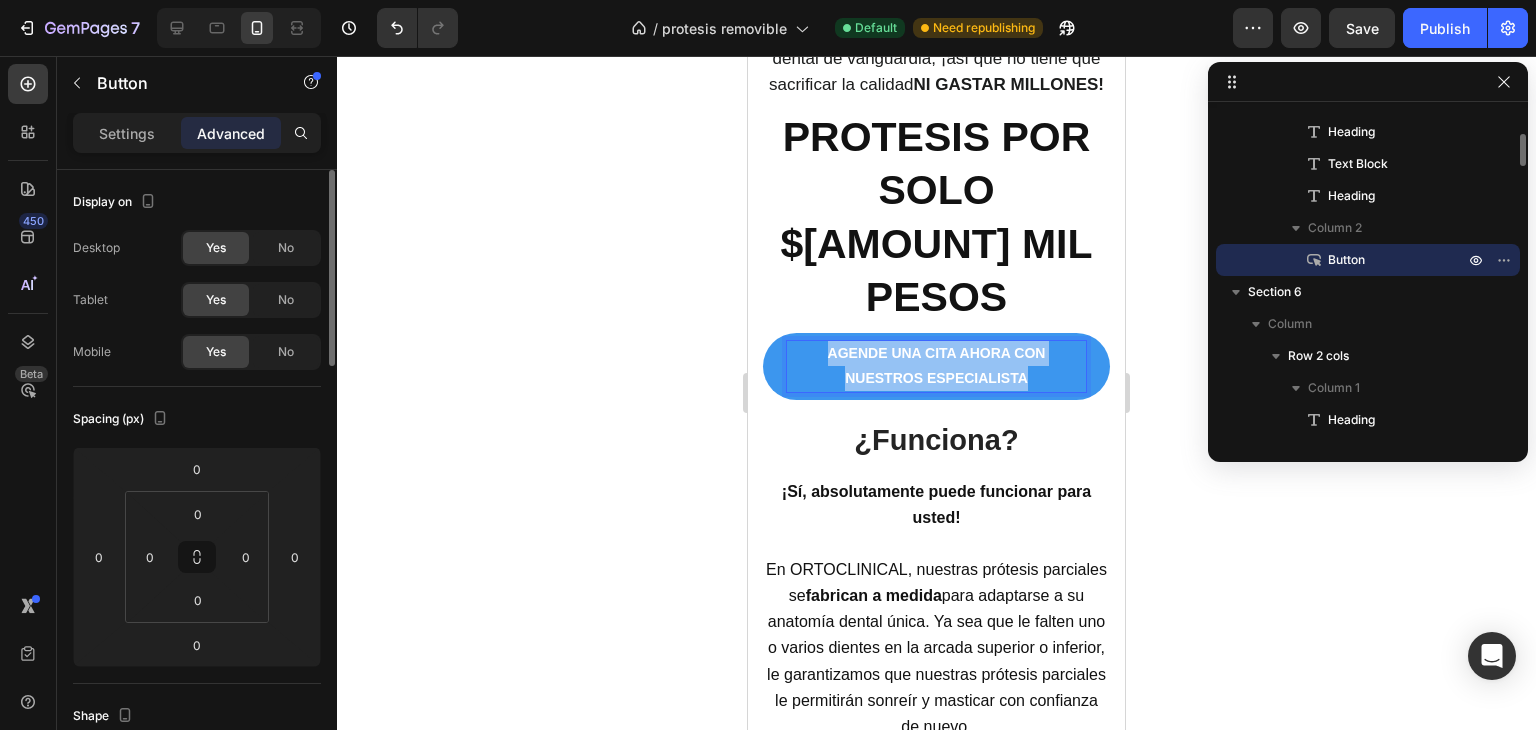 click on "AGENDE UNA CITA AHORA CON NUESTROS ESPECIALISTA" at bounding box center [937, 365] 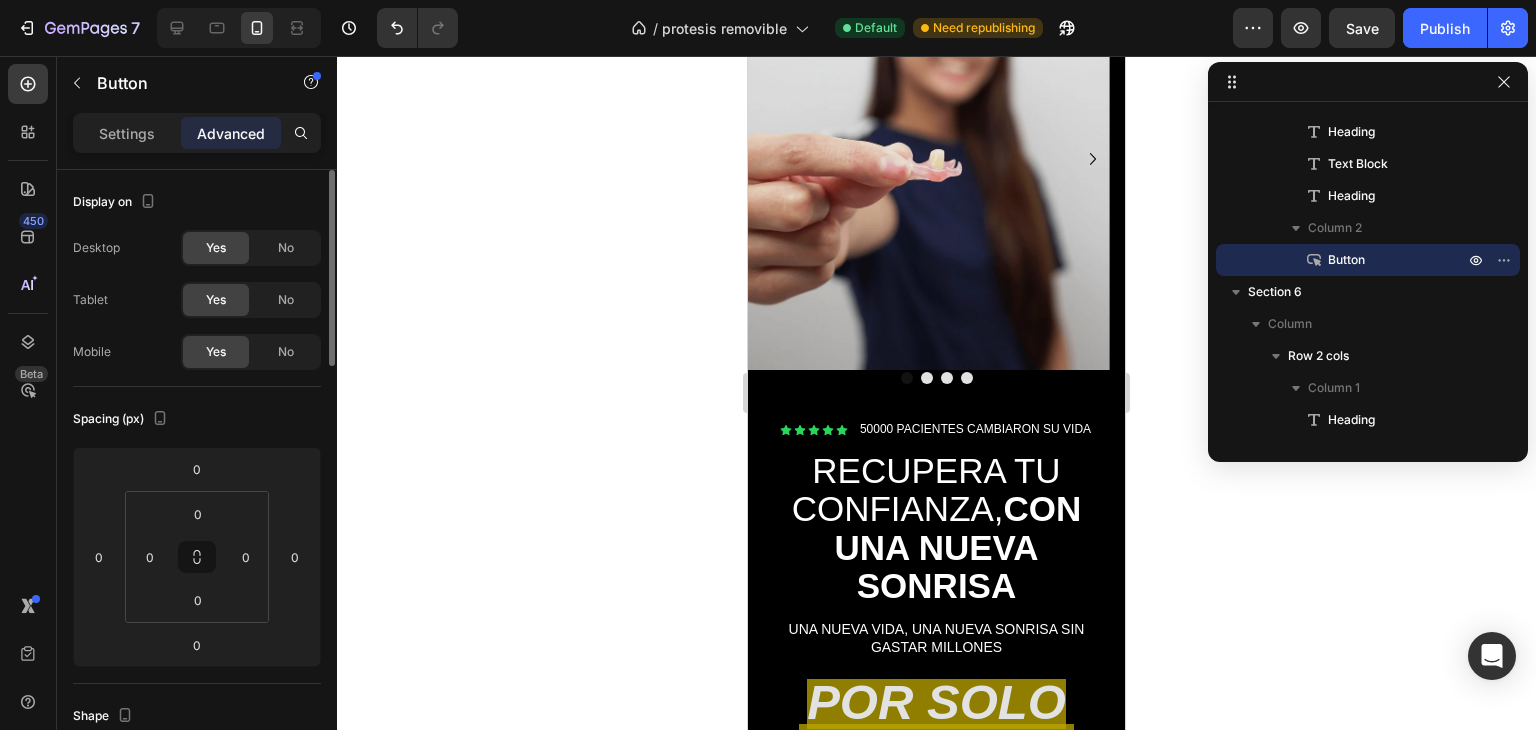 scroll, scrollTop: 564, scrollLeft: 0, axis: vertical 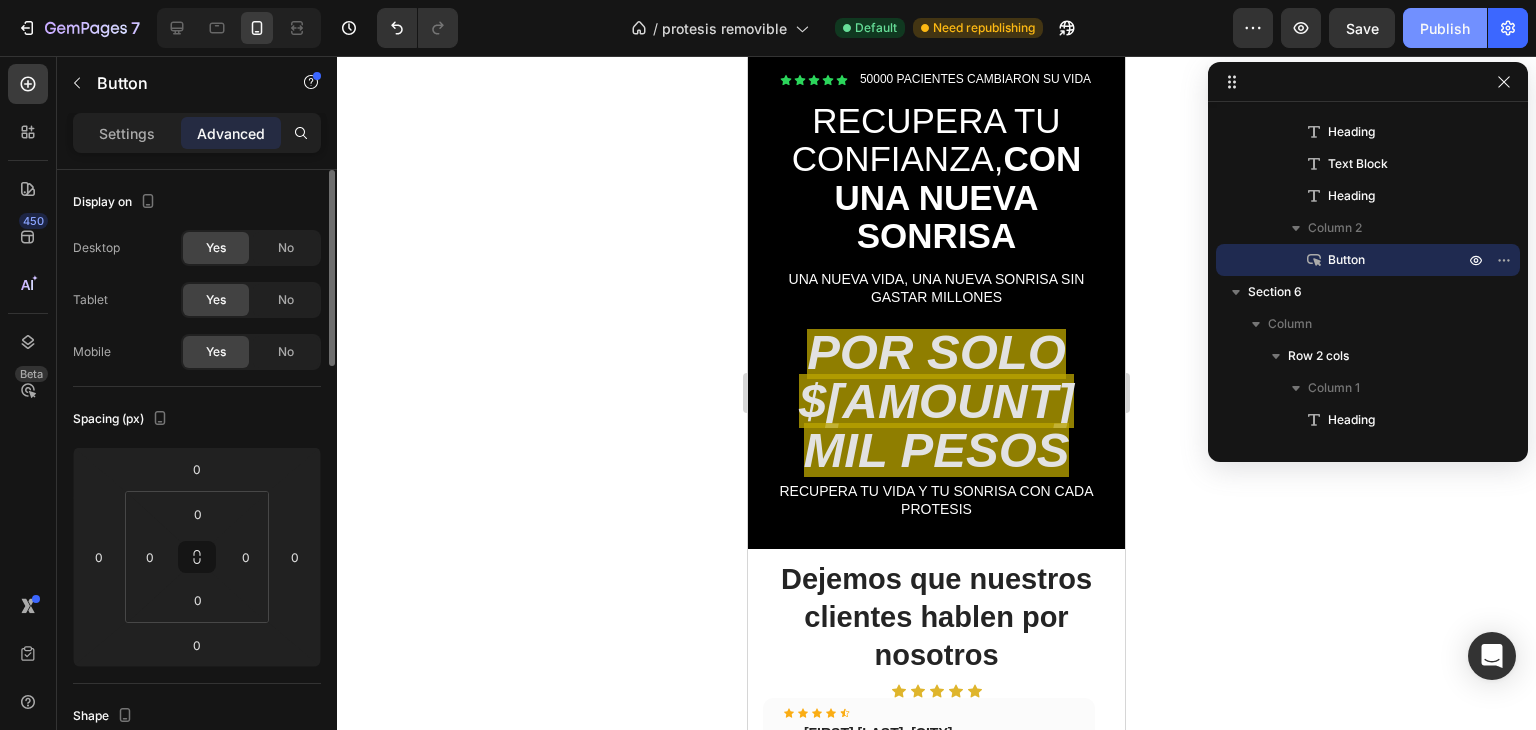 click on "Publish" at bounding box center (1445, 28) 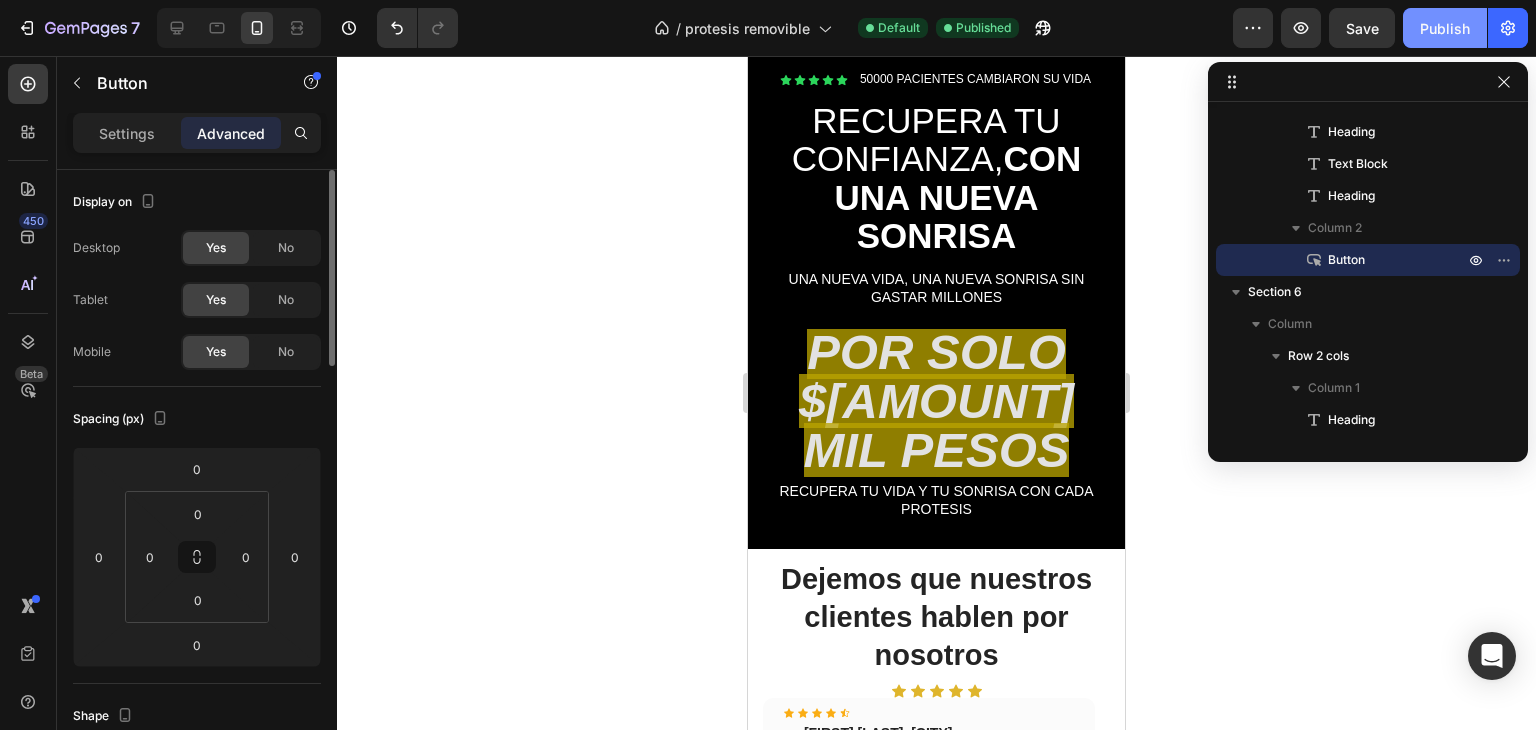 click on "Publish" at bounding box center (1445, 28) 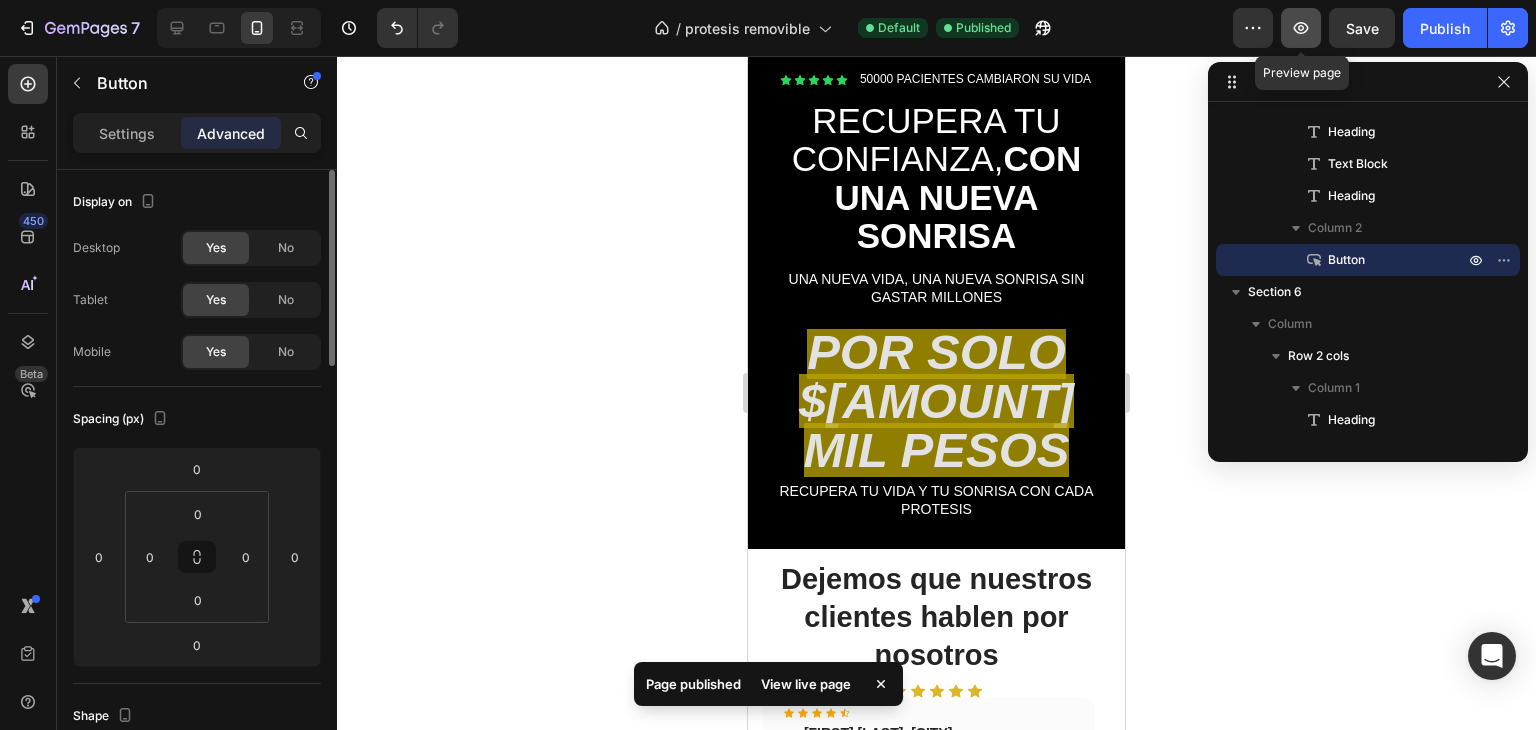 click 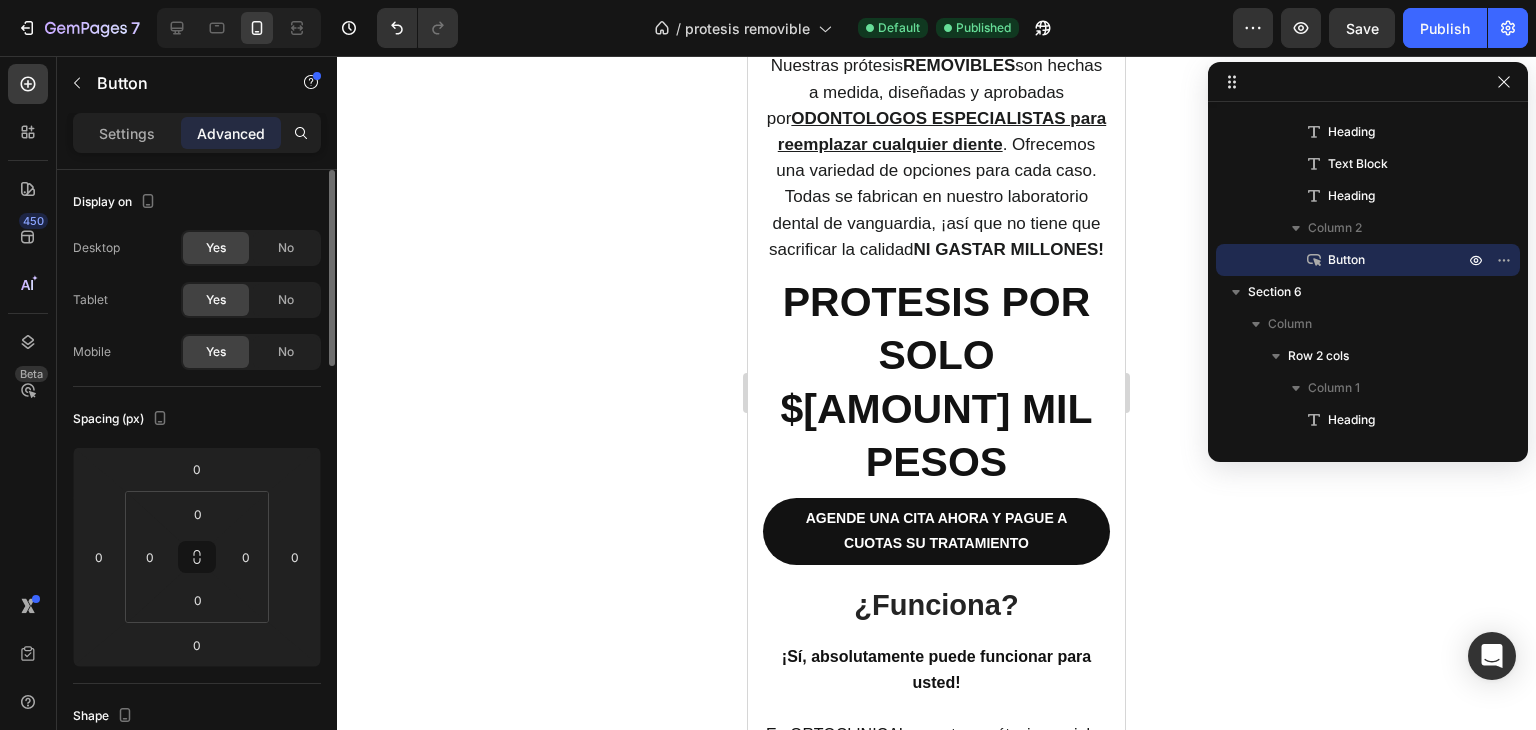 scroll, scrollTop: 1973, scrollLeft: 0, axis: vertical 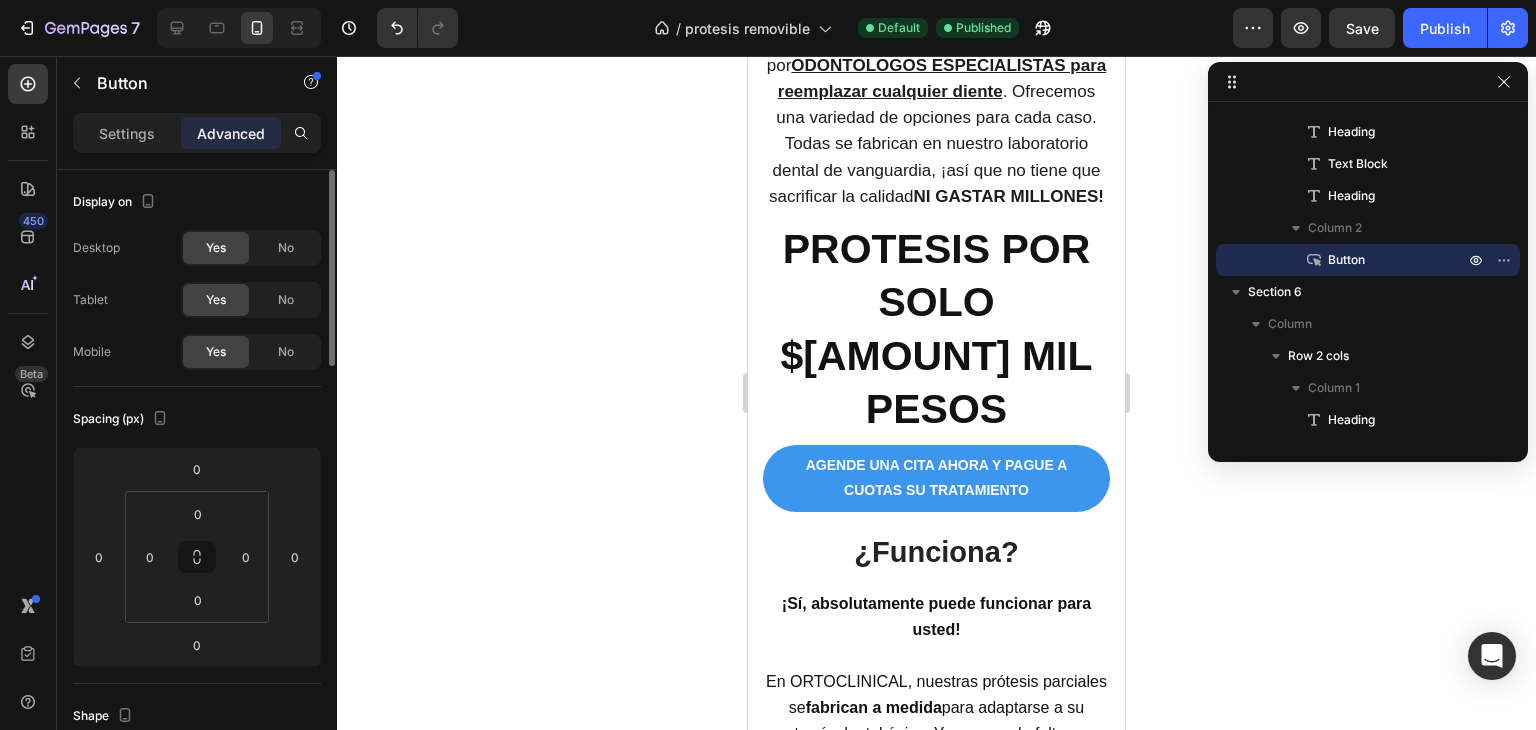 click on "AGENDE UNA CITA AHORA   Y PAGUE A CUOTAS SU TRATAMIENTO" at bounding box center (936, 478) 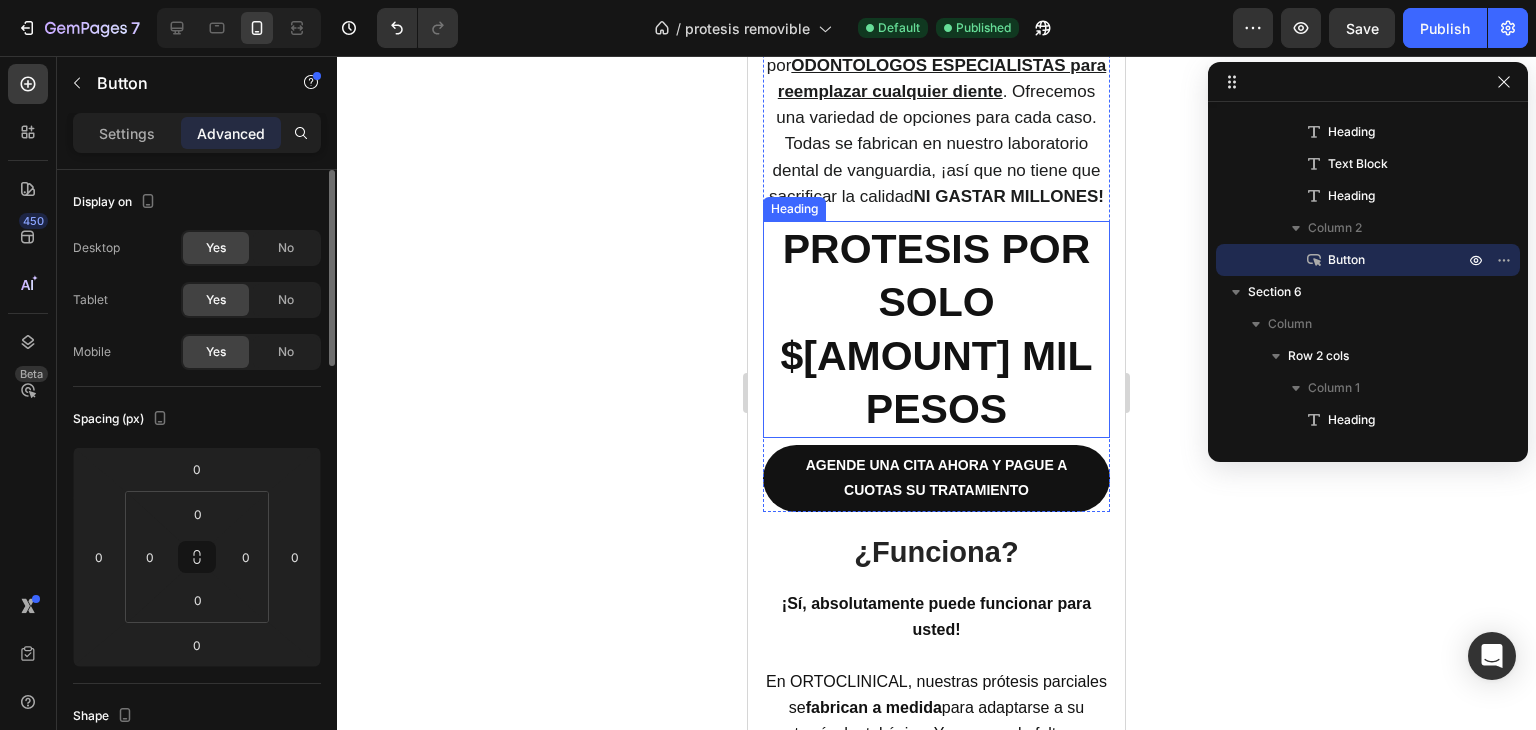 scroll, scrollTop: 2080, scrollLeft: 0, axis: vertical 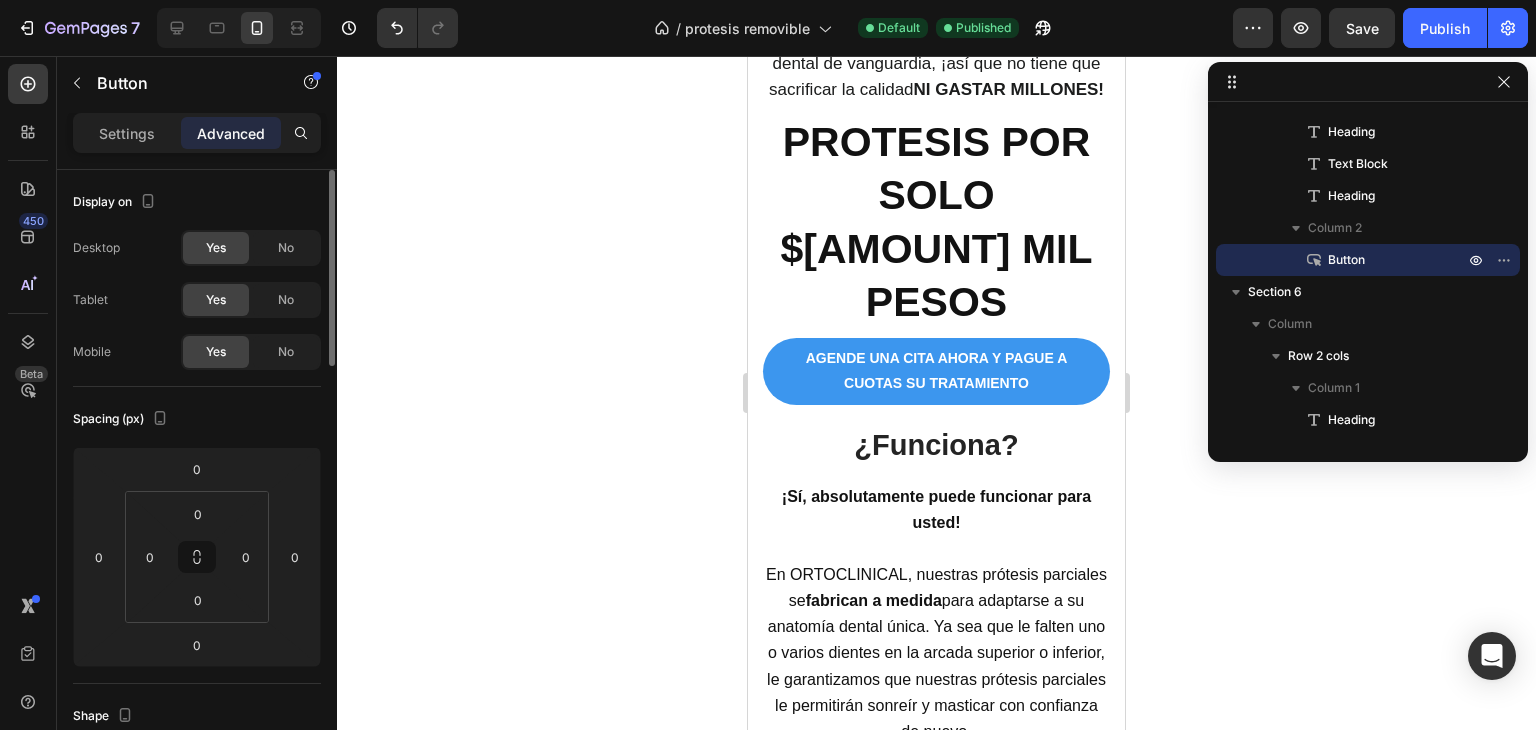 click on "AGENDE UNA CITA AHORA   Y PAGUE A CUOTAS SU TRATAMIENTO" at bounding box center [936, 371] 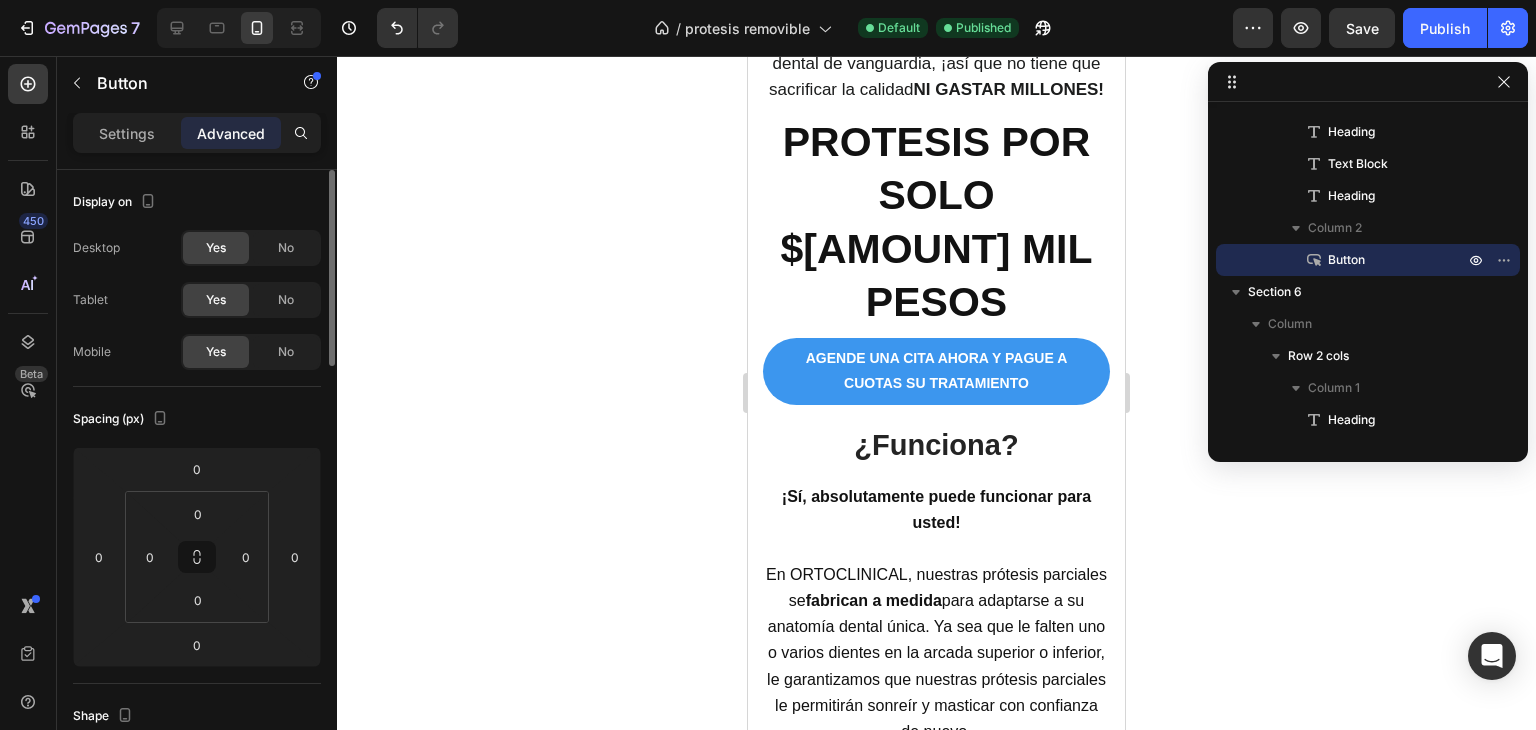 click on "AGENDE UNA CITA AHORA   Y PAGUE A CUOTAS SU TRATAMIENTO" at bounding box center (936, 371) 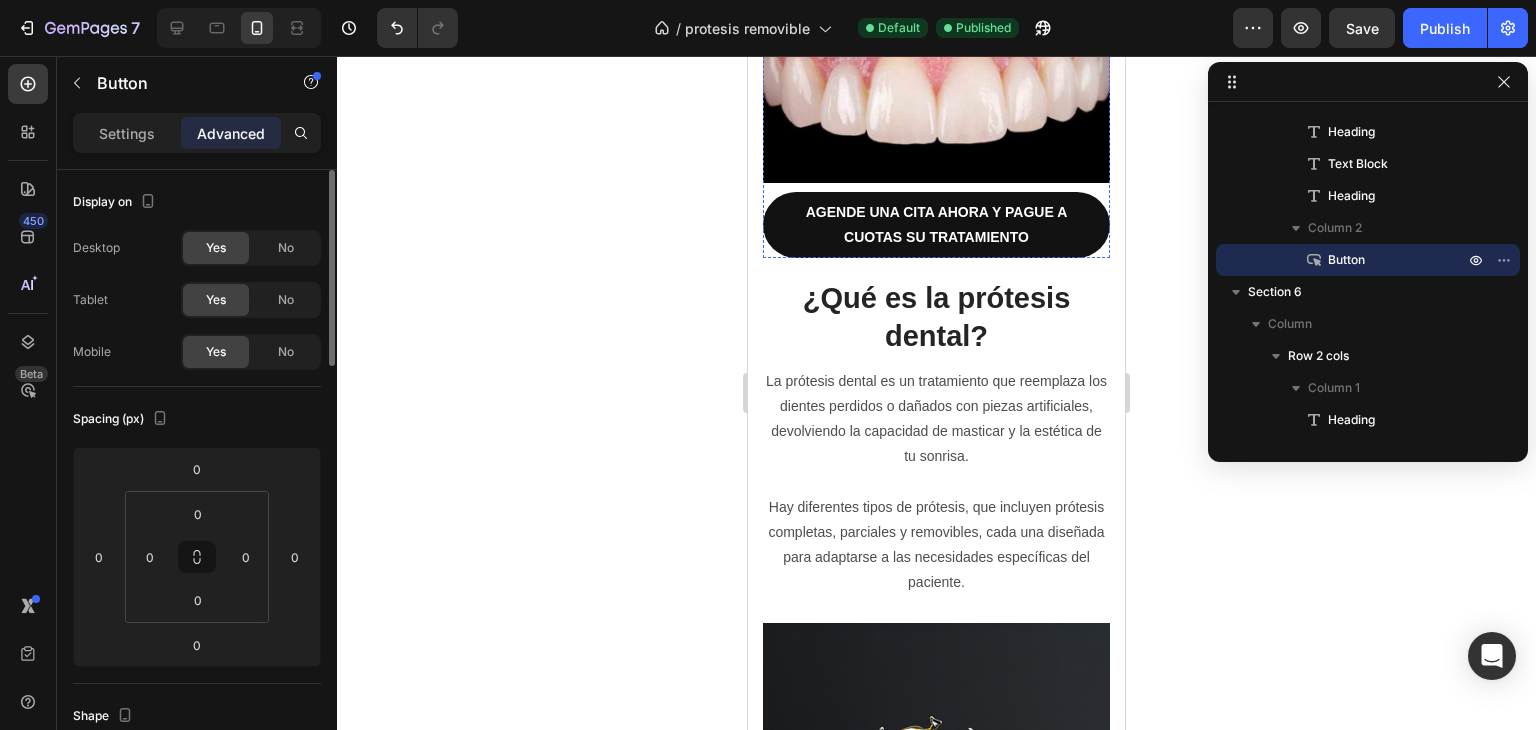scroll, scrollTop: 3004, scrollLeft: 0, axis: vertical 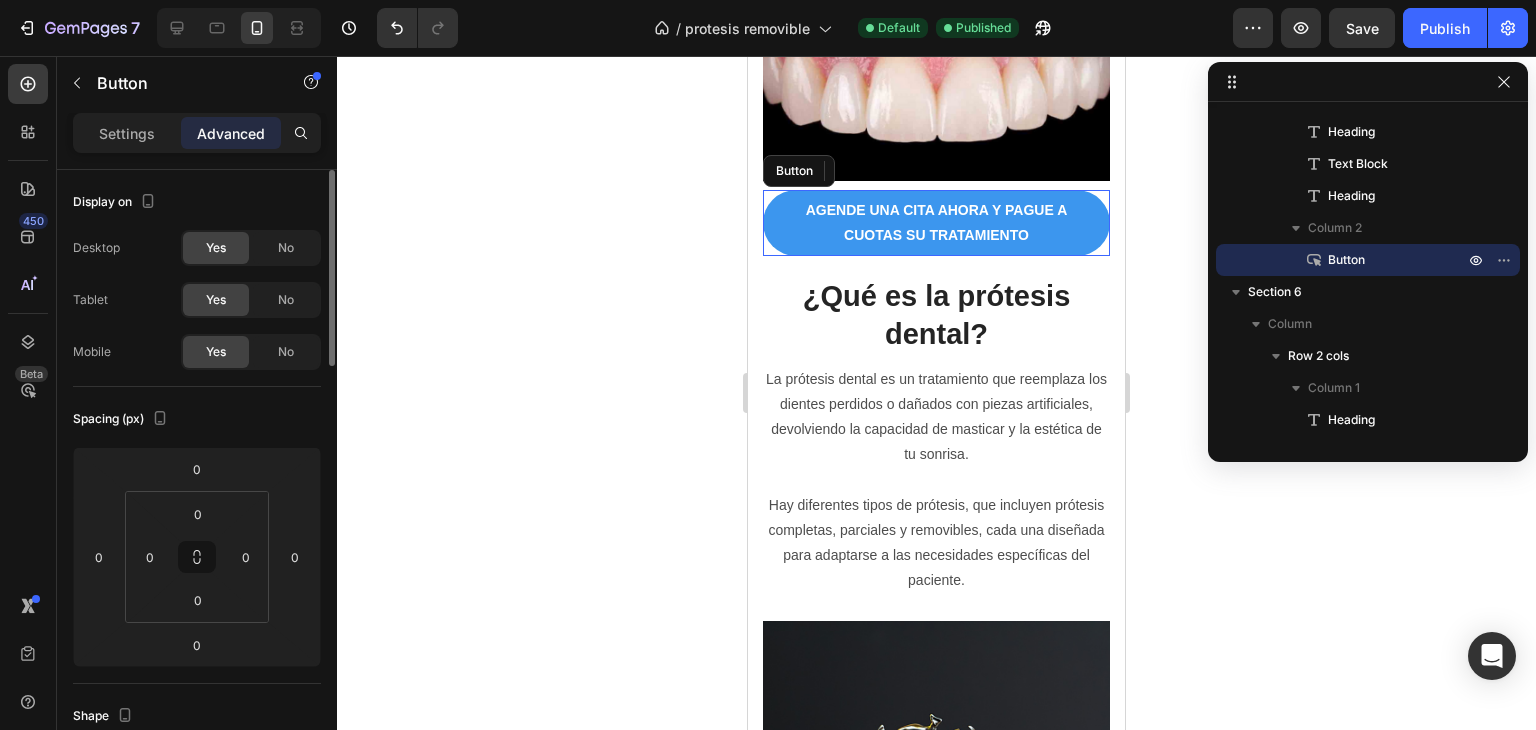 click on "AGENDE UNA CITA AHORA   Y PAGUE A CUOTAS SU TRATAMIENTO" at bounding box center [936, 223] 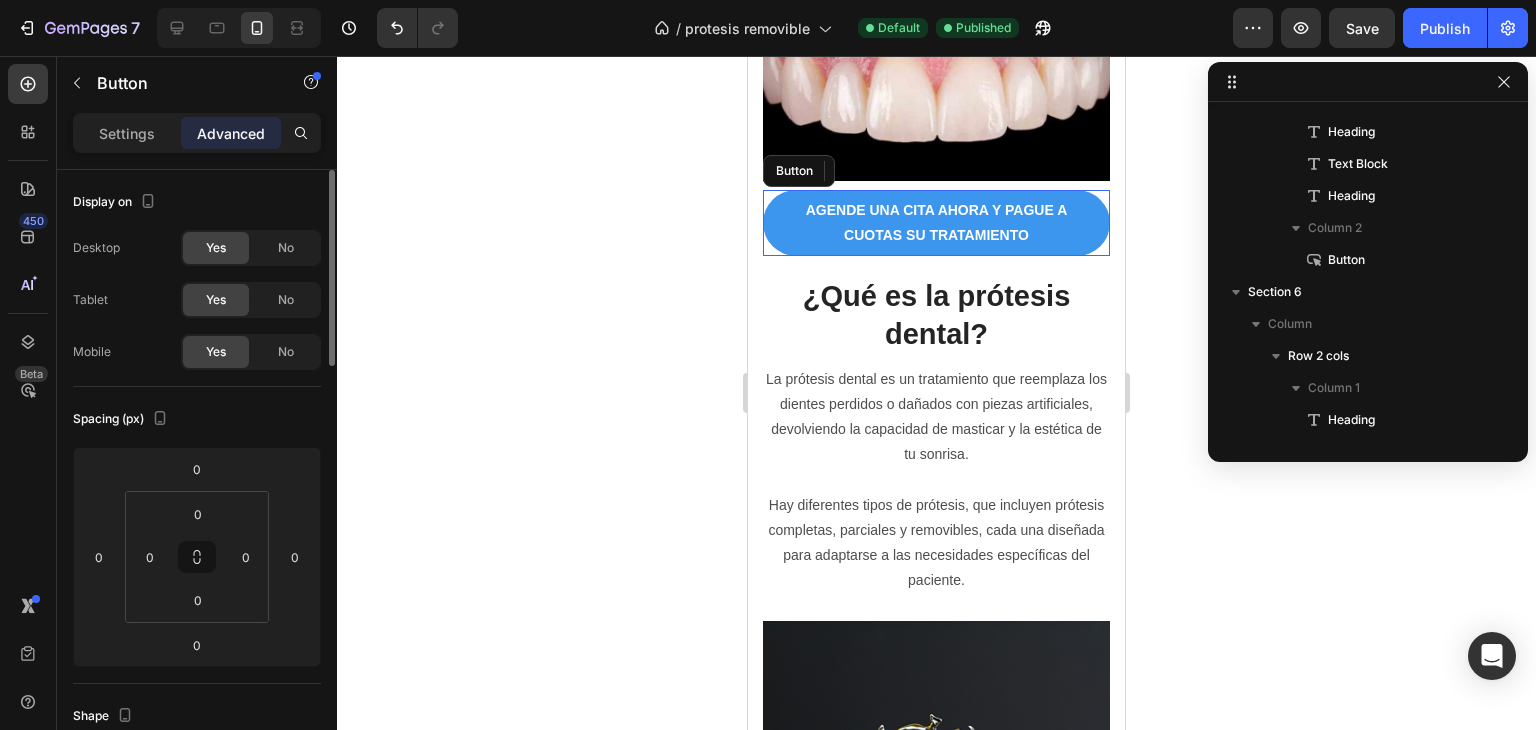 scroll, scrollTop: 538, scrollLeft: 0, axis: vertical 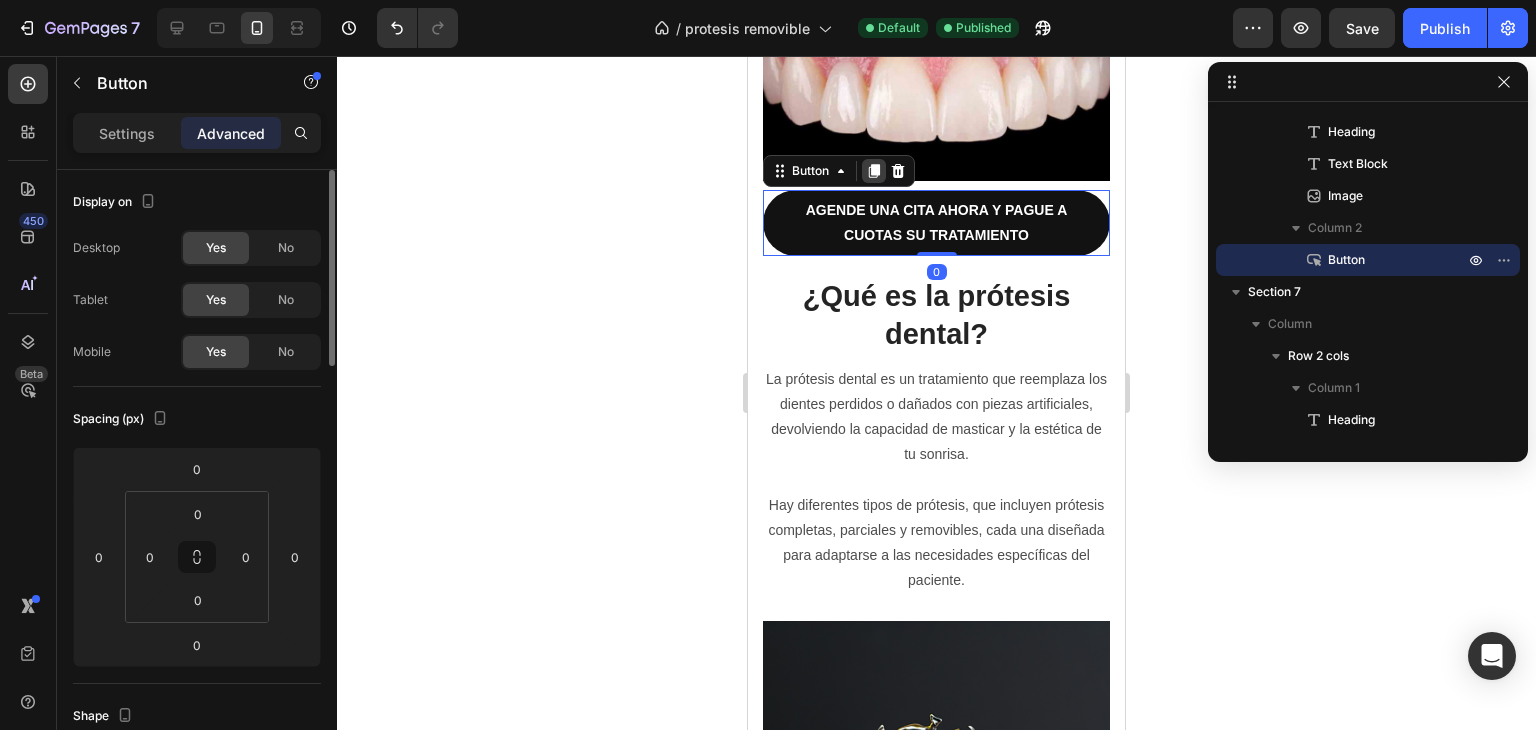 click 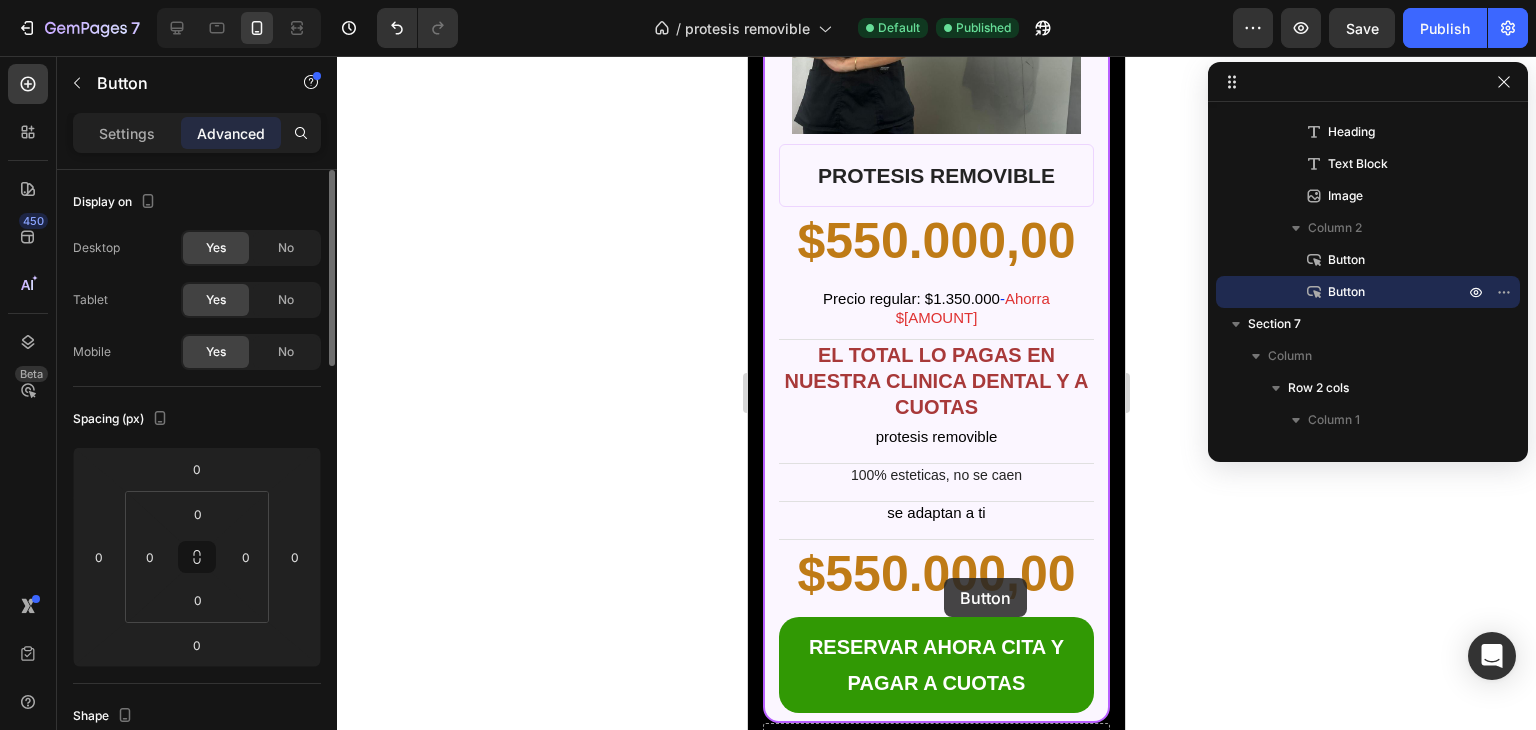 scroll, scrollTop: 9794, scrollLeft: 0, axis: vertical 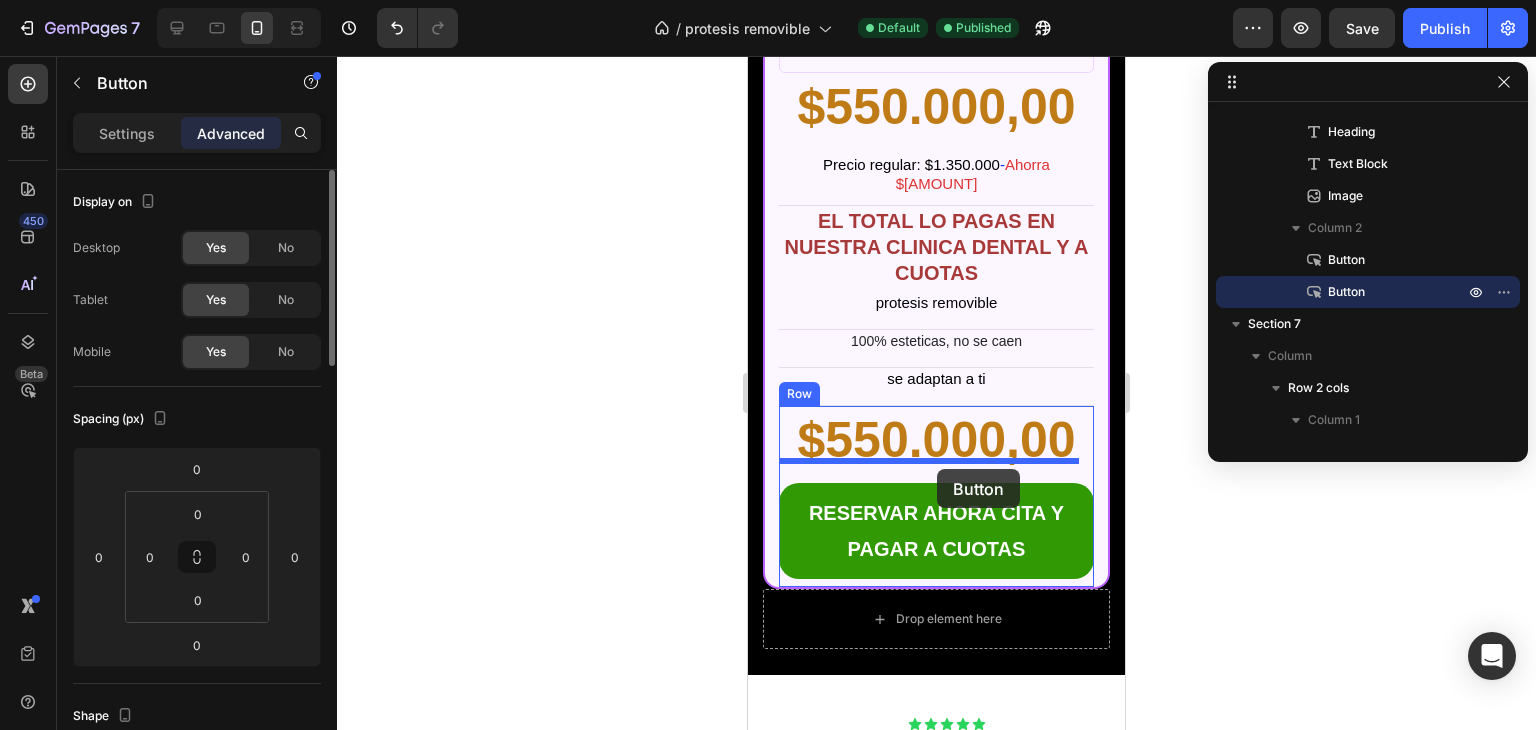 drag, startPoint x: 809, startPoint y: 225, endPoint x: 937, endPoint y: 469, distance: 275.53583 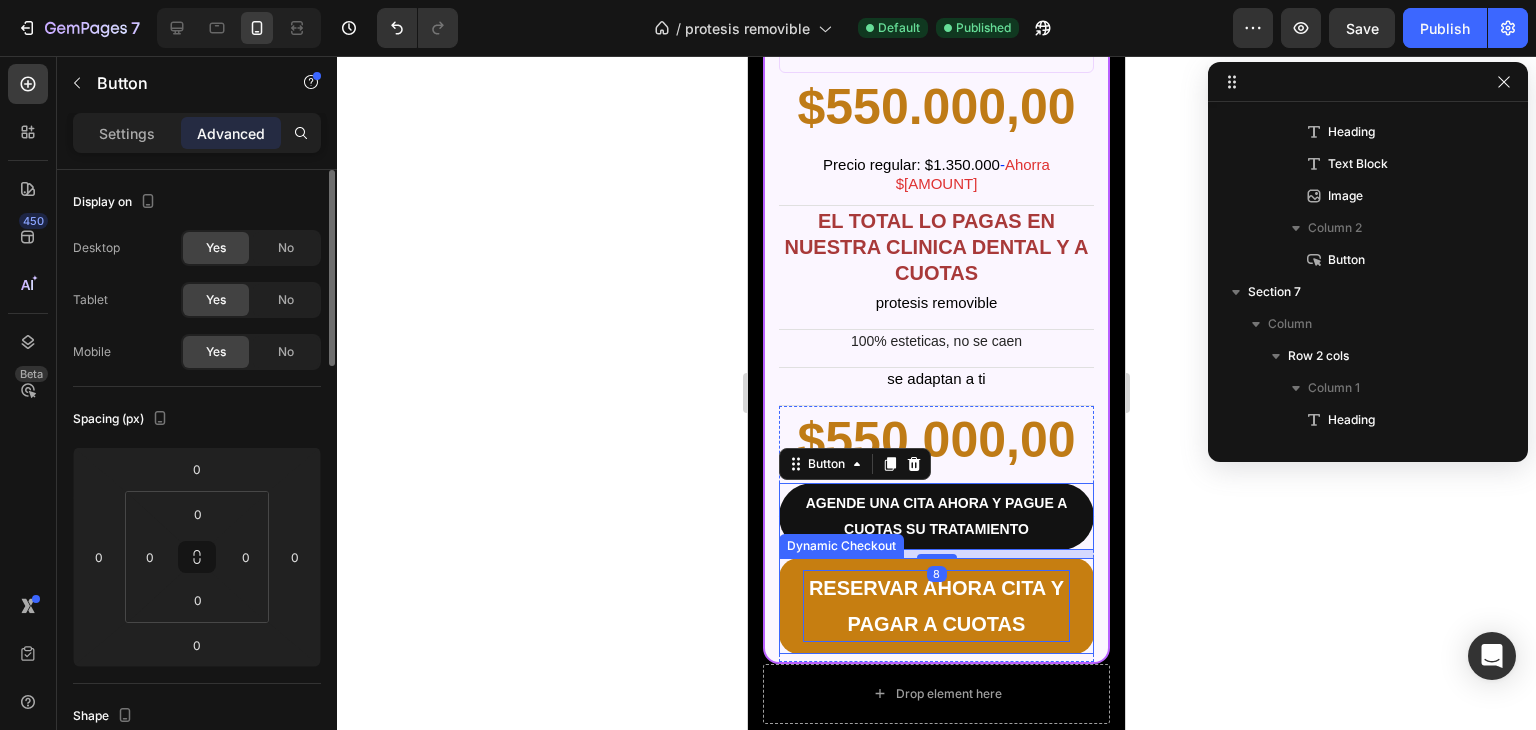 click on "RESERVAR AHORA CITA Y PAGAR A CUOTAS" at bounding box center [936, 606] 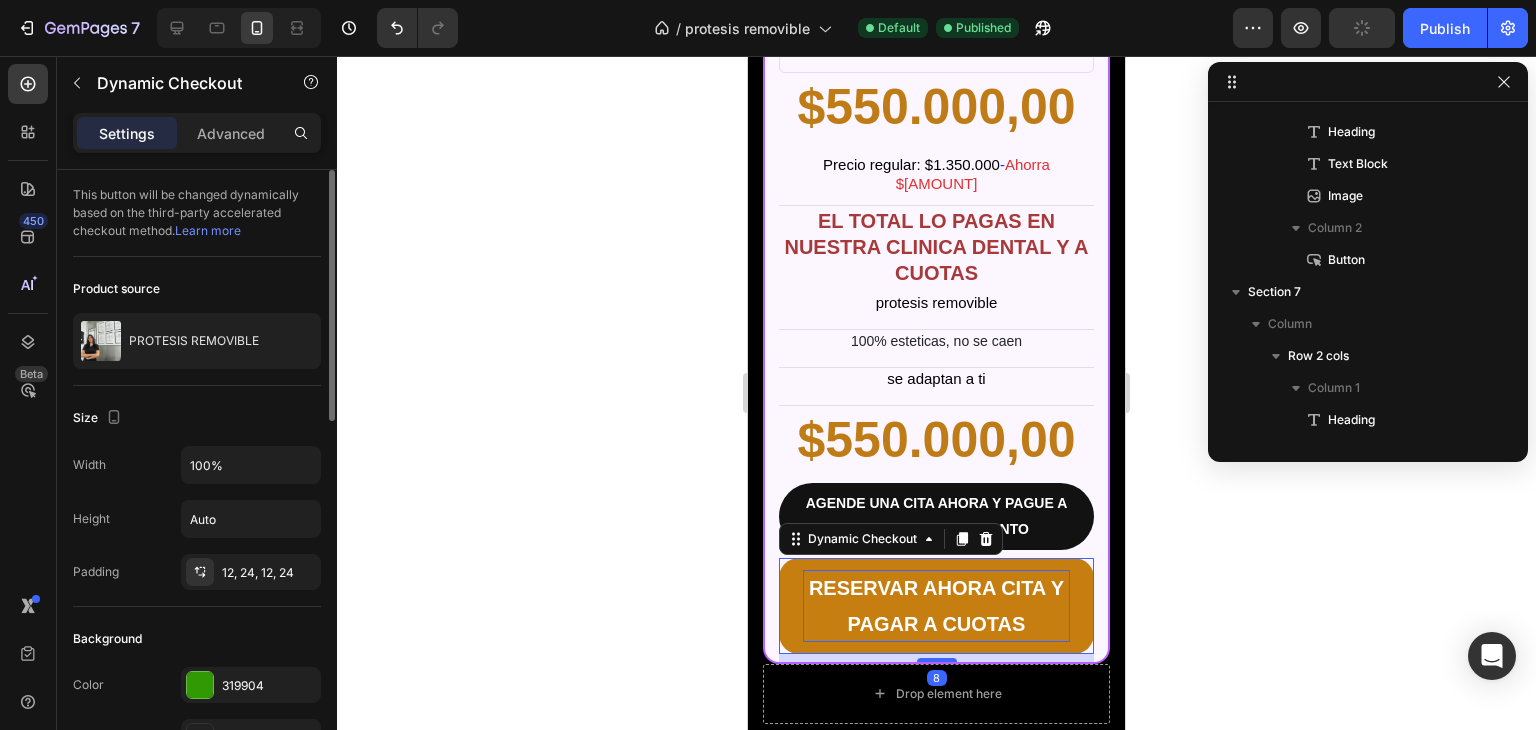 scroll, scrollTop: 2954, scrollLeft: 0, axis: vertical 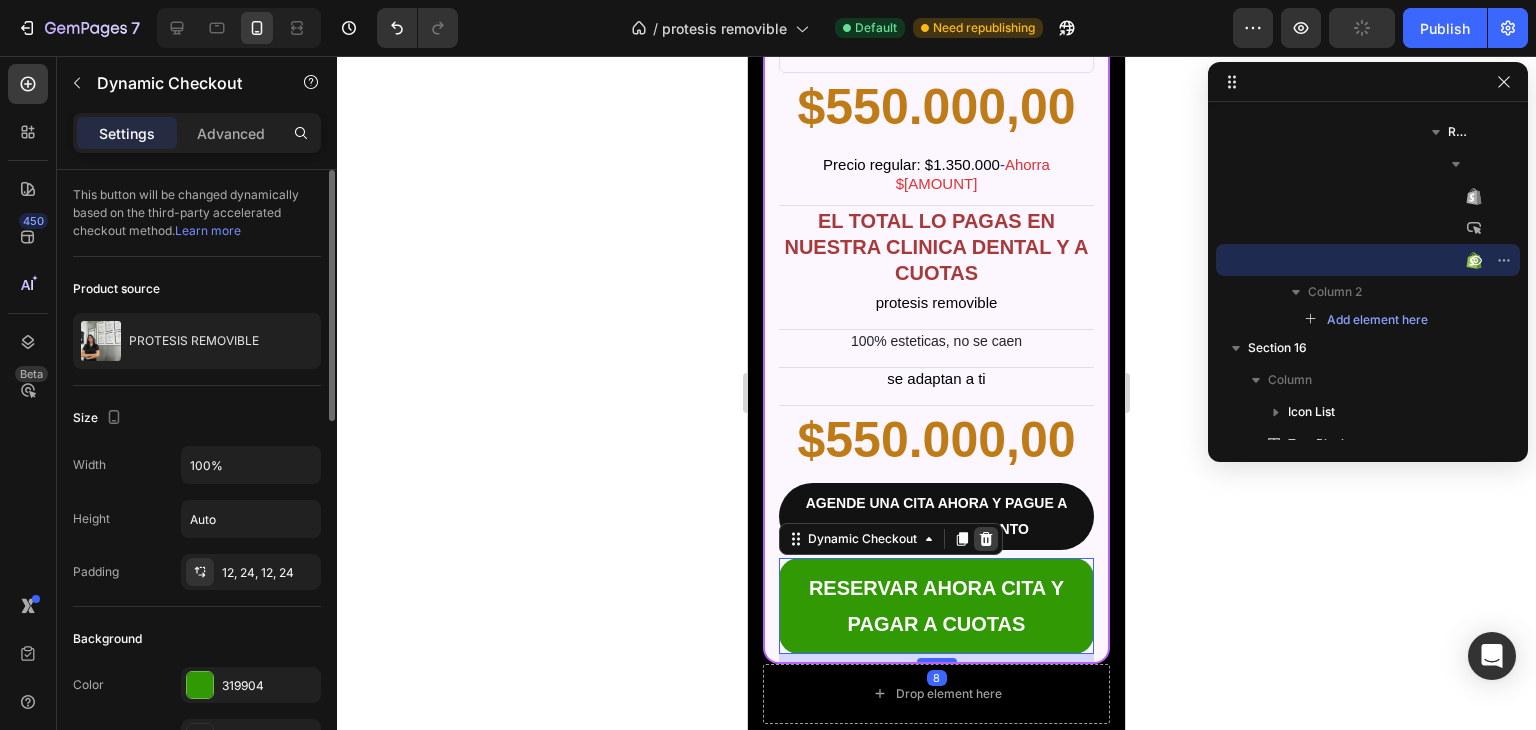 click 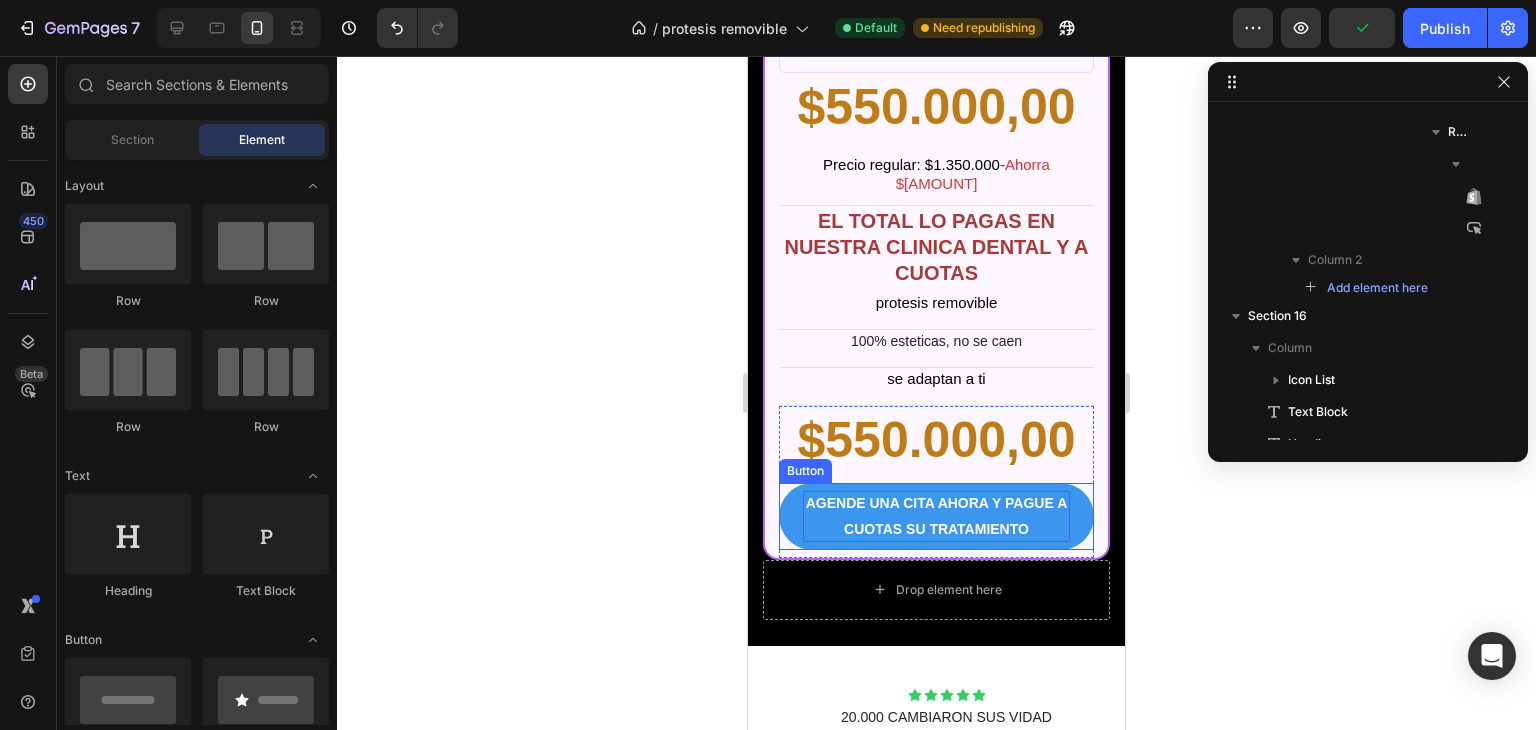 click on "AGENDE UNA CITA AHORA   Y PAGUE A CUOTAS SU TRATAMIENTO" at bounding box center [937, 515] 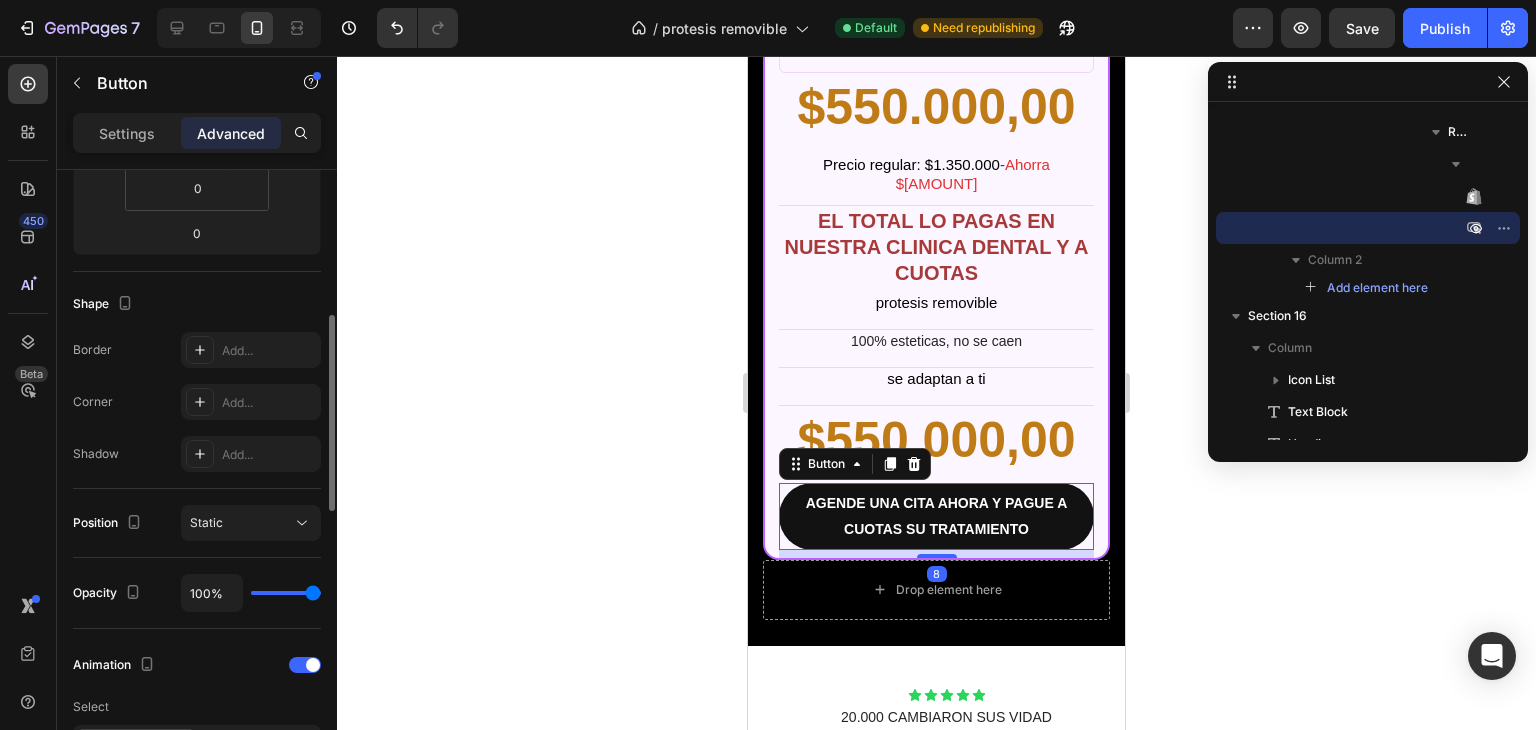 scroll, scrollTop: 533, scrollLeft: 0, axis: vertical 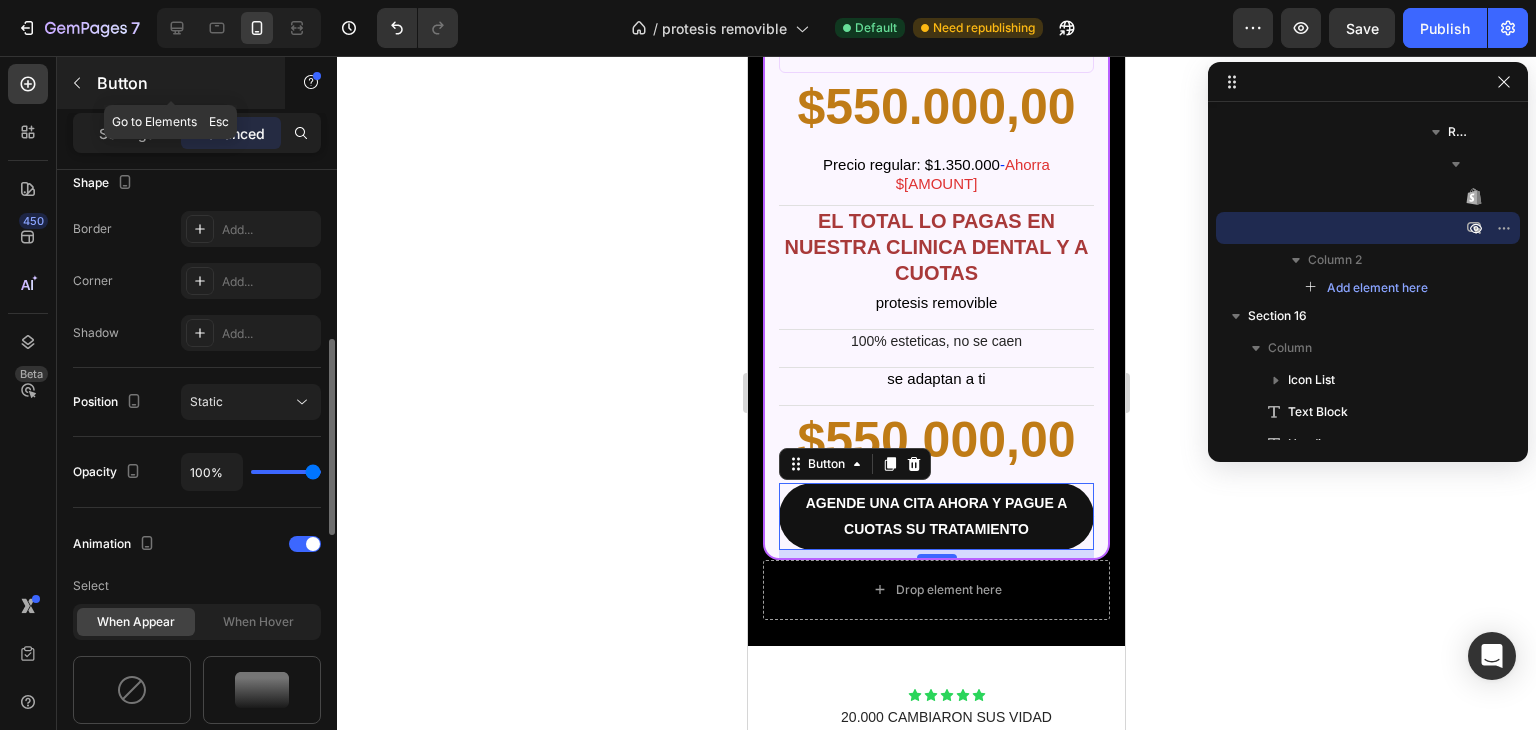 click on "Button" at bounding box center [182, 83] 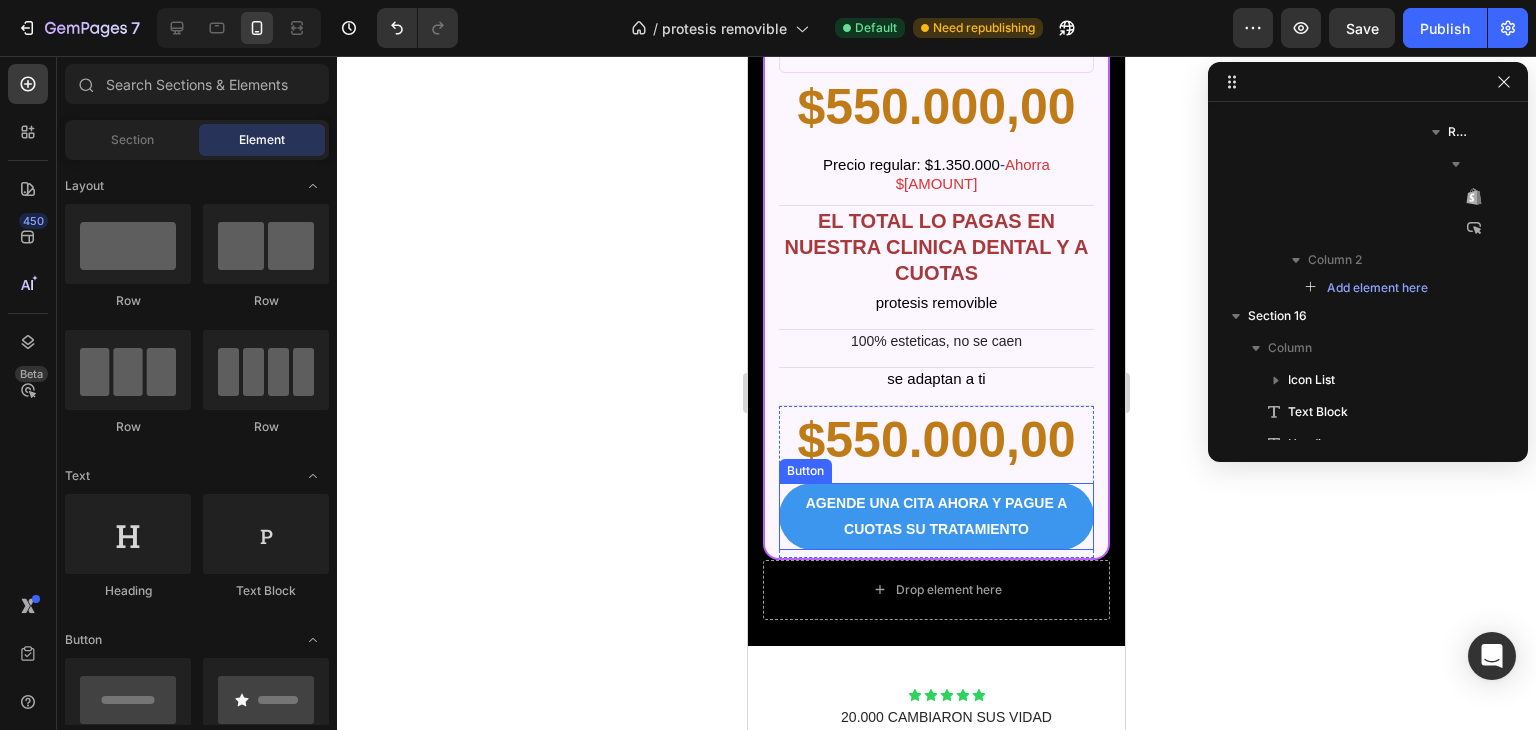 click on "AGENDE UNA CITA AHORA   Y PAGUE A CUOTAS SU TRATAMIENTO" at bounding box center (936, 516) 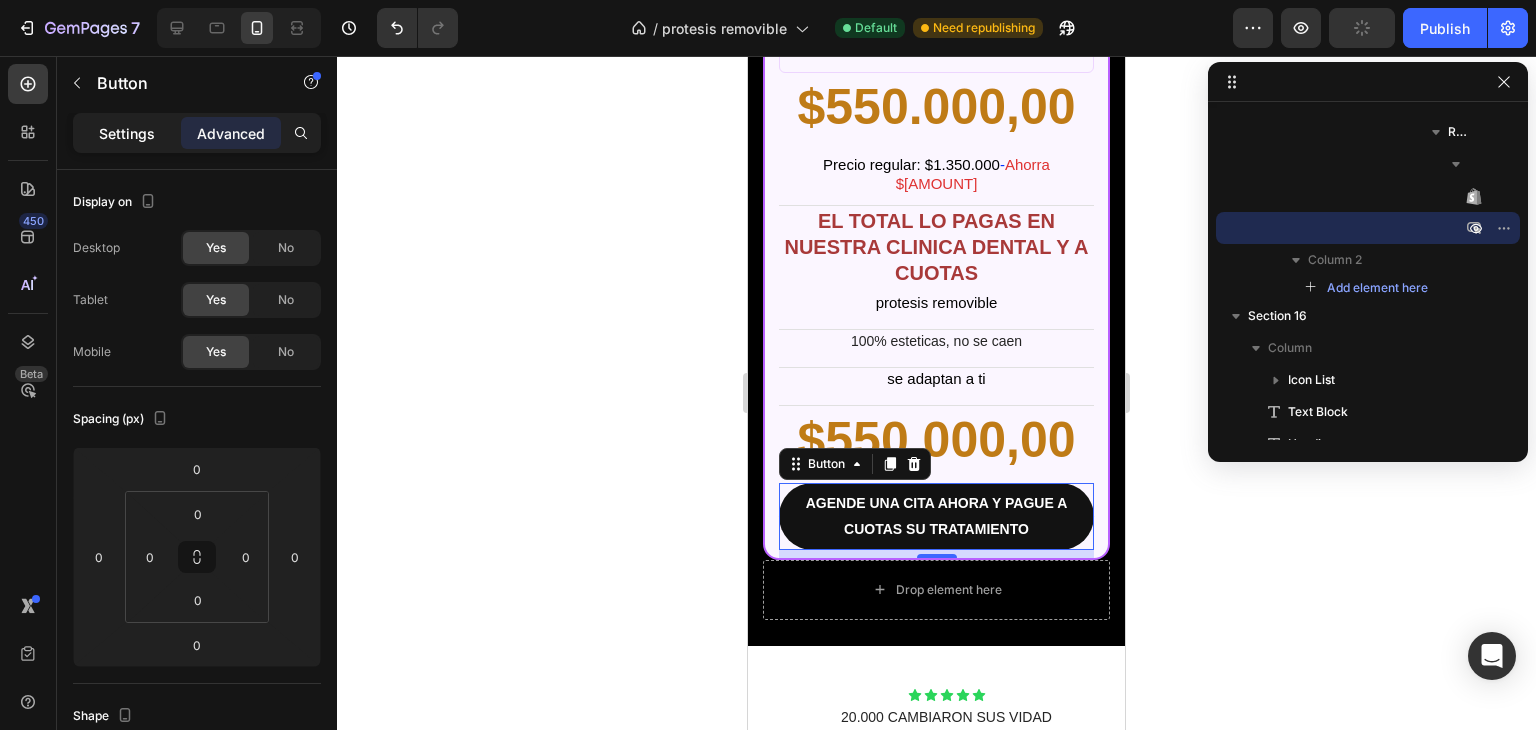 click on "Settings" at bounding box center [127, 133] 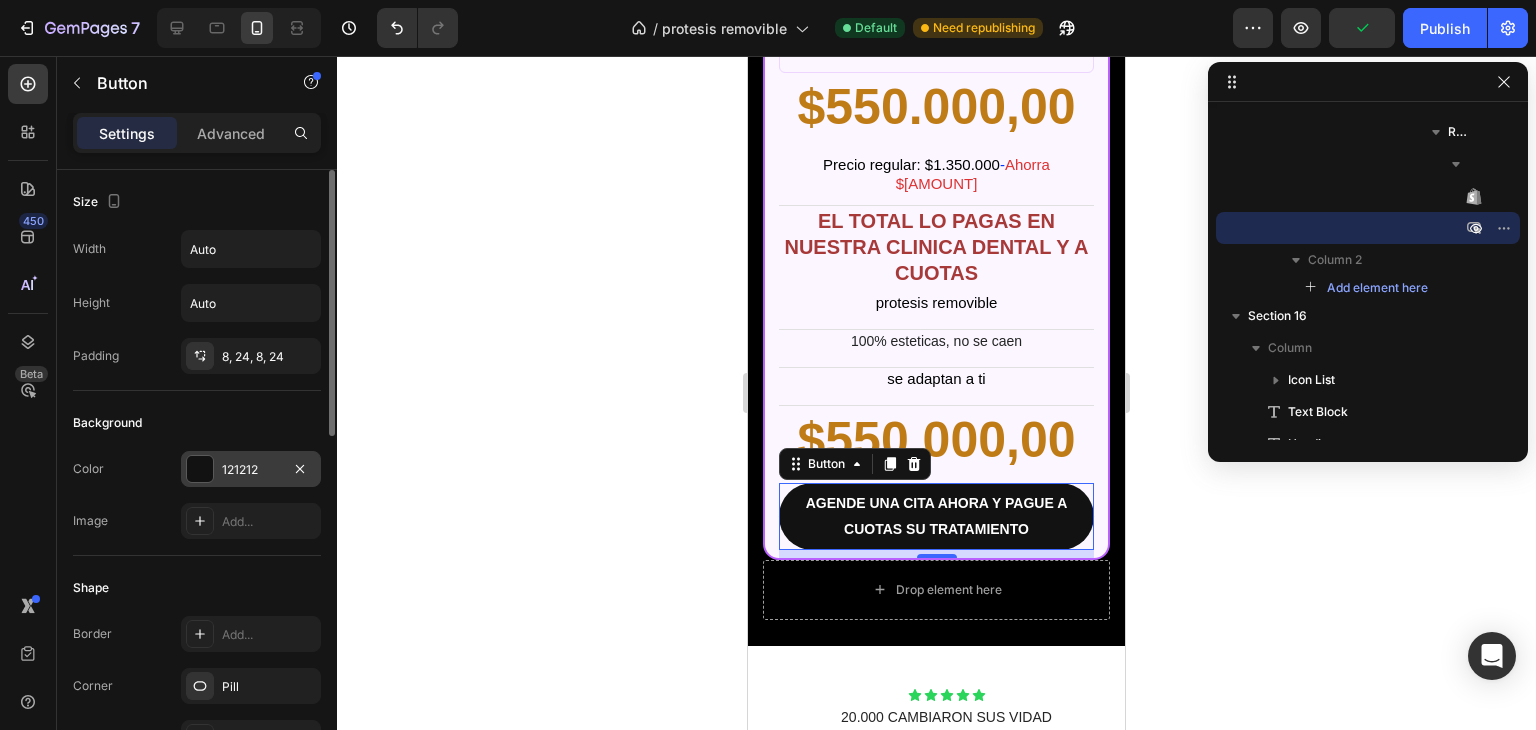 click at bounding box center [200, 469] 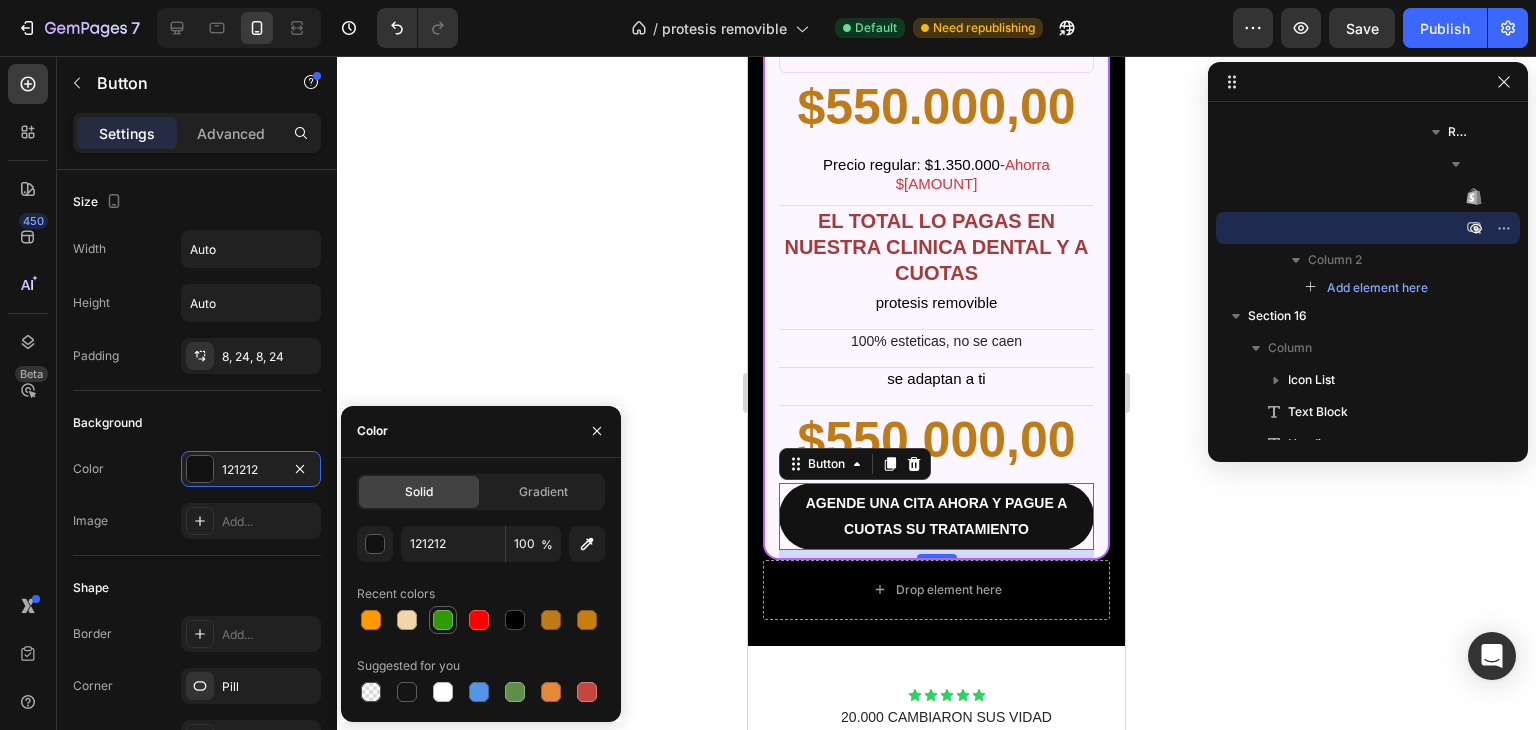 click at bounding box center (443, 620) 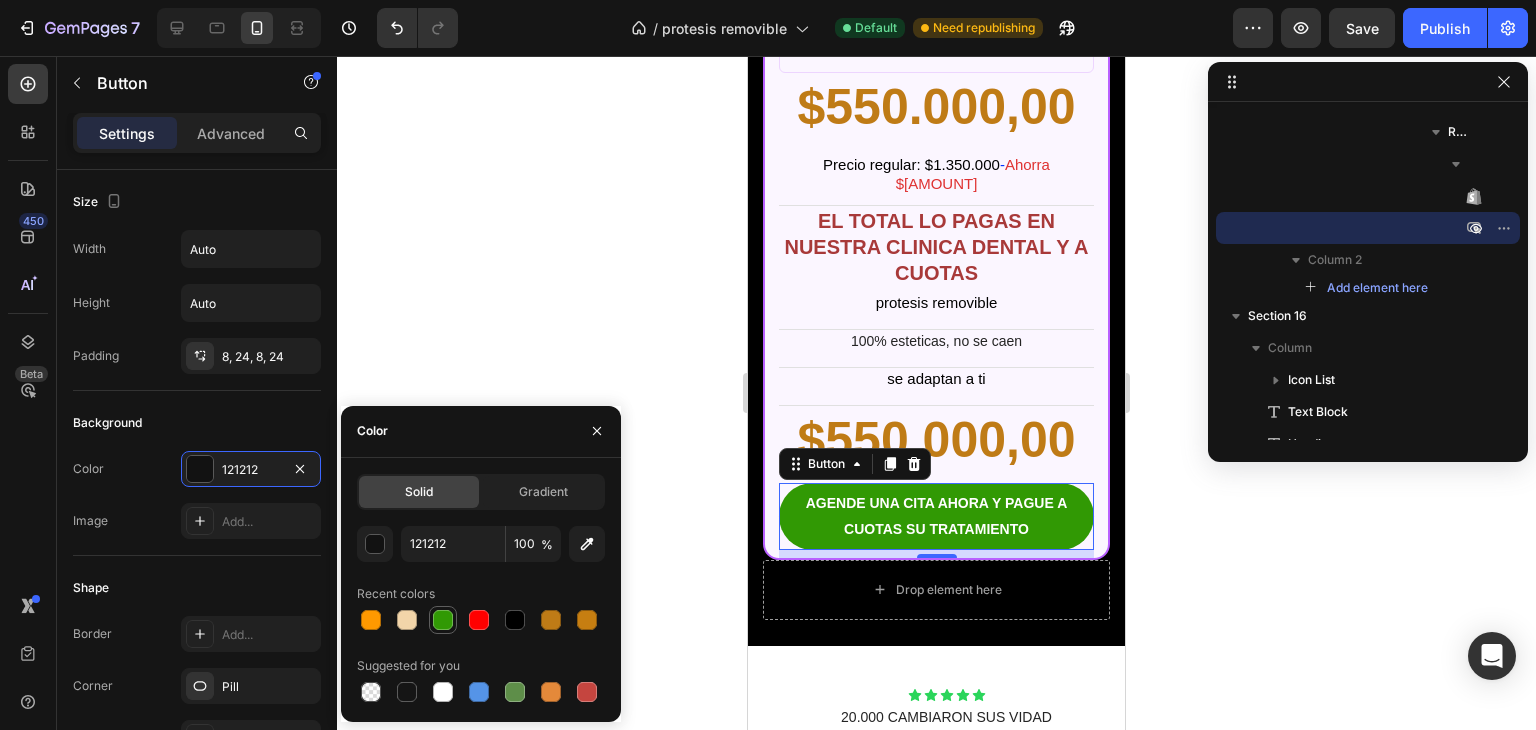 type on "319904" 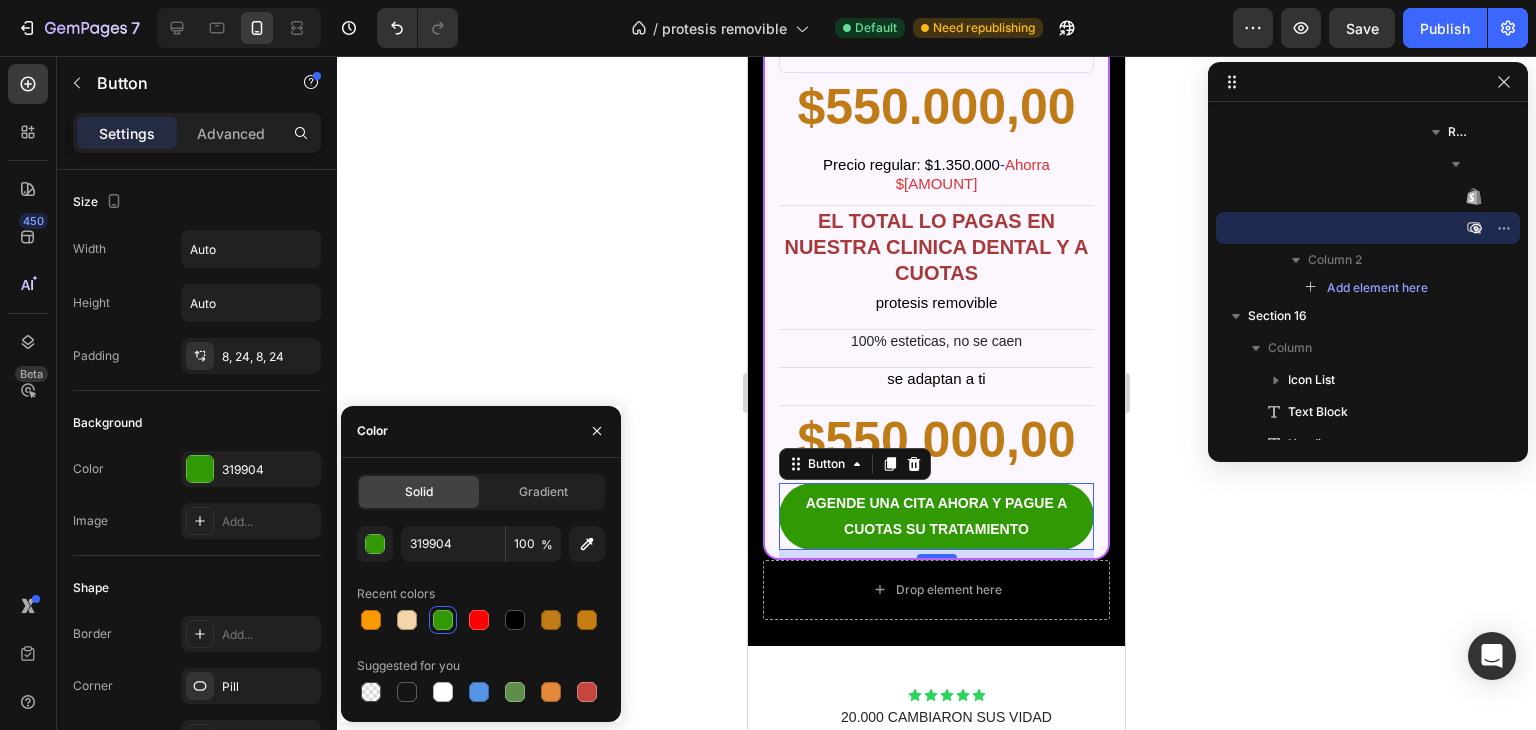 click 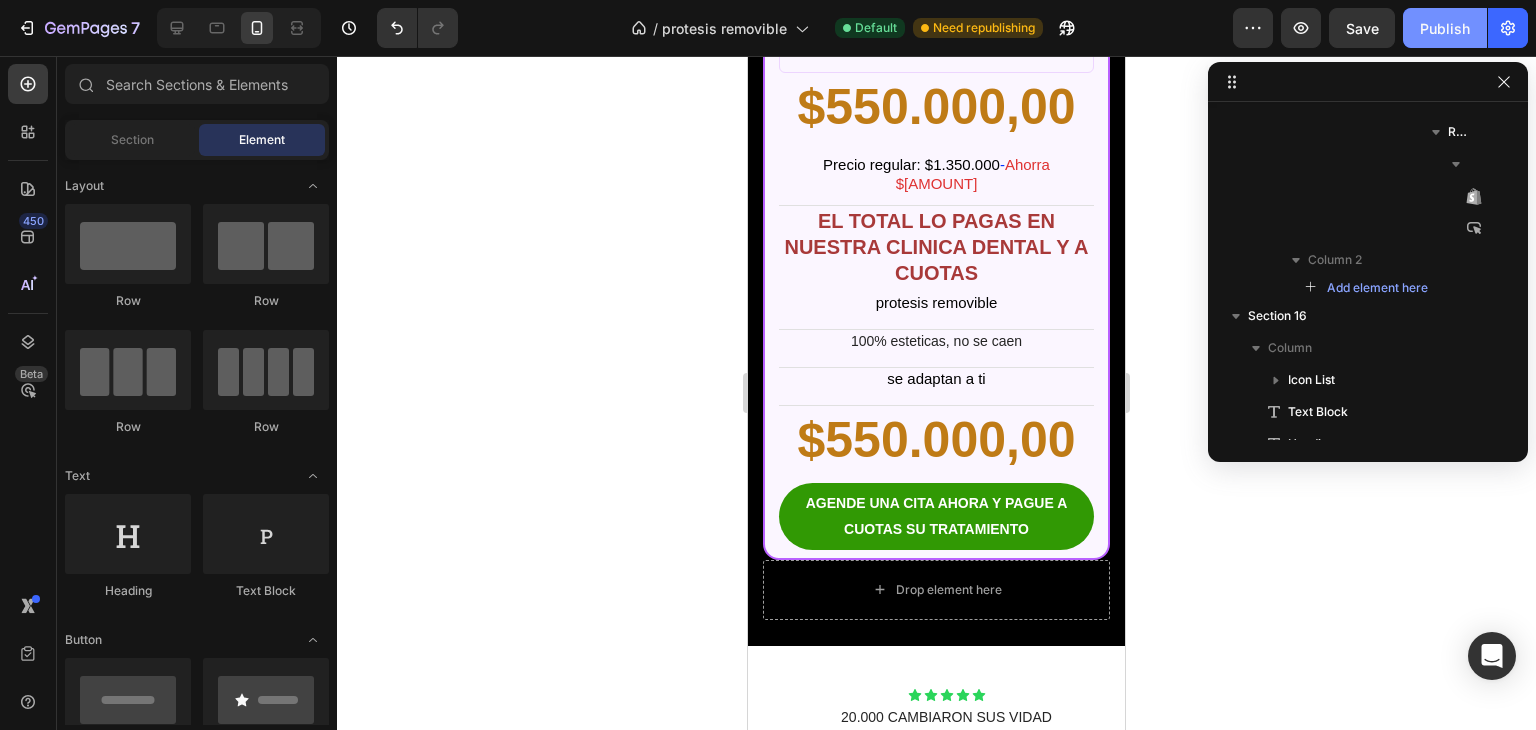 click on "Publish" at bounding box center (1445, 28) 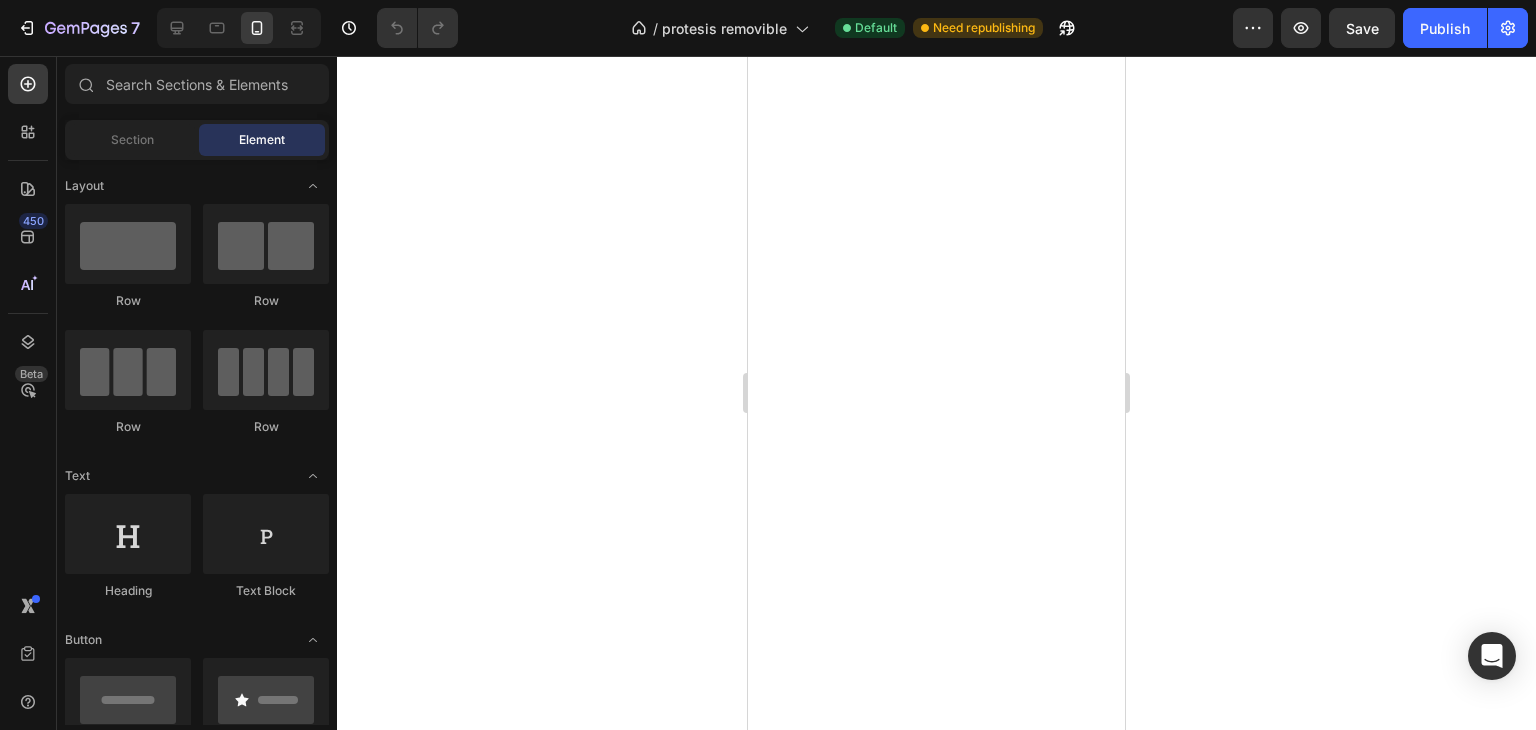 scroll, scrollTop: 0, scrollLeft: 0, axis: both 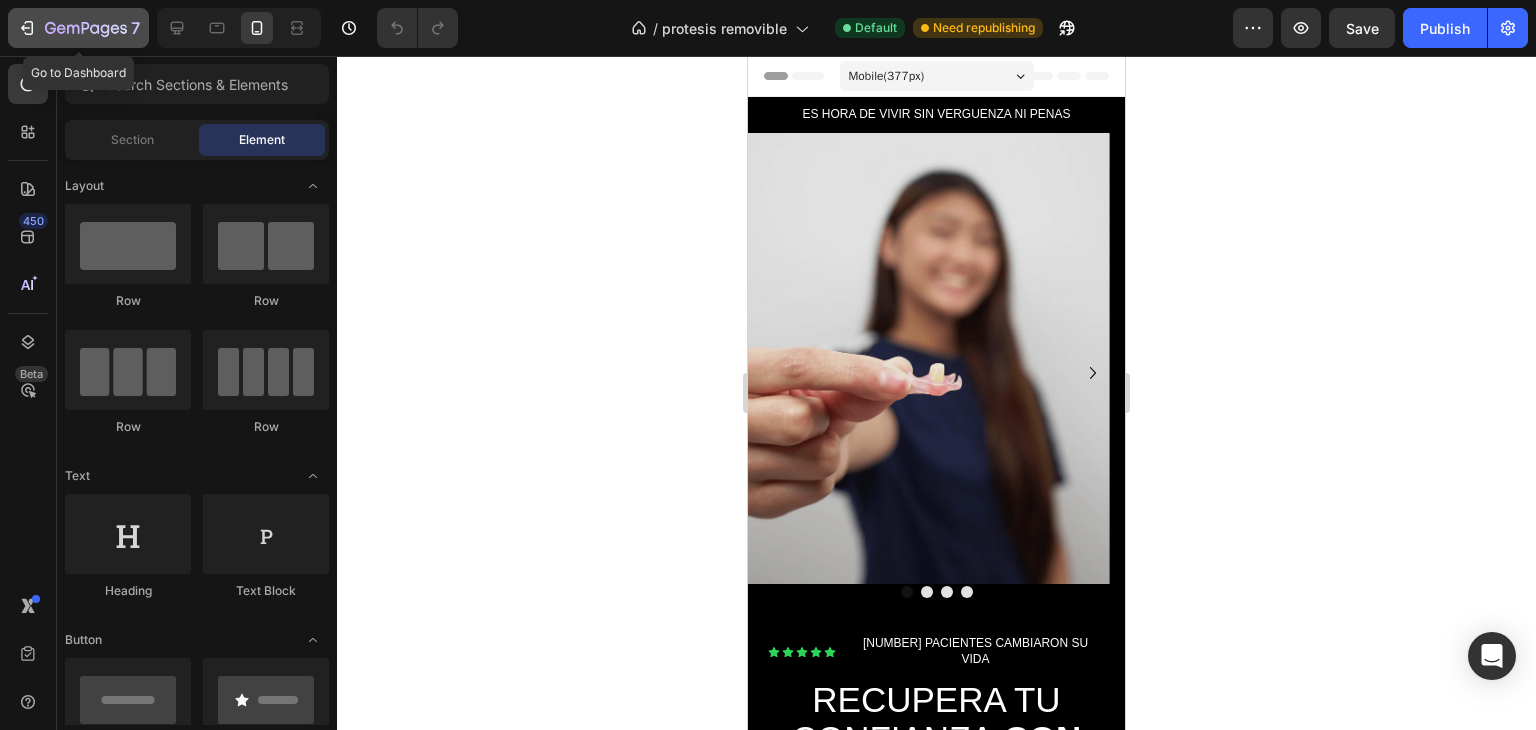 click on "7" 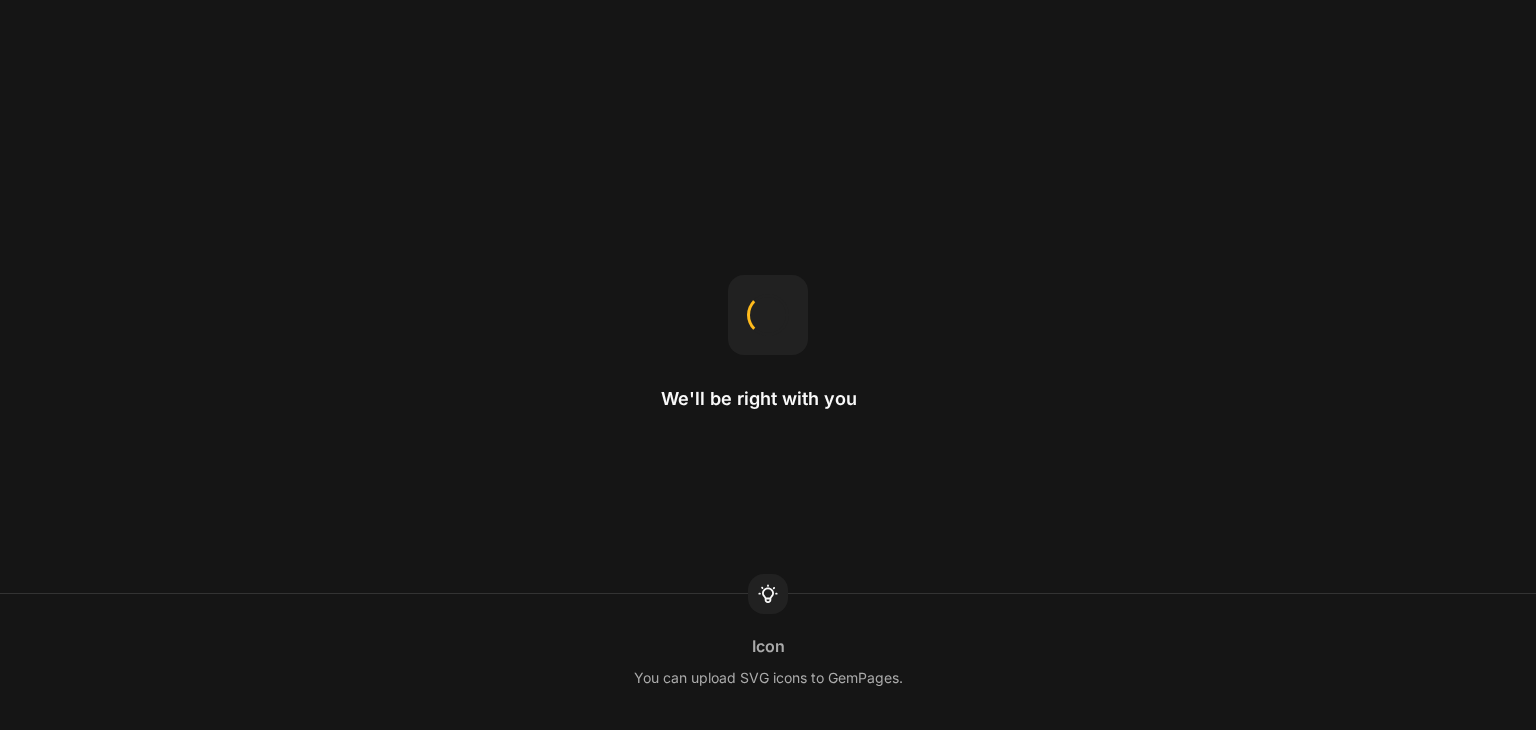 scroll, scrollTop: 0, scrollLeft: 0, axis: both 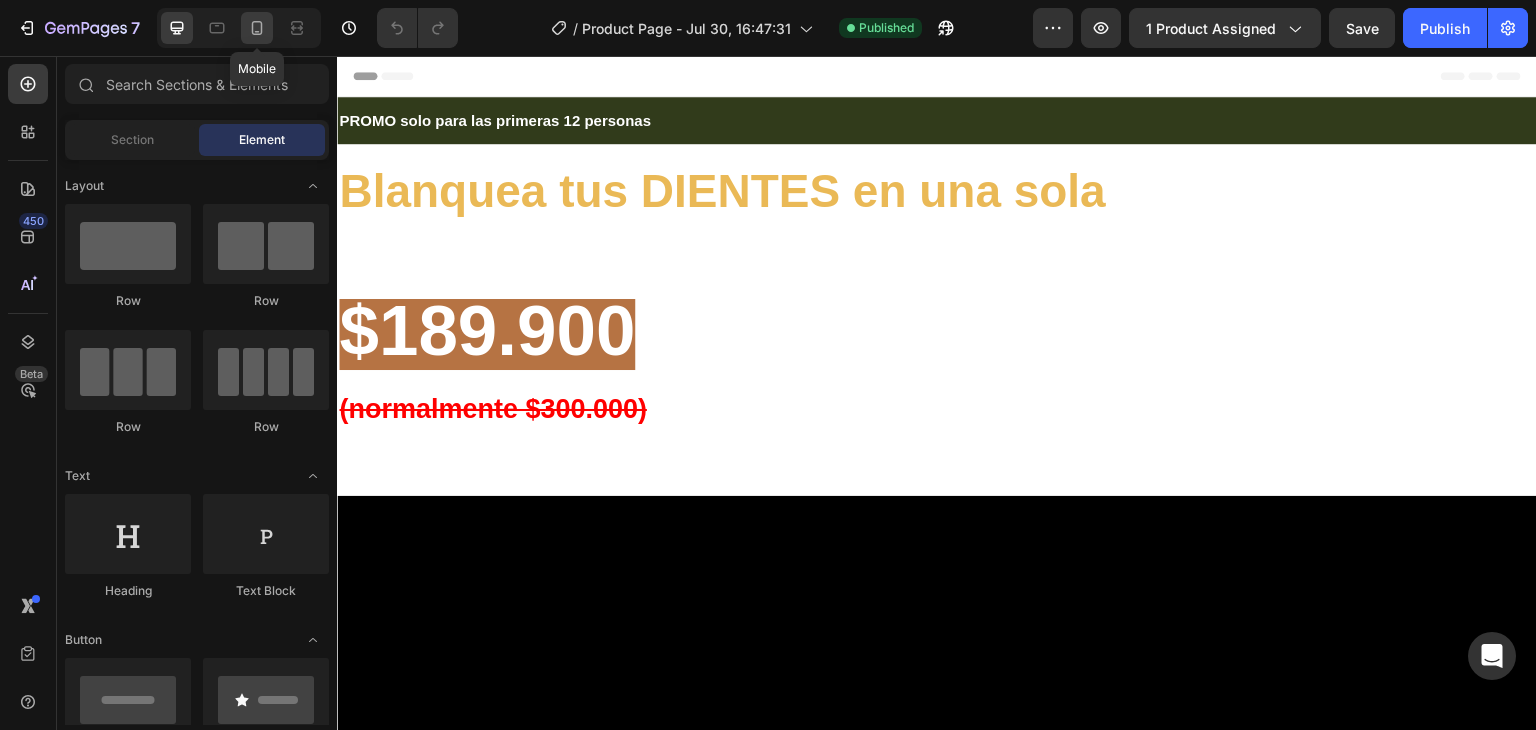 click 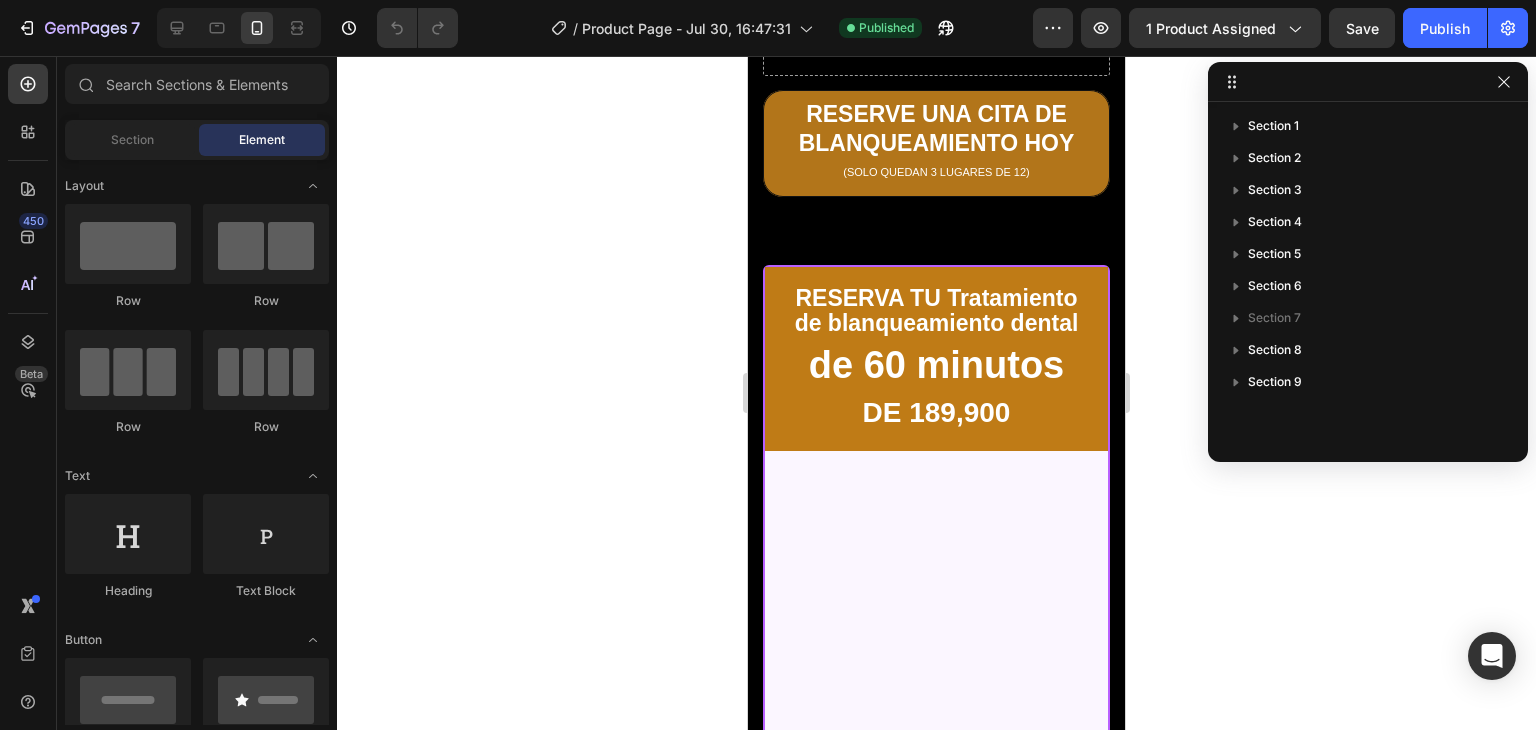 scroll, scrollTop: 7561, scrollLeft: 0, axis: vertical 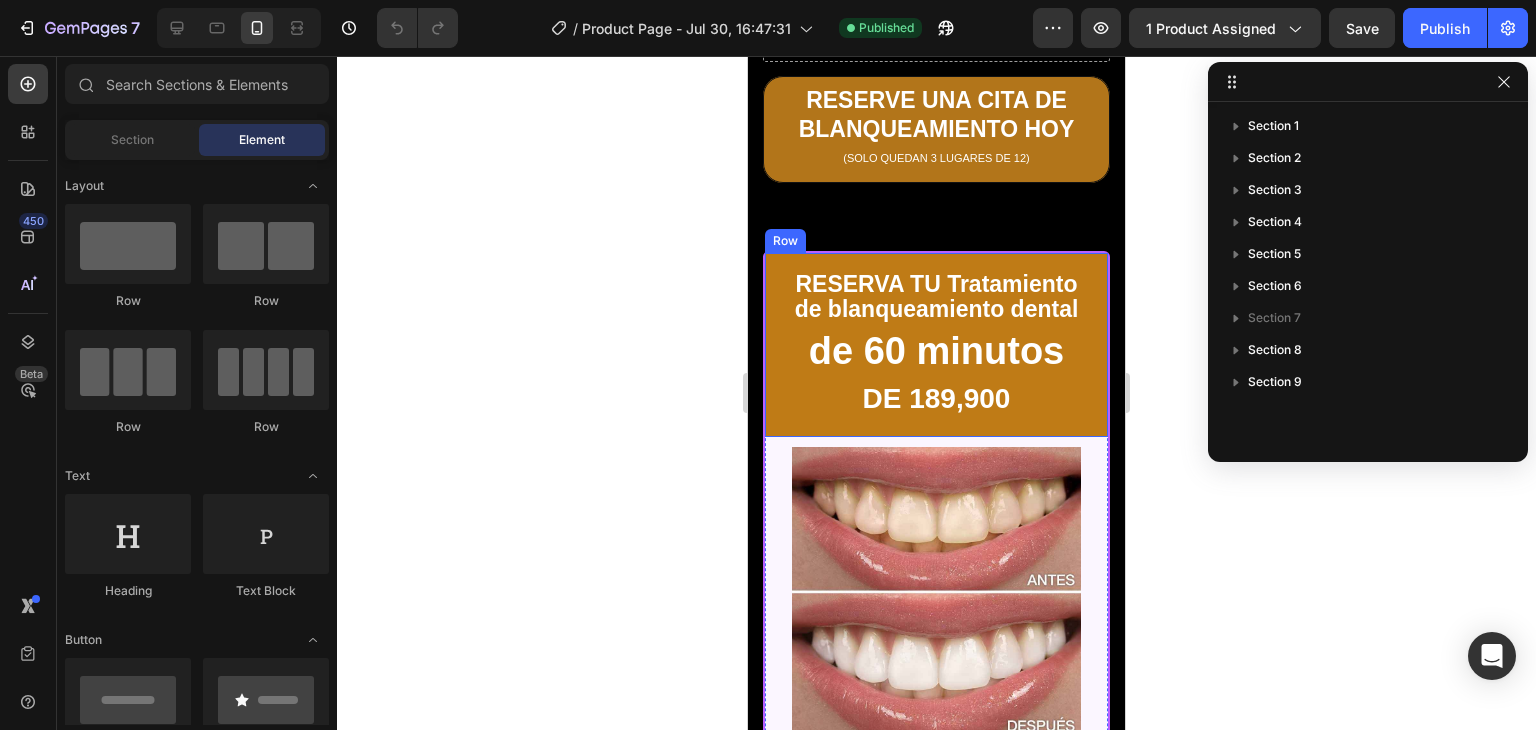 click on "RESERVA TU Tratamiento de blanqueamiento dental Text Block de 60 minutos Text Block DE 189,900 Text Block Row" at bounding box center (936, 345) 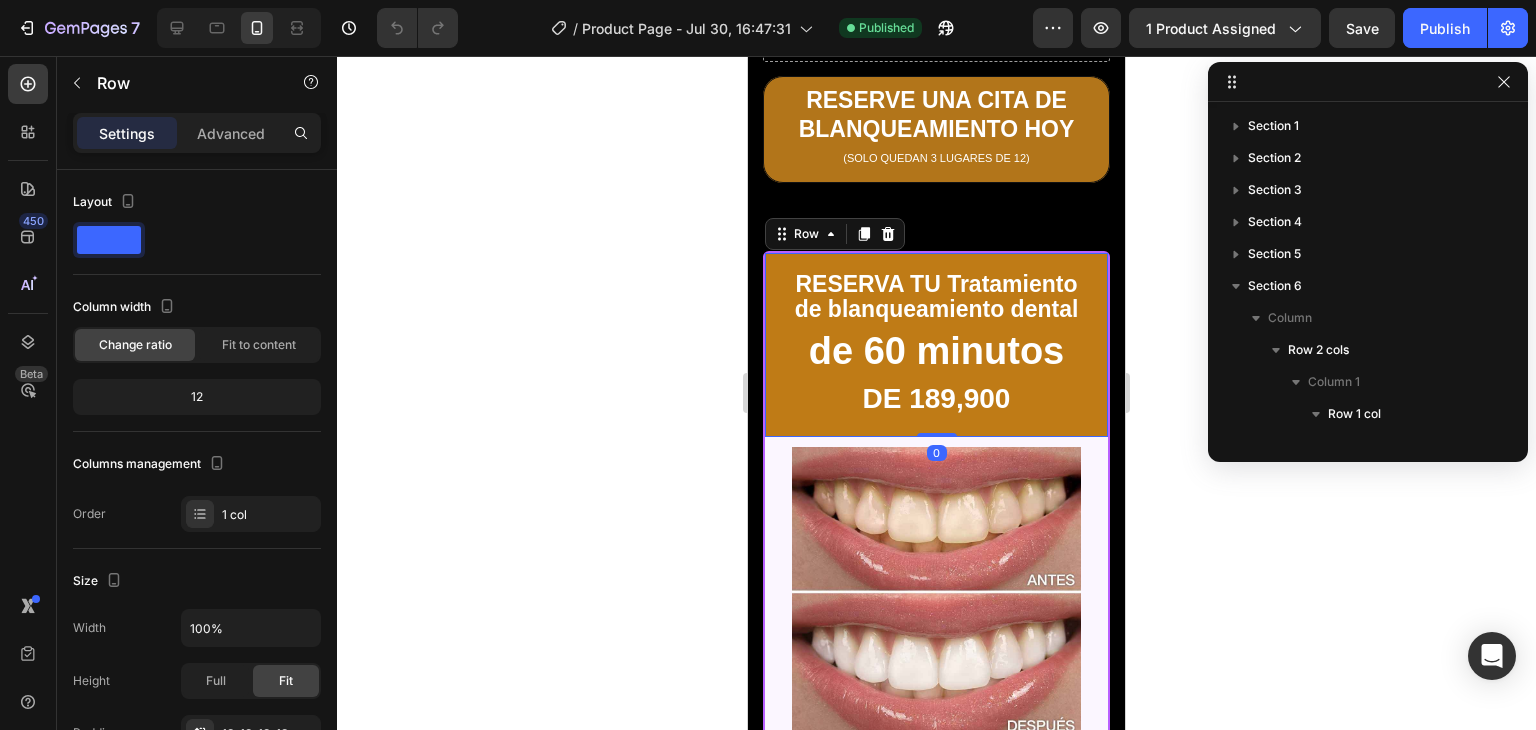 scroll, scrollTop: 282, scrollLeft: 0, axis: vertical 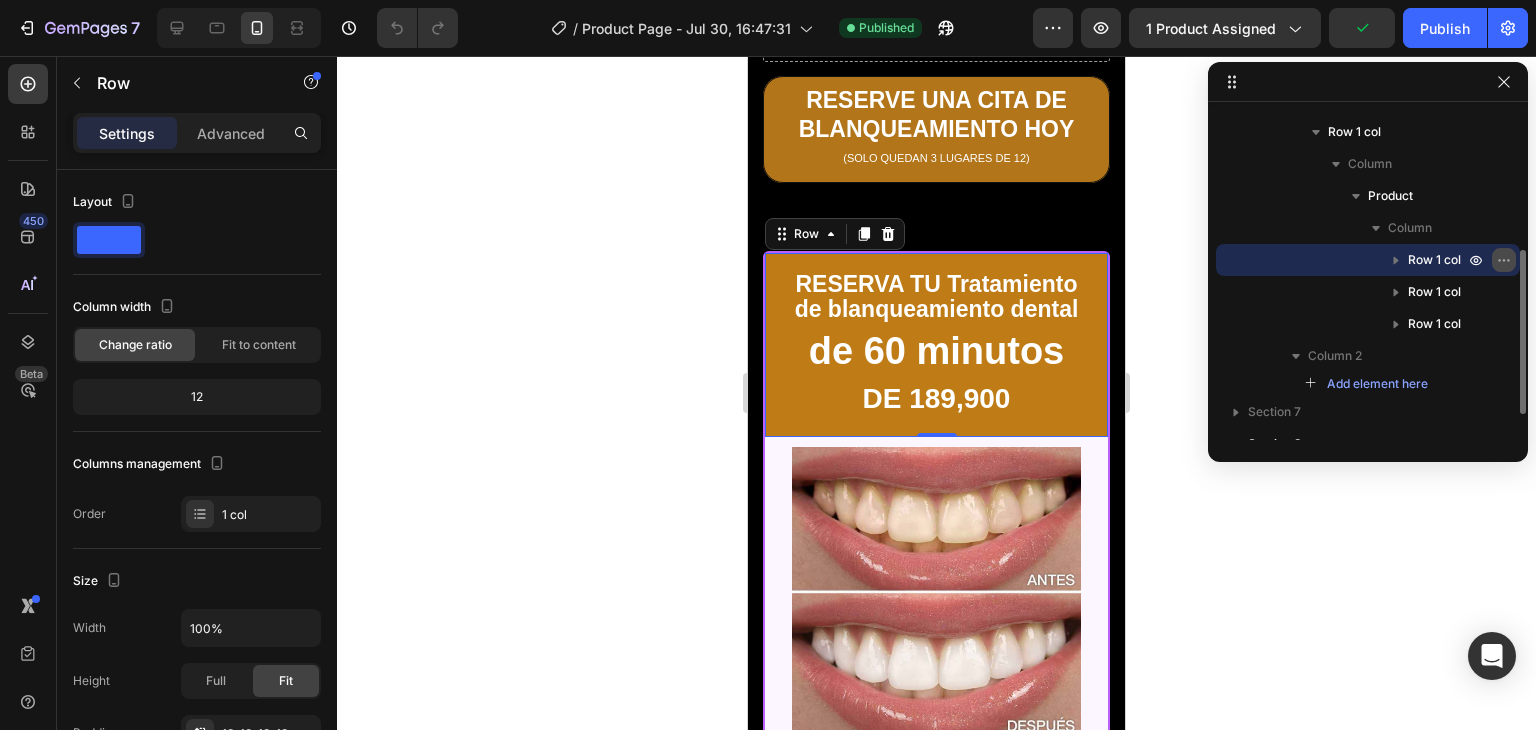 click at bounding box center (1504, 260) 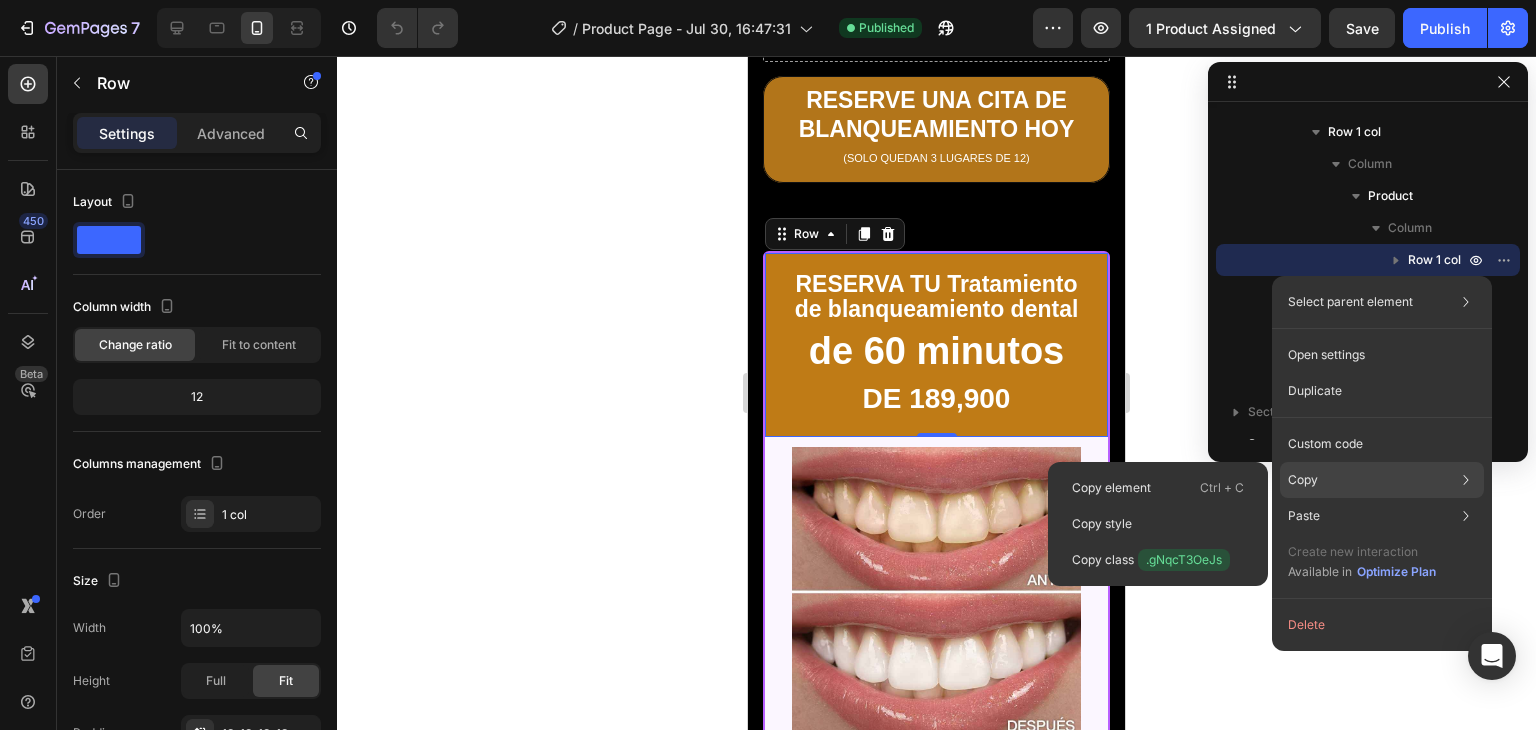 click on "Copy Copy element  Ctrl + C Copy style  Copy class  .gNqcT3OeJs" 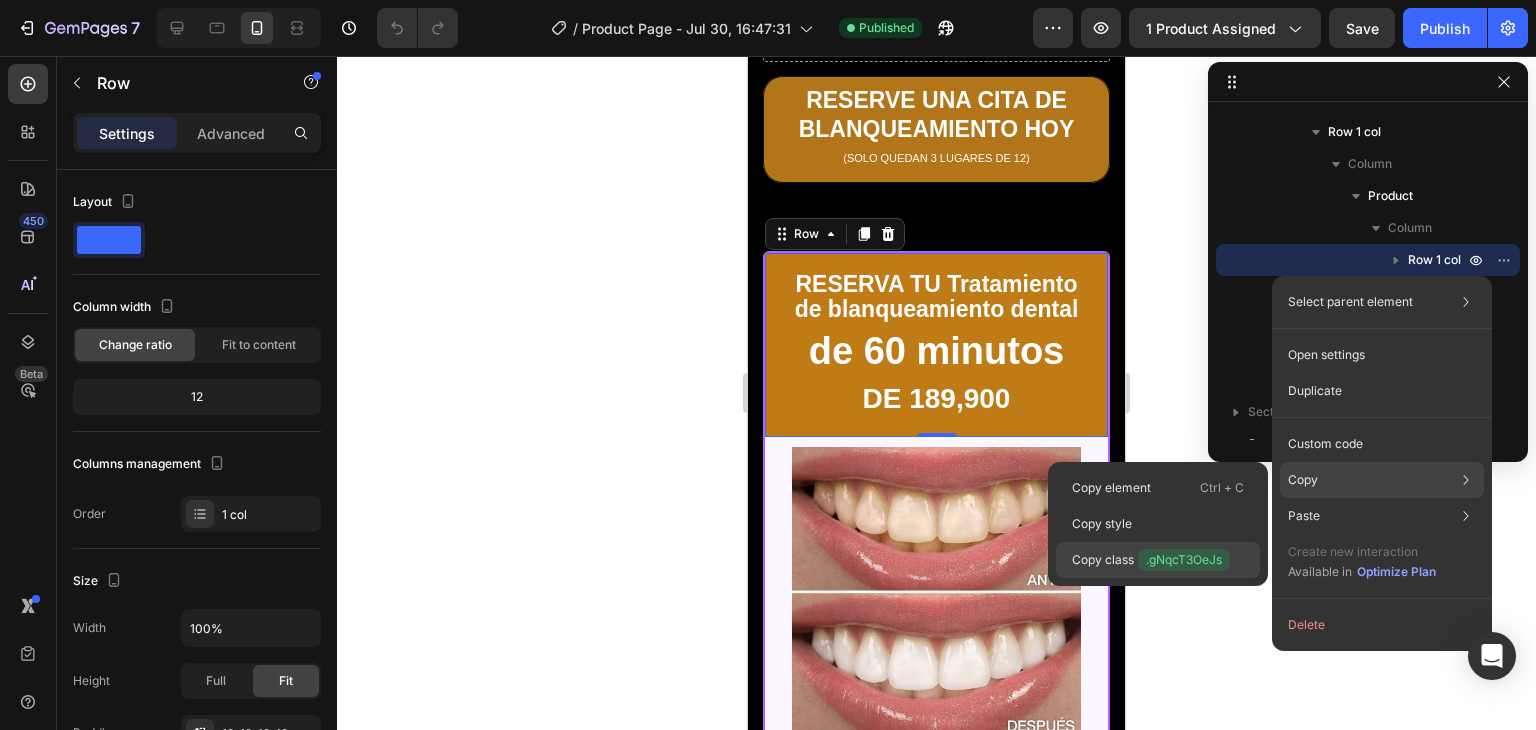 click on "Copy class  .gNqcT3OeJs" at bounding box center [1151, 560] 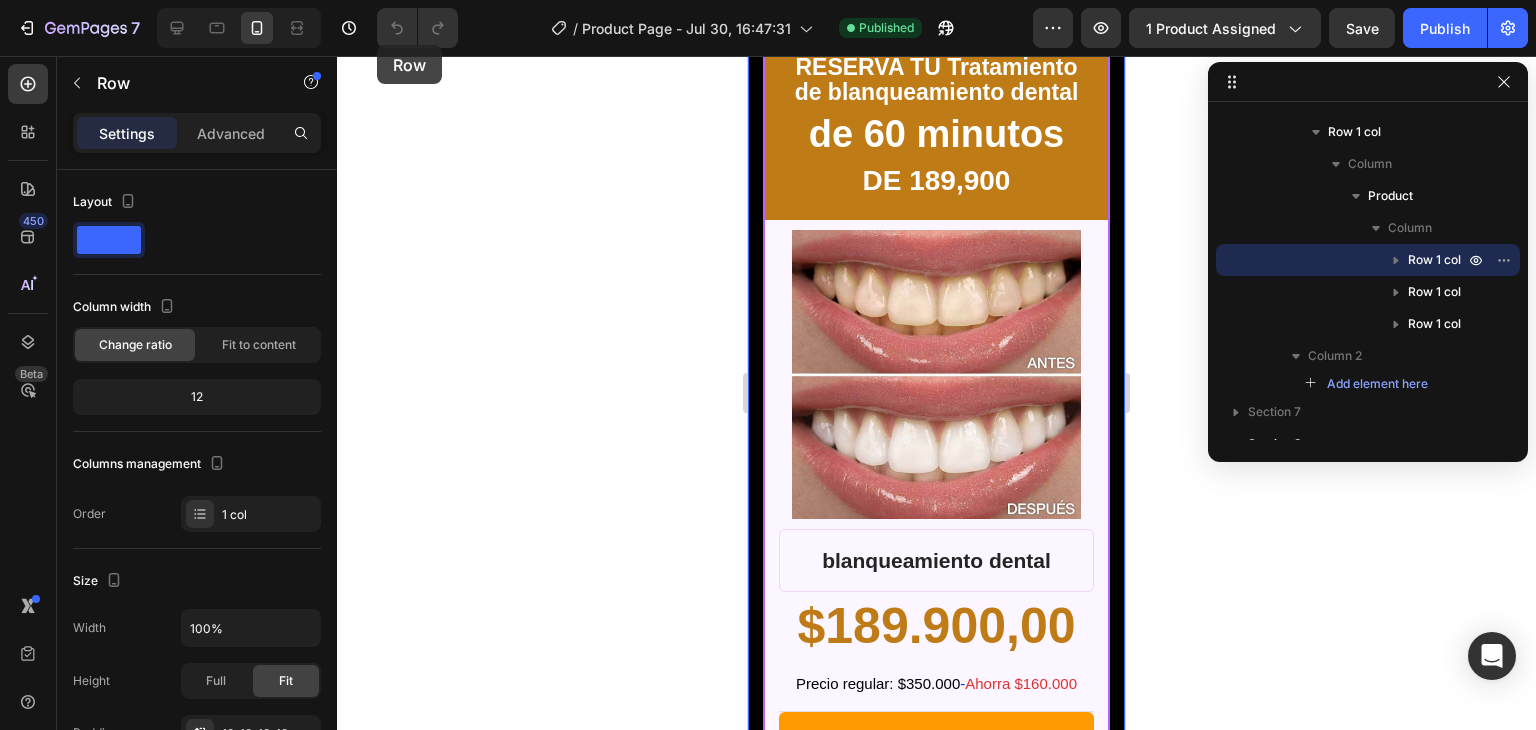 scroll, scrollTop: 5248, scrollLeft: 0, axis: vertical 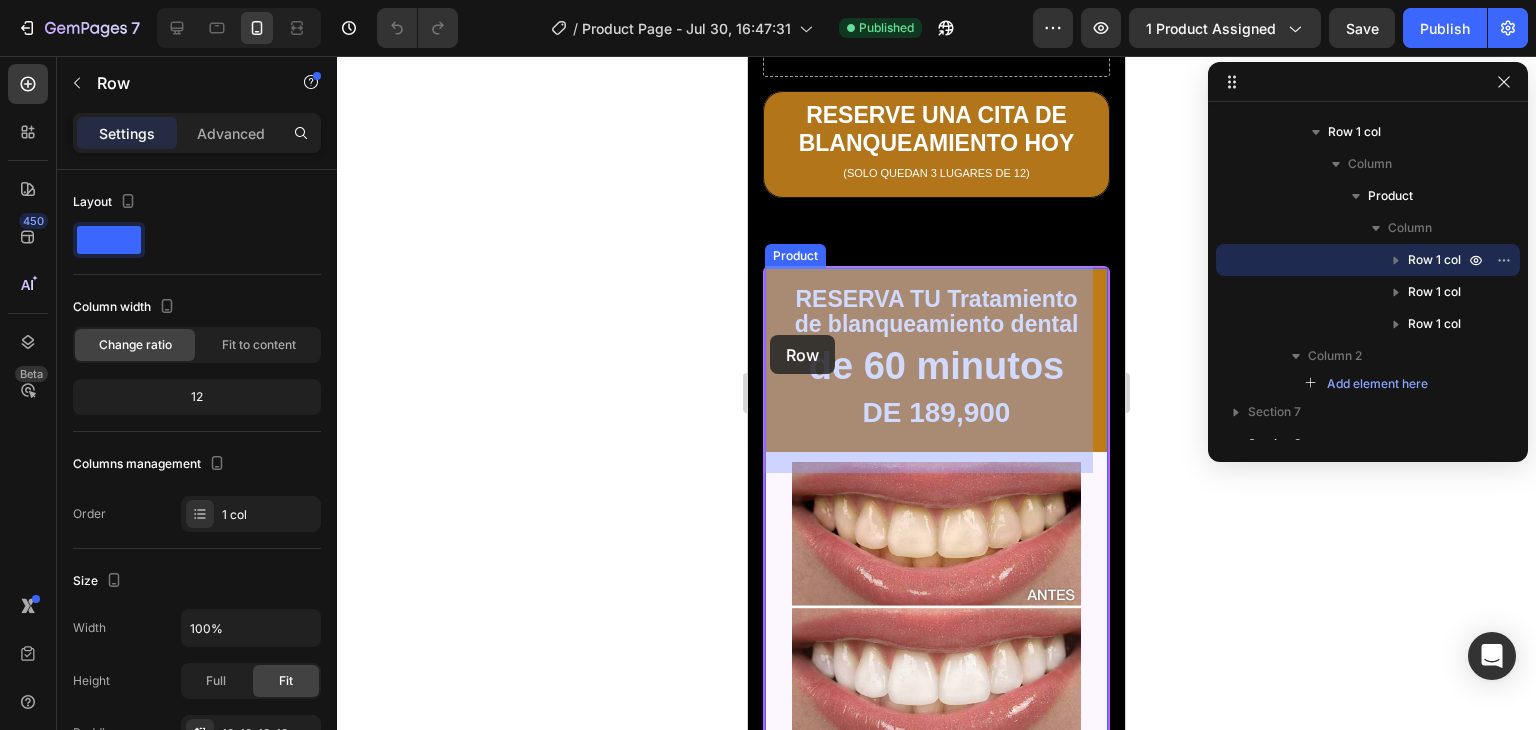 drag, startPoint x: 812, startPoint y: 237, endPoint x: 770, endPoint y: 335, distance: 106.62083 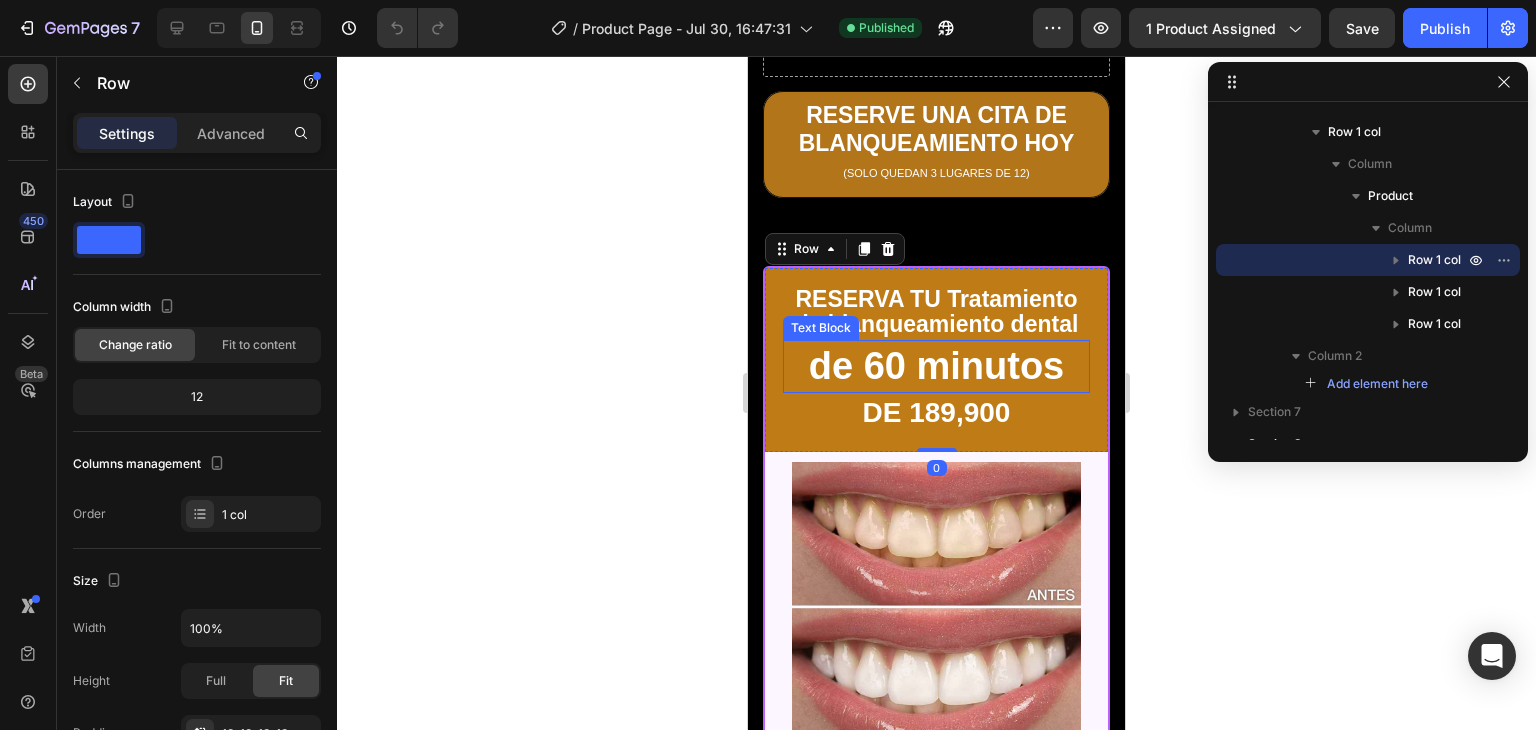 click on "de 60 minutos" at bounding box center [936, 366] 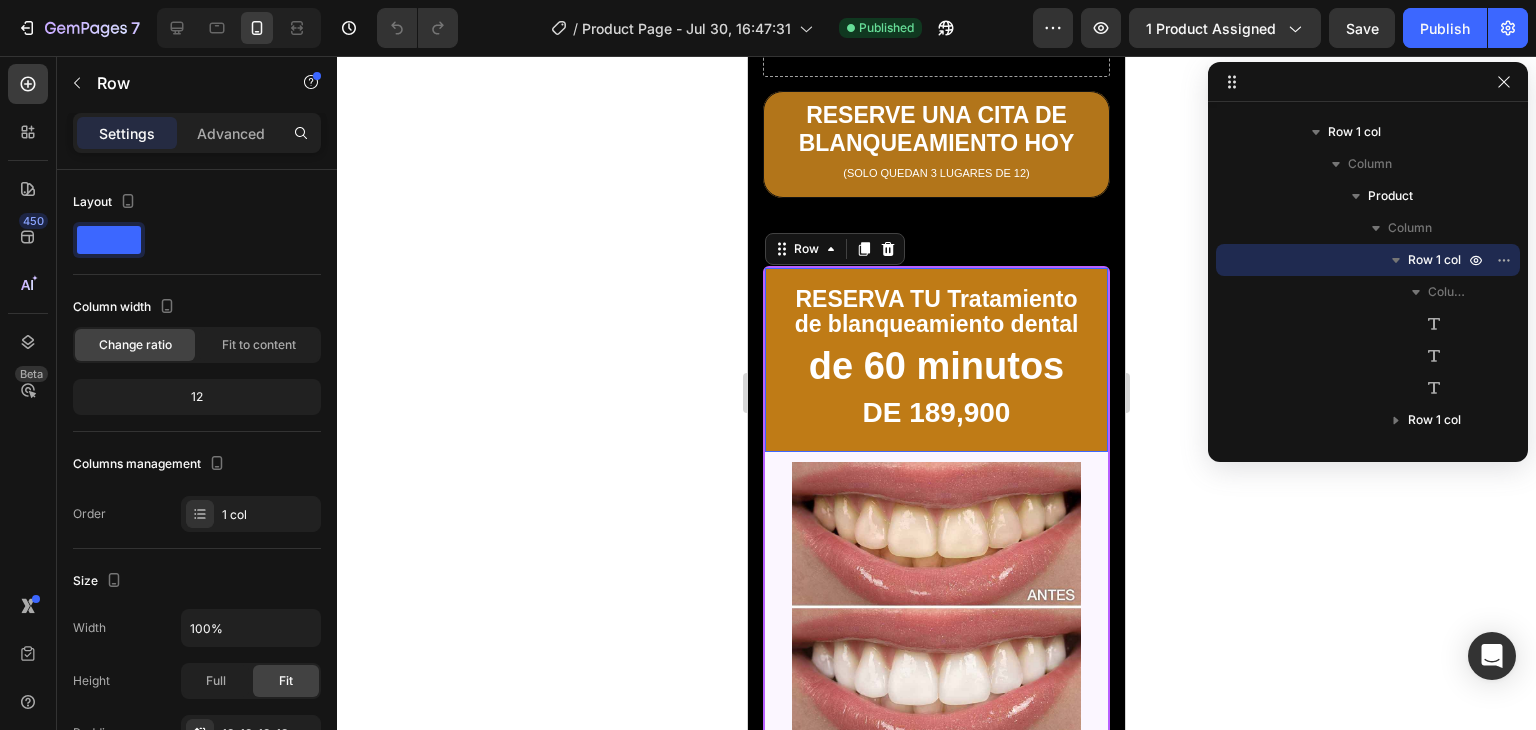 click on "RESERVA TU Tratamiento de blanqueamiento dental Text Block de 60 minutos Text Block DE 189,900 Text Block Row 0" at bounding box center [936, 360] 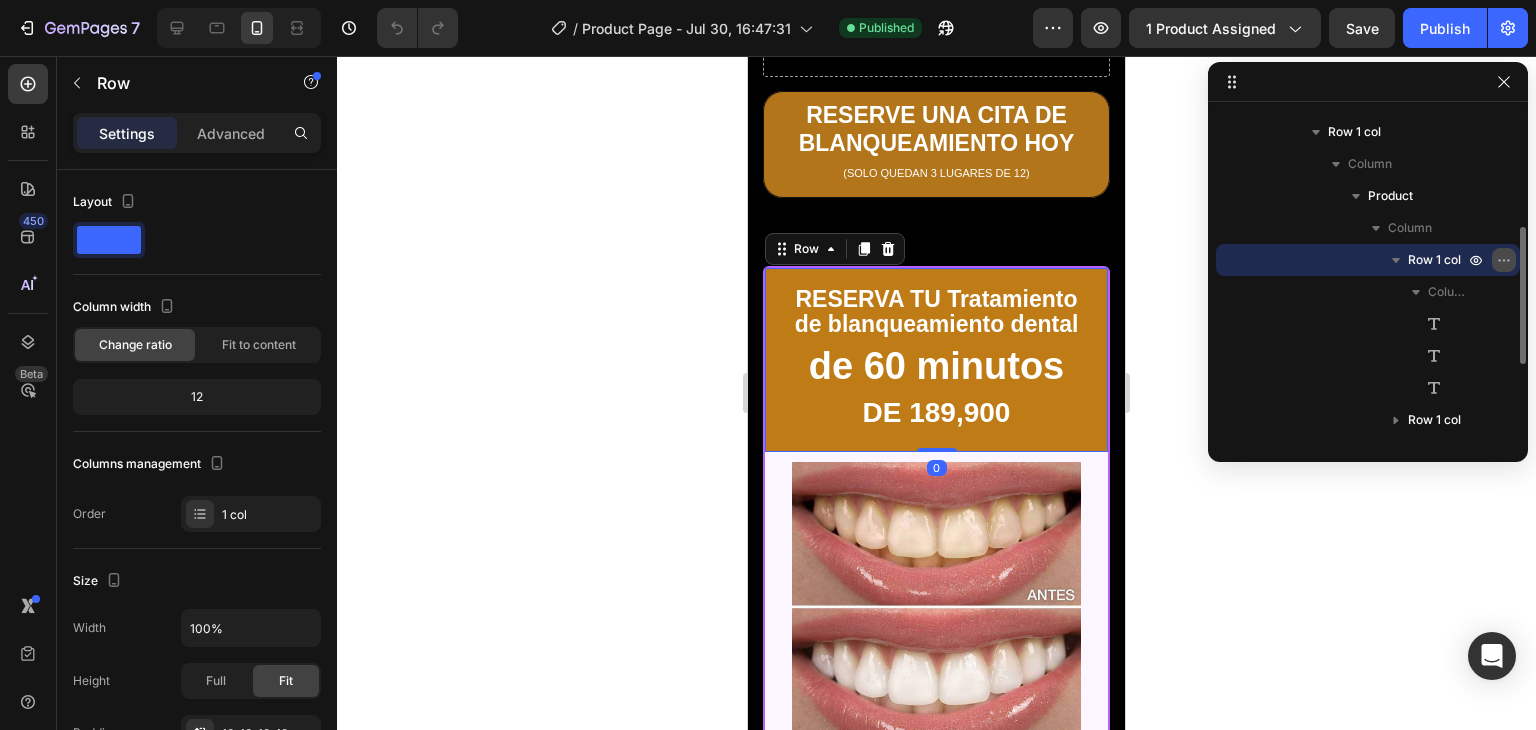 click 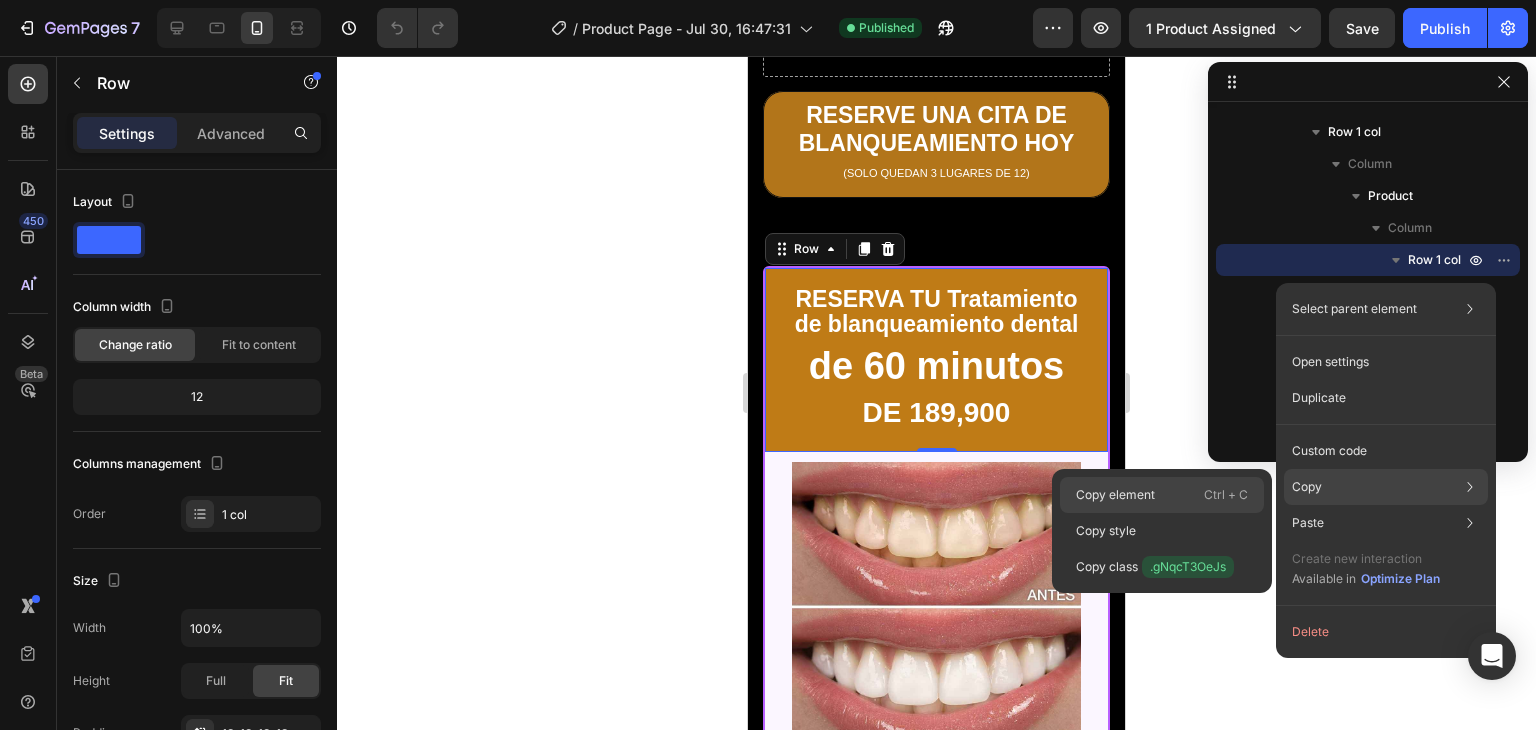 click on "Copy element  Ctrl + C" 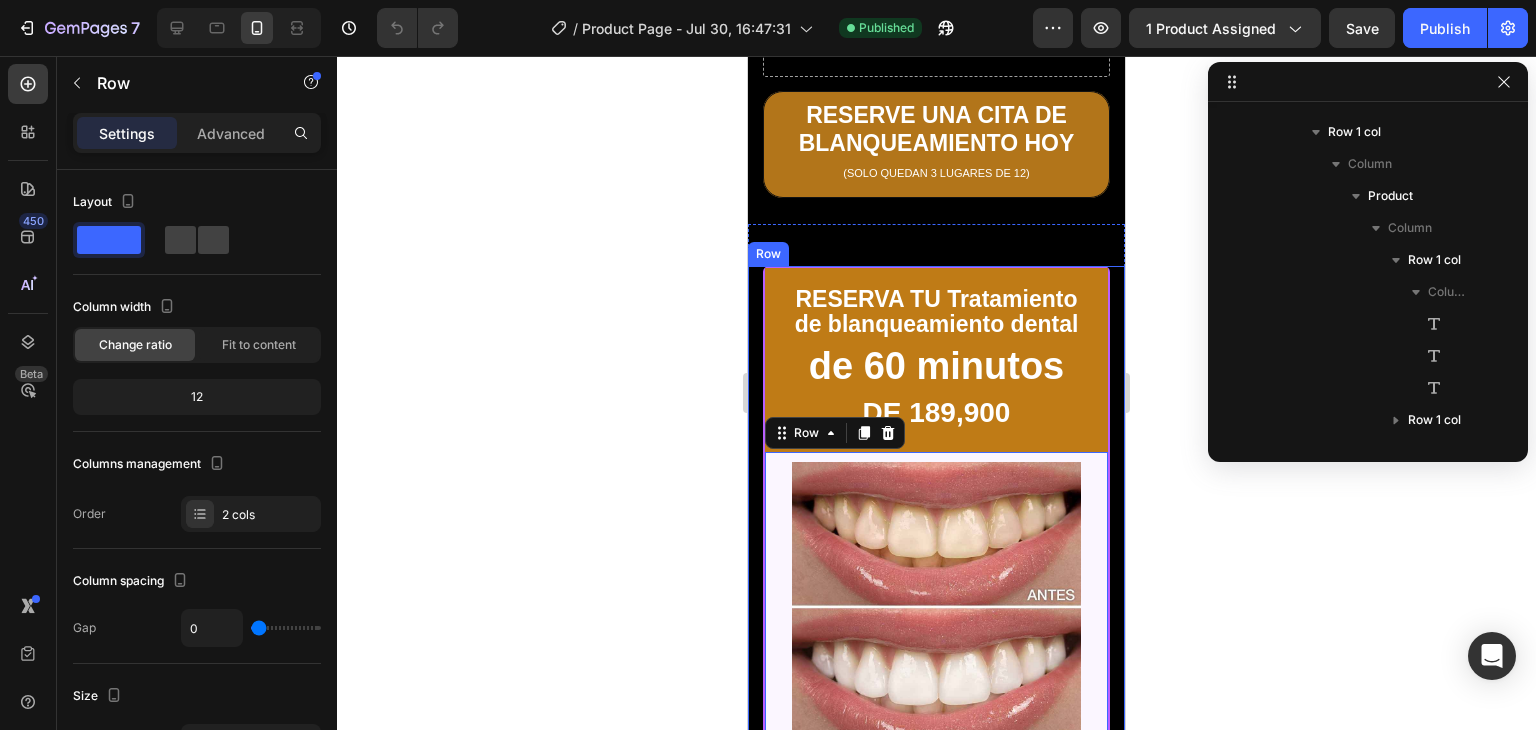 click on "RESERVA TU Tratamiento de blanqueamiento dental Text Block de 60 minutos Text Block DE 189,900 Text Block Row Product Images Row 0 blanqueamiento dental Product Title $189.900,00 Product Price Product Price Row Precio regular: $350.000 - Ahorra $160.000 Text Block RESERVA UNA CITA PARA TU TRATAMIENTO DENTAL Text Block Row Row EL TOTAL LO PAGAS EN NUESTRA CLINICA DENTAL Heading Blanqueamiento dental en consultorio de 60 minutos Text Block Row Ideal para una rápida actualización y una sesión de blanqueamiento efectiva. Text Block Row Seguro, suave y sin dolor Text Block Row Ideal para amantes del café, el té y el vino. Text Block Row Dientes hasta 4 tonos más blancos Text Block Row $189.900,00 Product Price Product Price RESERVAR AHORA CITA DE BLANQUEAMIENTO DENTAL Y PAGARLO EN LA CLINICA Dynamic Checkout Row Row Product Row Drop element here Row" at bounding box center [936, 947] 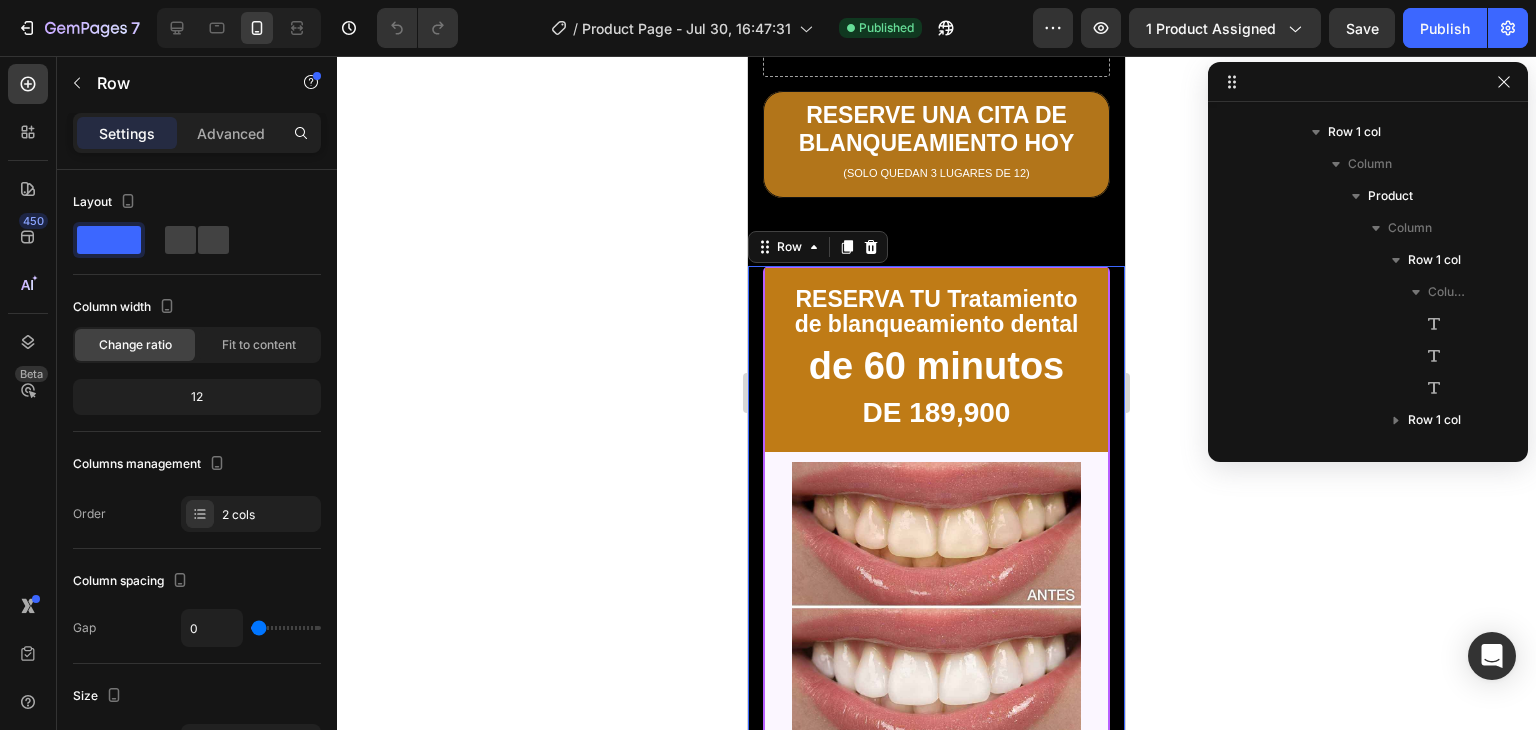 scroll, scrollTop: 90, scrollLeft: 0, axis: vertical 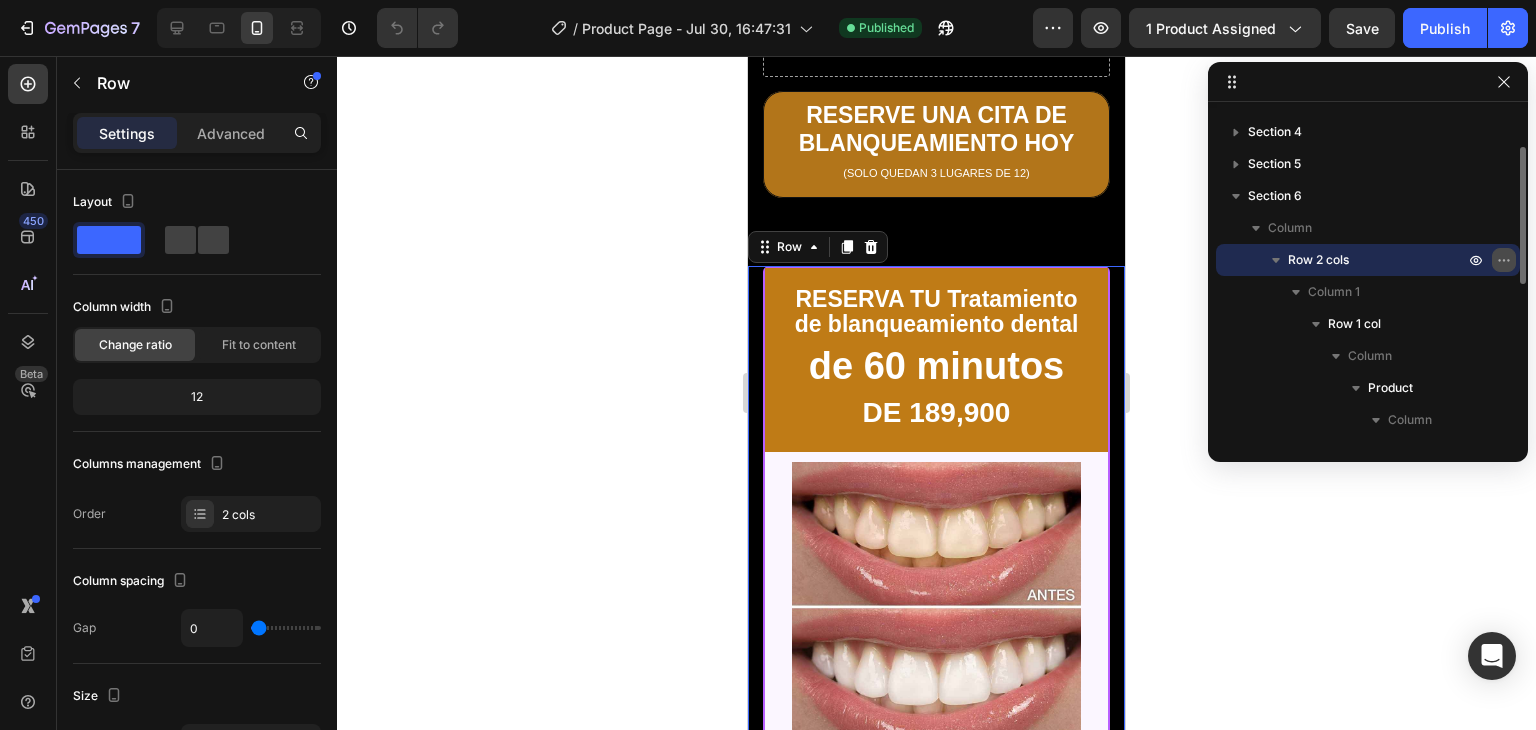 click 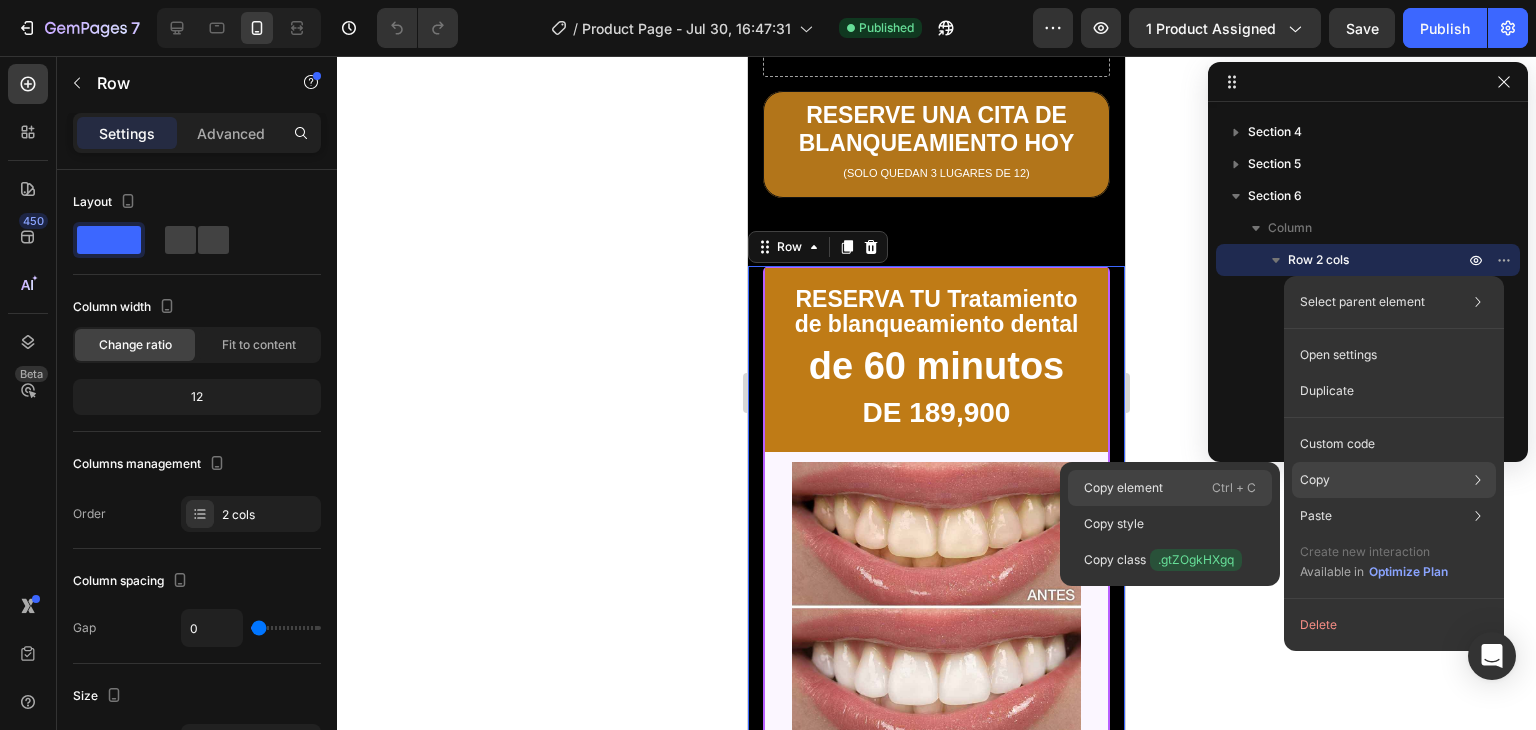 click on "Ctrl + C" at bounding box center [1234, 488] 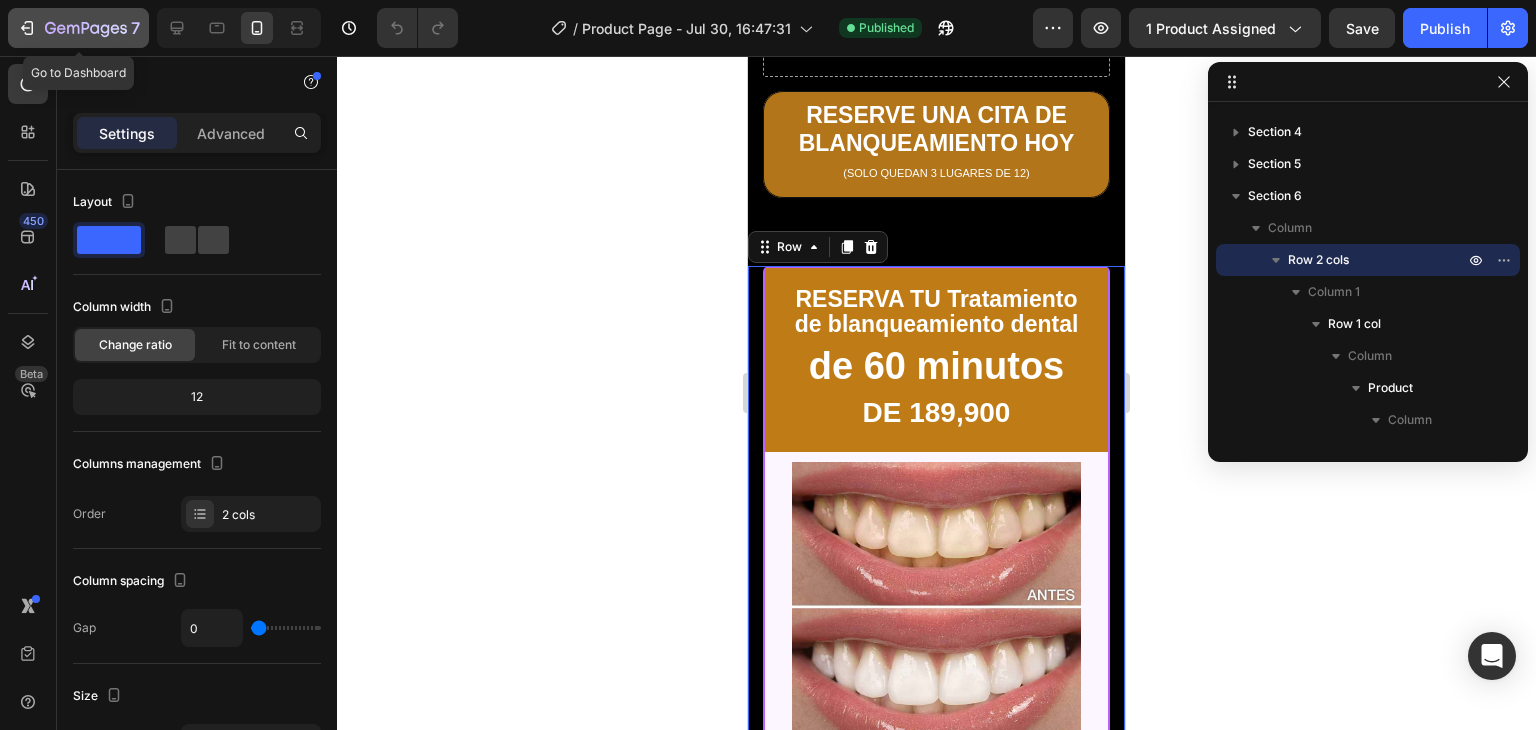 click on "7" at bounding box center (78, 28) 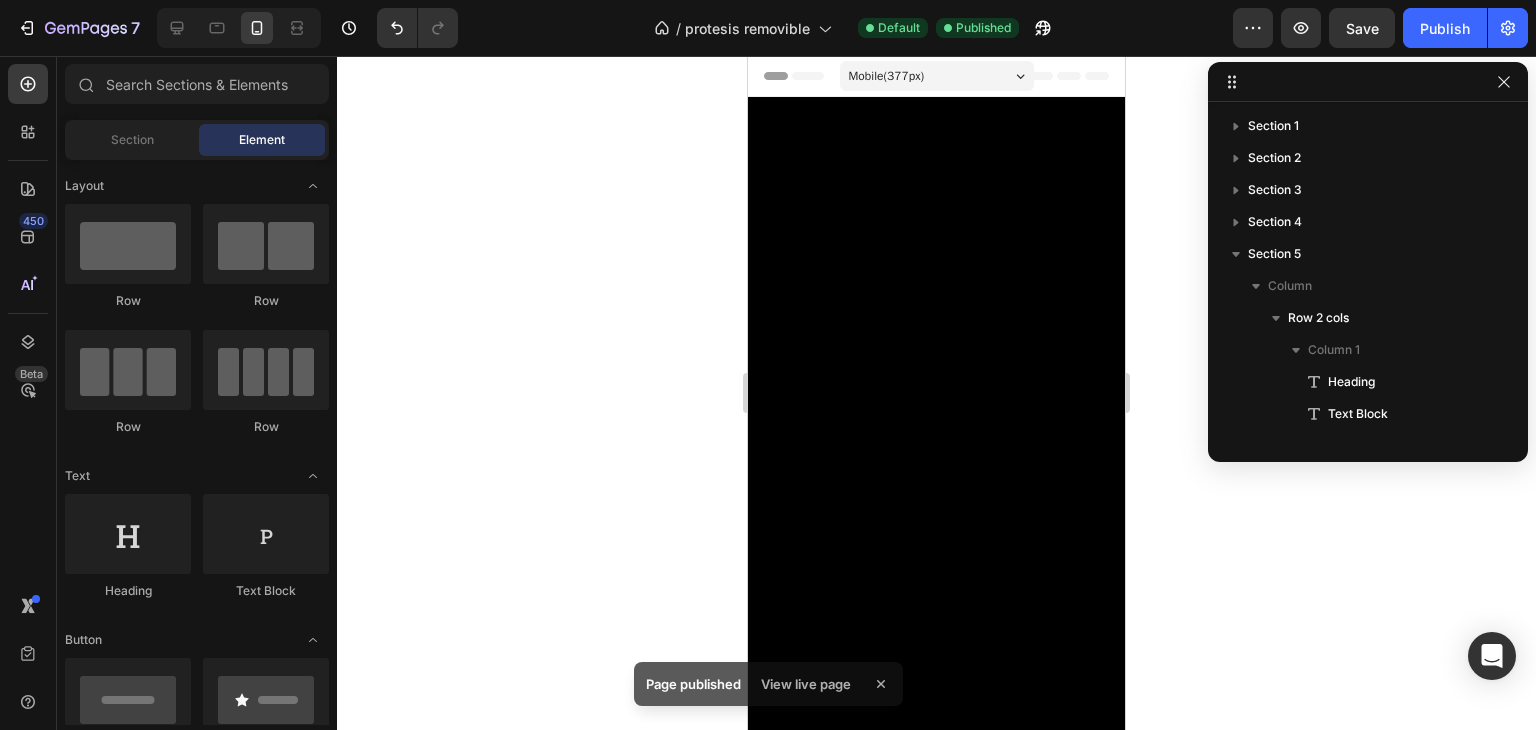 scroll, scrollTop: 0, scrollLeft: 0, axis: both 